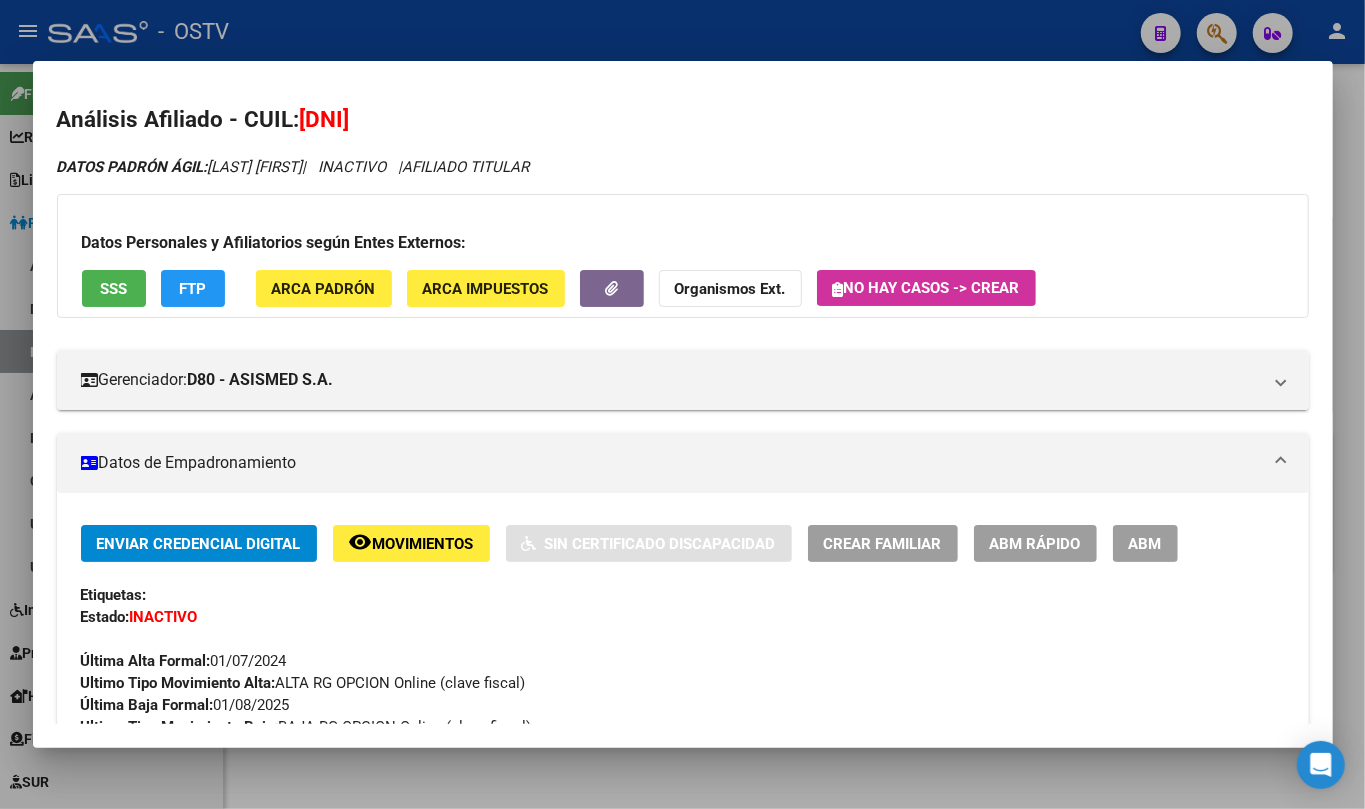 scroll, scrollTop: 0, scrollLeft: 0, axis: both 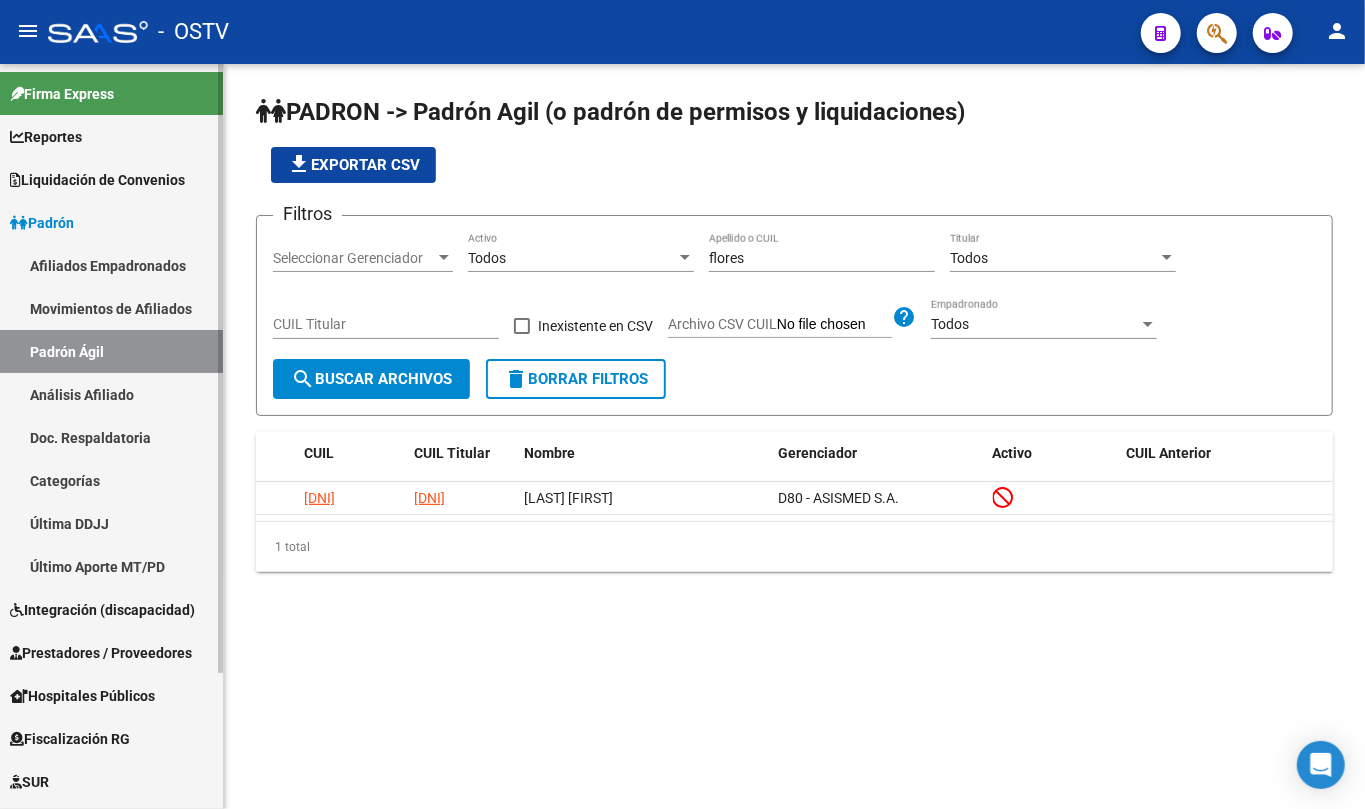 click on "Padrón" at bounding box center (42, 223) 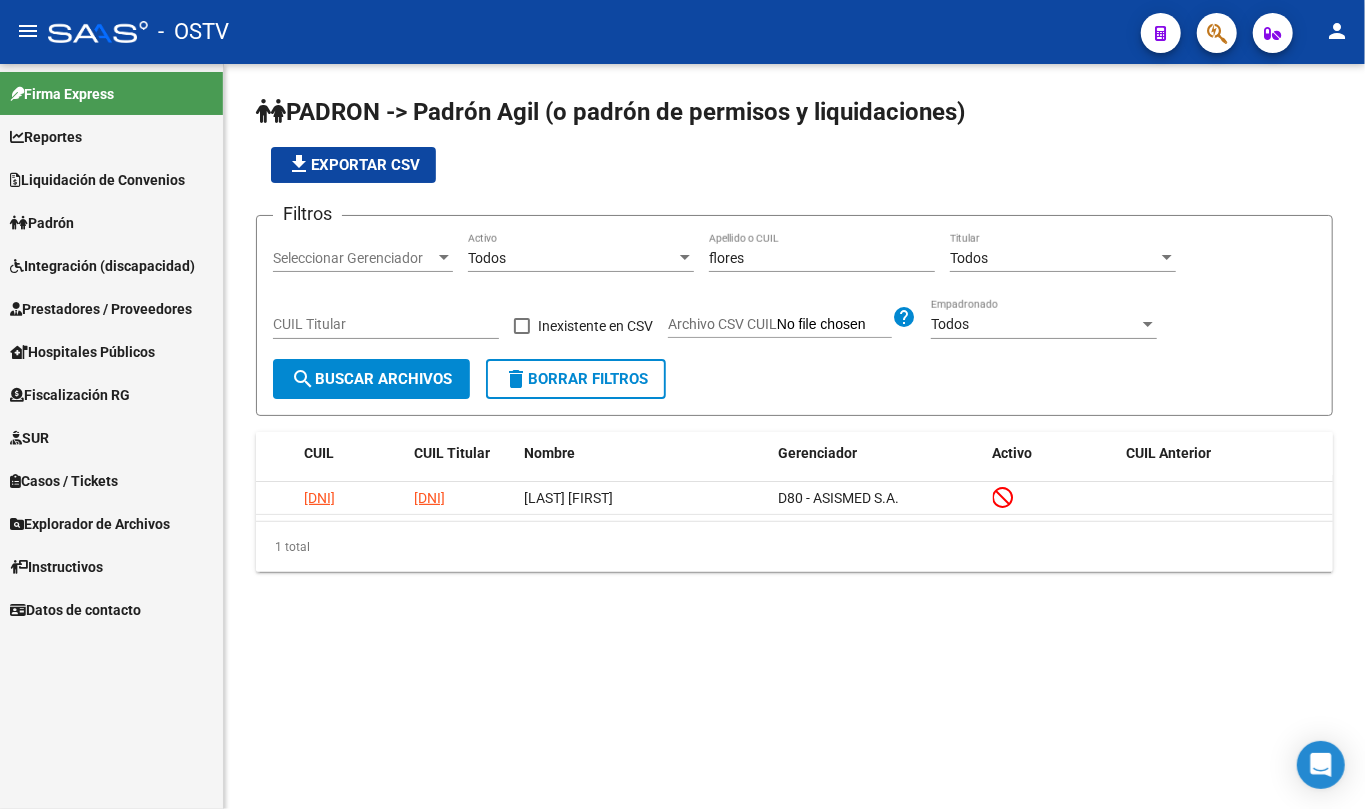 click on "Prestadores / Proveedores" at bounding box center [101, 309] 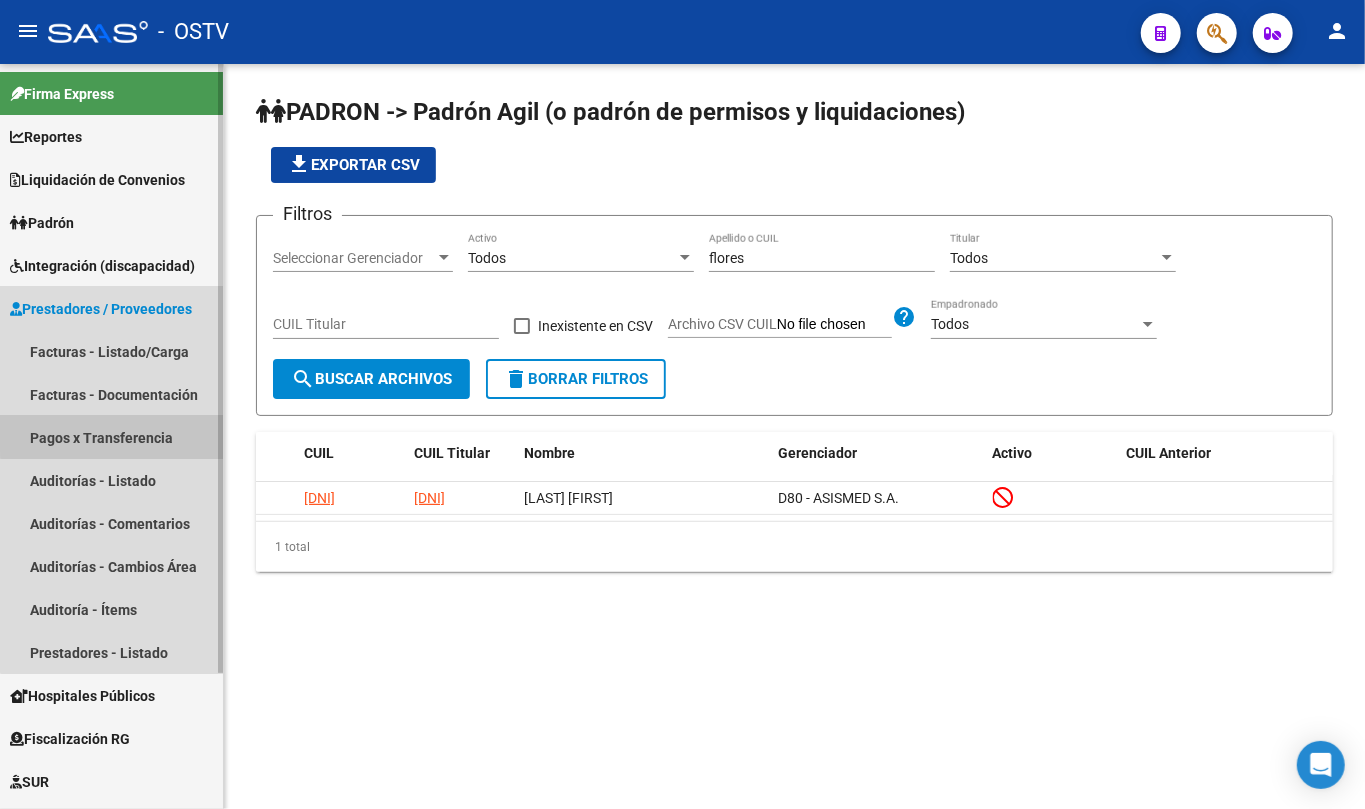 click on "Pagos x Transferencia" at bounding box center [111, 437] 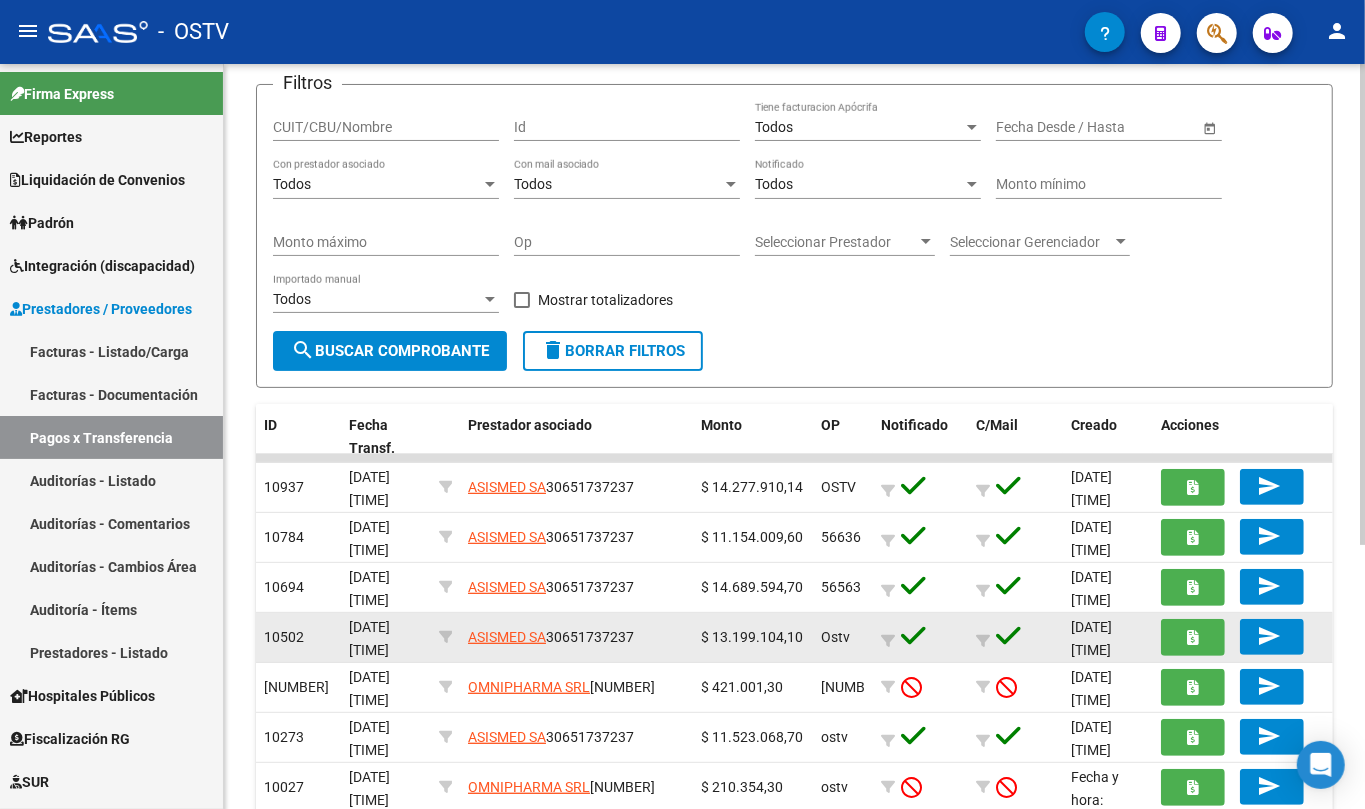 scroll, scrollTop: 133, scrollLeft: 0, axis: vertical 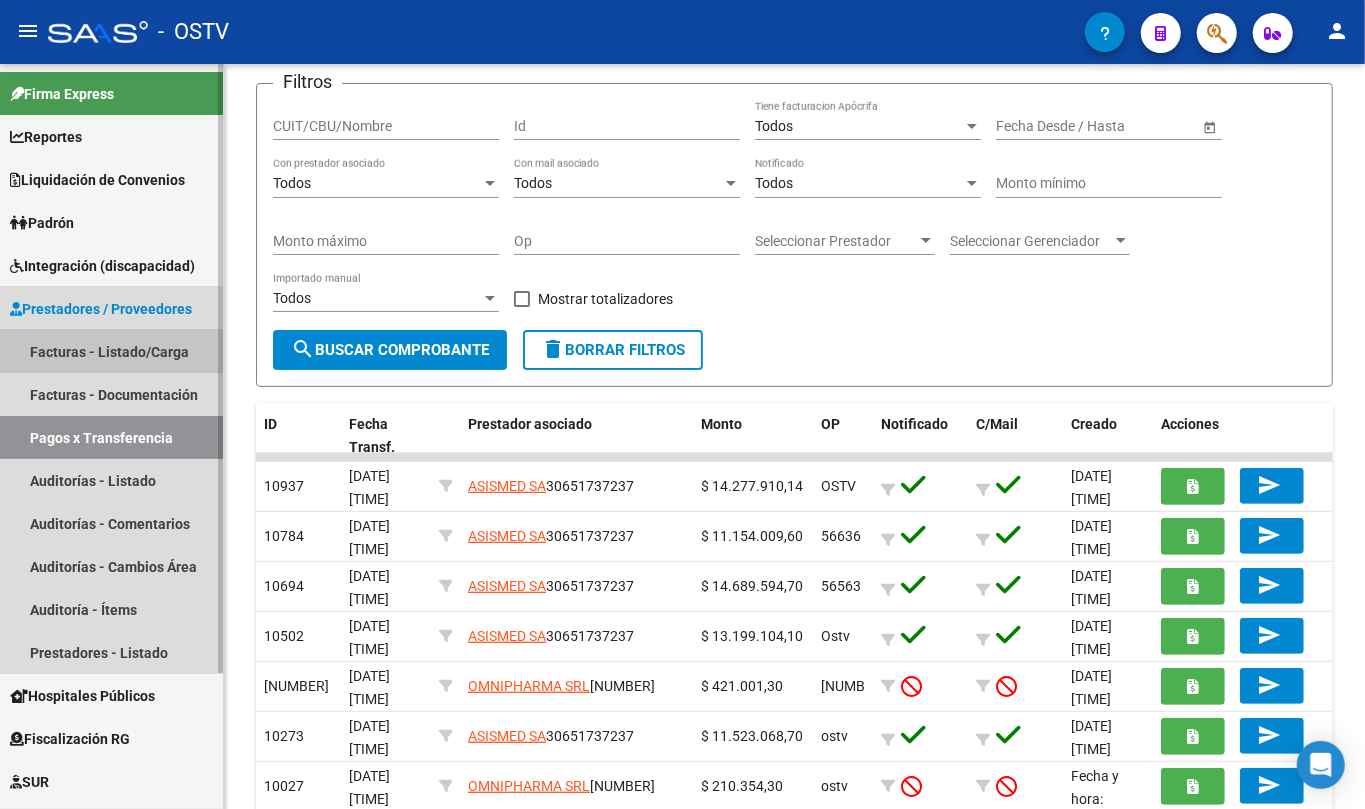click on "Facturas - Listado/Carga" at bounding box center [111, 351] 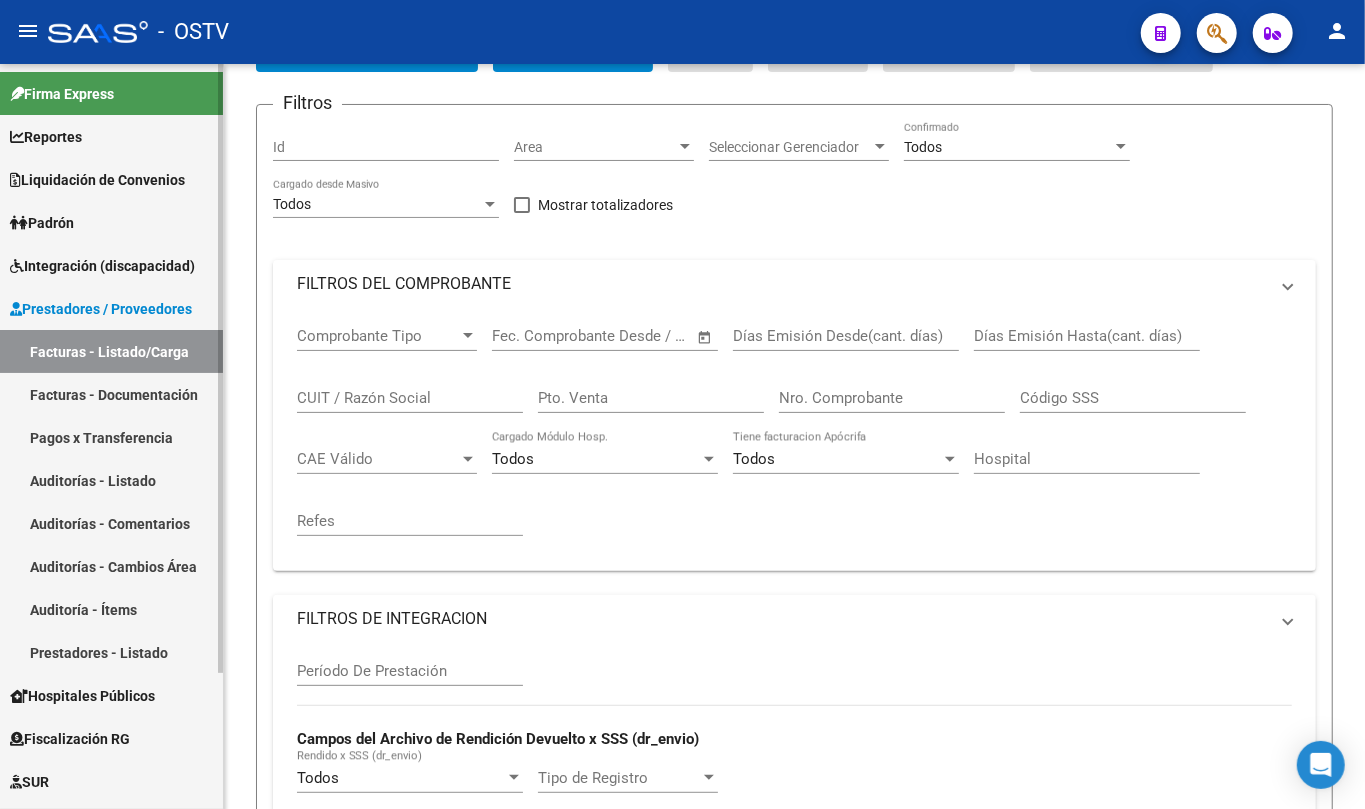 scroll, scrollTop: 53, scrollLeft: 0, axis: vertical 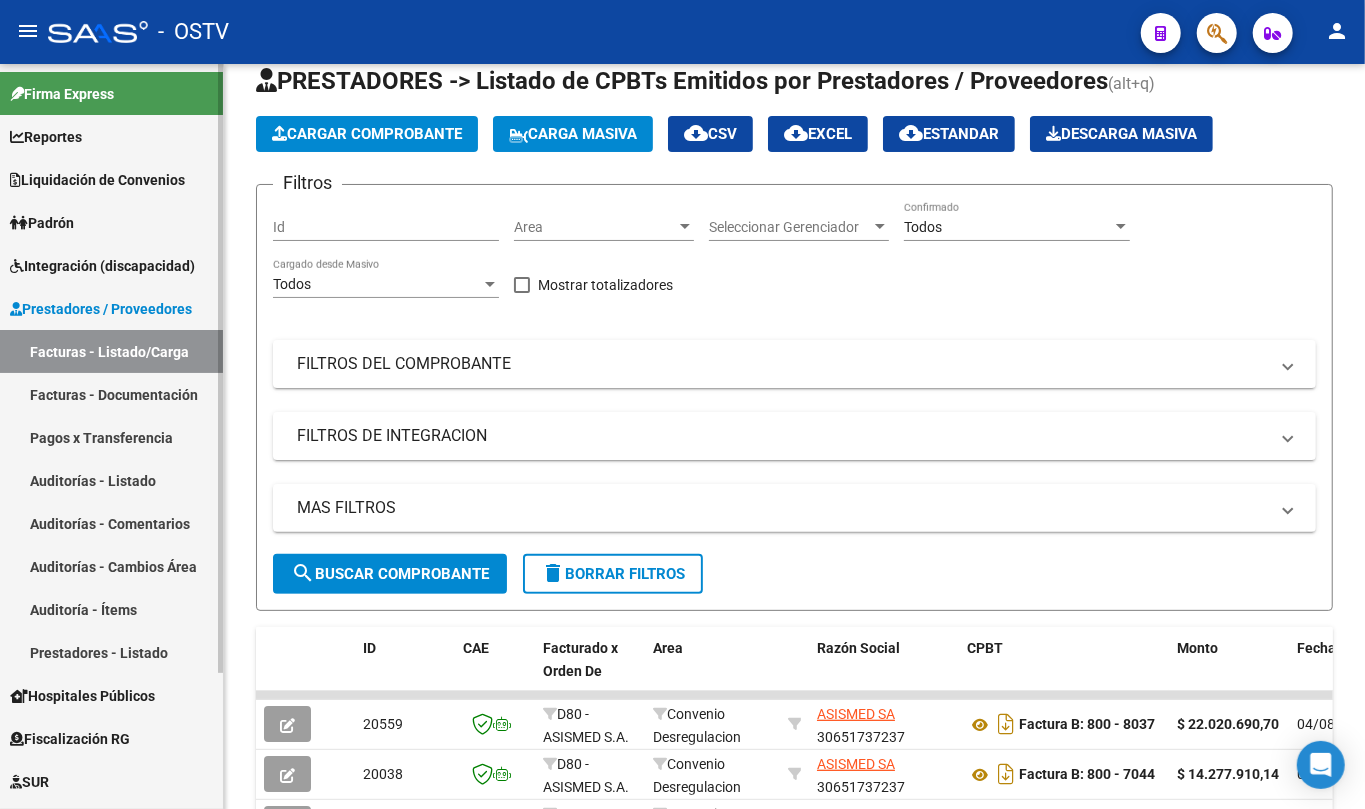 click on "Facturas - Documentación" at bounding box center (111, 394) 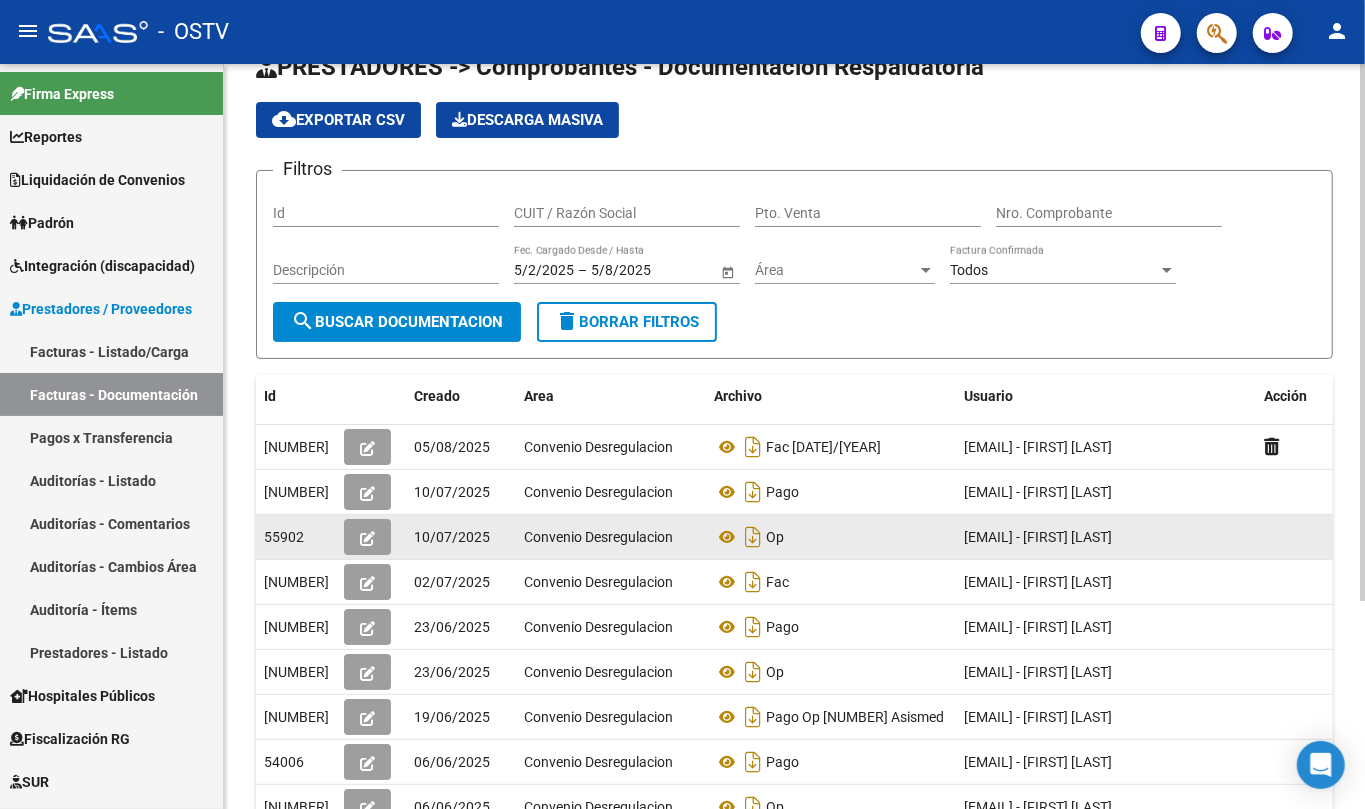 scroll, scrollTop: 0, scrollLeft: 0, axis: both 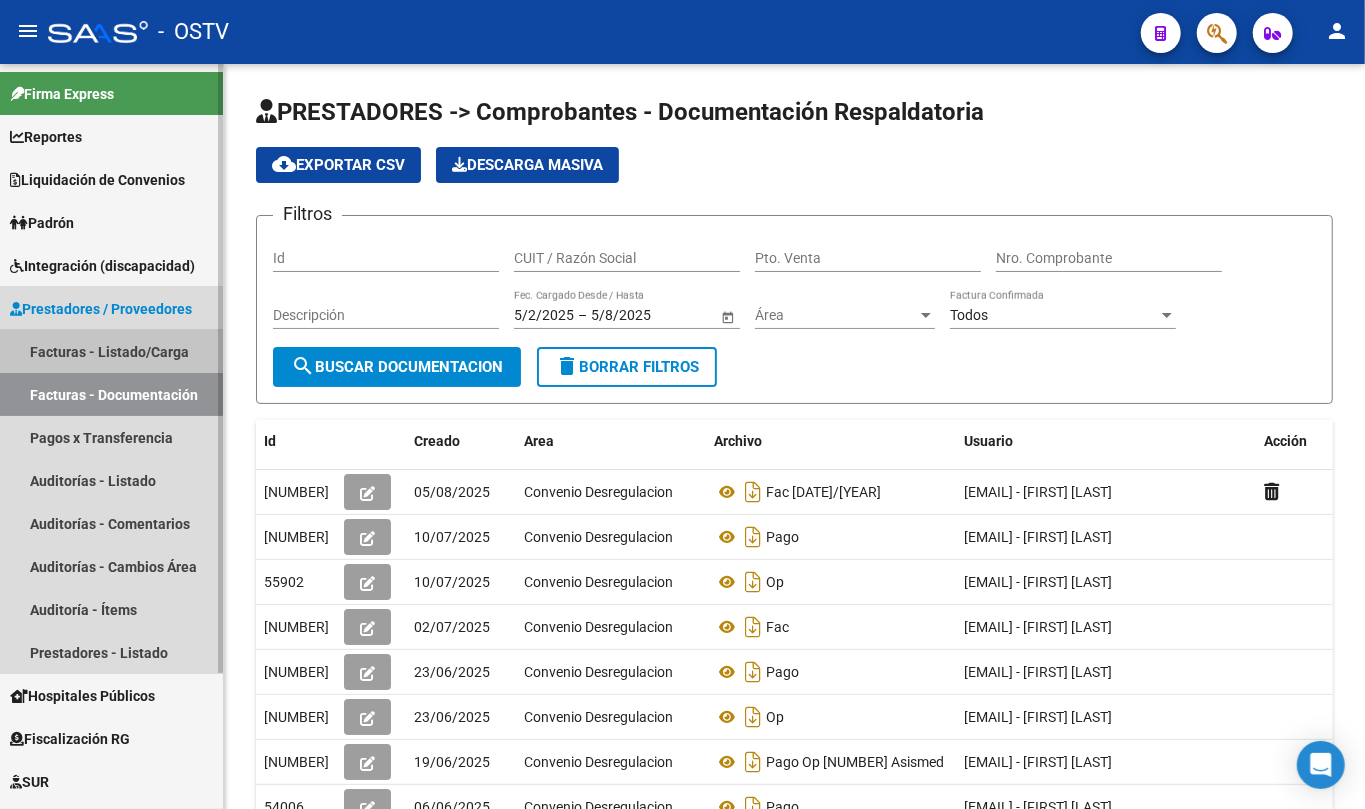 click on "Facturas - Listado/Carga" at bounding box center (111, 351) 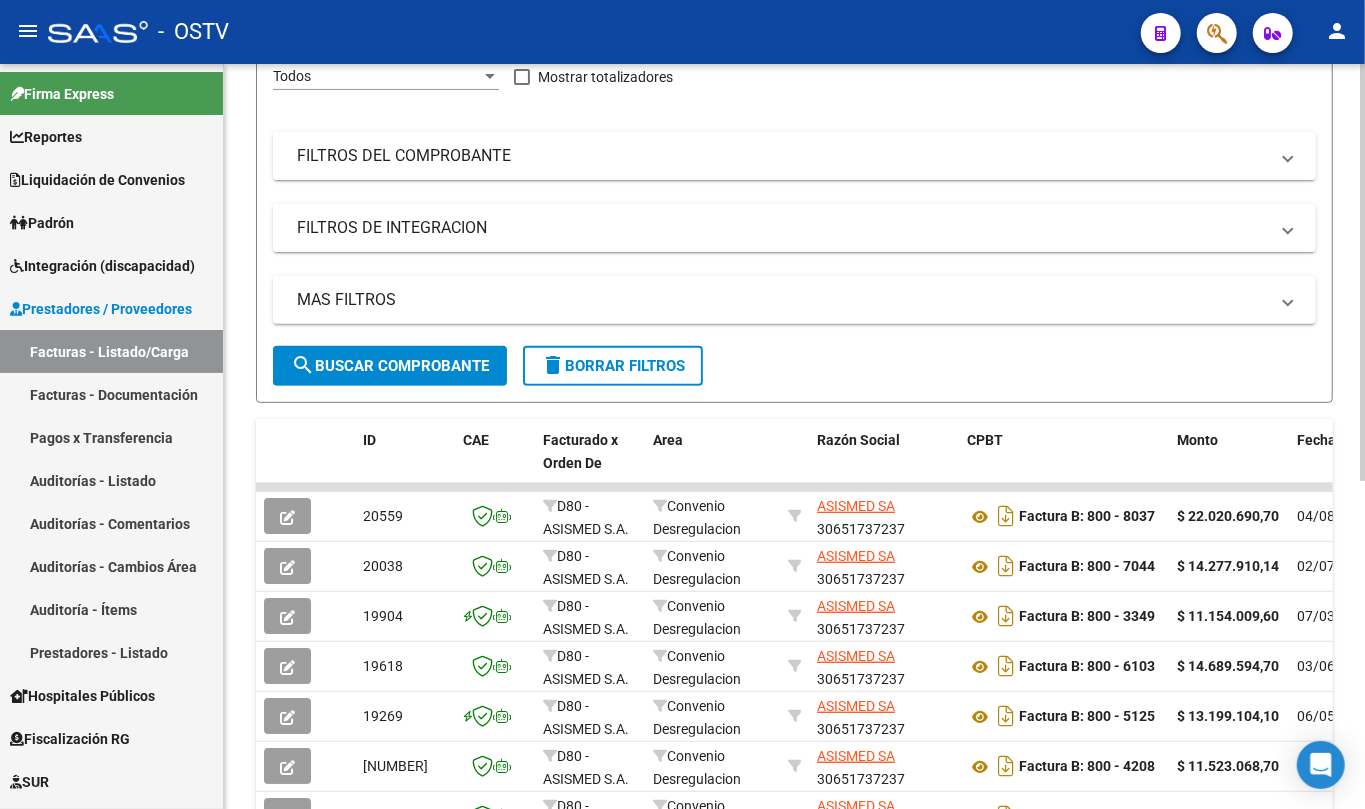 scroll, scrollTop: 266, scrollLeft: 0, axis: vertical 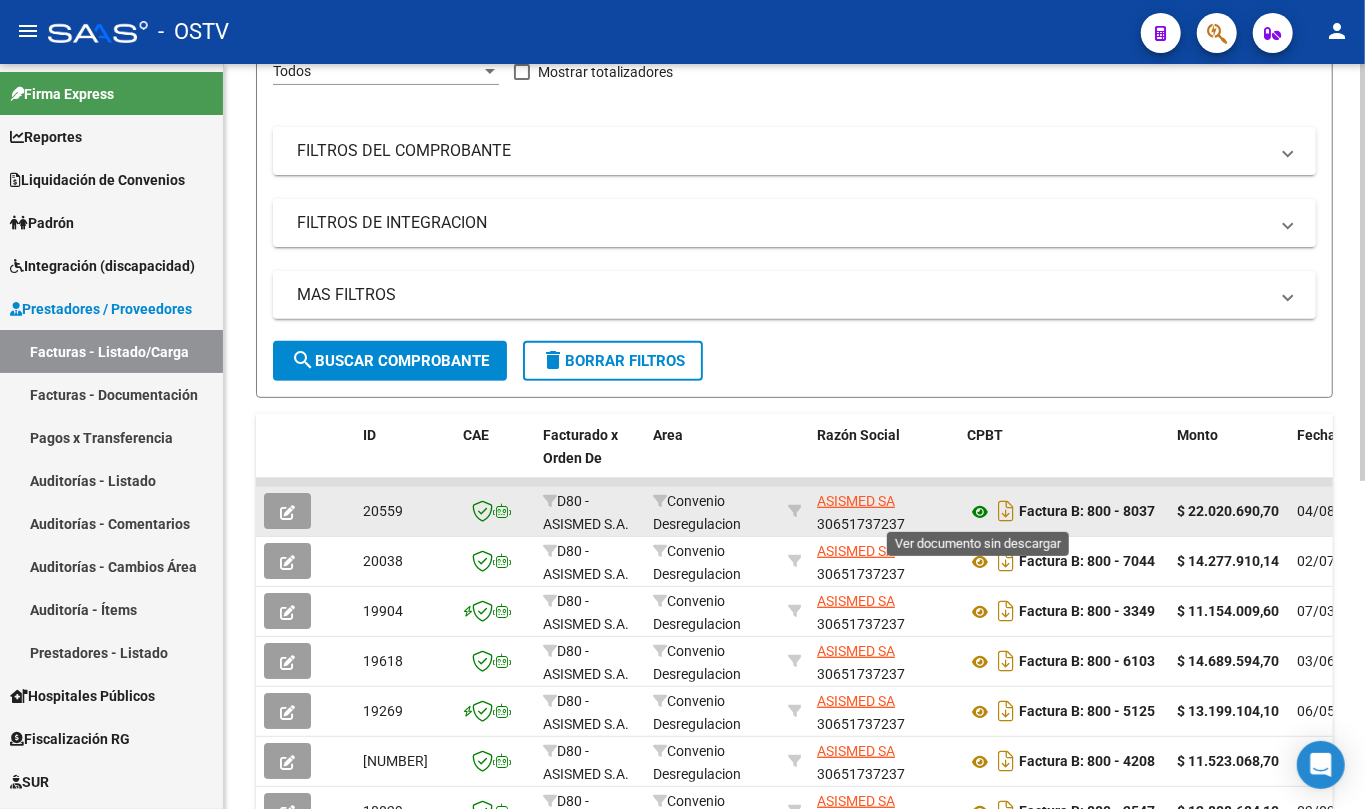 click 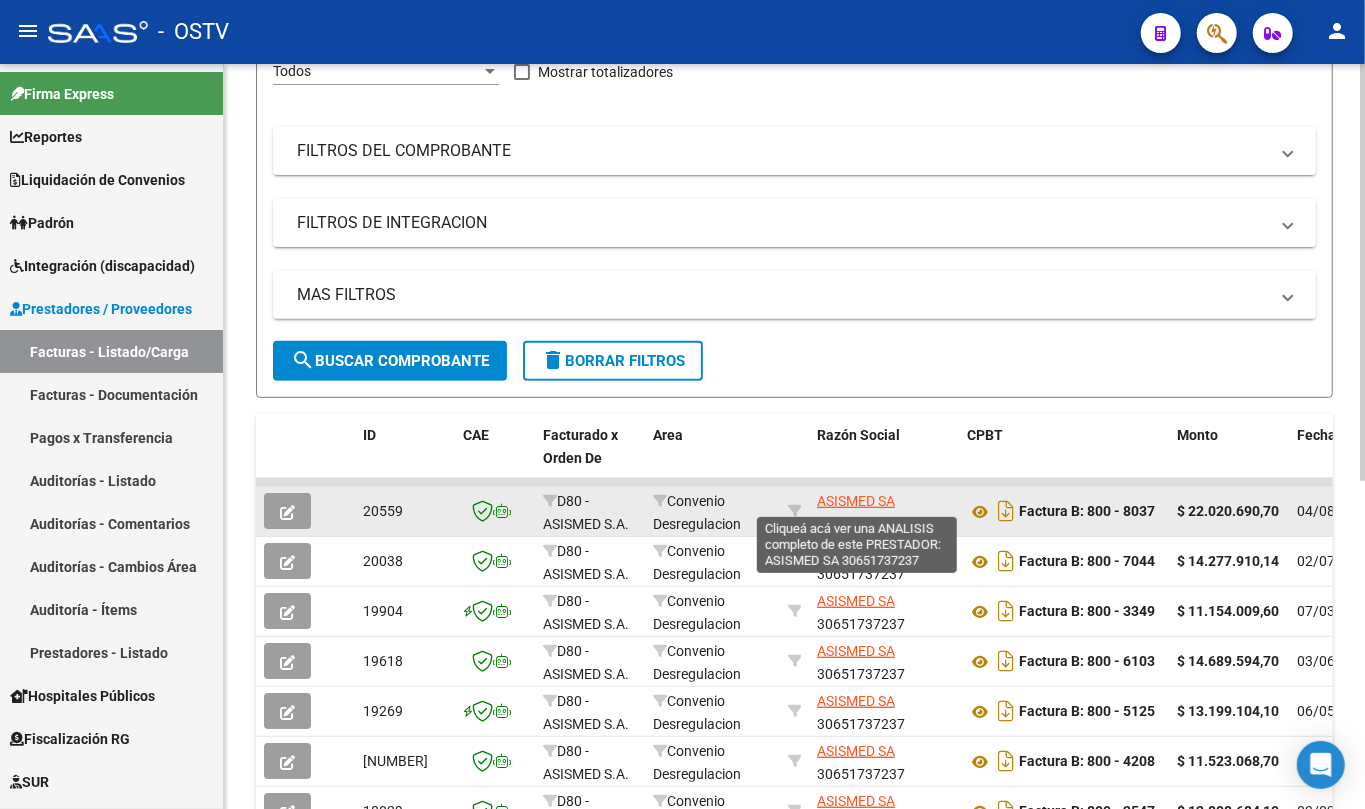 click on "ASISMED SA" 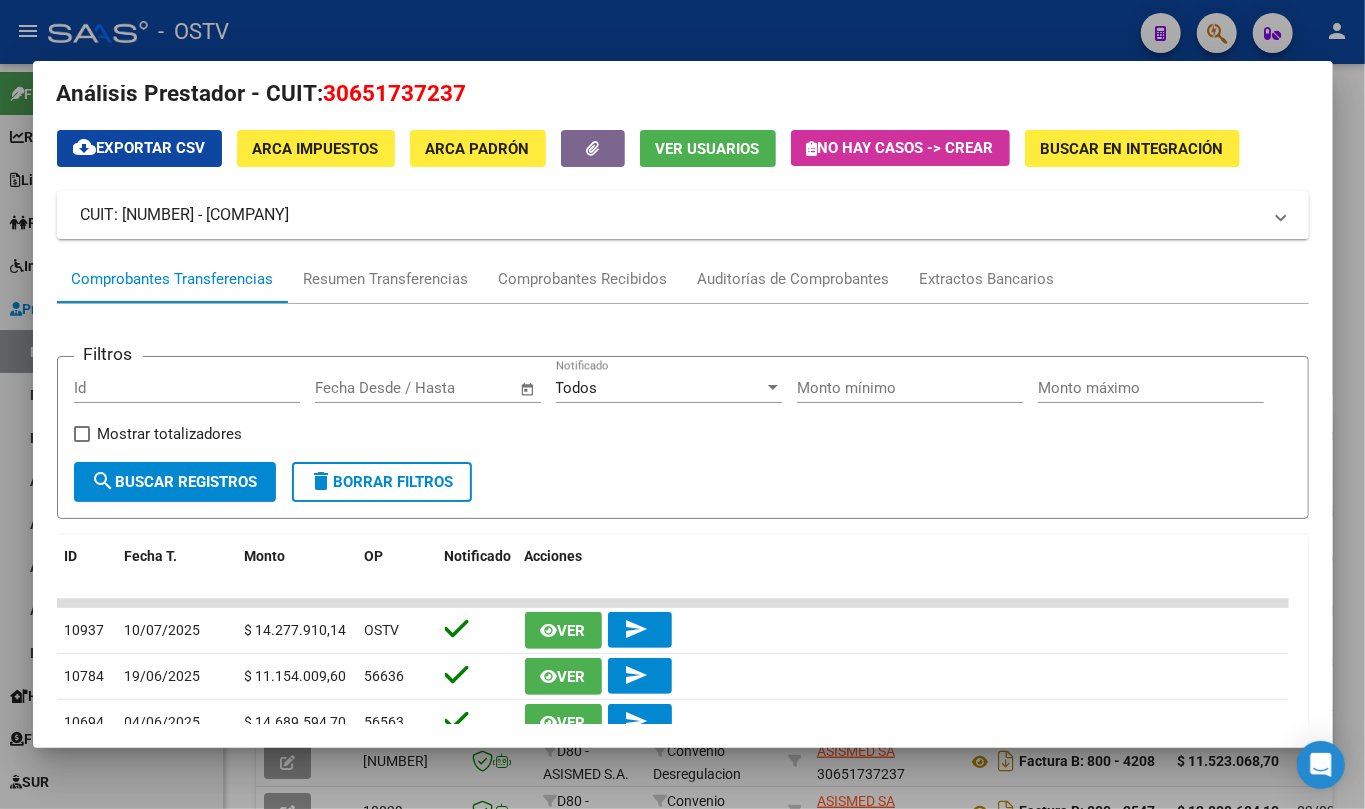 scroll, scrollTop: 0, scrollLeft: 0, axis: both 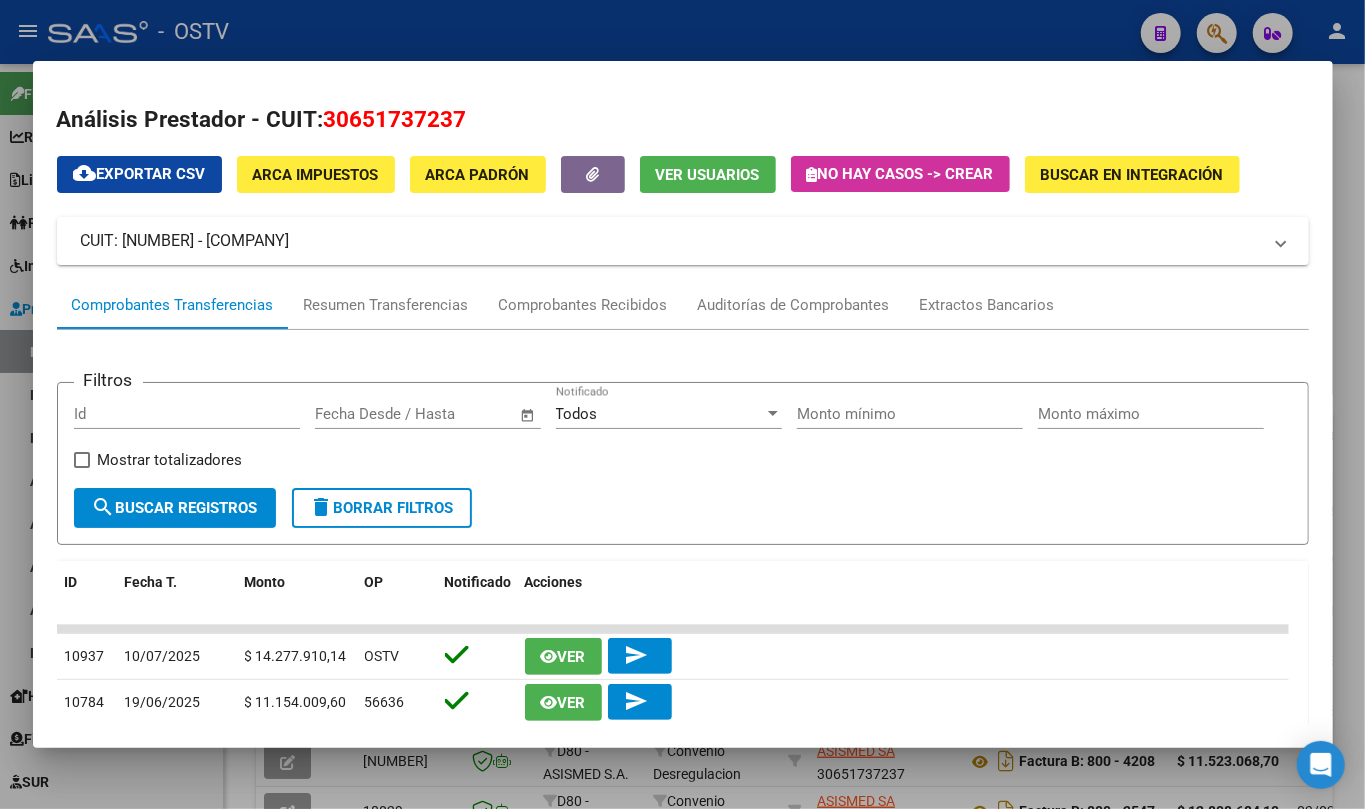 click on "ARCA Impuestos" at bounding box center (316, 174) 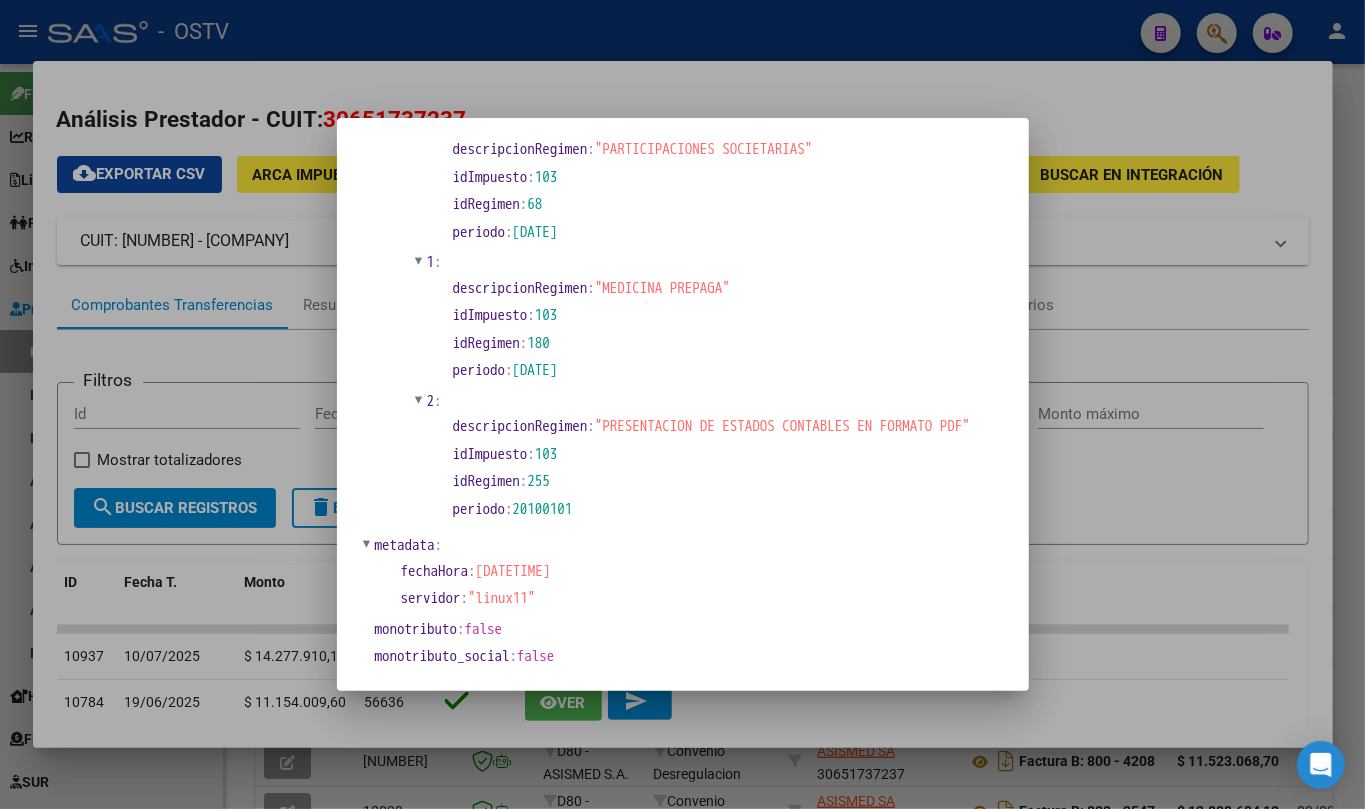 scroll, scrollTop: 1430, scrollLeft: 0, axis: vertical 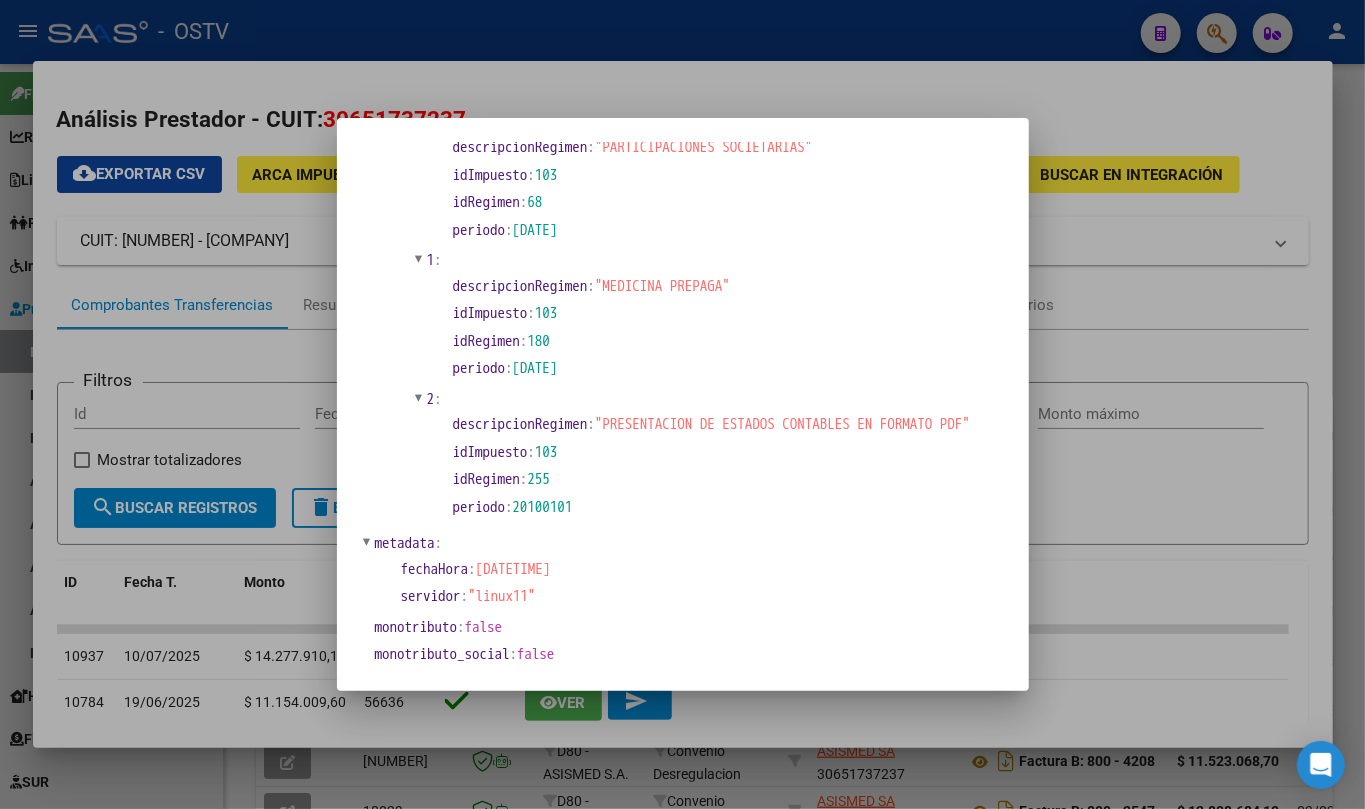 click at bounding box center [682, 404] 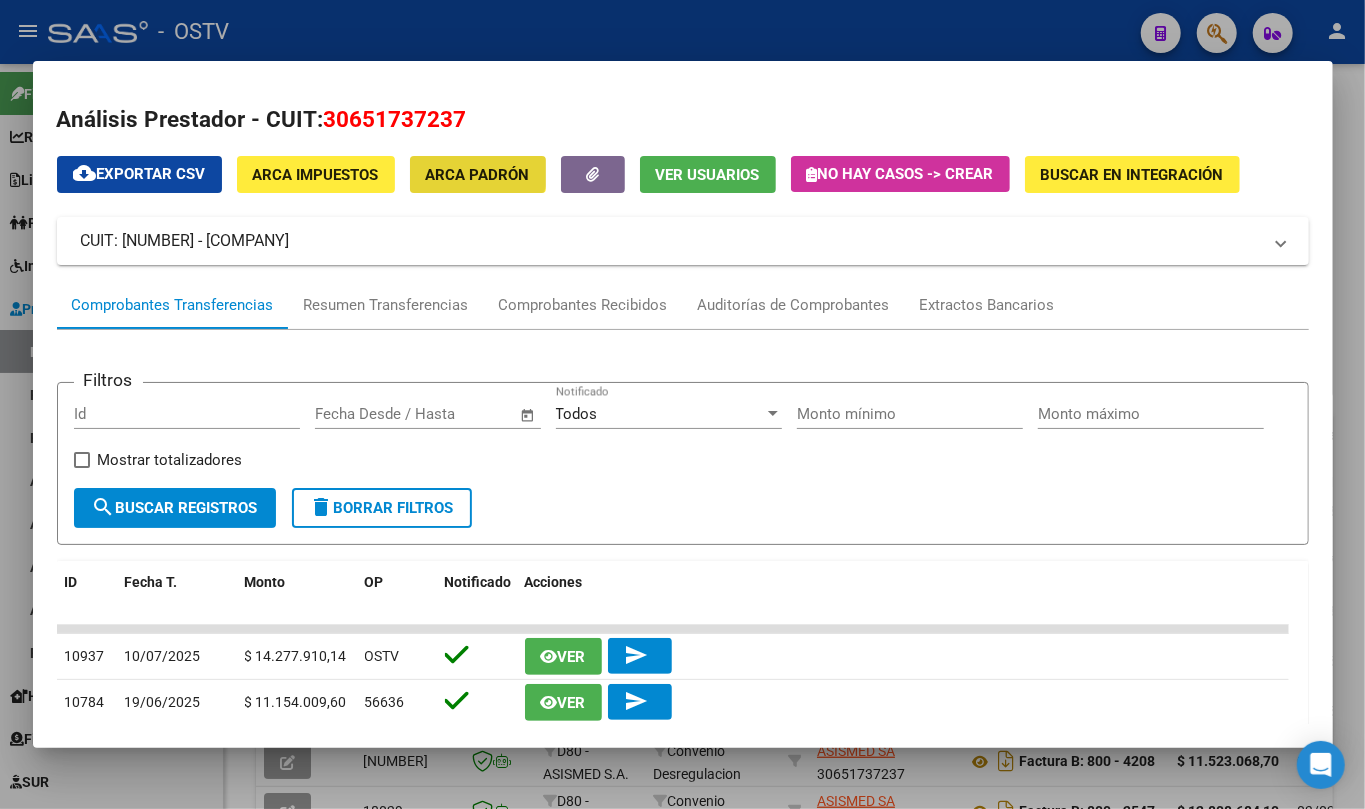 click on "ARCA Padrón" at bounding box center (478, 175) 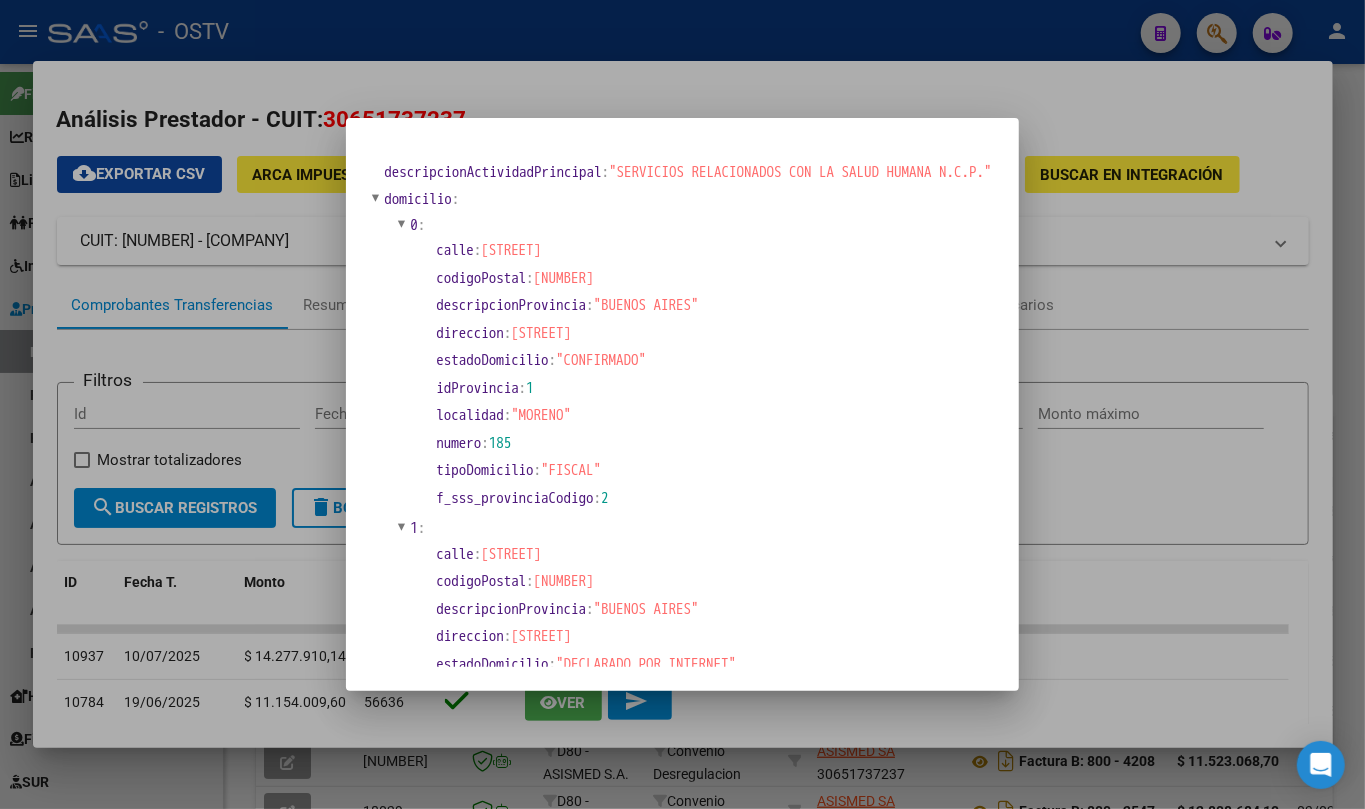click at bounding box center (682, 404) 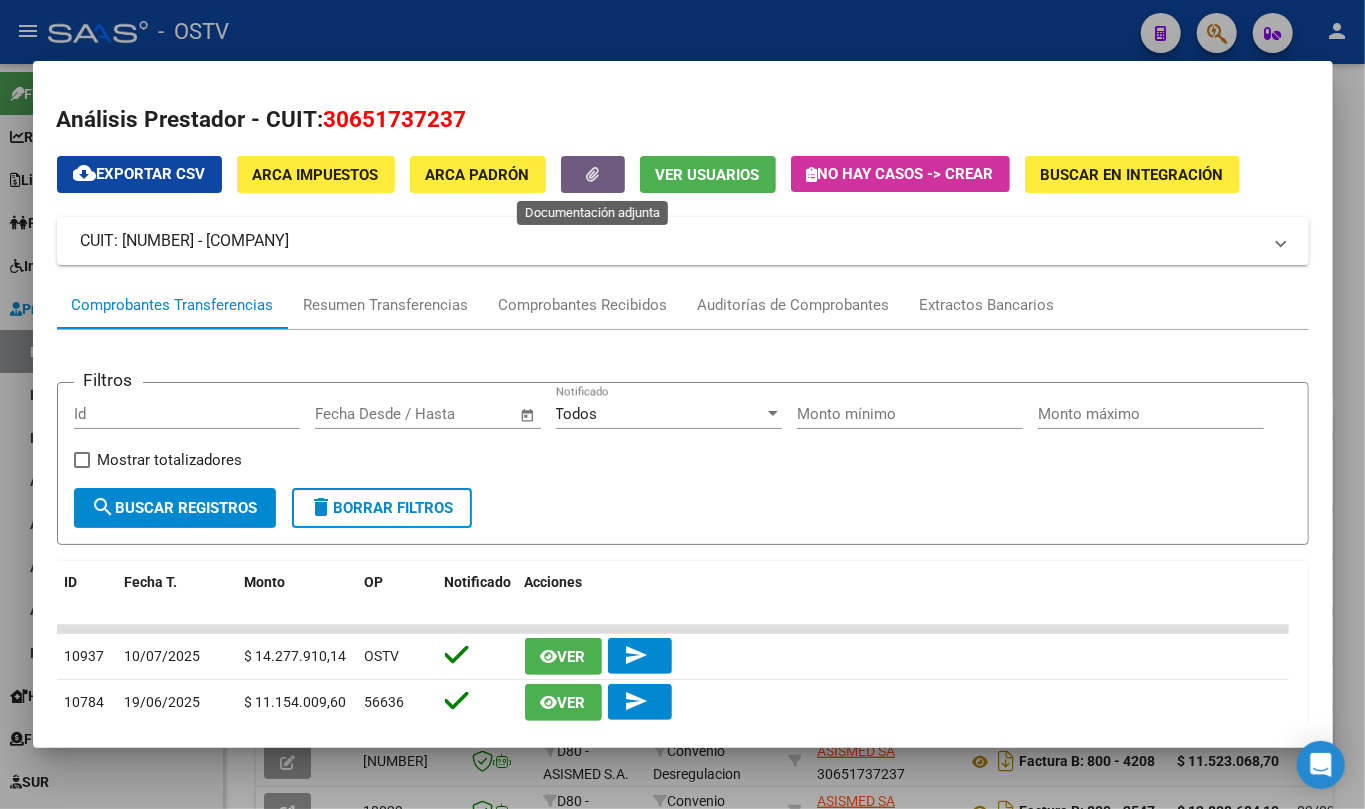 click 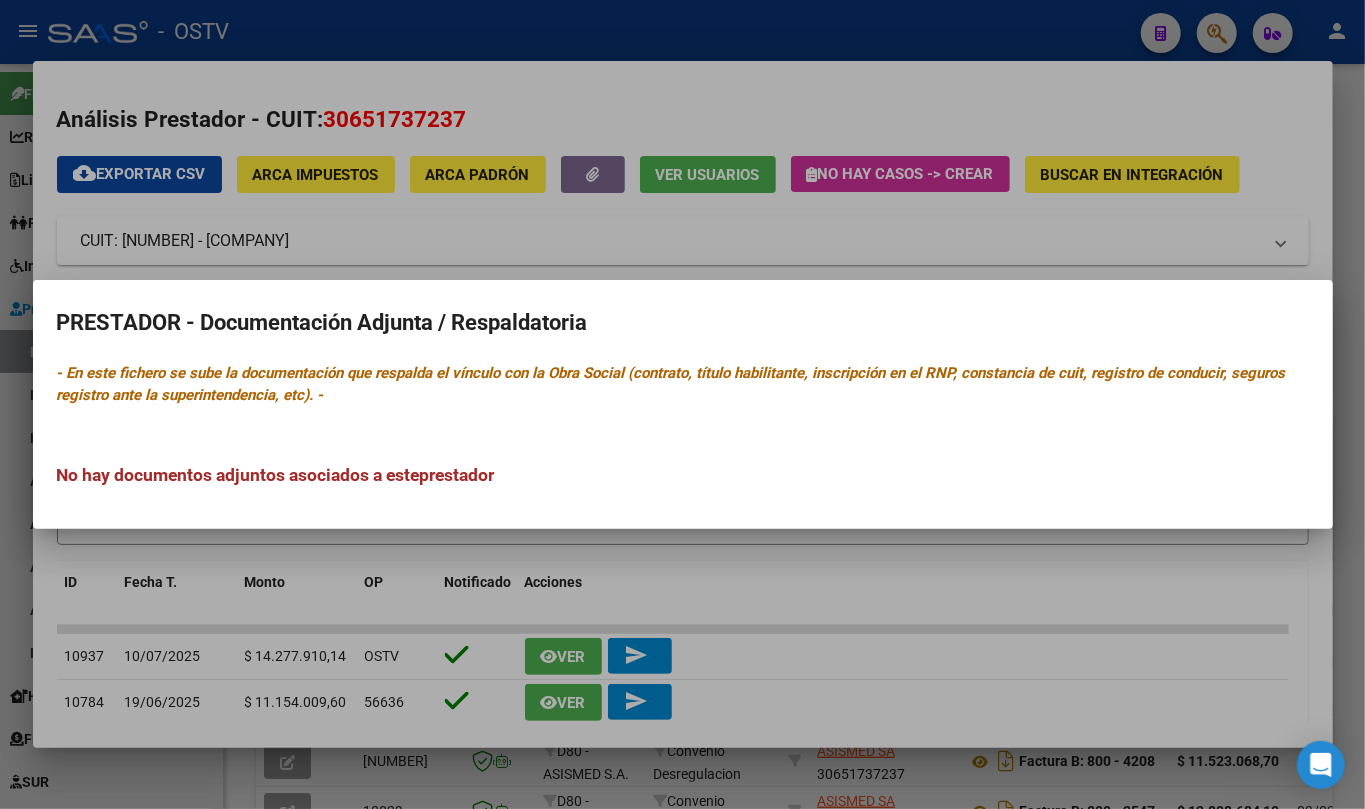click at bounding box center (682, 404) 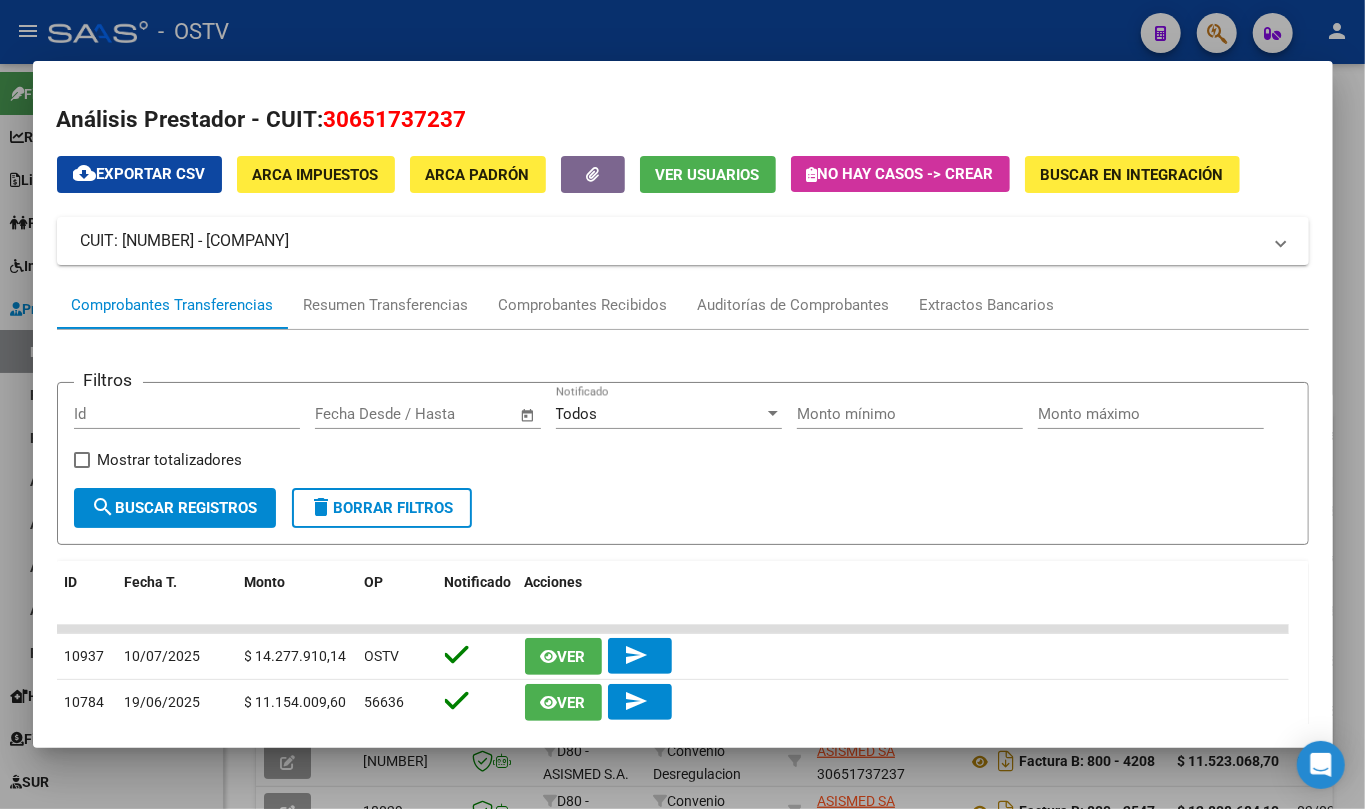 click on "Ver Usuarios" 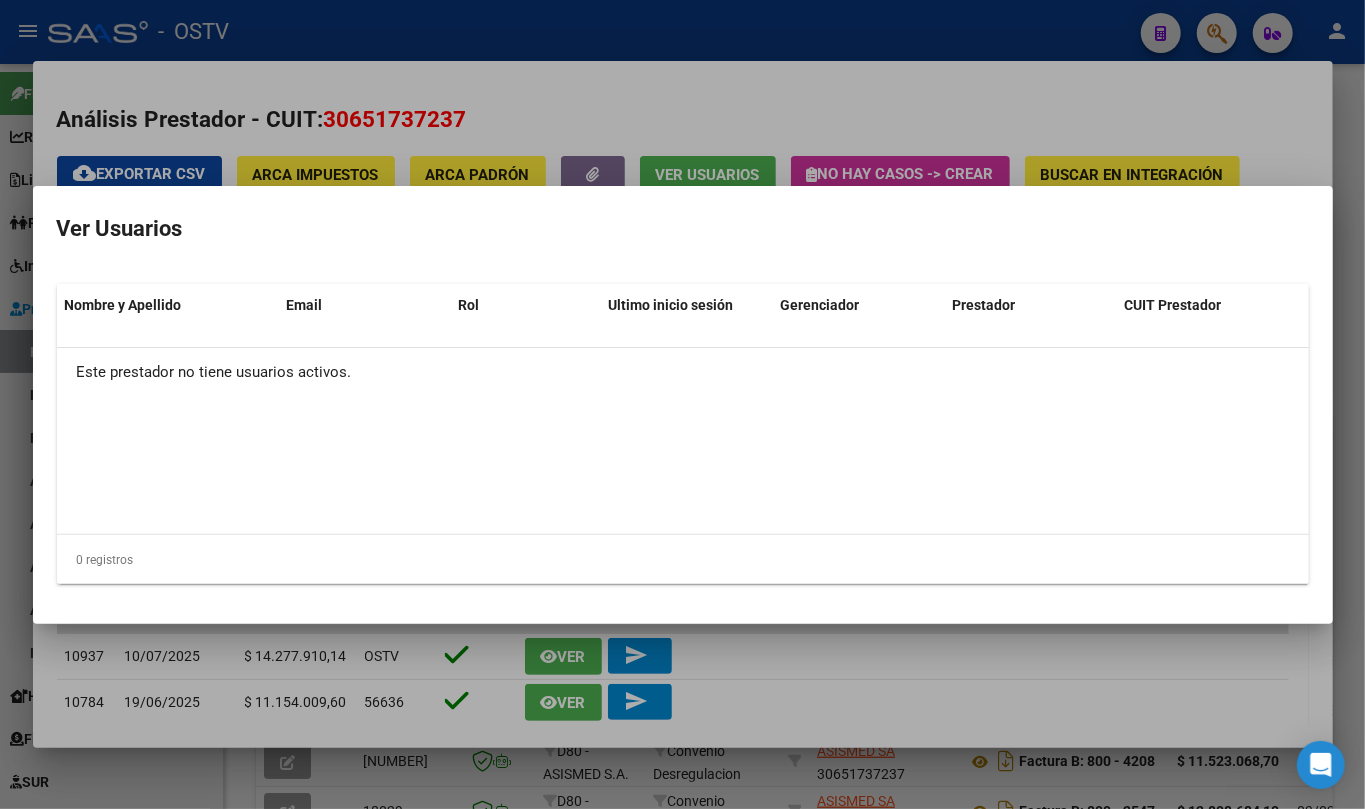click at bounding box center (682, 404) 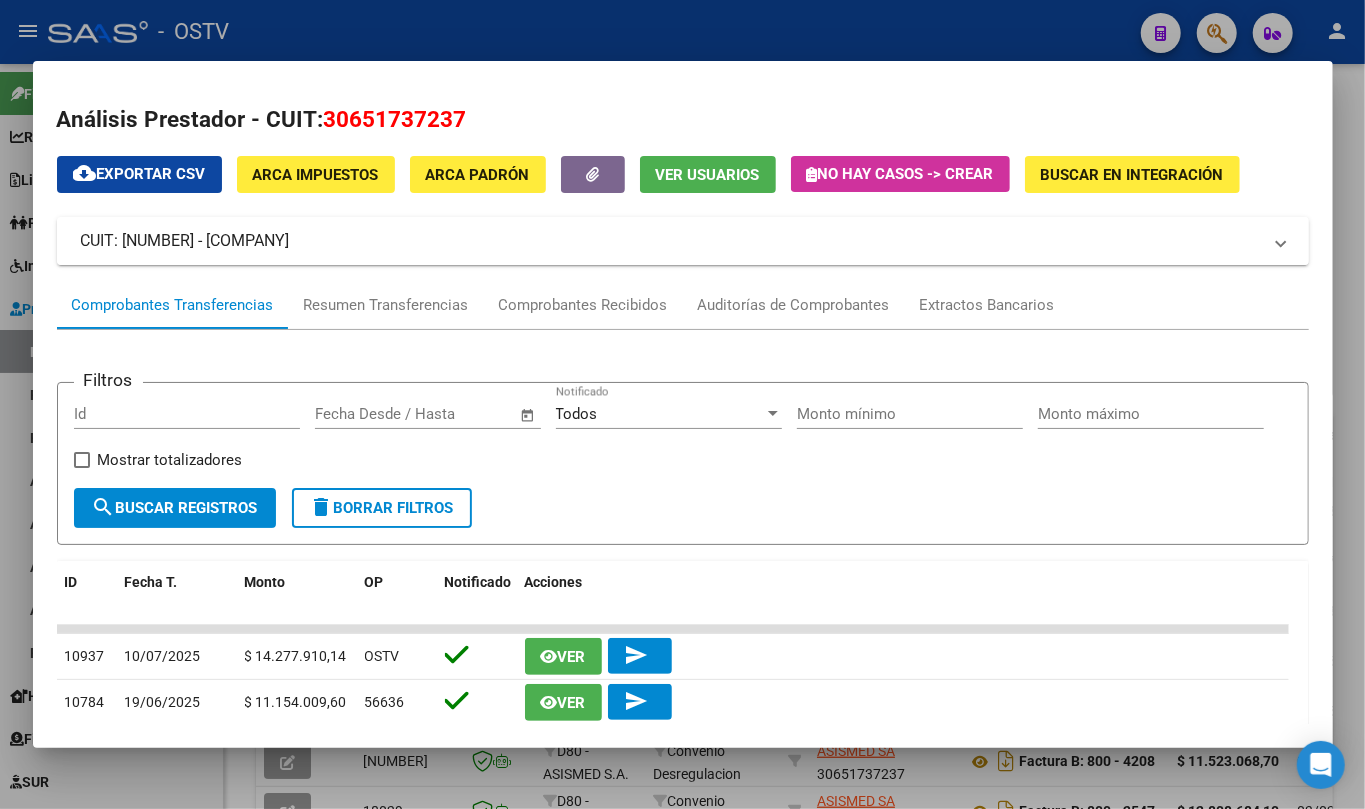 click on "CUIT: 30651737237 - ASISMED SA" at bounding box center (683, 241) 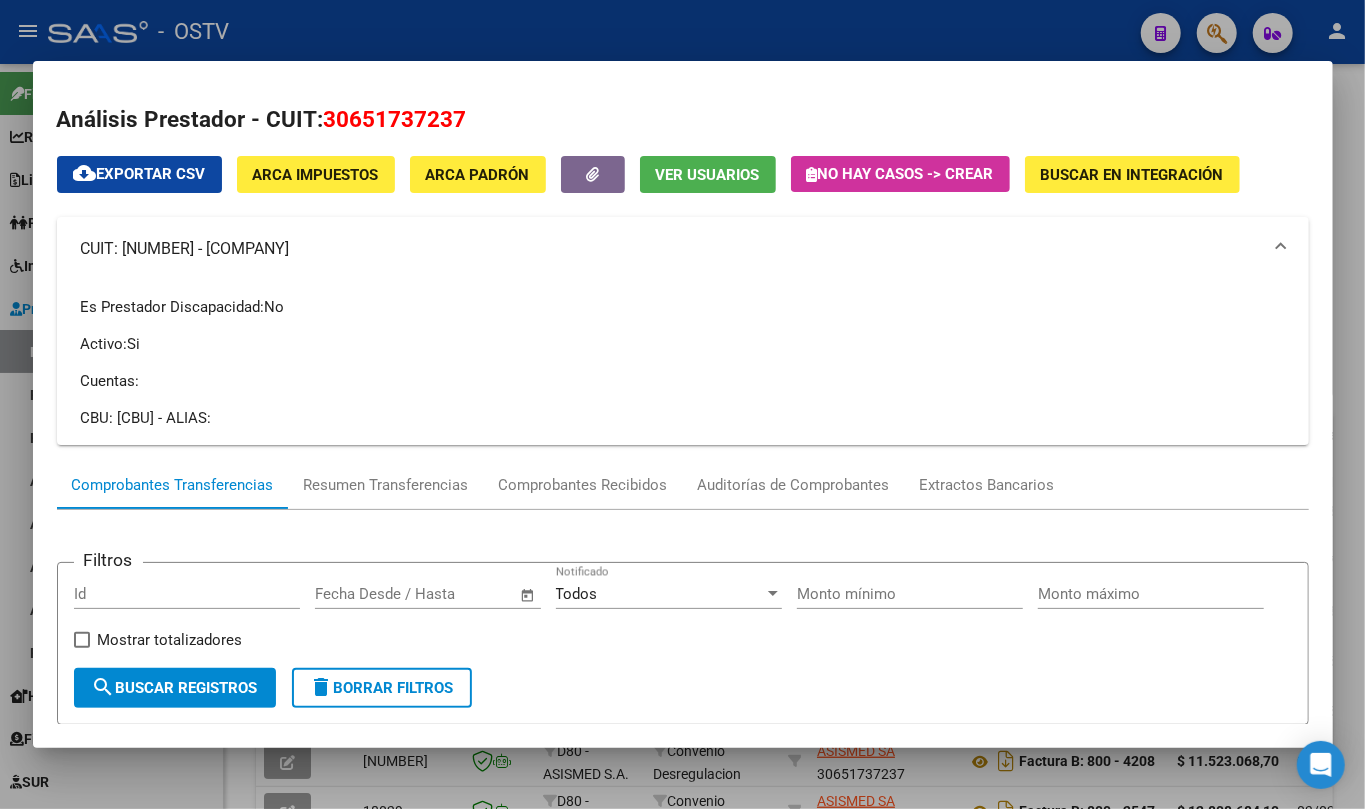 click at bounding box center (682, 404) 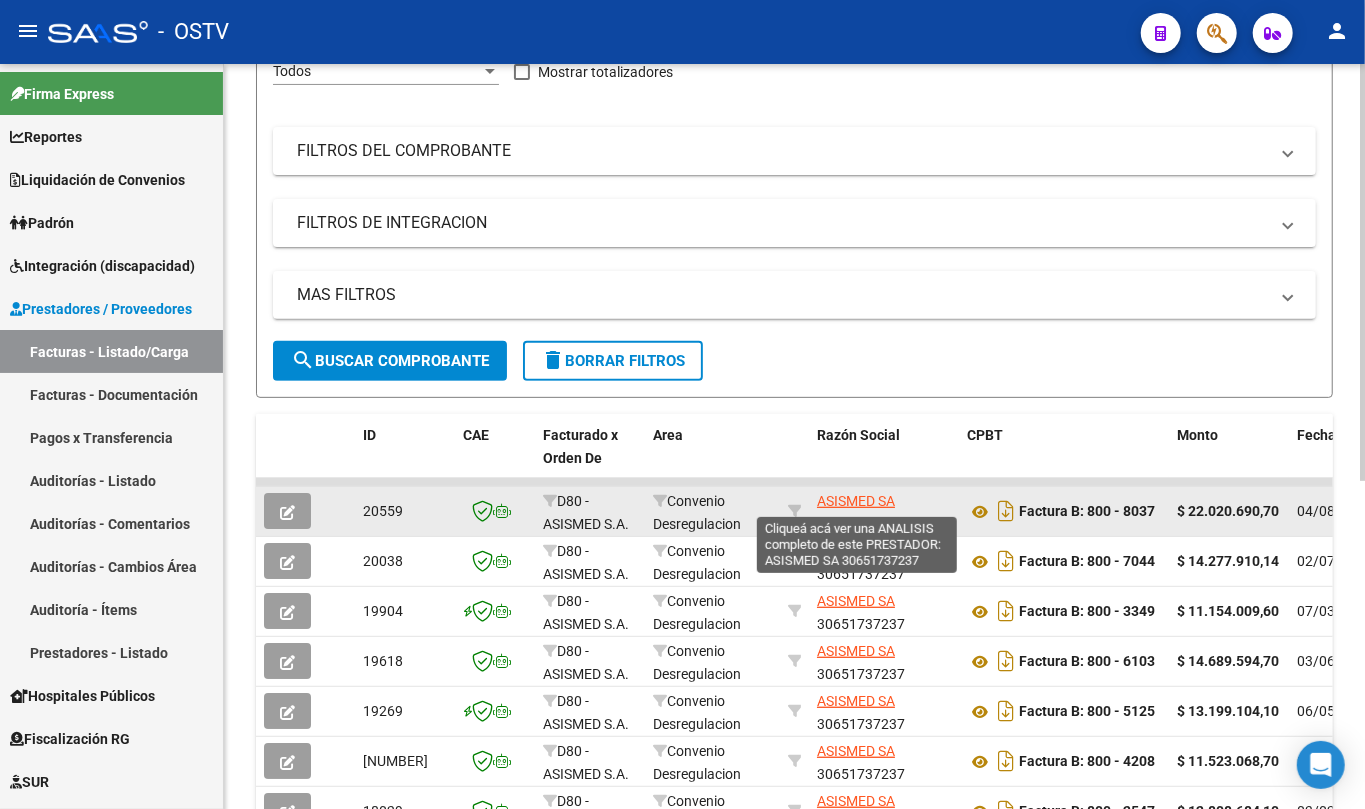 click on "ASISMED SA" 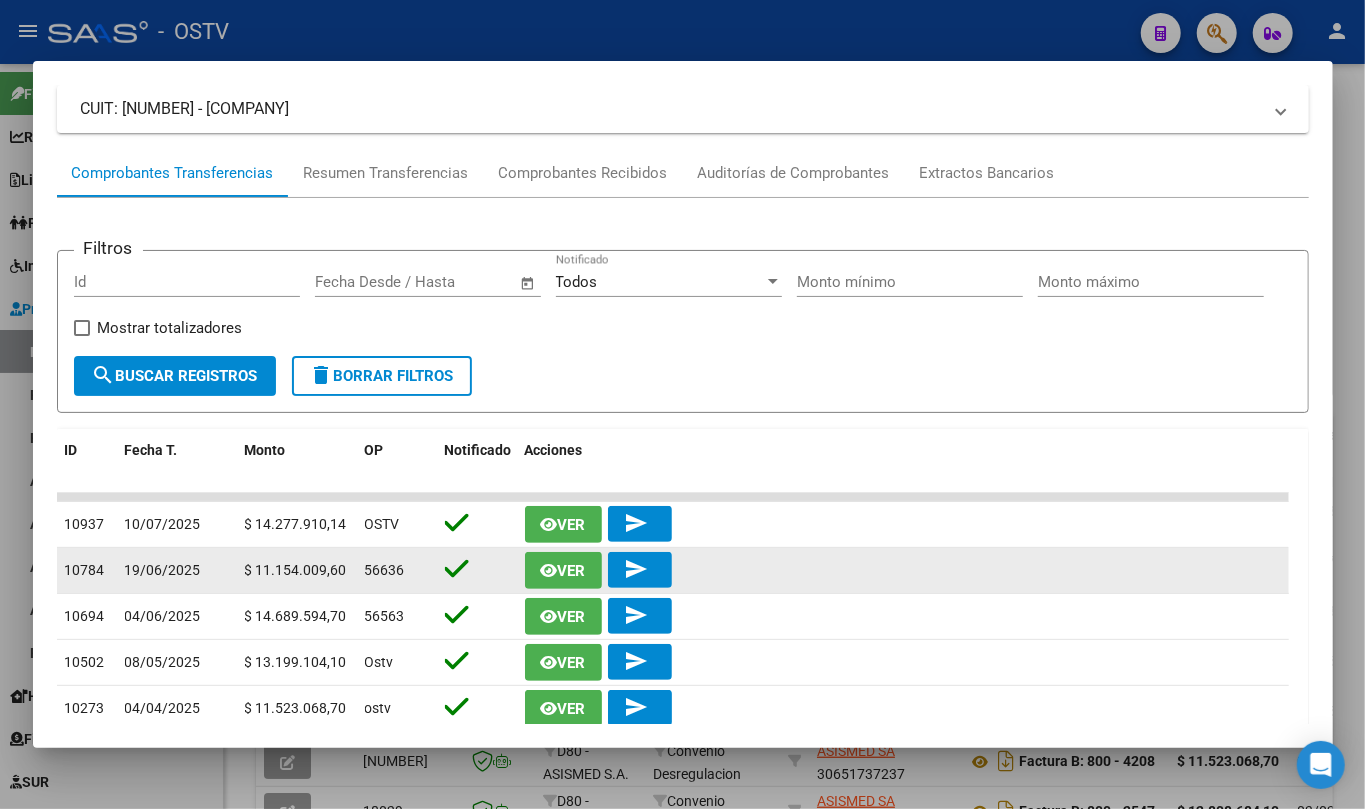 scroll, scrollTop: 133, scrollLeft: 0, axis: vertical 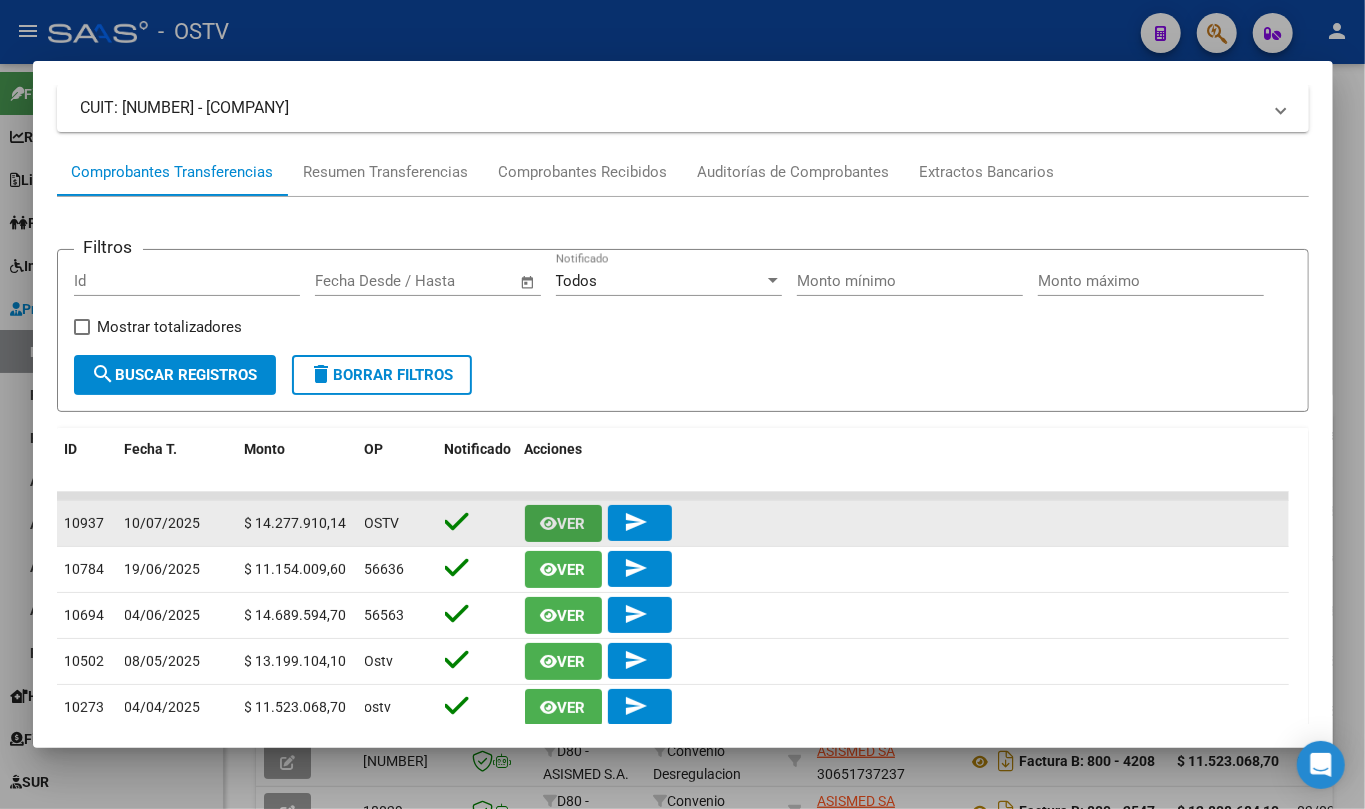 click on "Ver" 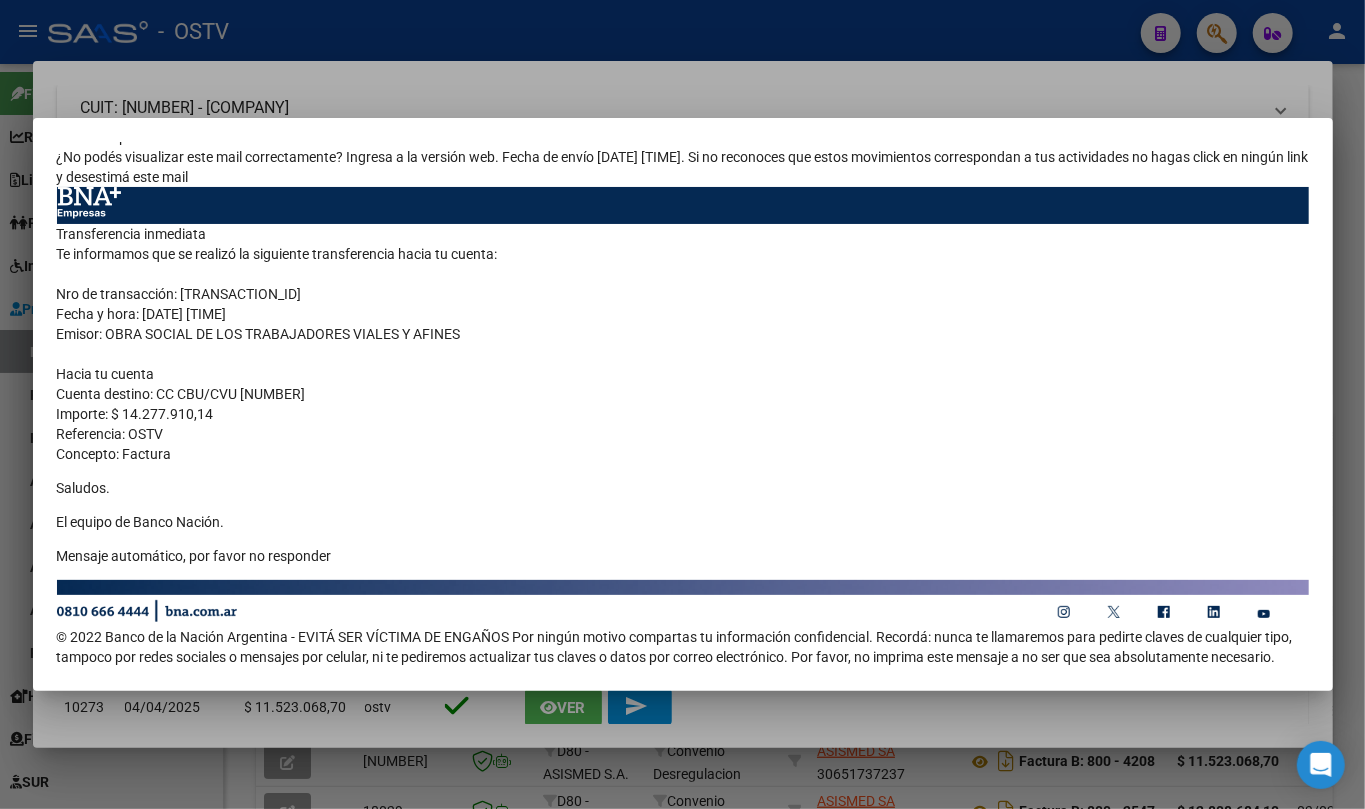 scroll, scrollTop: 0, scrollLeft: 0, axis: both 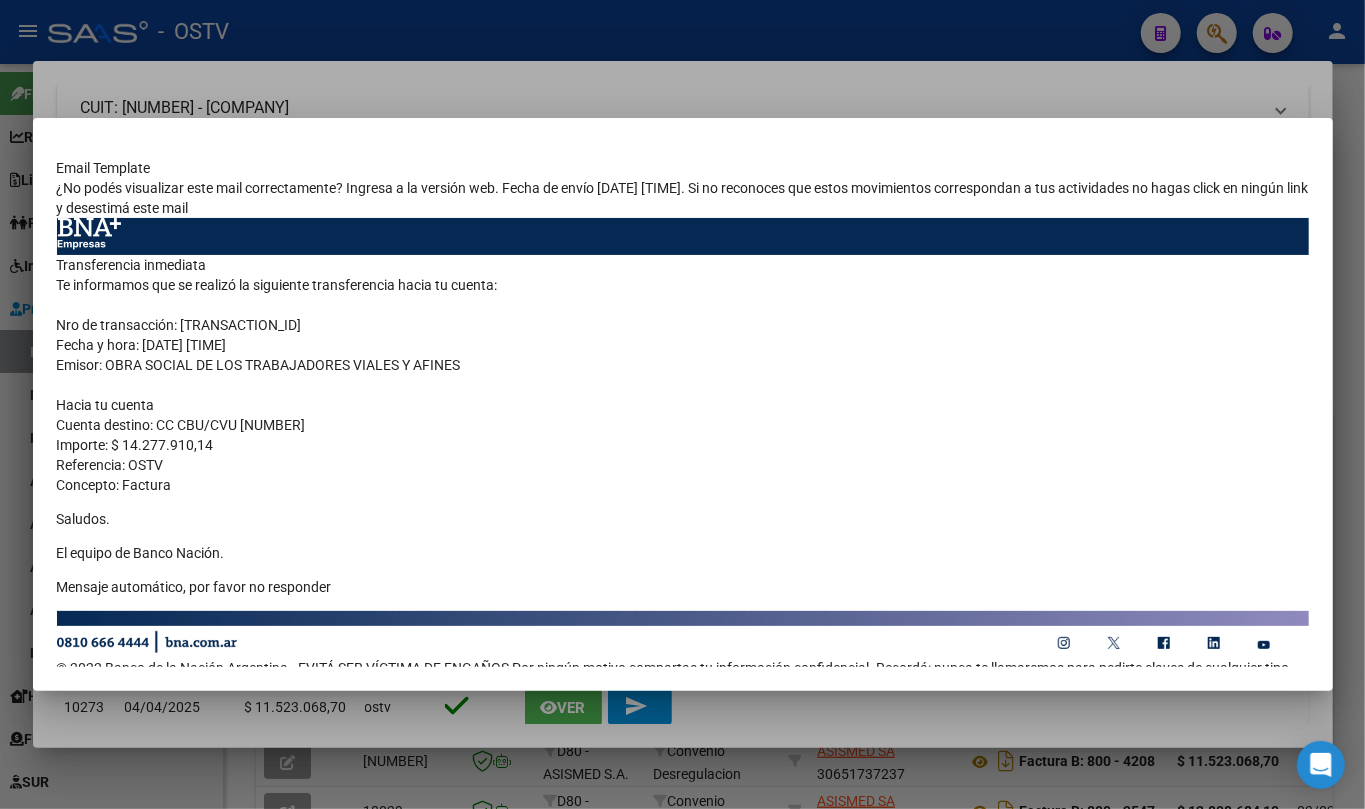 click at bounding box center [682, 404] 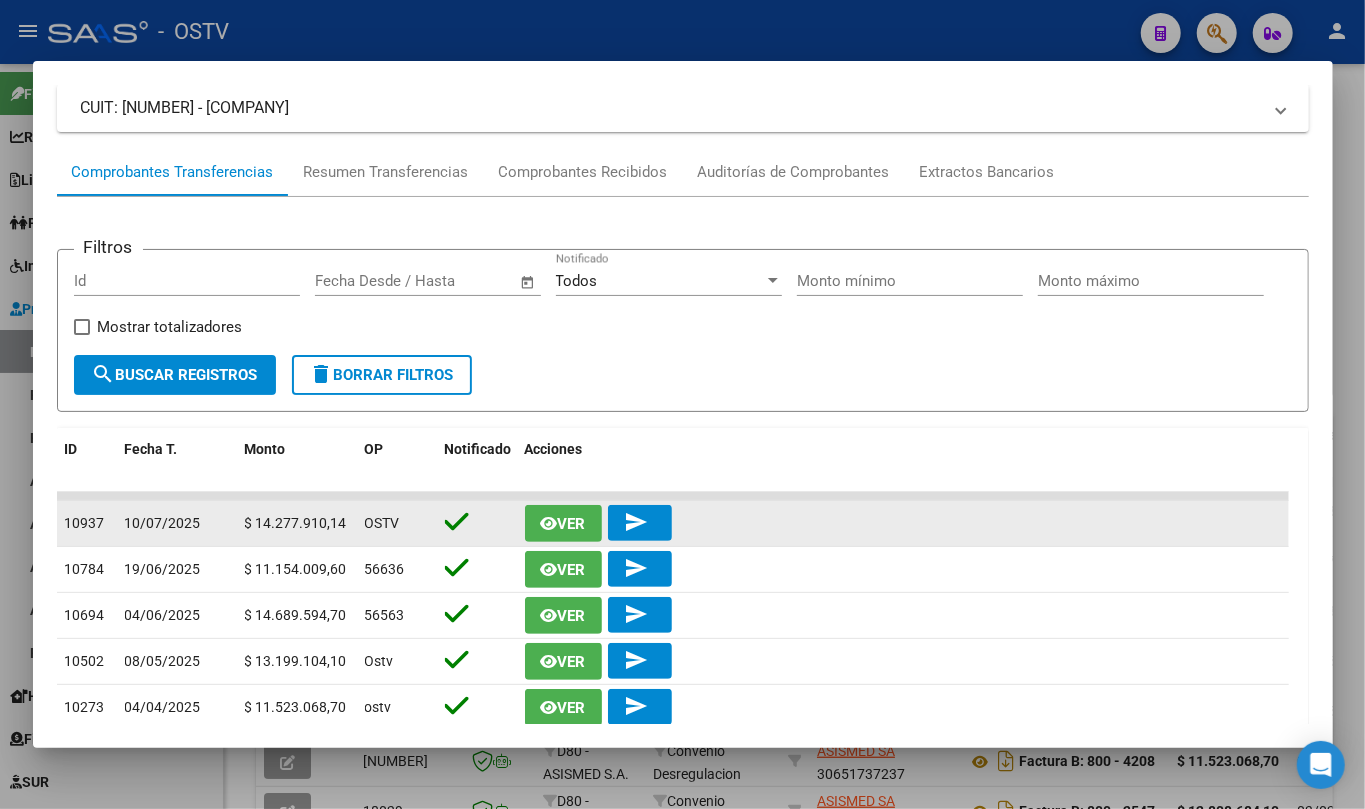 click on "send" 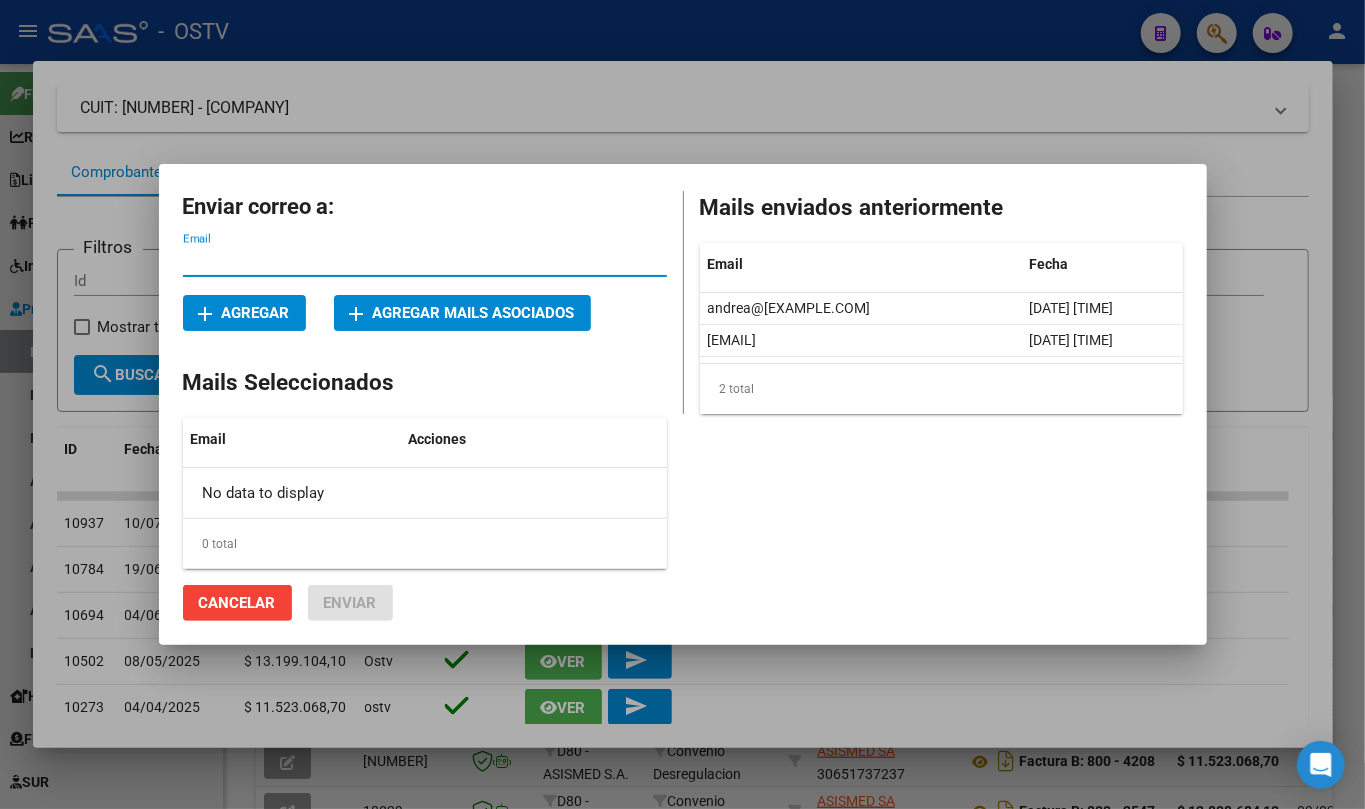 click on "add  Agregar mails asociados" at bounding box center (462, 313) 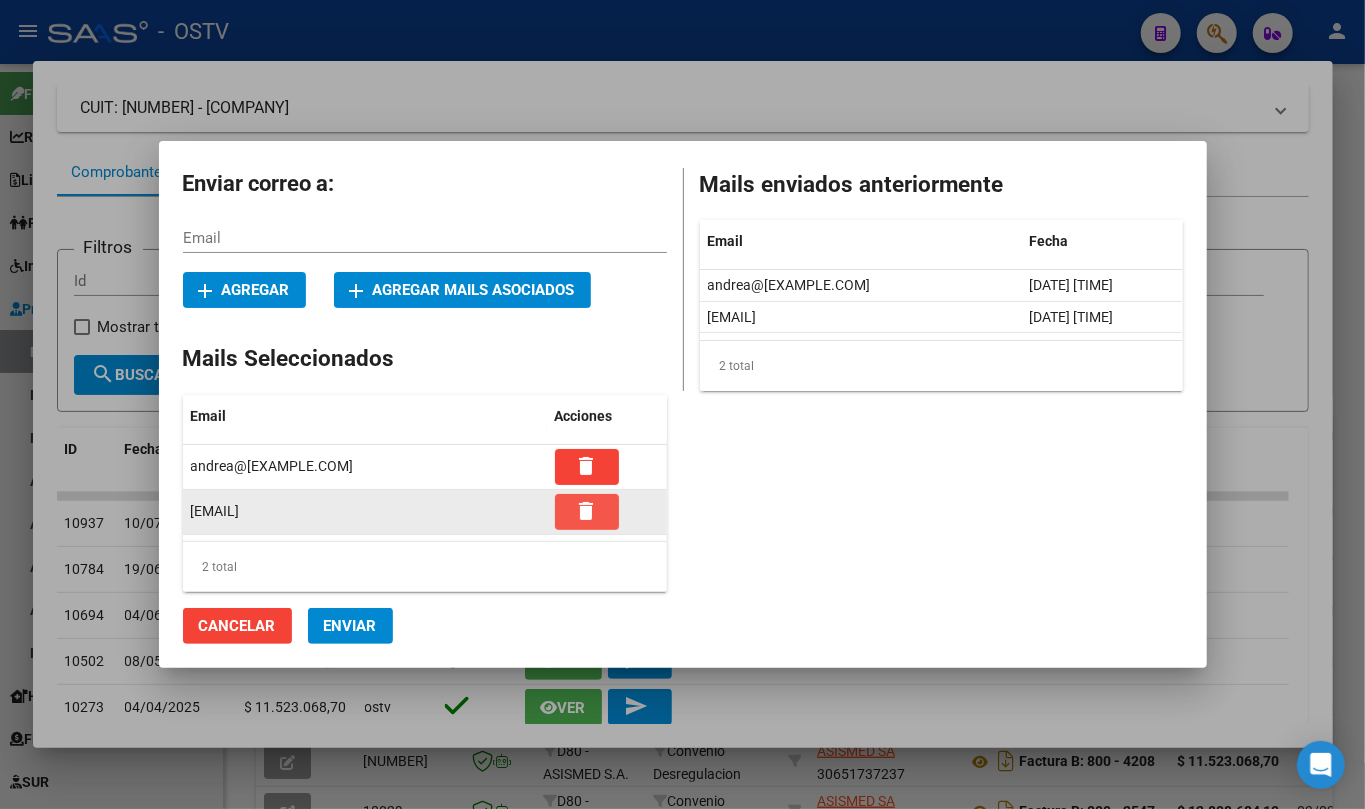 click on "delete" 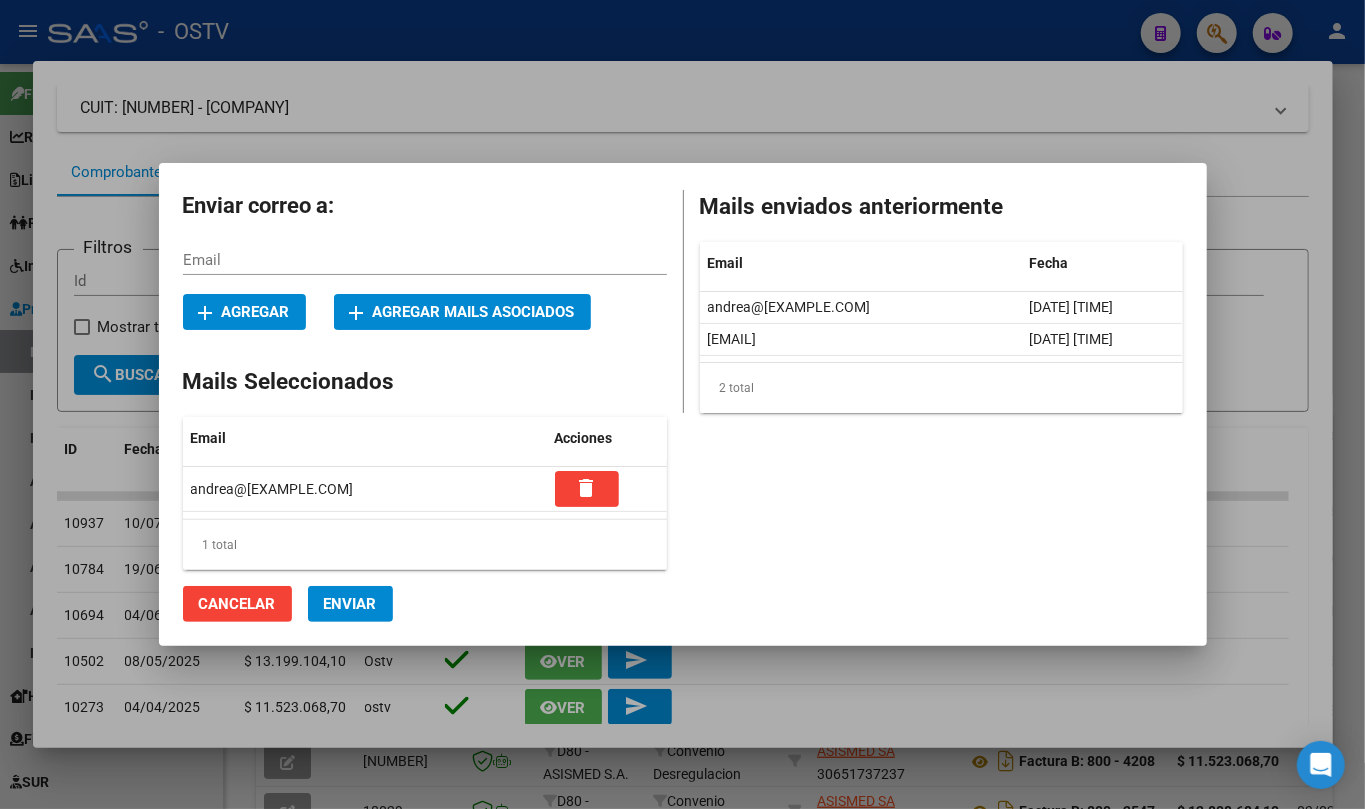 click on "Email" at bounding box center [425, 260] 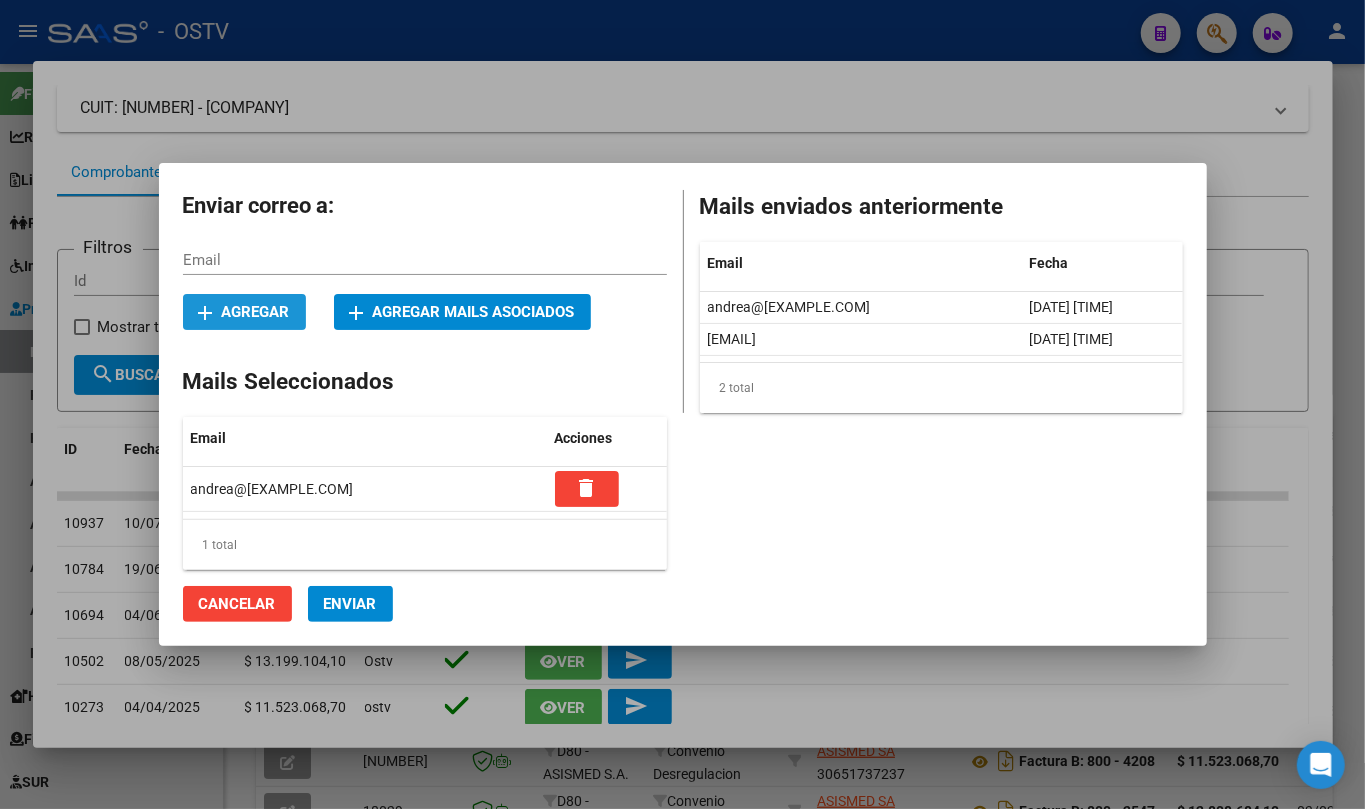 click on "add  Agregar" at bounding box center [244, 312] 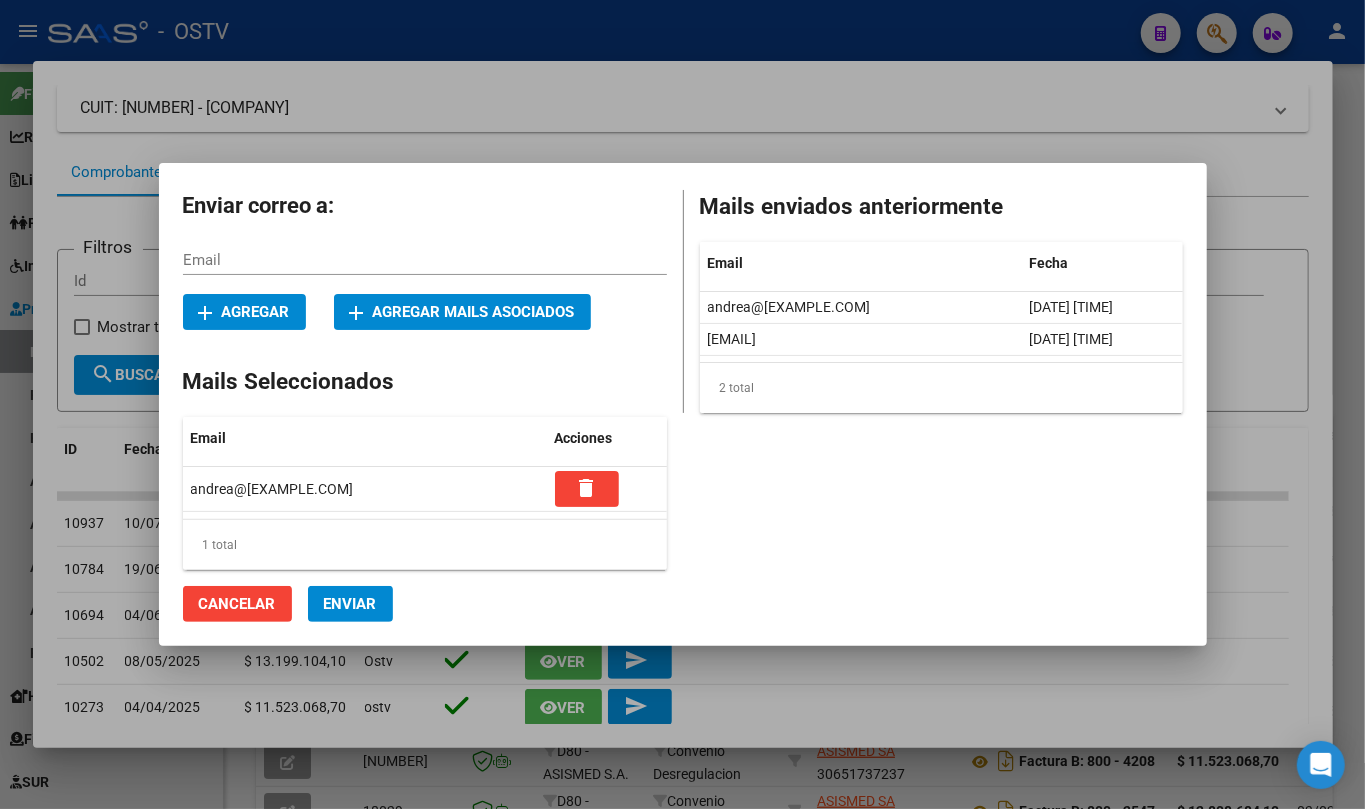 click on "Email" at bounding box center (425, 260) 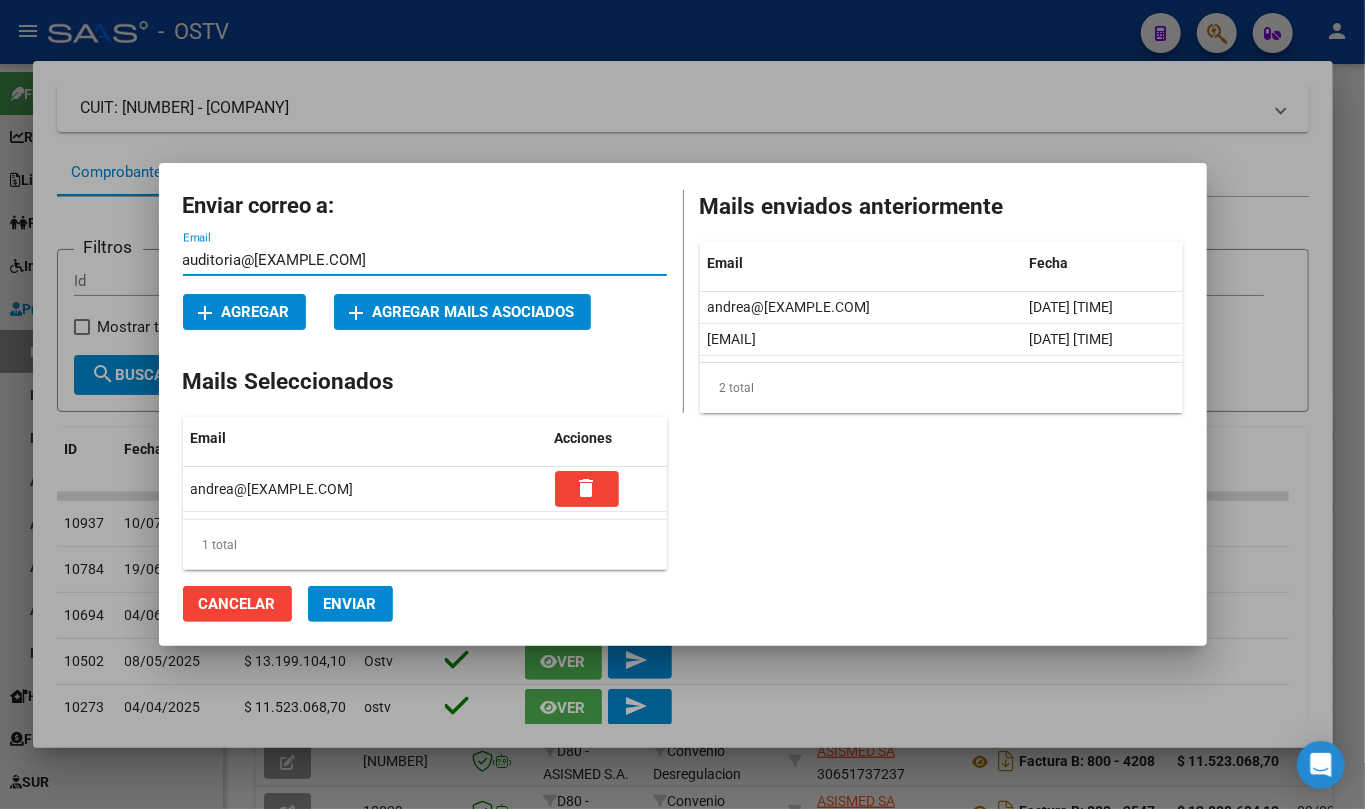 type on "auditoria@asismed.com.ar" 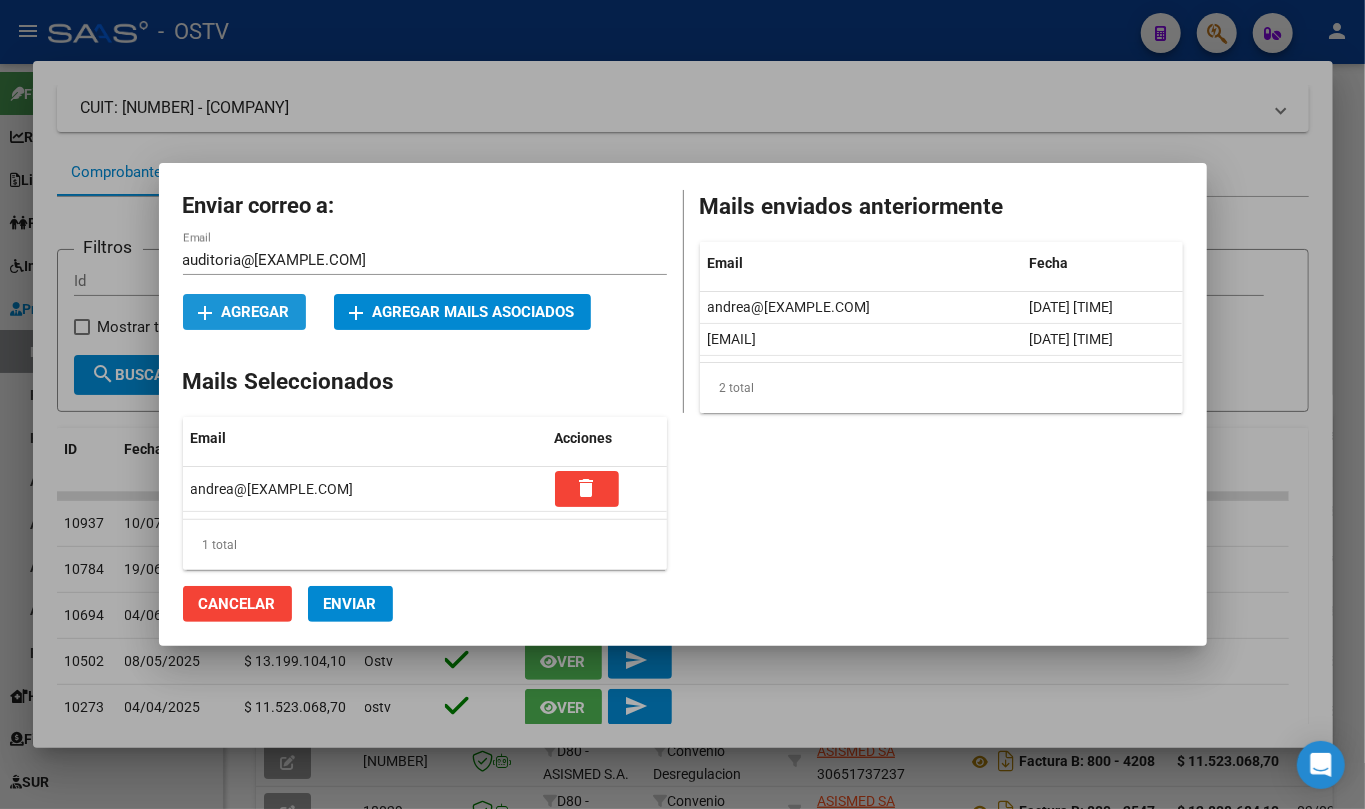 click on "add  Agregar" at bounding box center (244, 312) 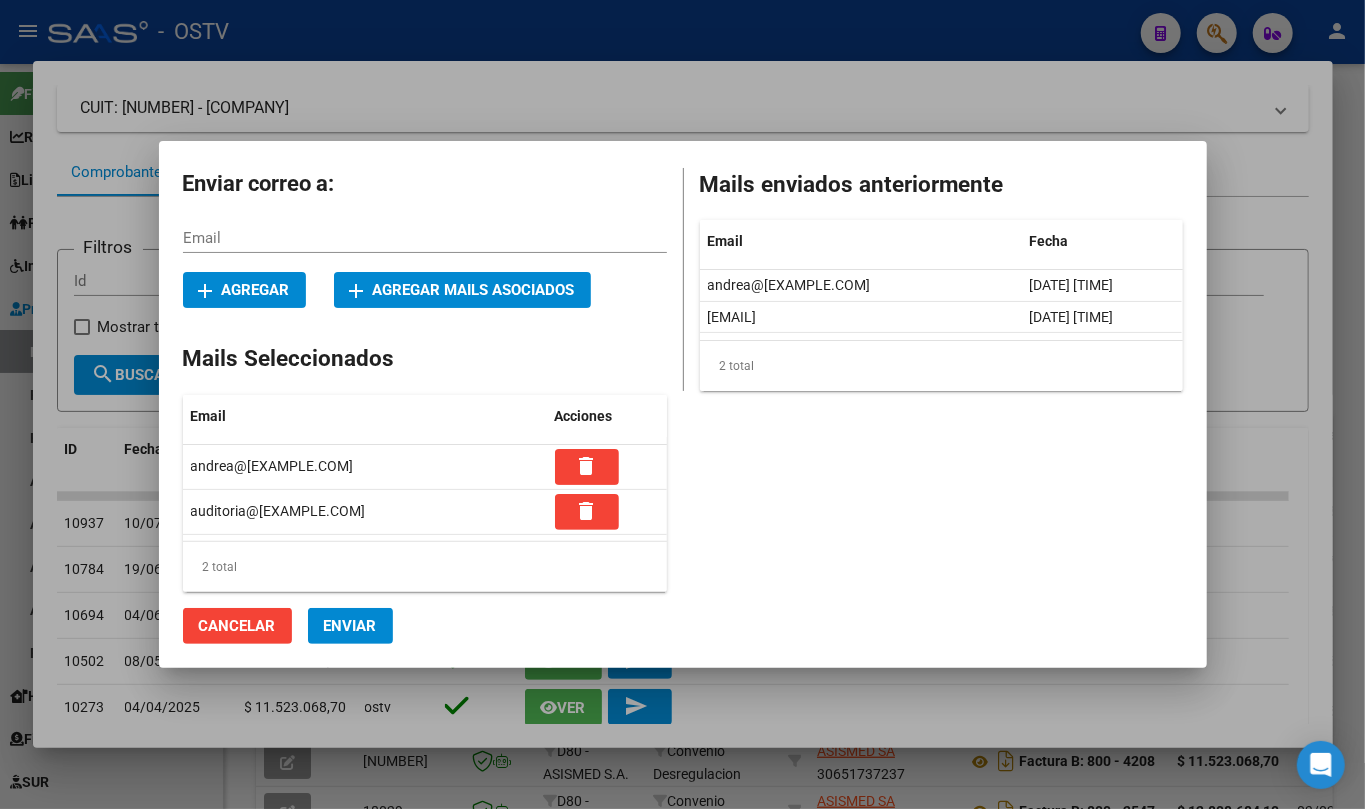 click on "Email" at bounding box center (425, 238) 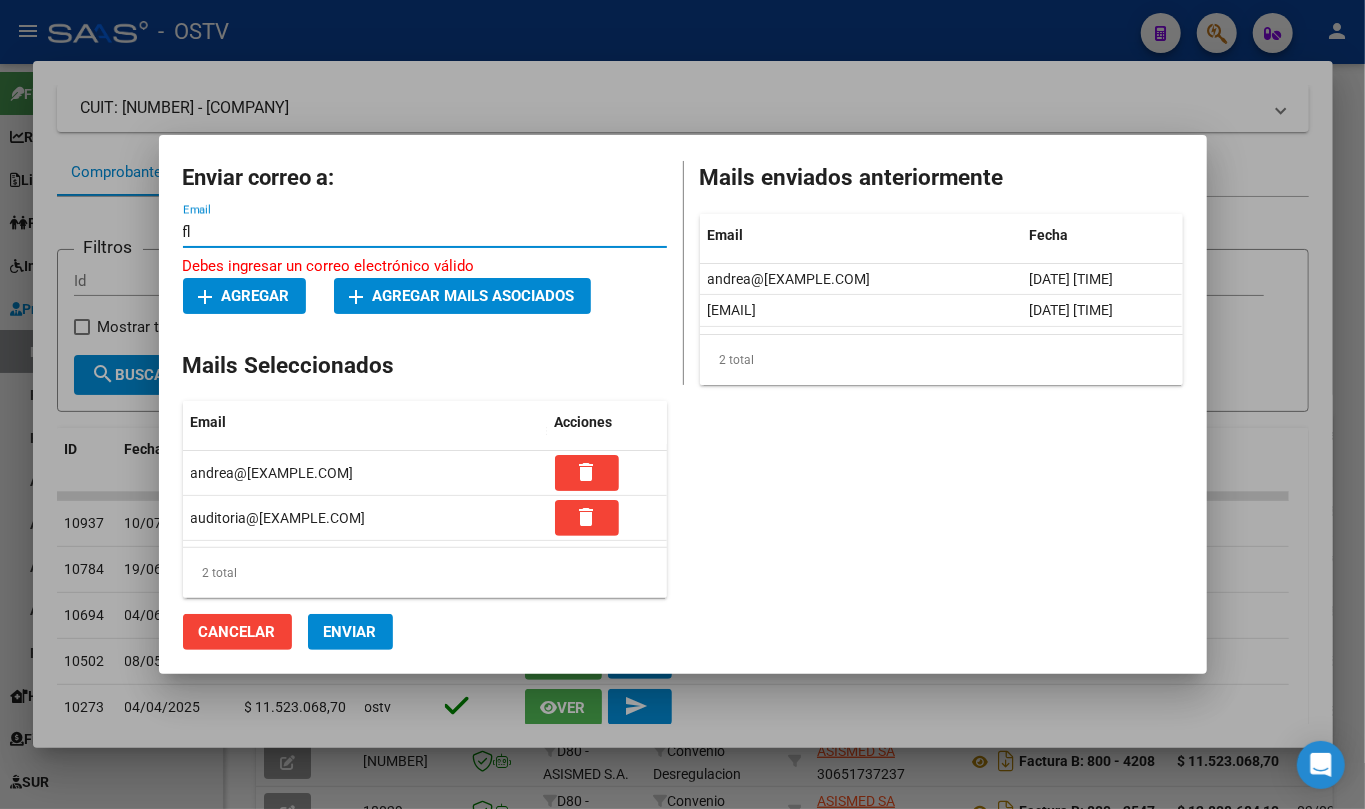 type on "f" 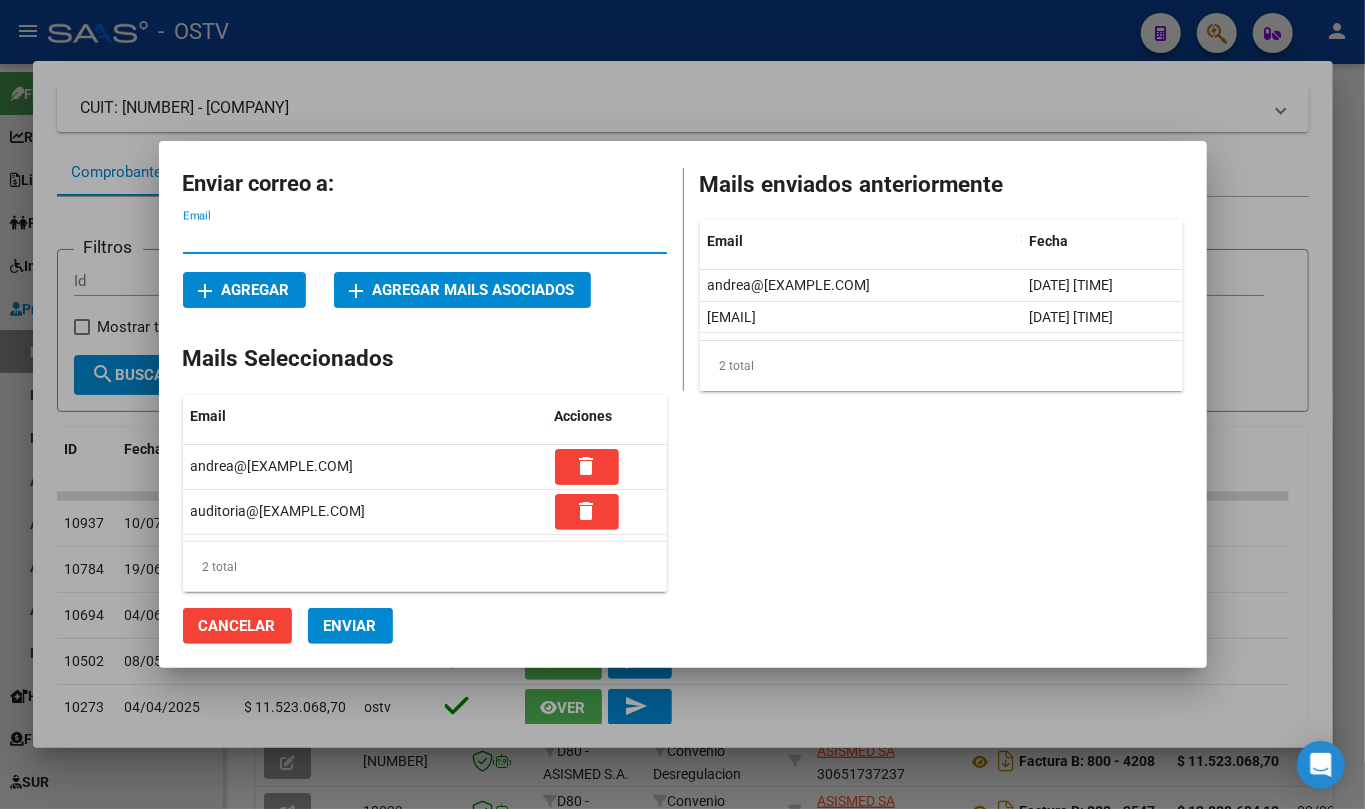 type 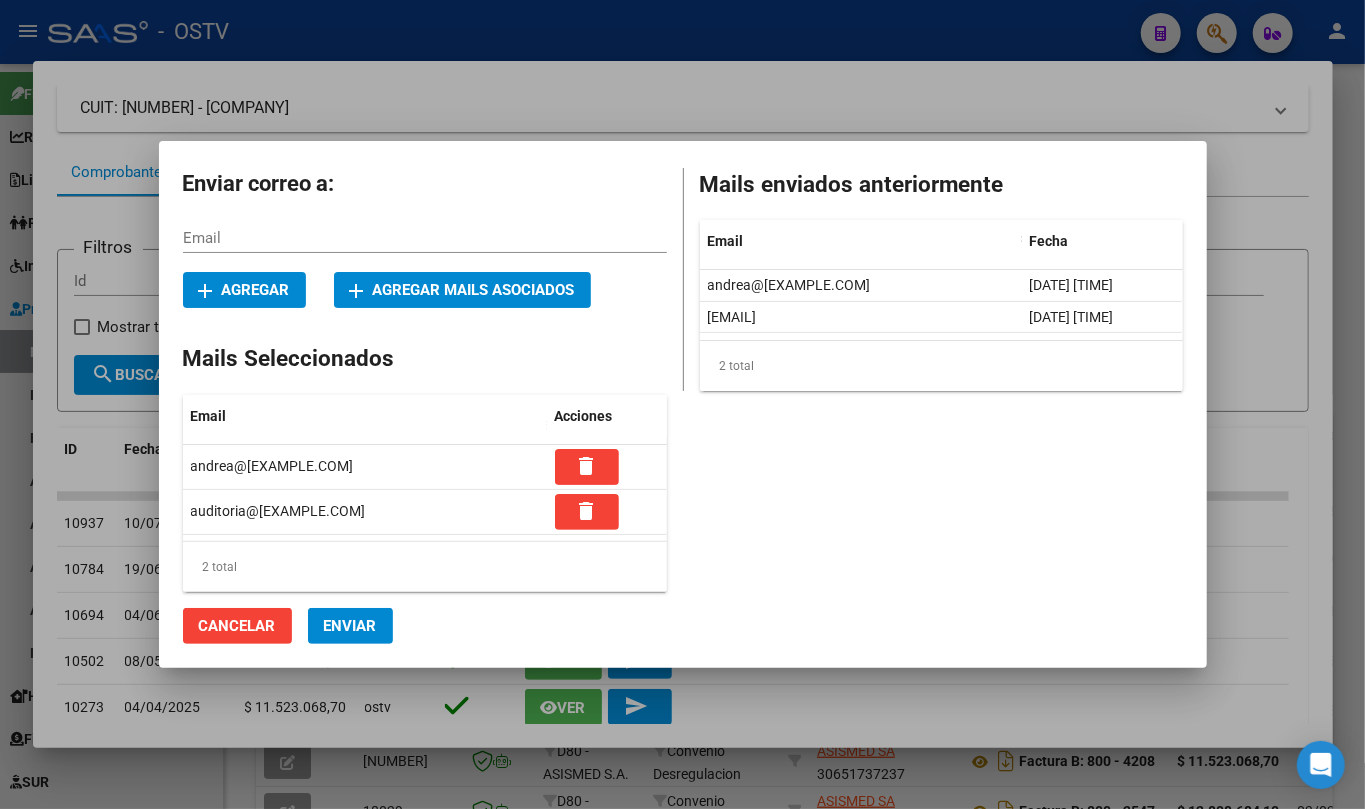 click at bounding box center (682, 404) 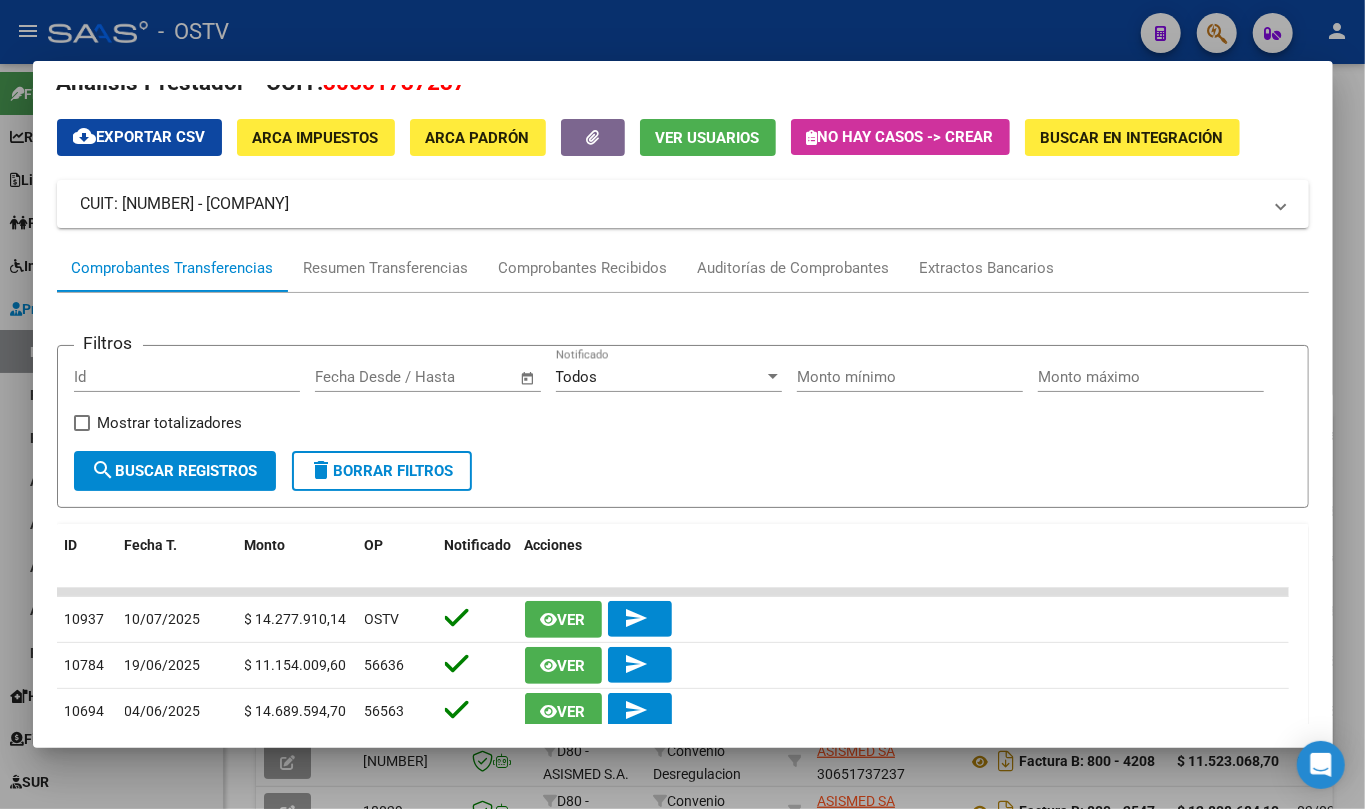 scroll, scrollTop: 0, scrollLeft: 0, axis: both 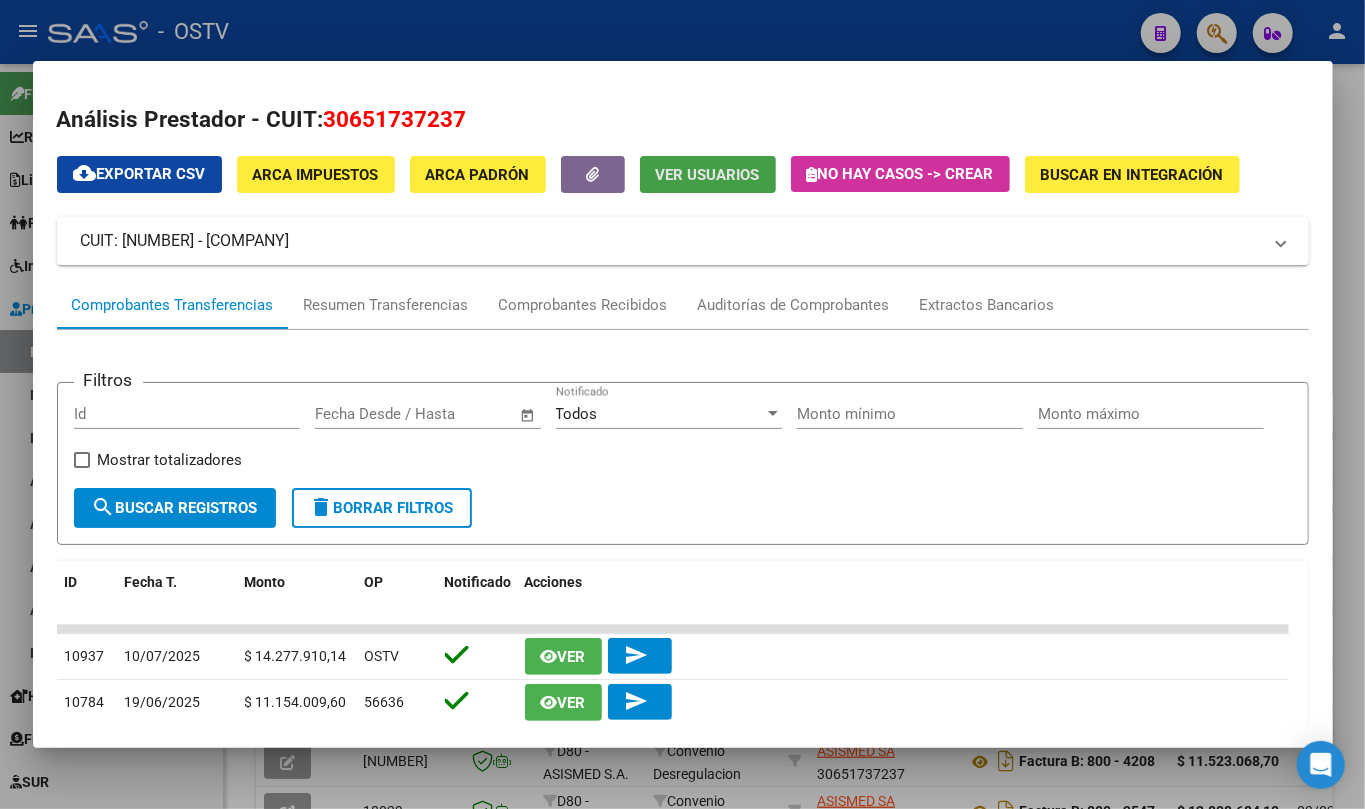 click on "Ver Usuarios" 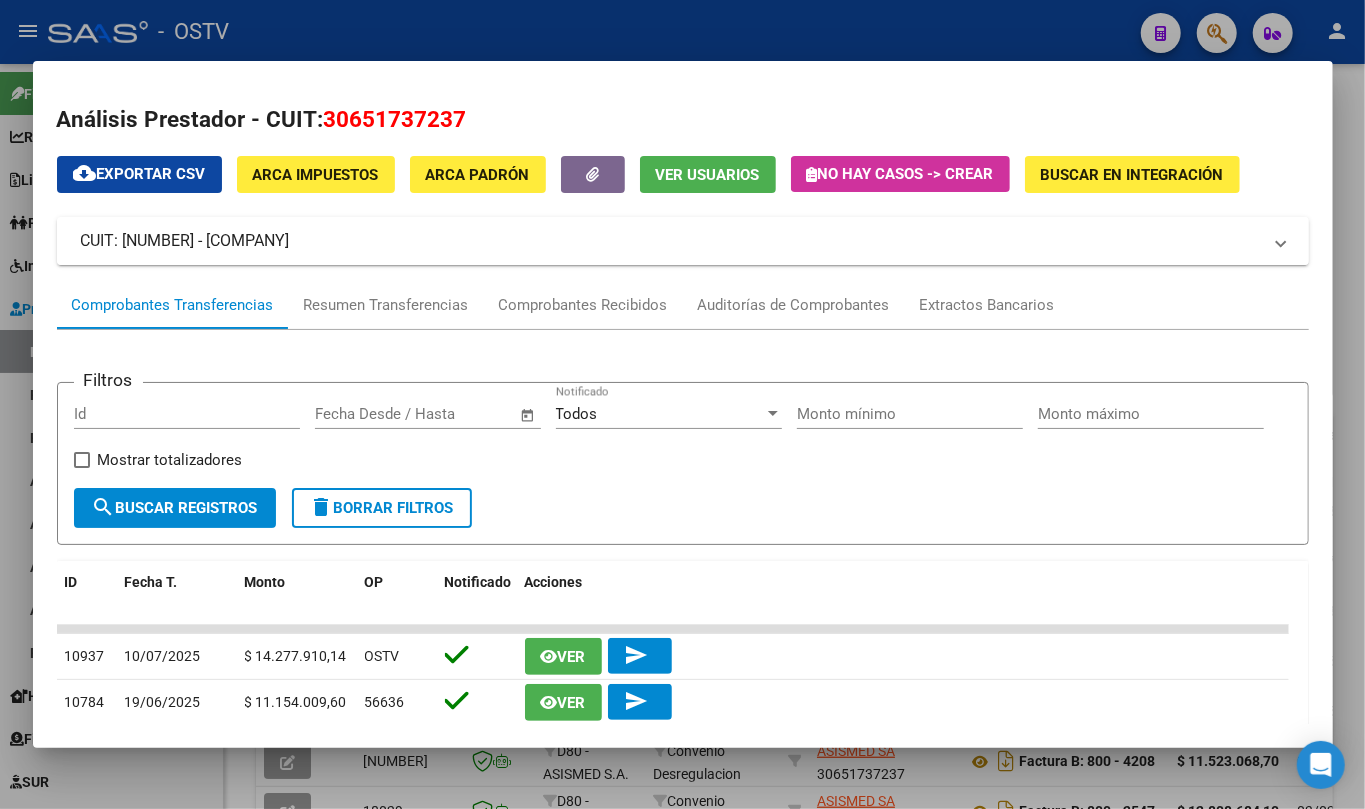 click on "CUIT: 30651737237 - ASISMED SA" at bounding box center [683, 241] 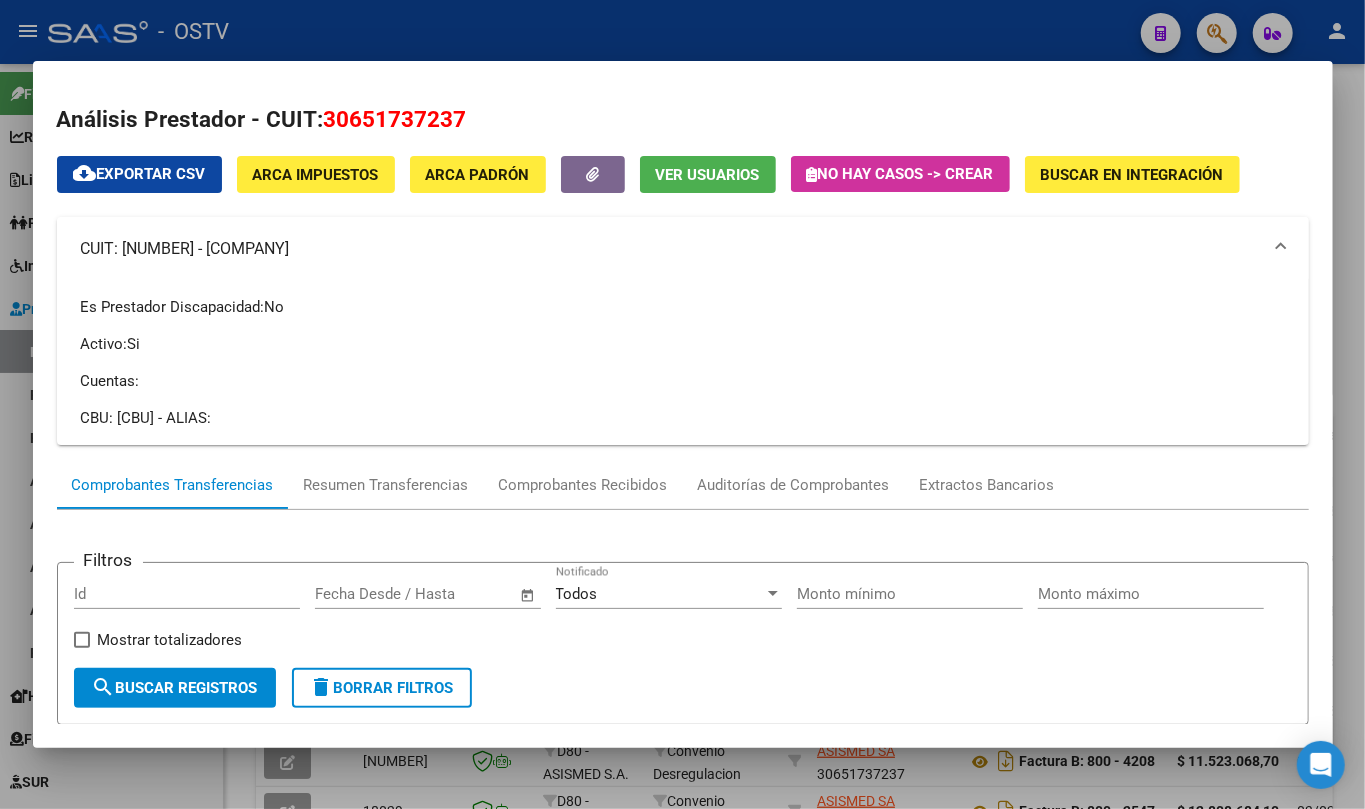 click on "CUIT: 30651737237 - ASISMED SA" at bounding box center (683, 249) 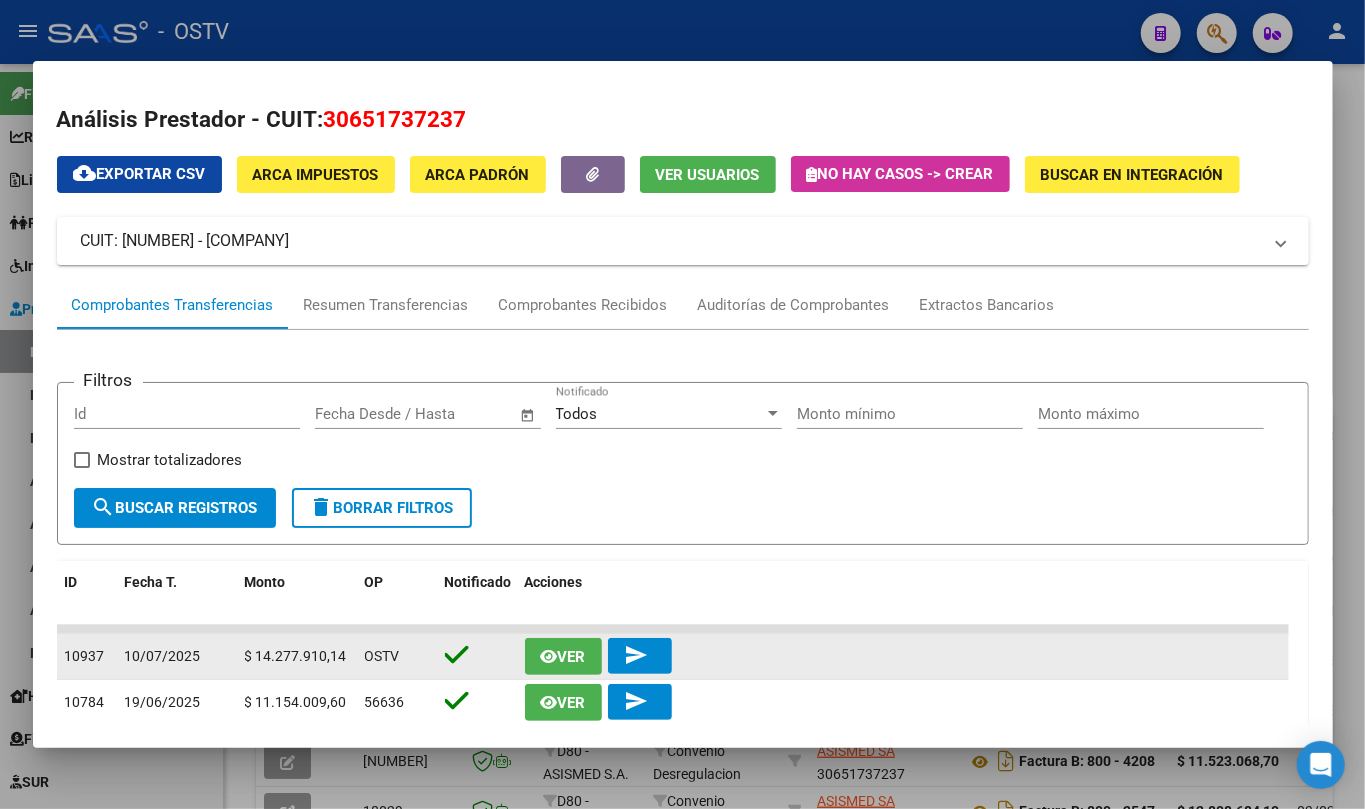 click on "Ver" 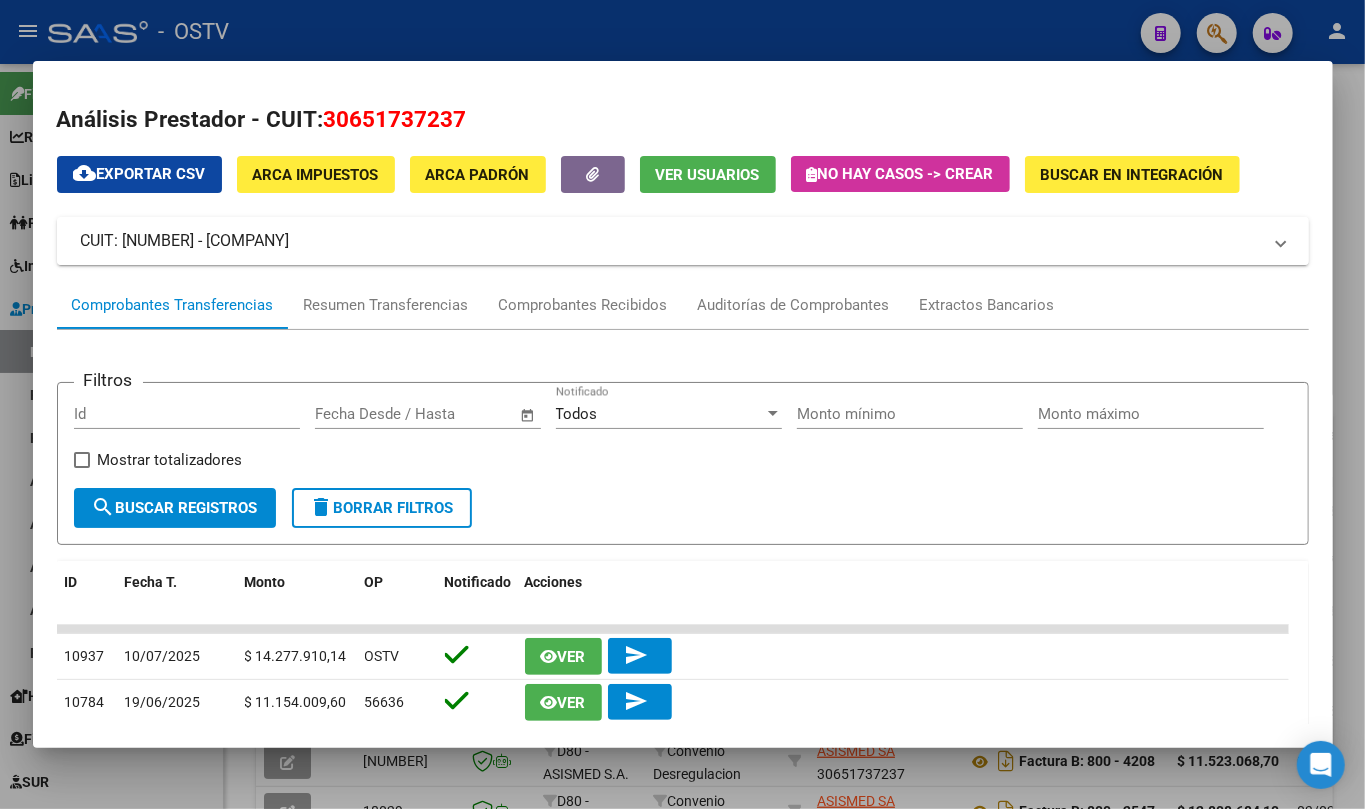 click on "CUIT: 30651737237 - ASISMED SA" at bounding box center (671, 241) 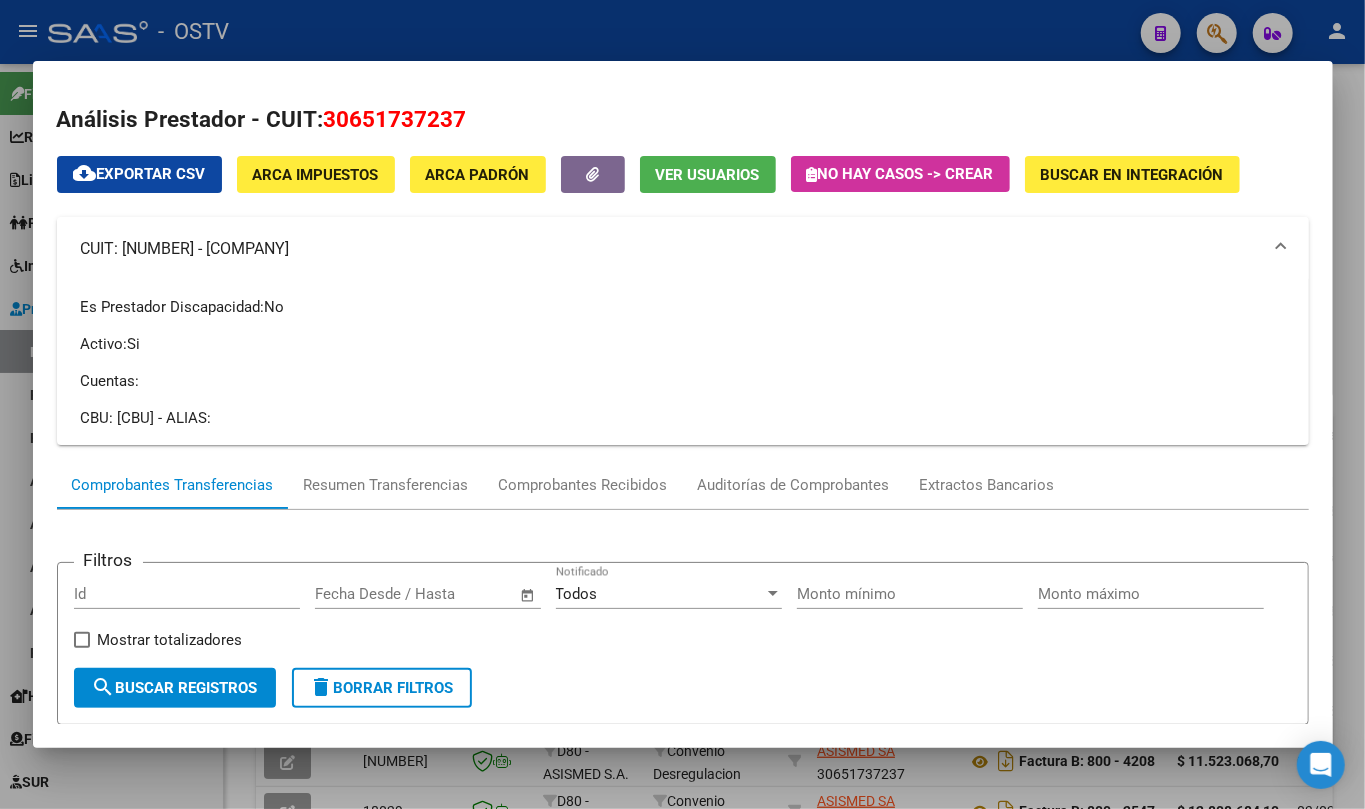 click on "CUIT: 30651737237 - ASISMED SA" at bounding box center (683, 249) 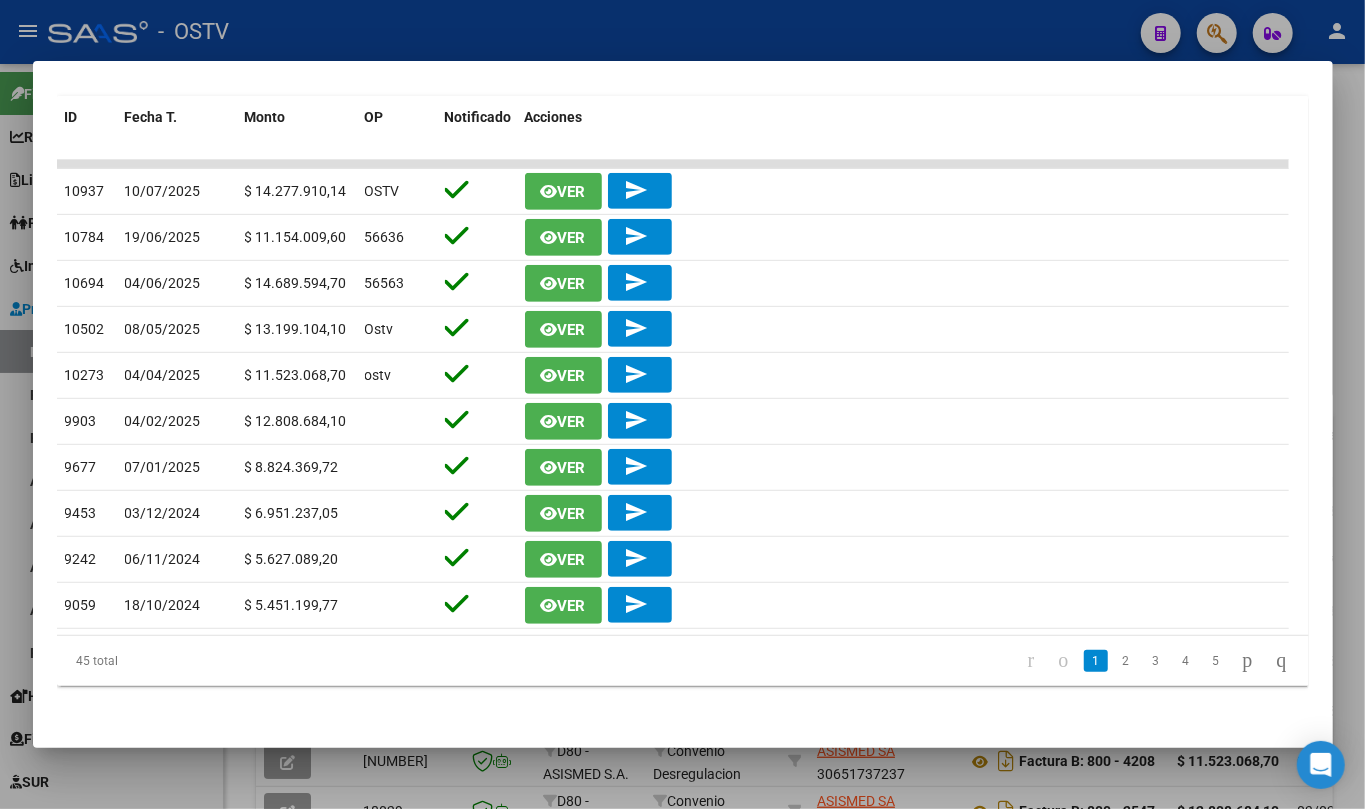 scroll, scrollTop: 0, scrollLeft: 0, axis: both 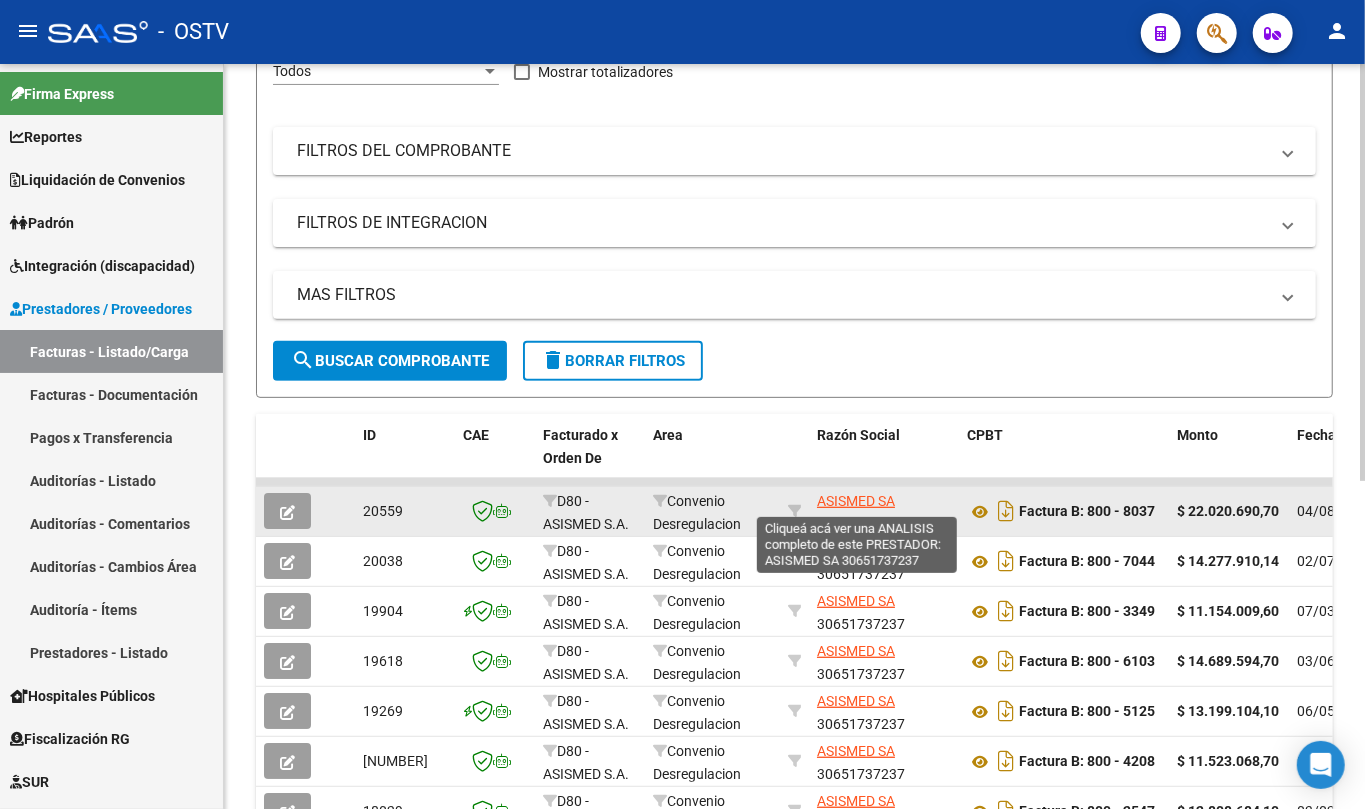 click on "ASISMED SA" 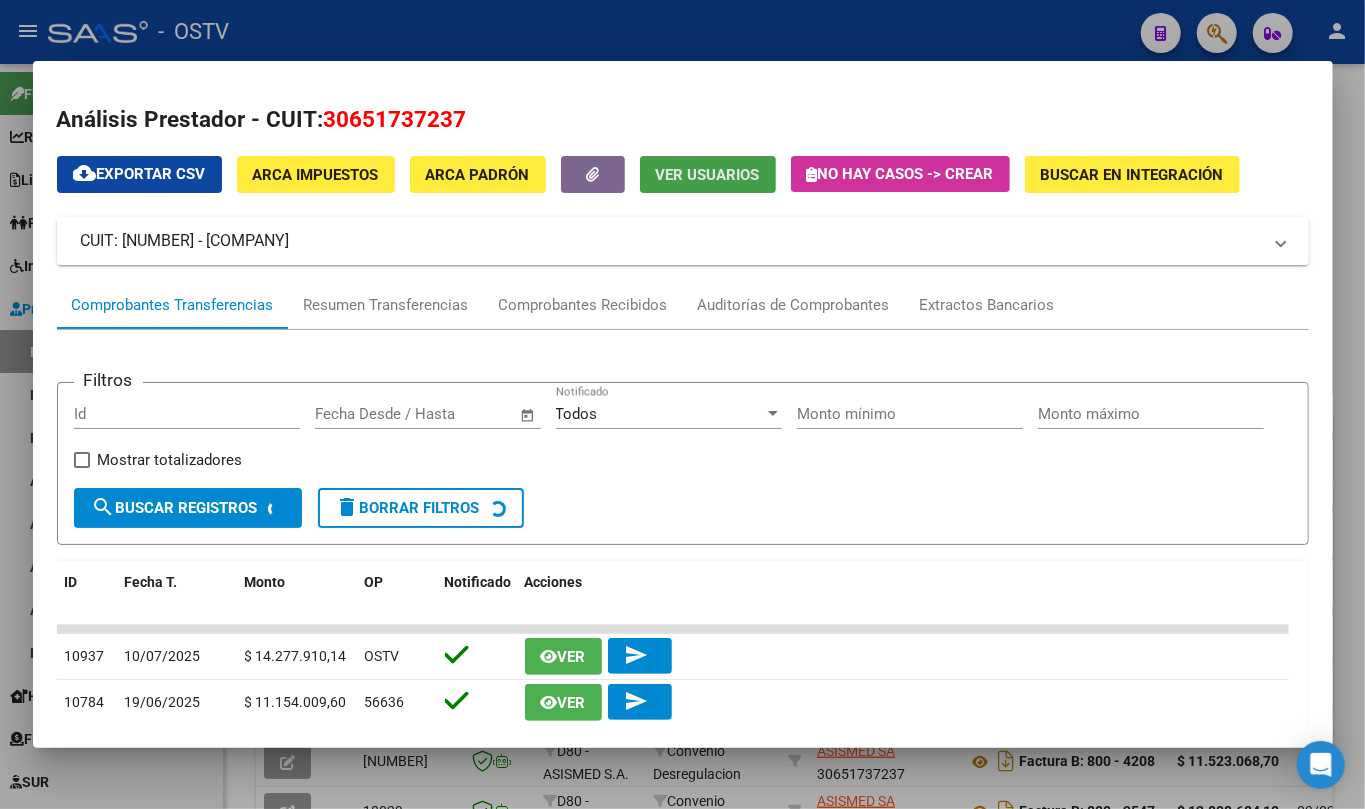 click on "Ver Usuarios" 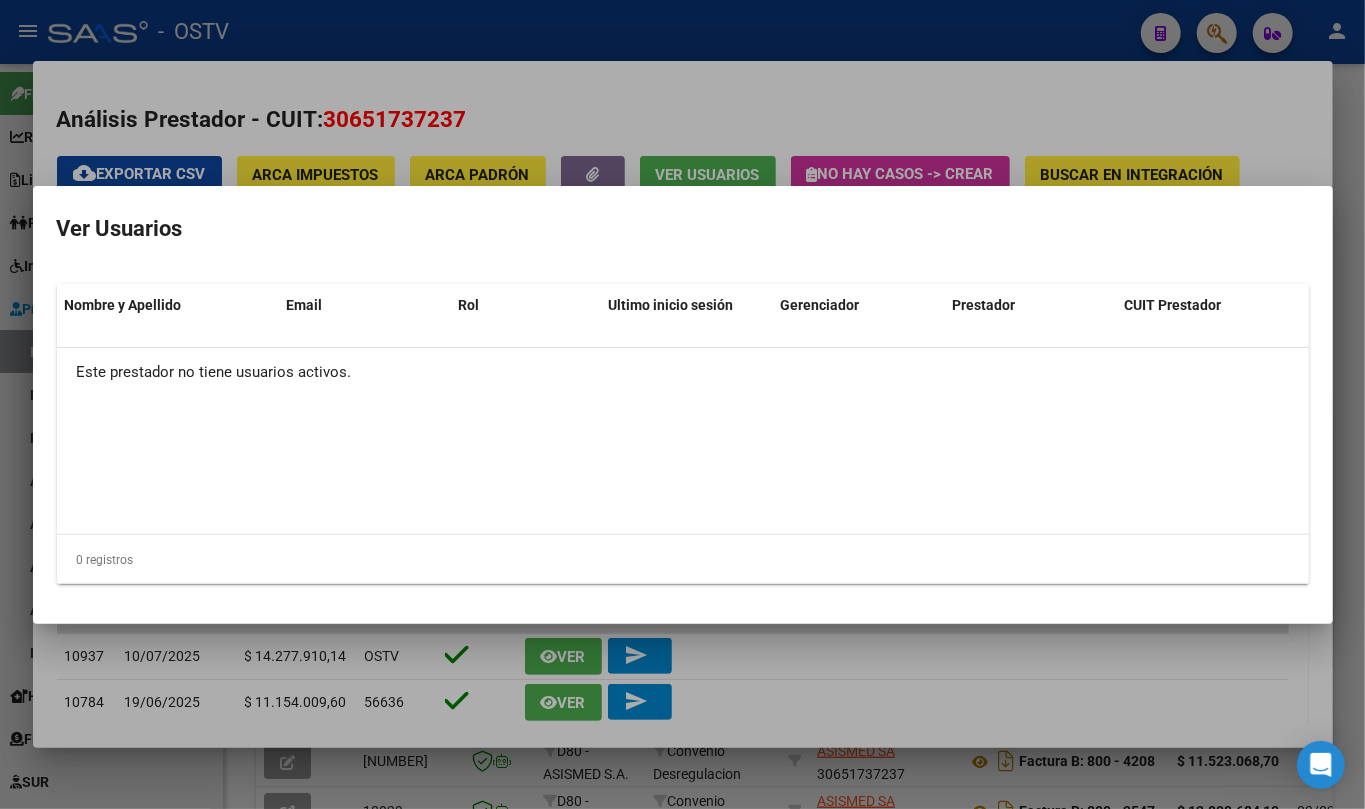 type 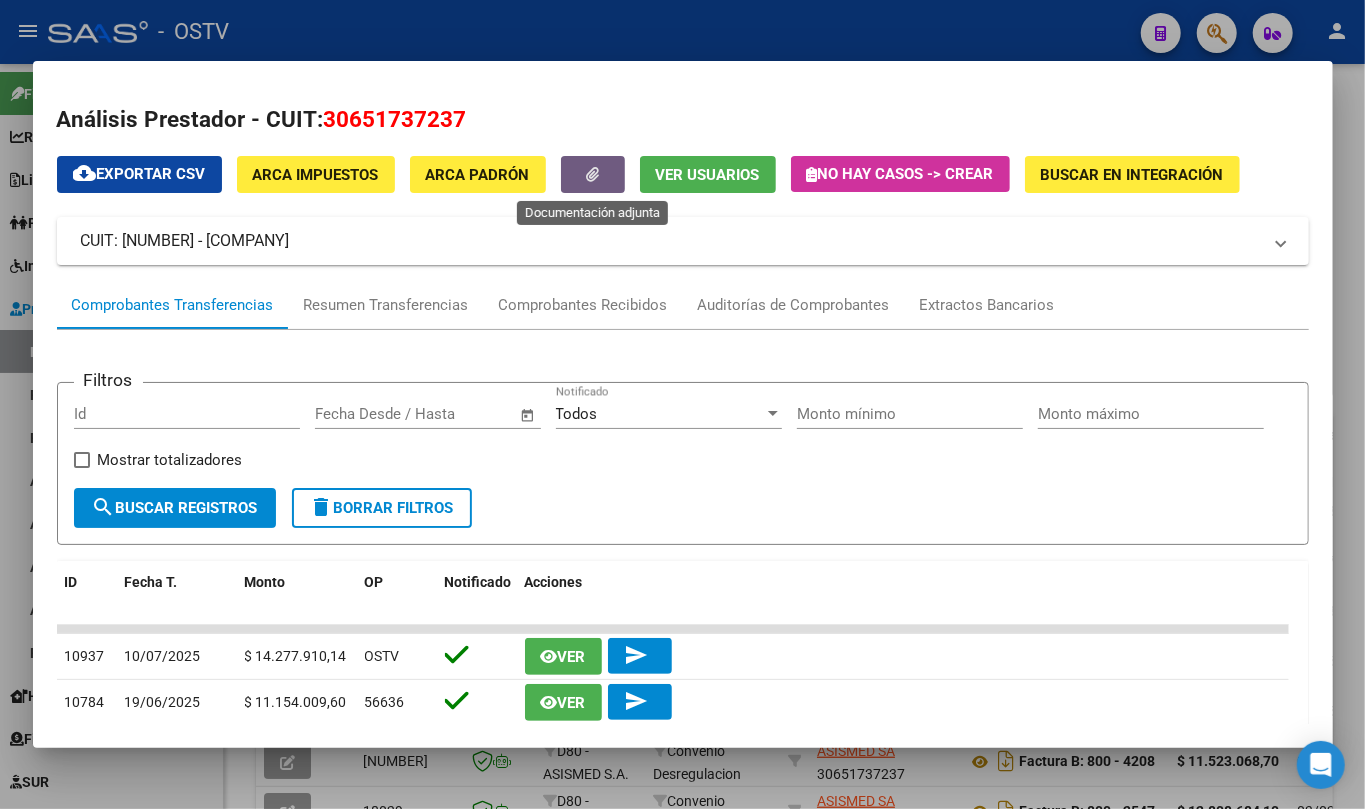 click 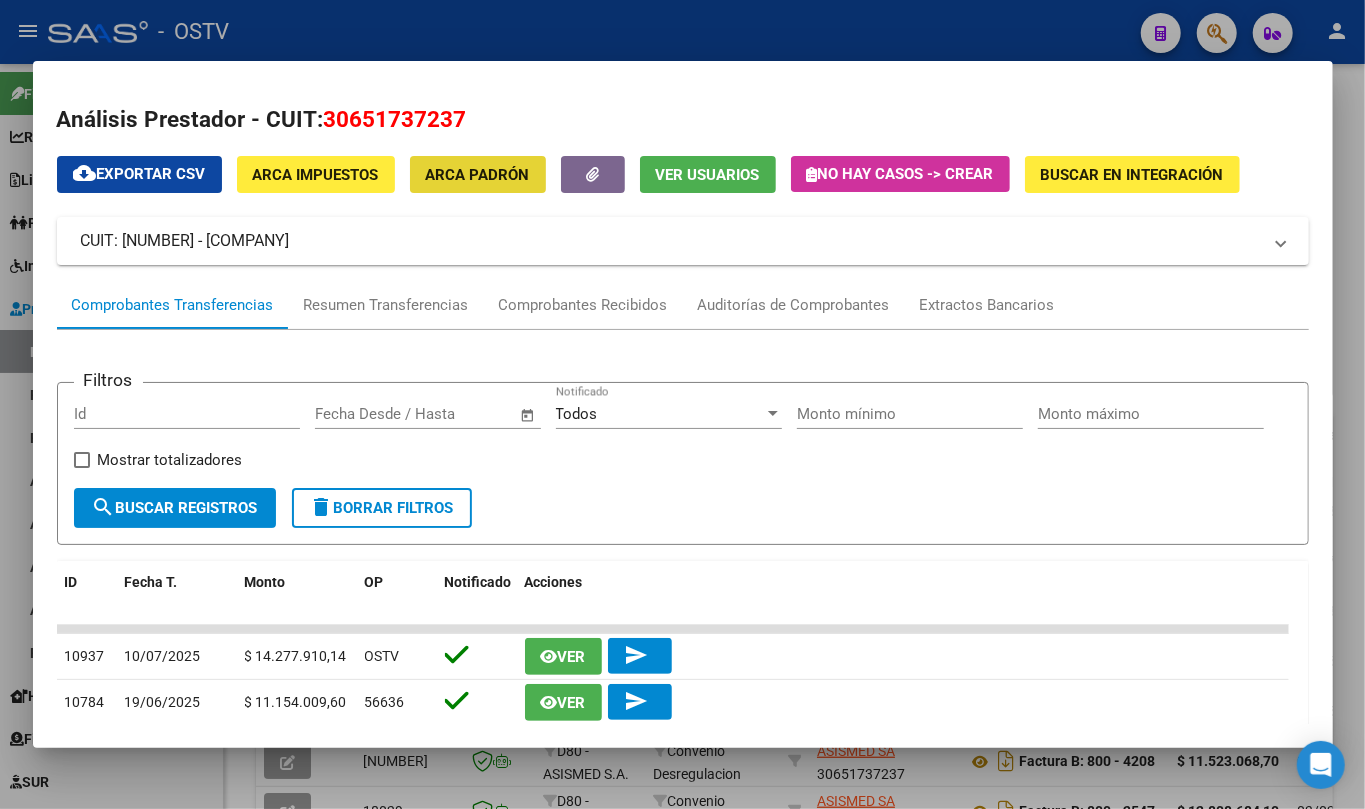 click on "ARCA Padrón" at bounding box center (478, 174) 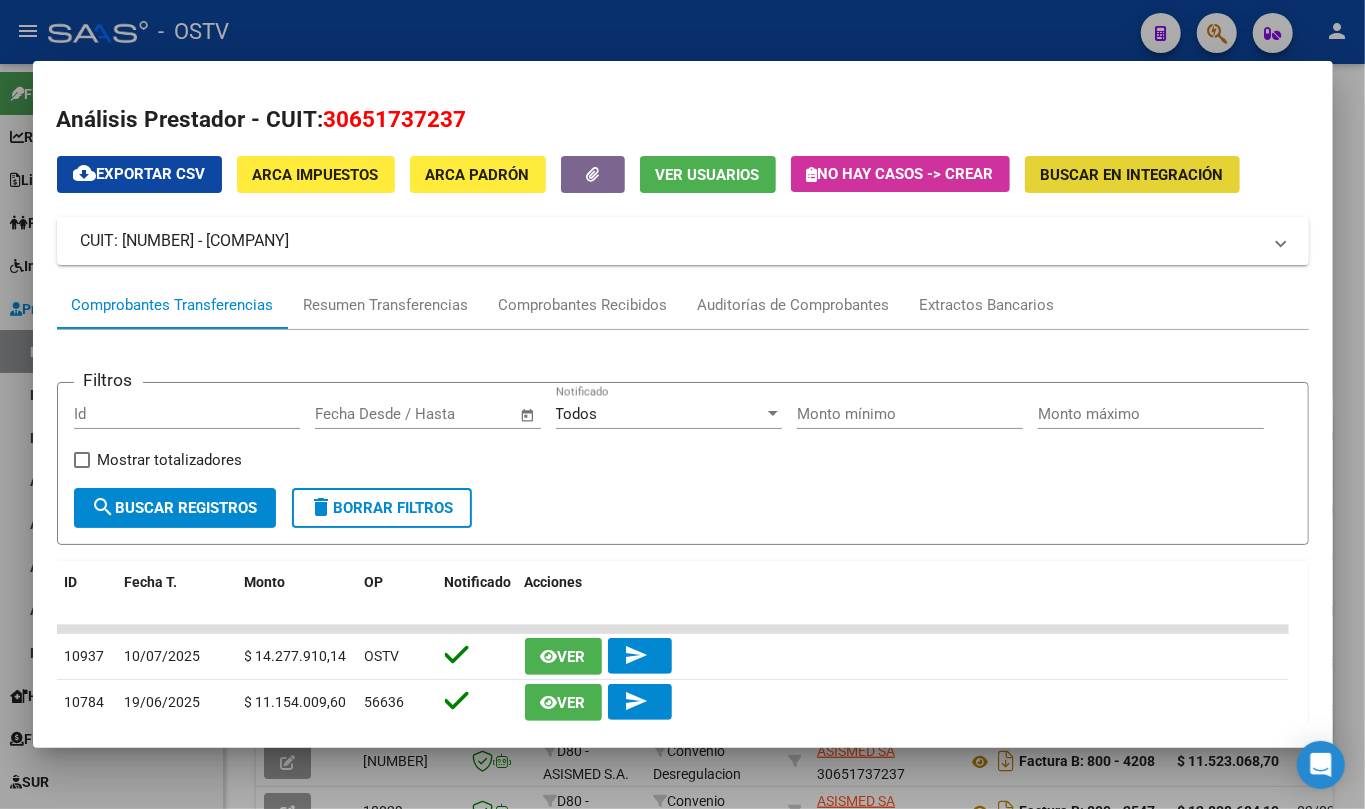 click on "Buscar en Integración" 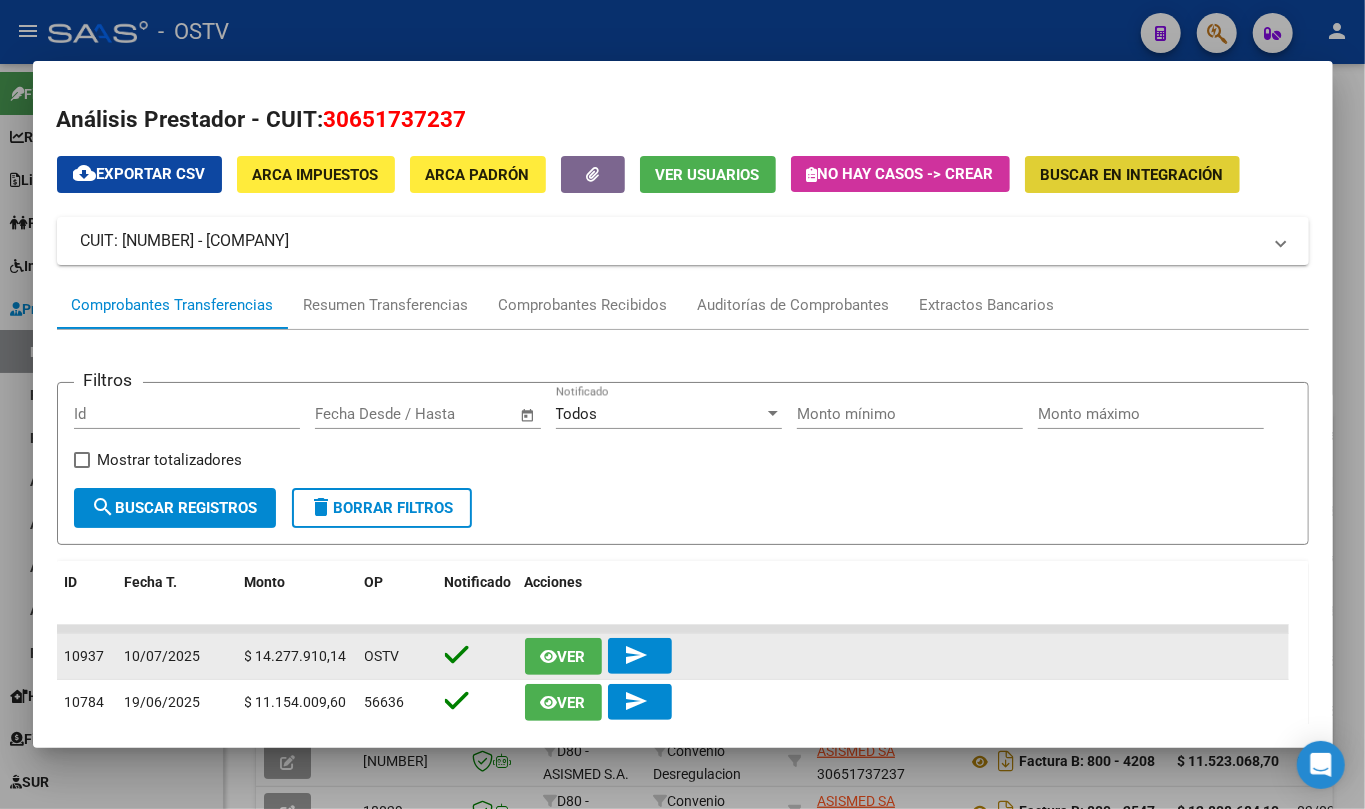 click on "Ver" 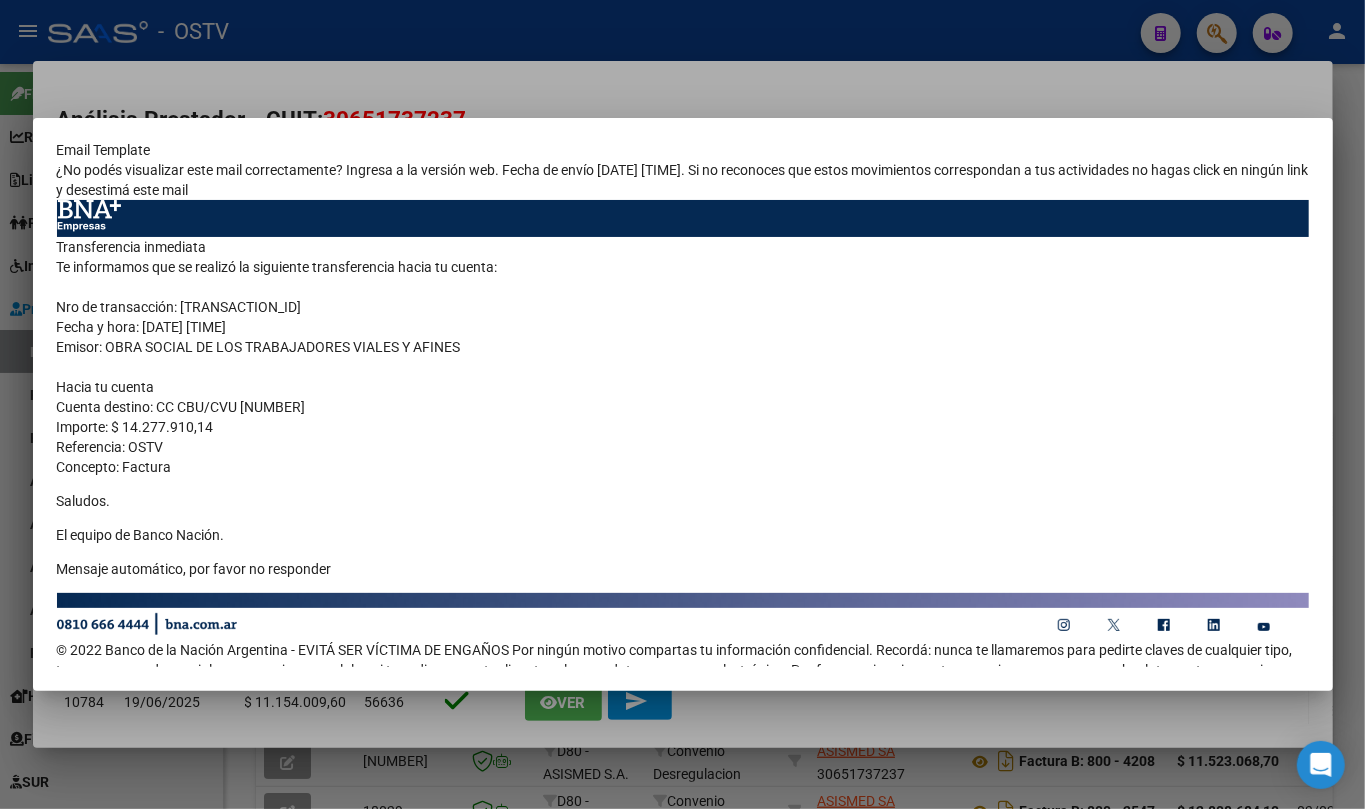 scroll, scrollTop: 50, scrollLeft: 0, axis: vertical 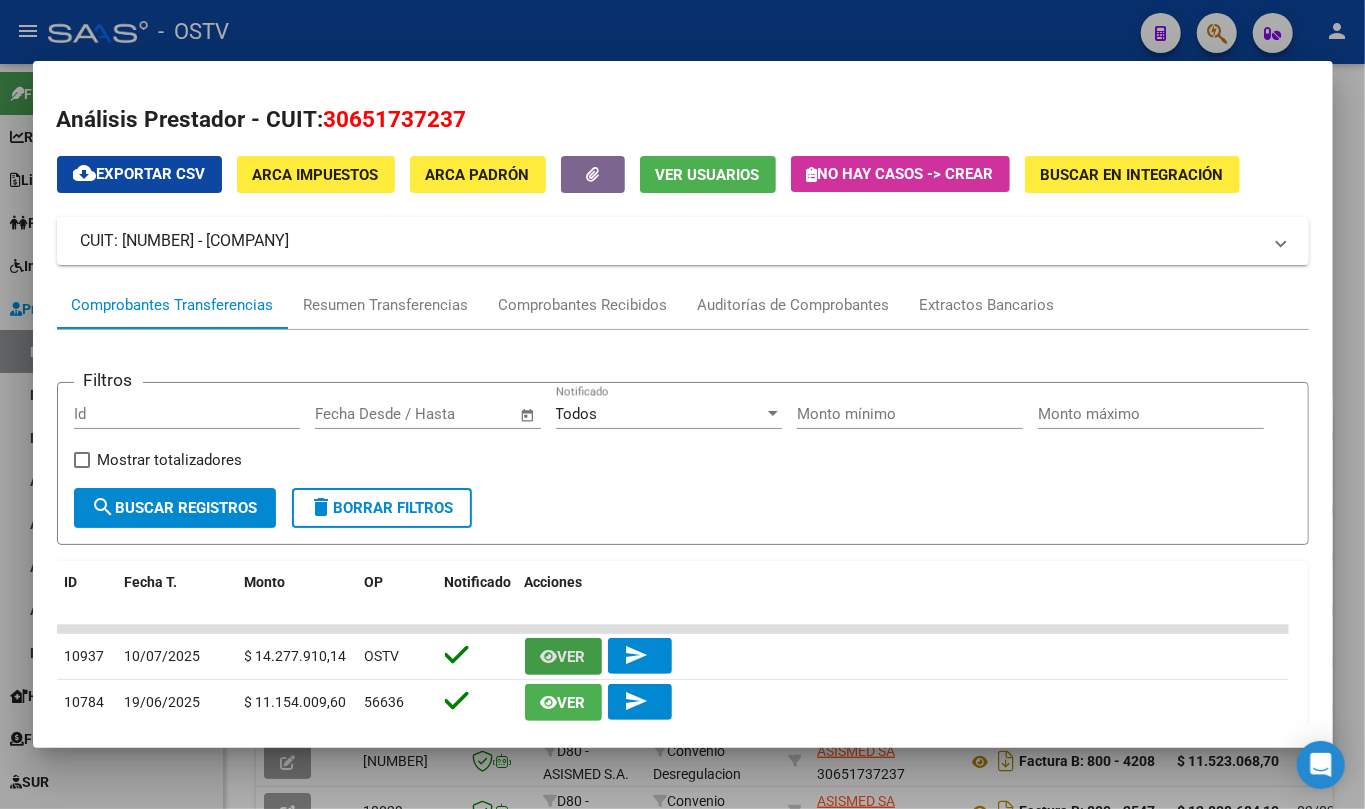 click on "cloud_download  Exportar CSV  ARCA Impuestos ARCA Padrón Ver Usuarios   No hay casos -> Crear
Buscar en Integración  CUIT: 30651737237 - ASISMED SA  Es Prestador Discapacidad:  No Activo:  Si Cuentas: CBU: 0140044101512601651523 - ALIAS:   Comprobantes Transferencias Resumen Transferencias Comprobantes Recibidos Auditorías de Comprobantes Extractos Bancarios Filtros Id Start date – End date Fecha Desde / Hasta Todos Notificado Monto mínimo Monto máximo    Mostrar totalizadores  search  Buscar Registros  delete  Borrar Filtros  ID Fecha T. Monto OP Notificado Acciones 10937 10/07/2025 $ 14.277.910,14 OSTV Ver    send 10784 19/06/2025 $ 11.154.009,60 56636 Ver    send 10694 04/06/2025 $ 14.689.594,70 56563 Ver    send 10502 08/05/2025 $ 13.199.104,10 Ostv Ver    send 10273 04/04/2025 $ 11.523.068,70  ostv  Ver    send 9903 04/02/2025 $ 12.808.684,10 Ver    send 9677 07/01/2025 $ 8.824.369,72 Ver    send 9453 03/12/2024 $ 6.951.237,05 Ver    send 9242 06/11/2024 $ 5.627.089,20 Ver" at bounding box center [683, 662] 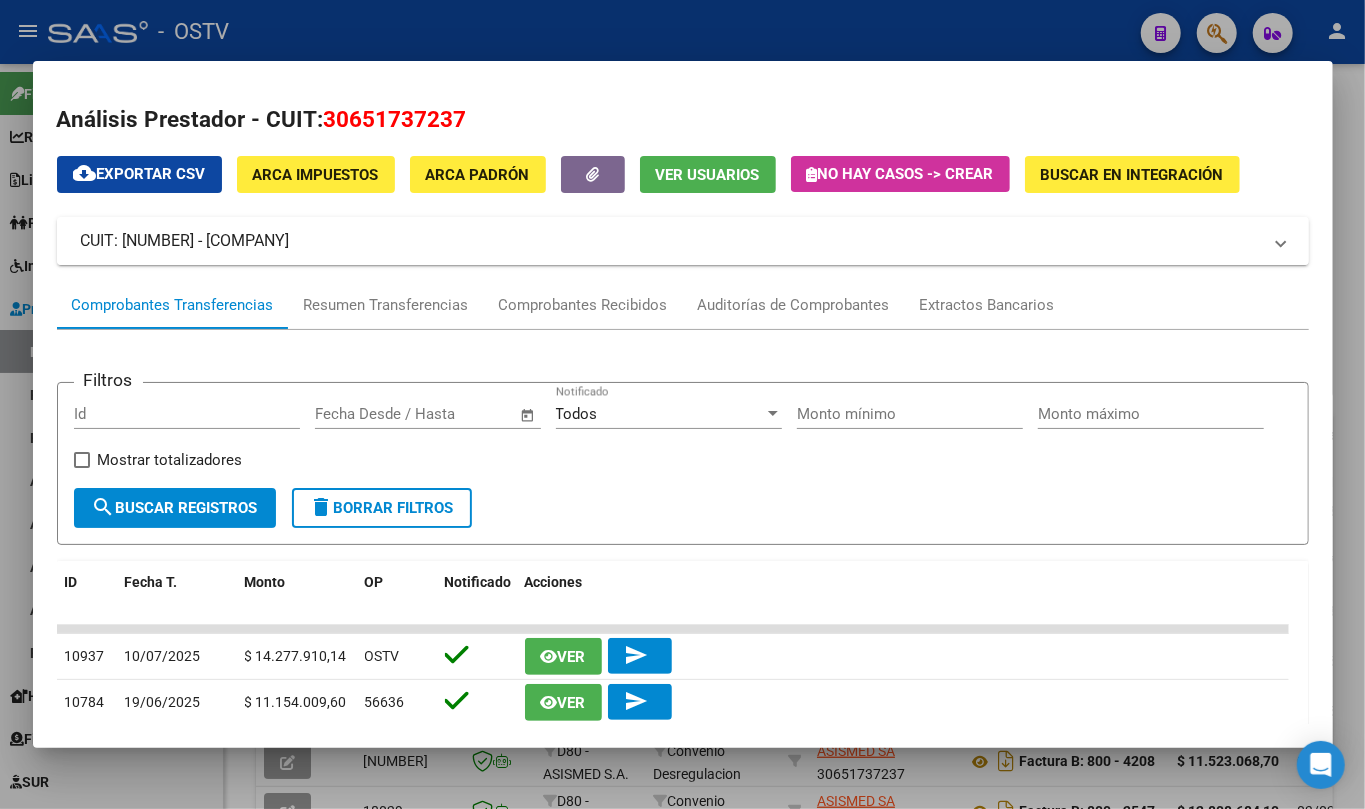 click on "CUIT: 30651737237 - ASISMED SA" at bounding box center [683, 241] 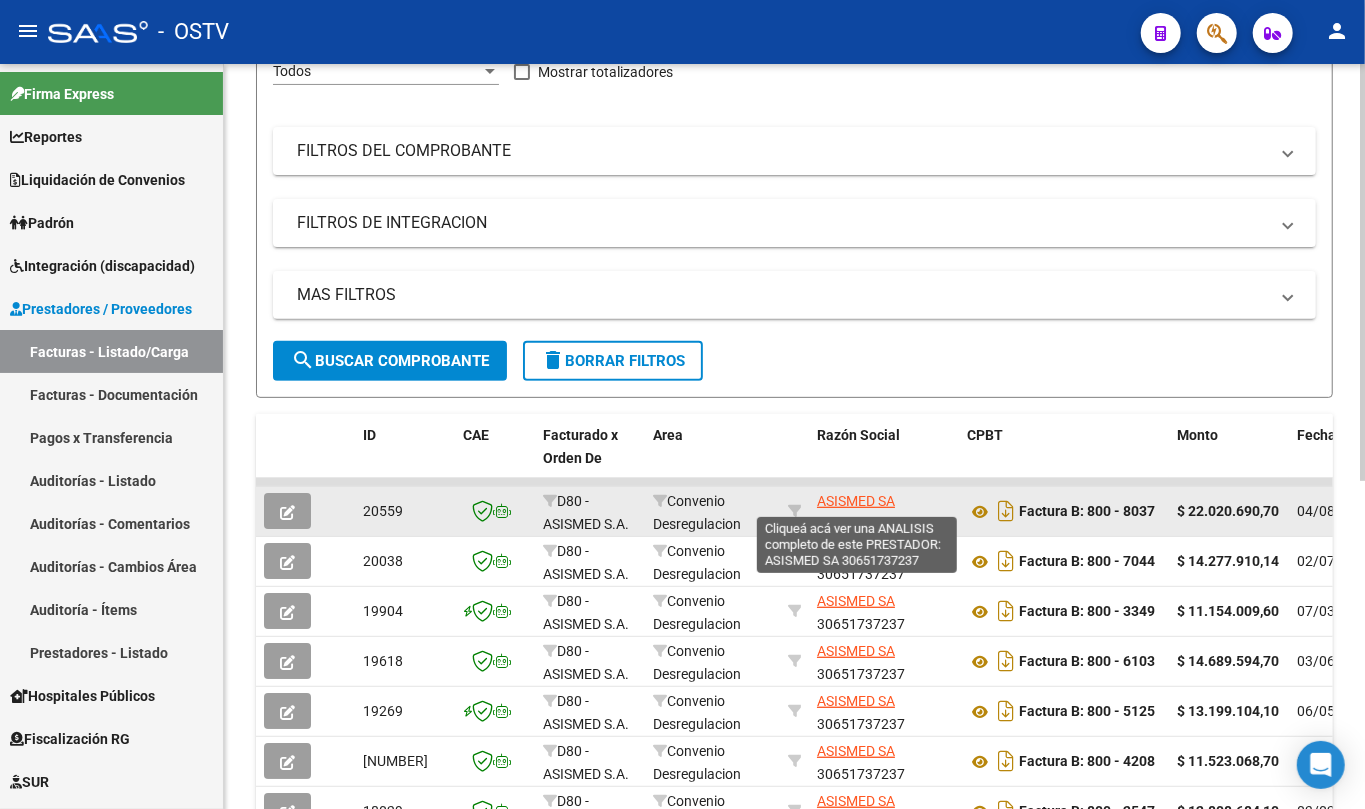 click on "ASISMED SA" 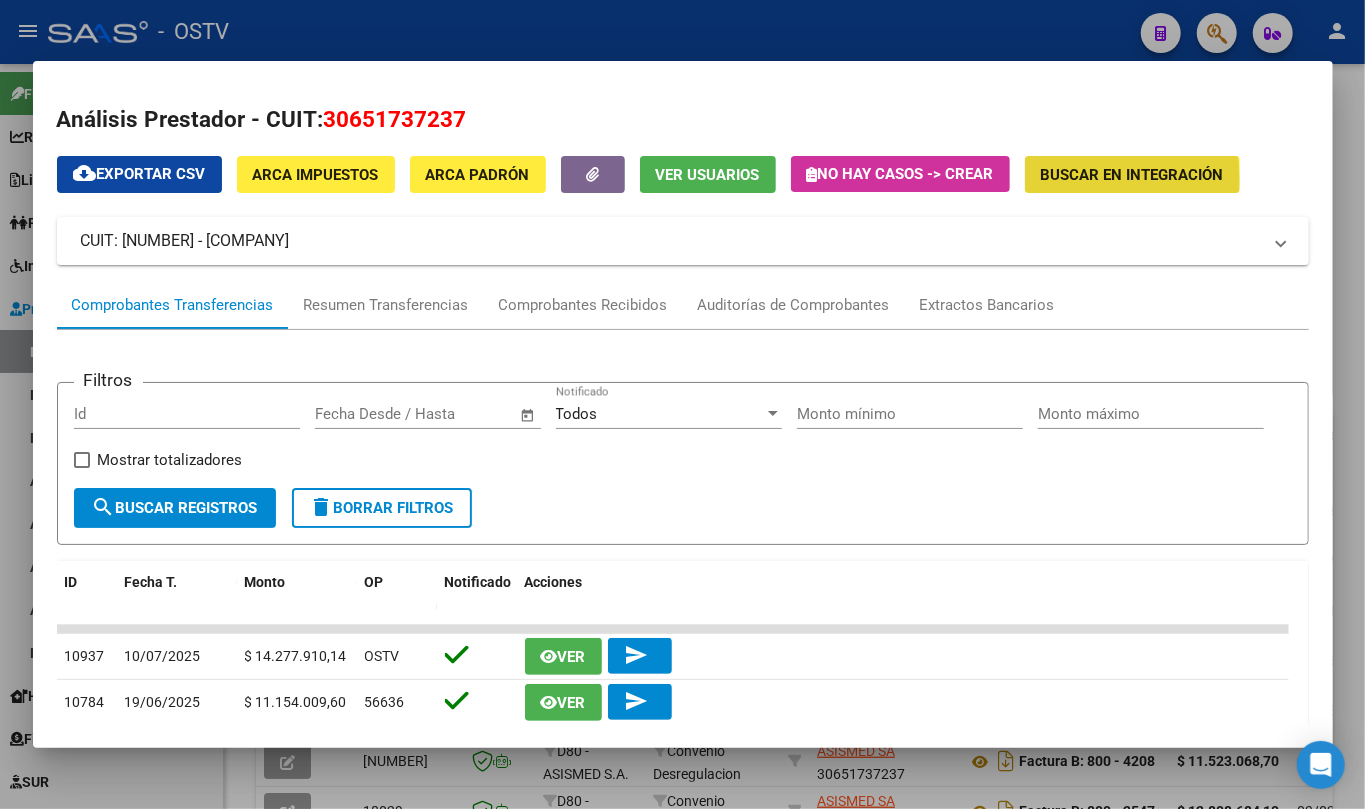 click on "Buscar en Integración" 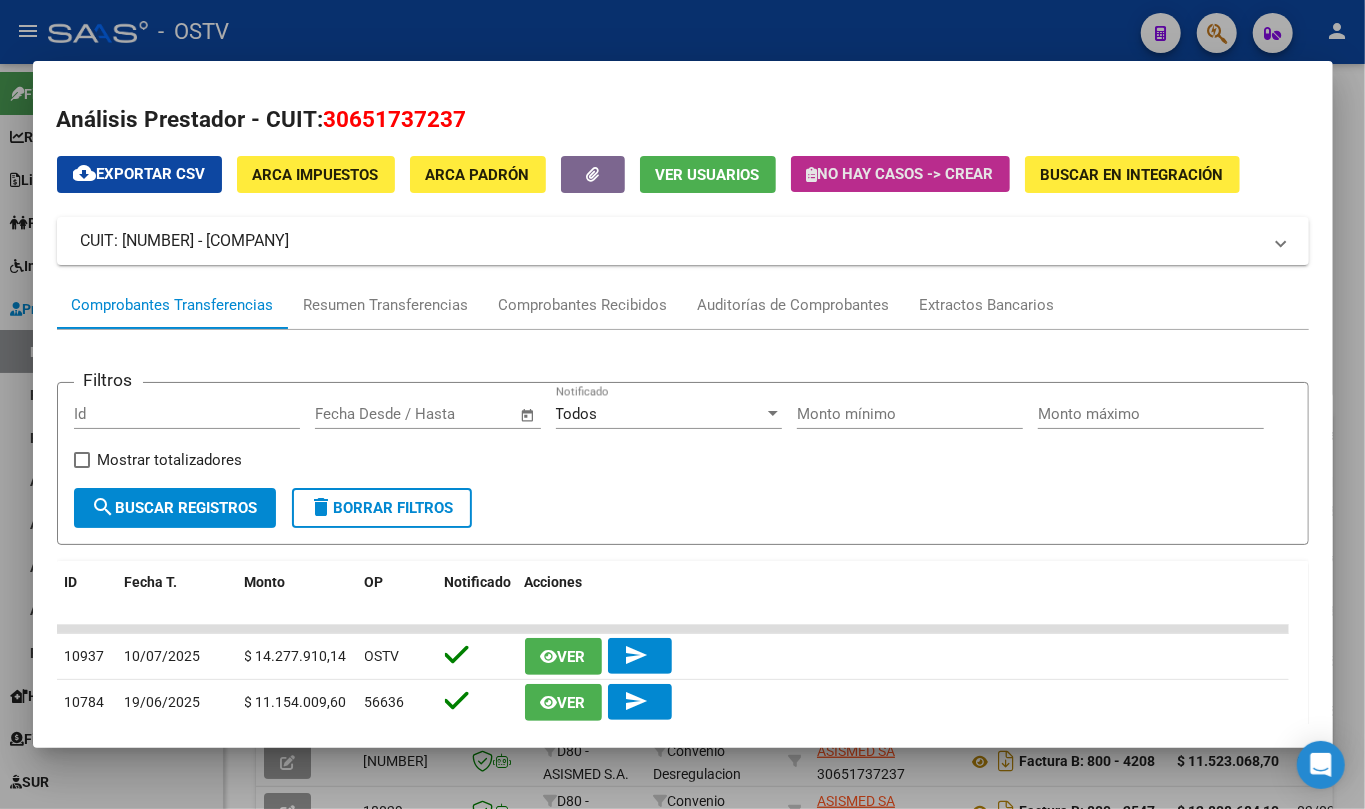click on "No hay casos -> Crear" 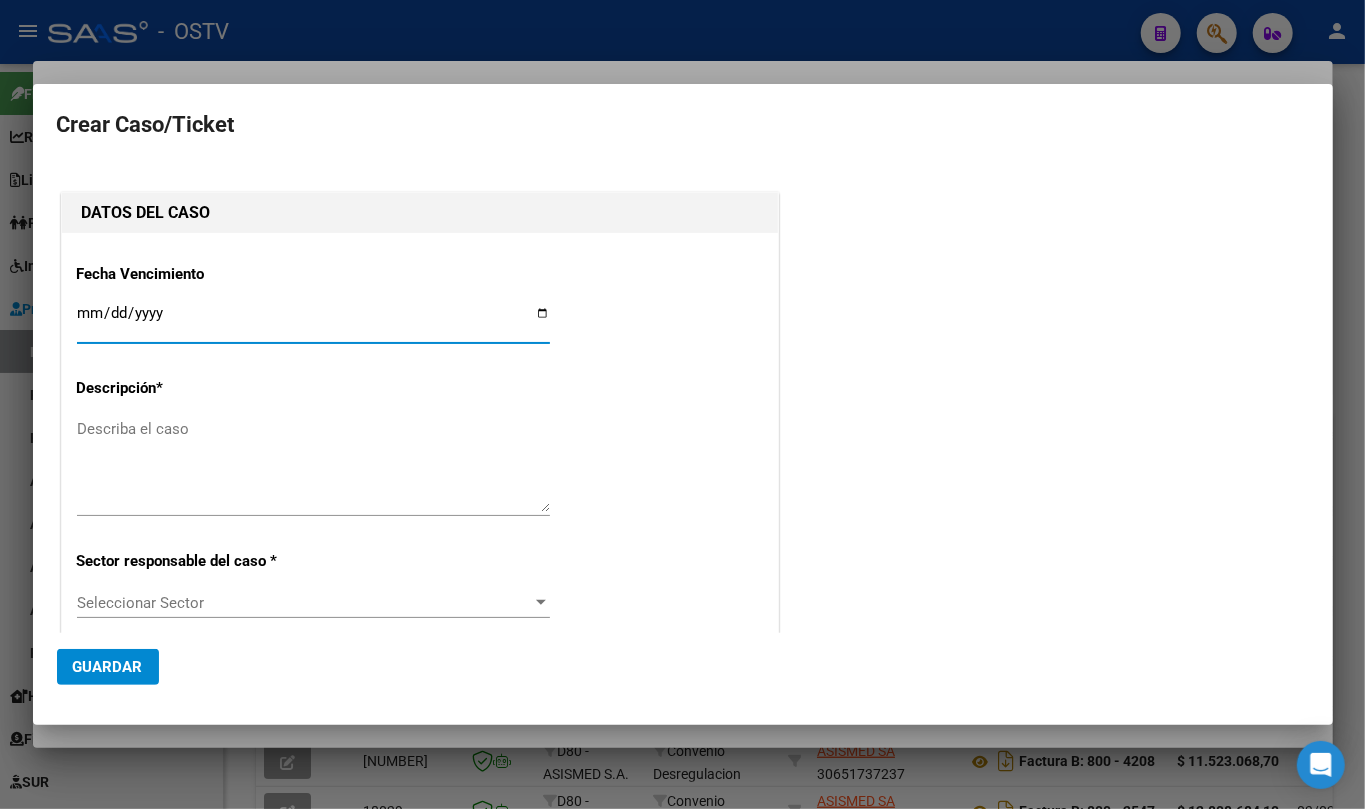 type on "30651737237" 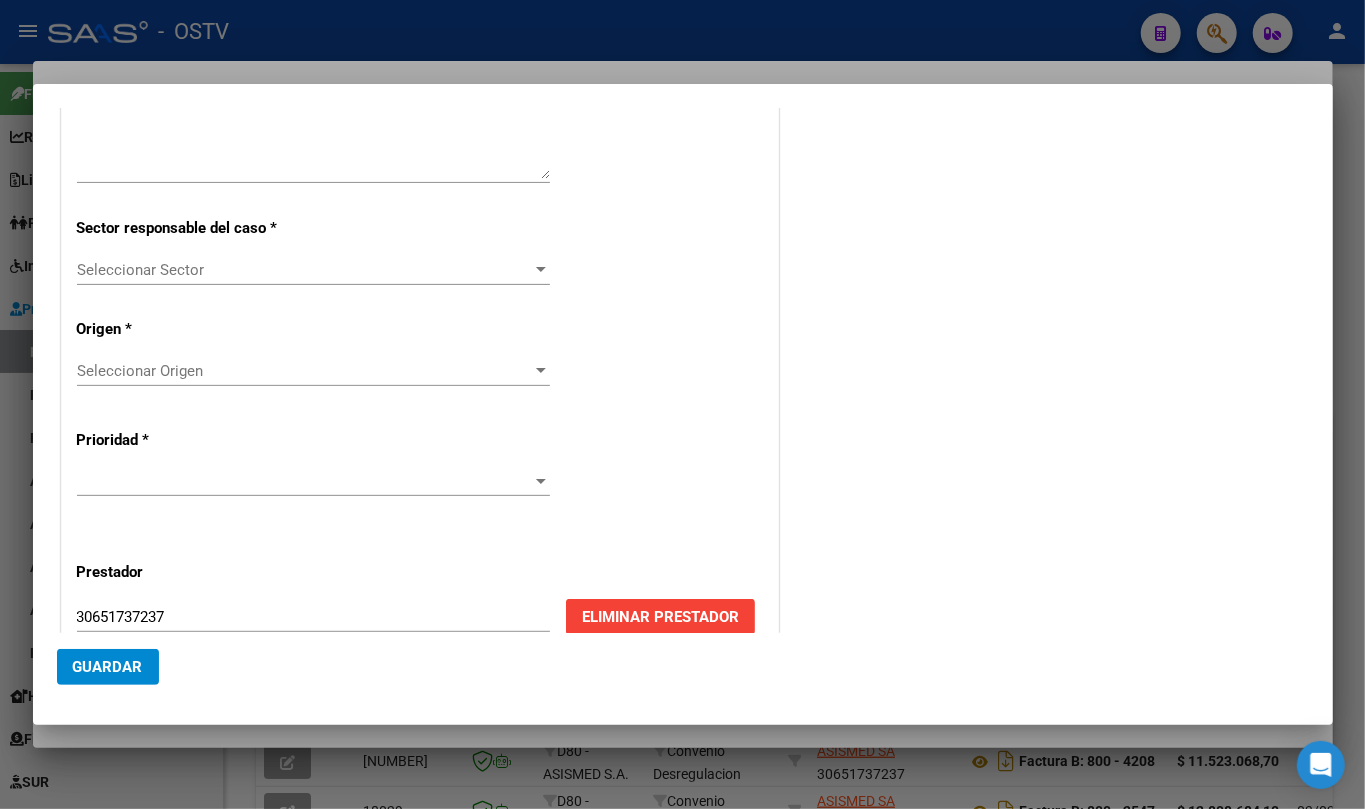 scroll, scrollTop: 370, scrollLeft: 0, axis: vertical 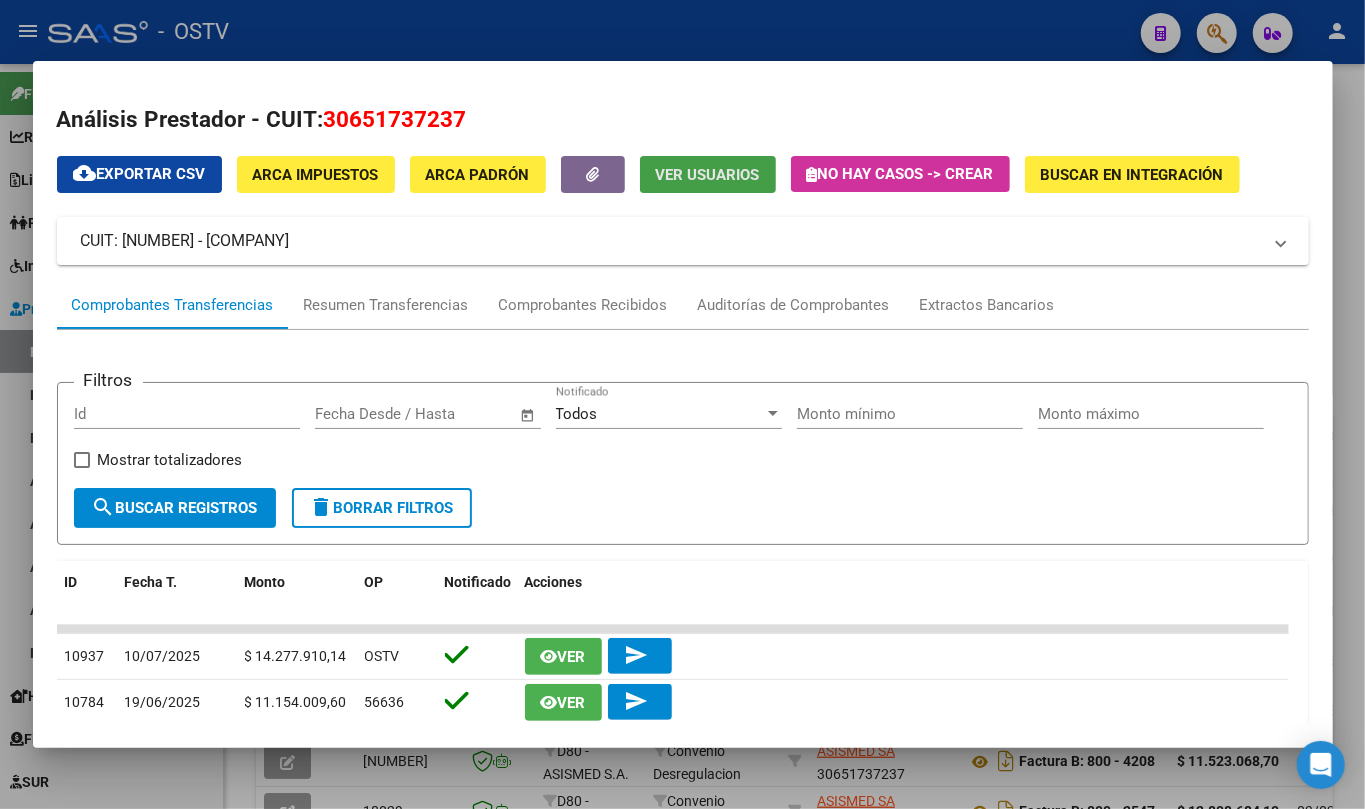 click on "Ver Usuarios" 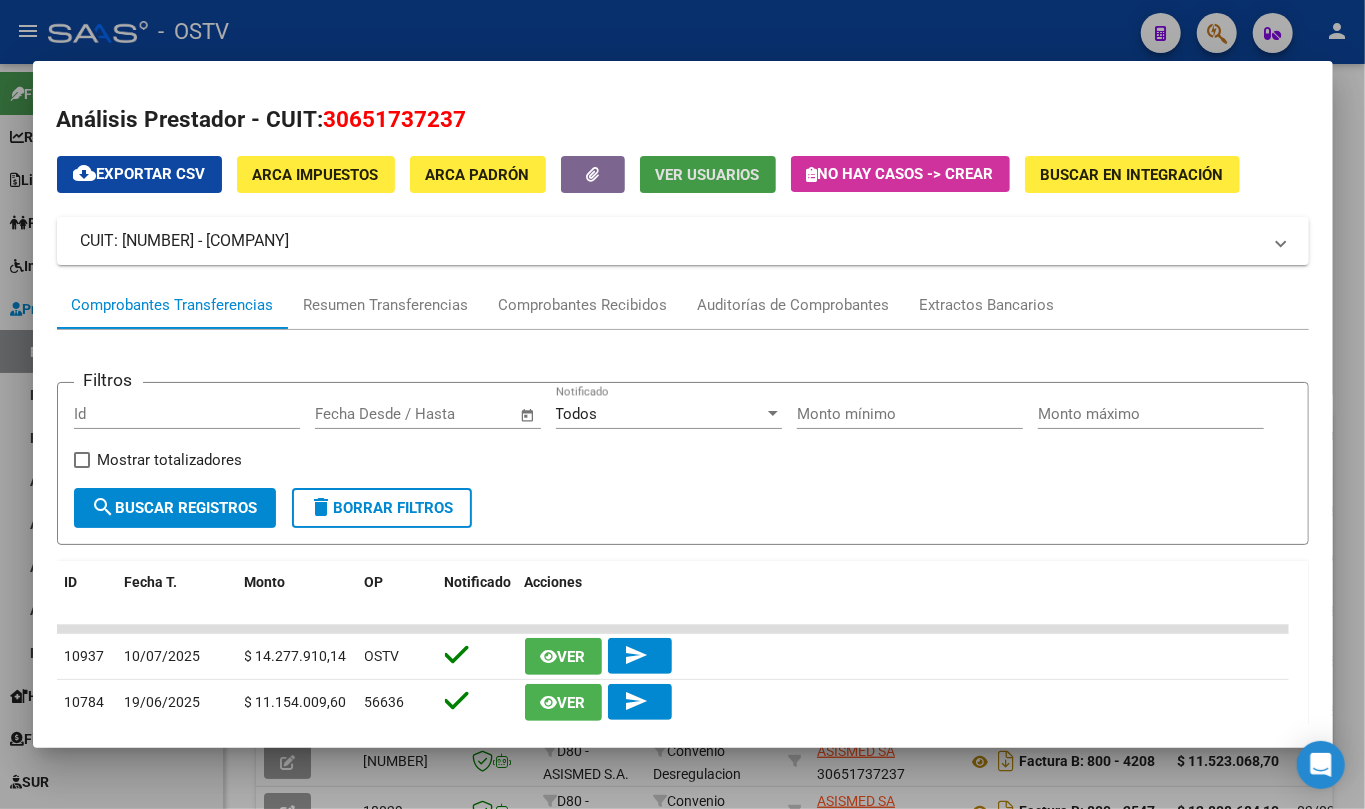 click on "Ver Usuarios" 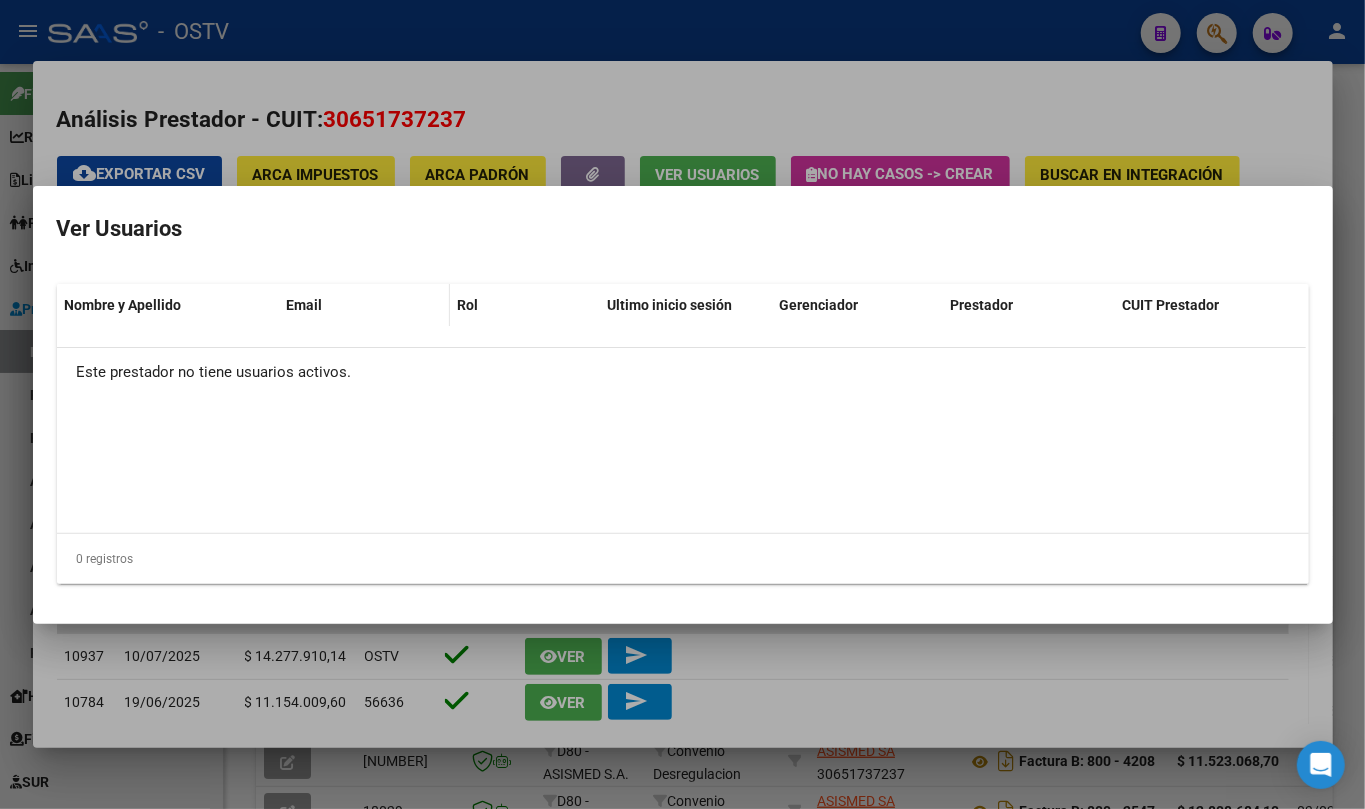 click on "Email" at bounding box center (364, 305) 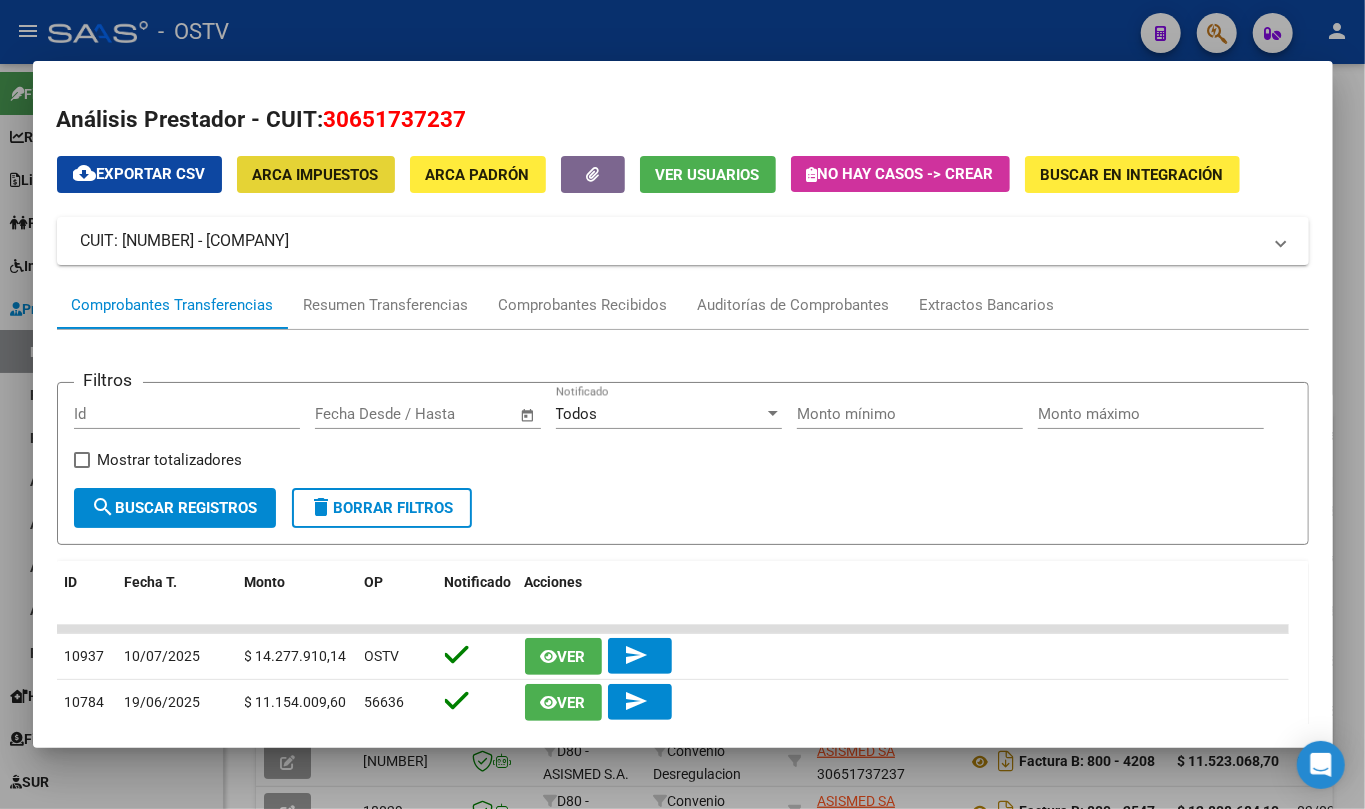 click on "ARCA Impuestos" at bounding box center (316, 175) 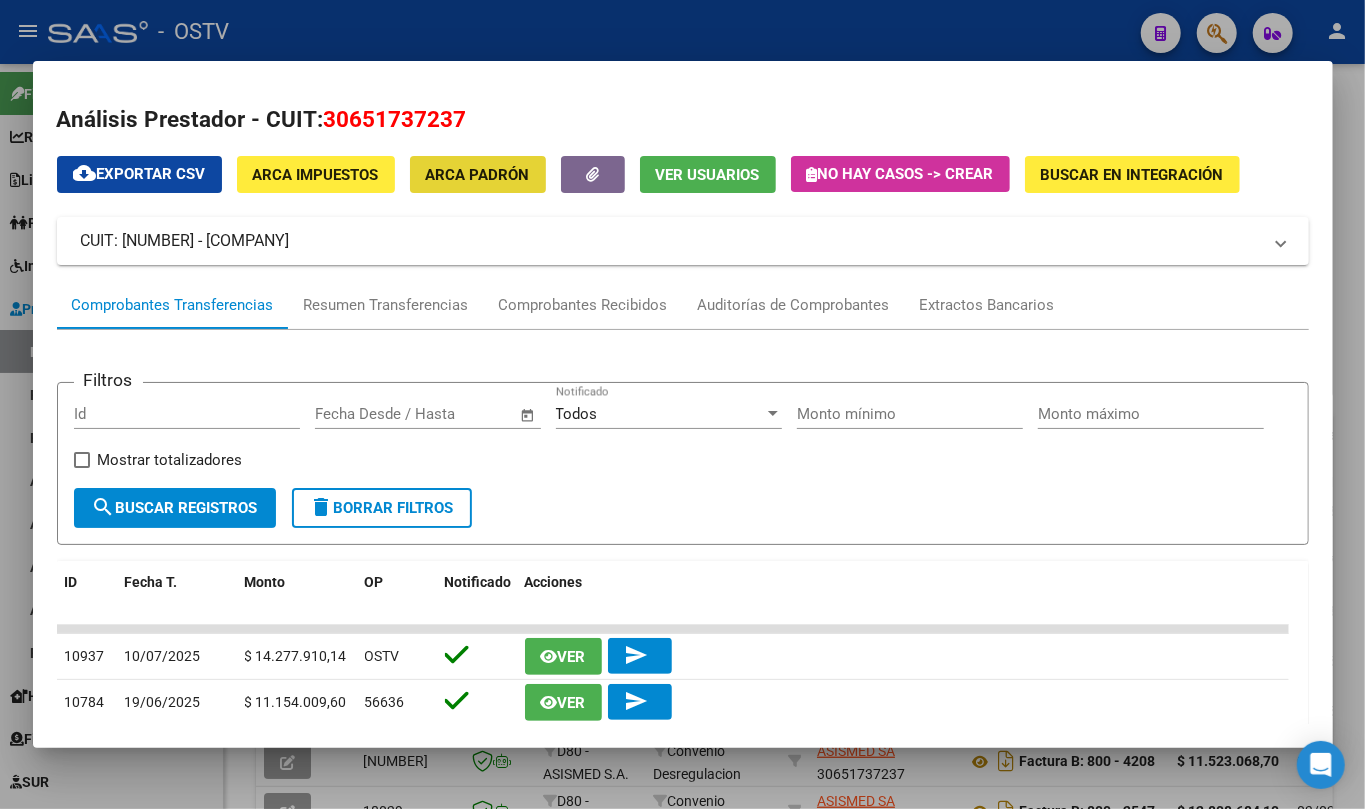 click on "ARCA Padrón" at bounding box center [478, 174] 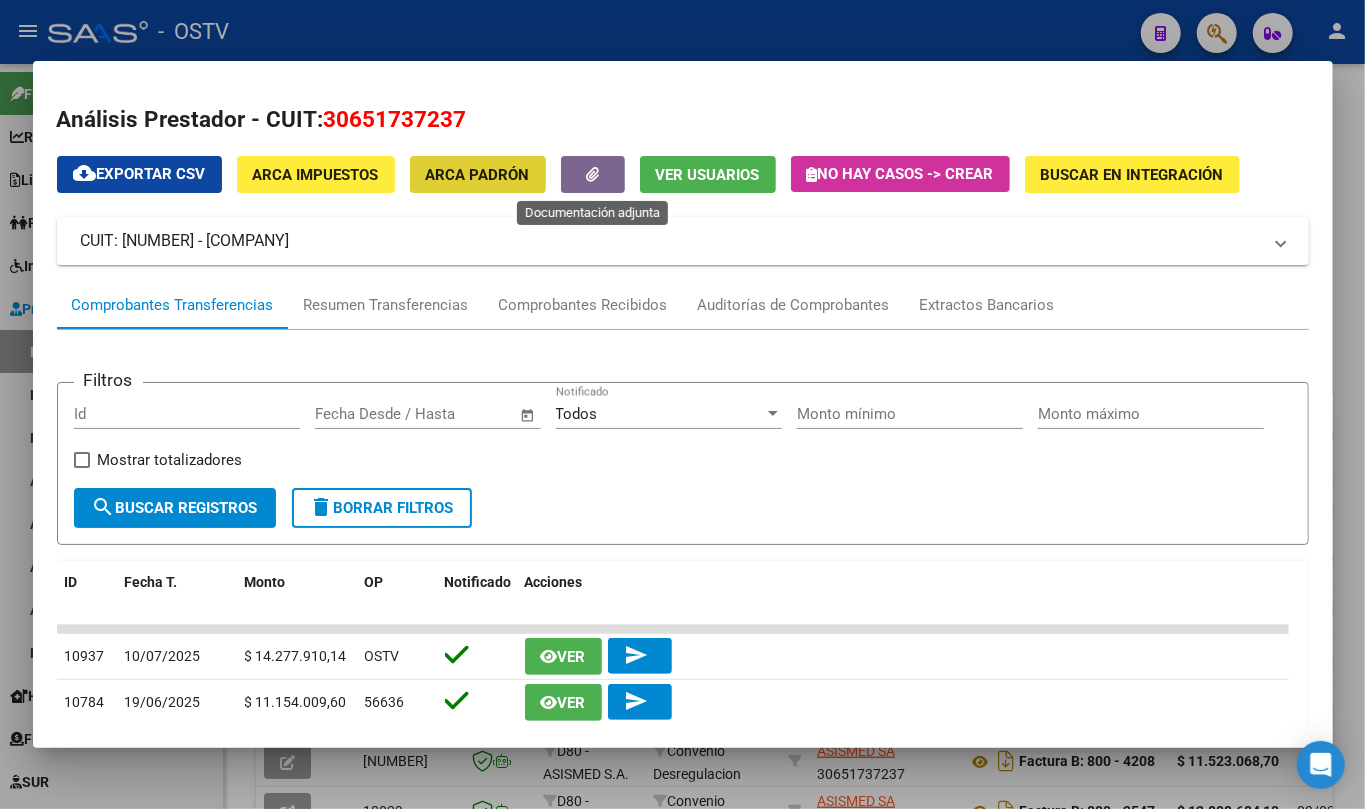 click 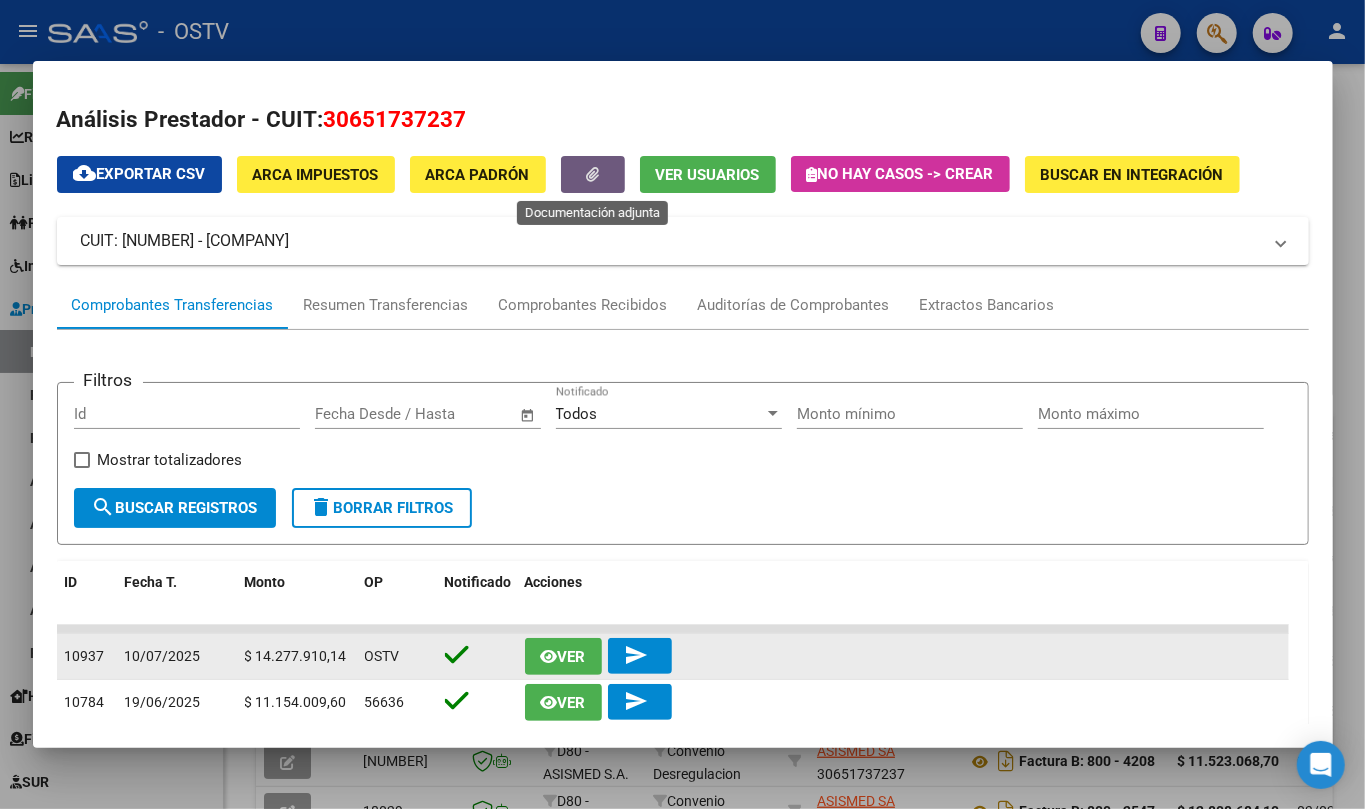 click on "send" 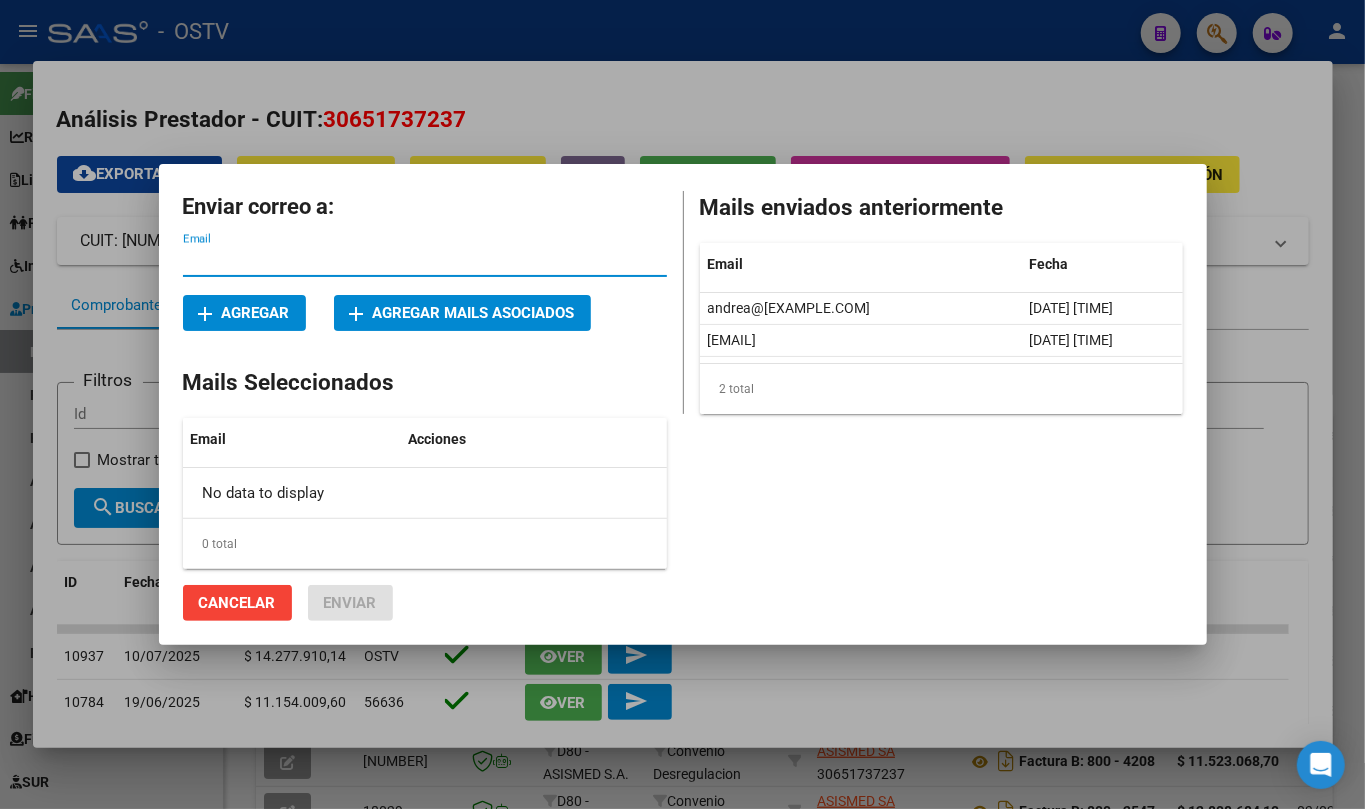 click on "Mails enviados anteriormente Email Fecha andrea@asismed.com.ar 10/07/2025 11:30 lorena@asismed.com.ar 10/07/2025 11:30  2 total   1" at bounding box center [933, 396] 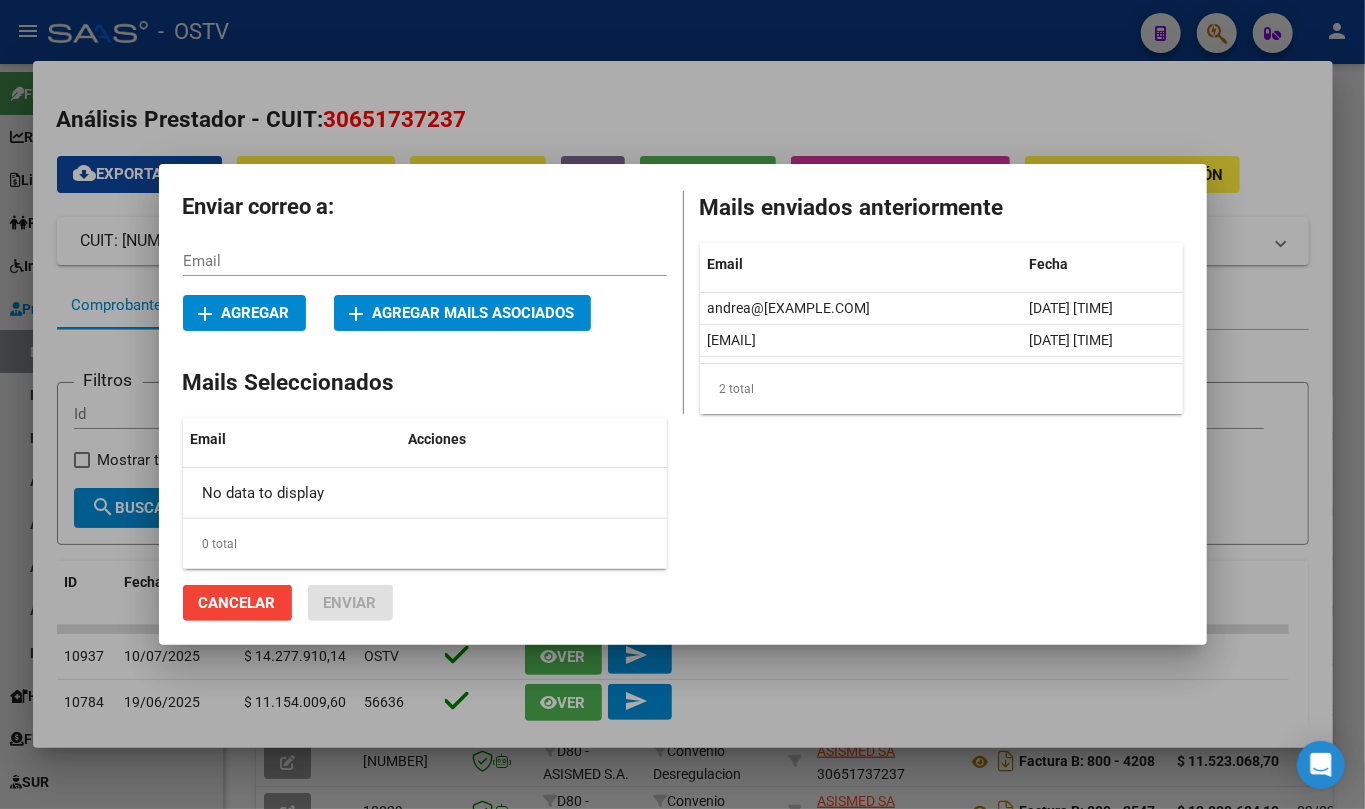 click on "add  Agregar mails asociados" at bounding box center [462, 313] 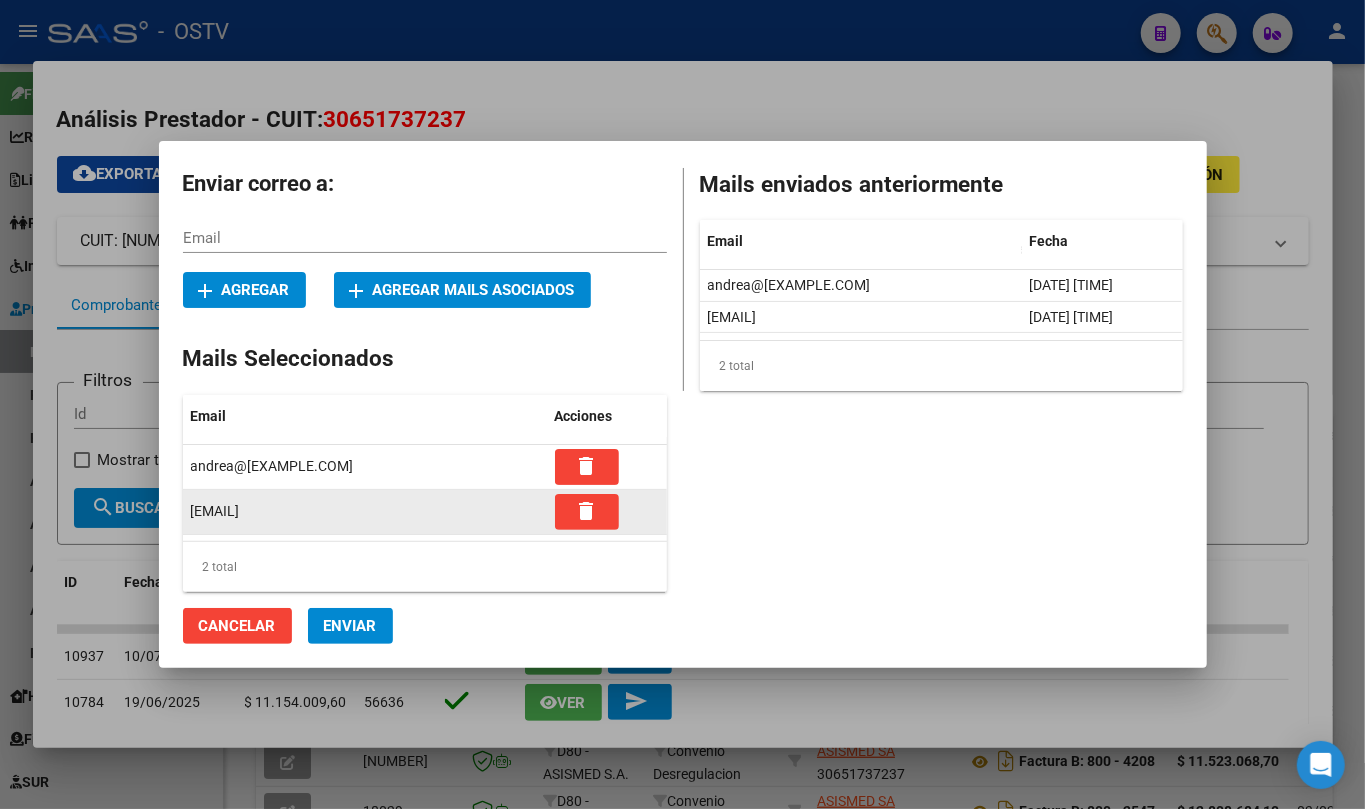 click on "delete" 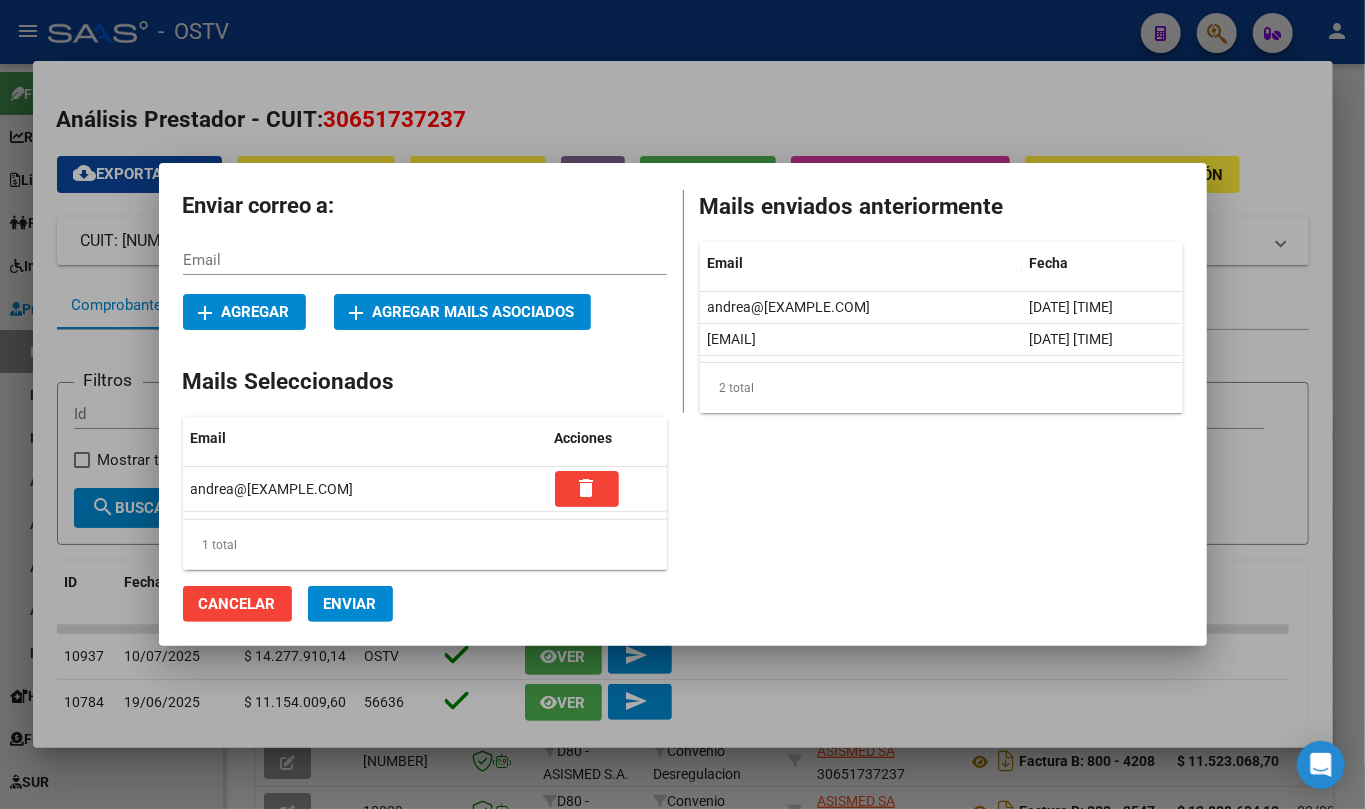 click on "Email" at bounding box center (425, 260) 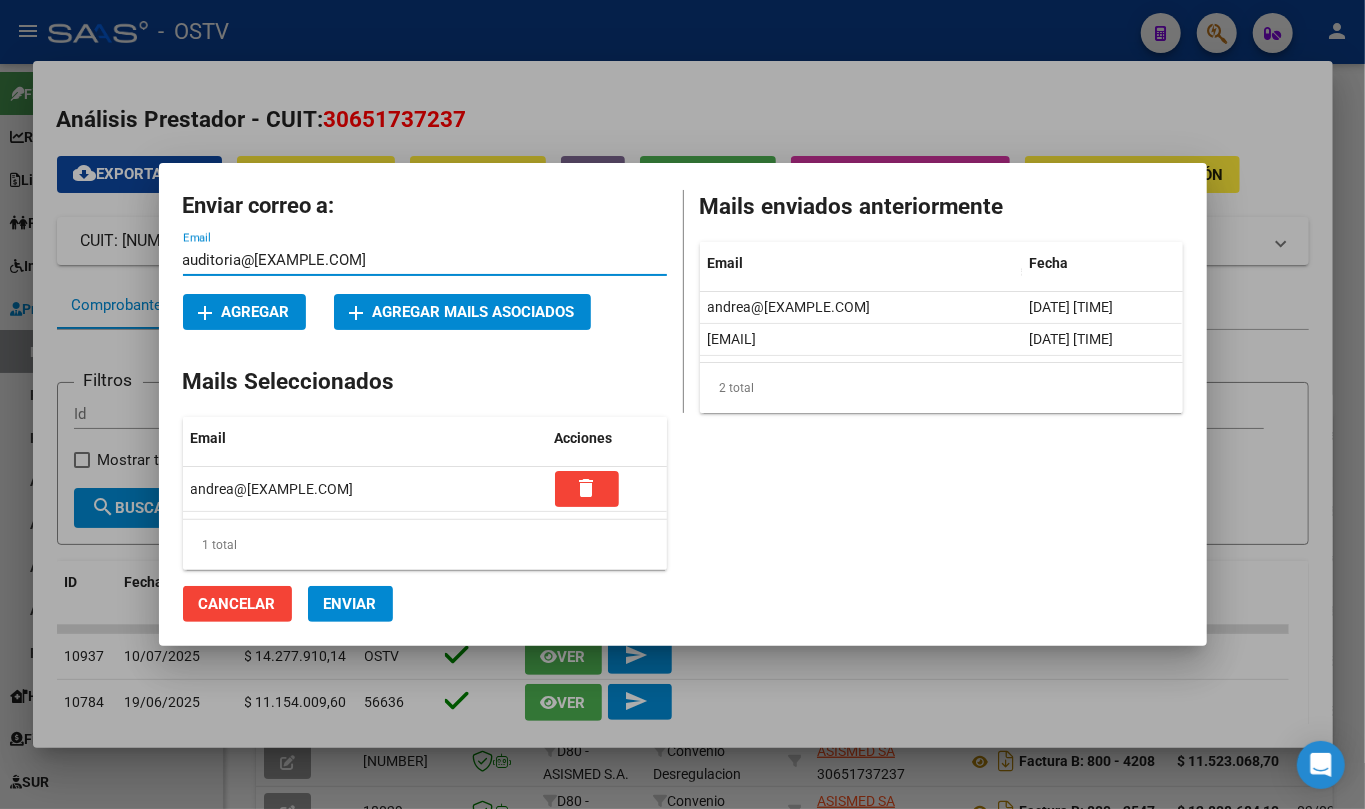 type on "auditoria@asismed.com.ar" 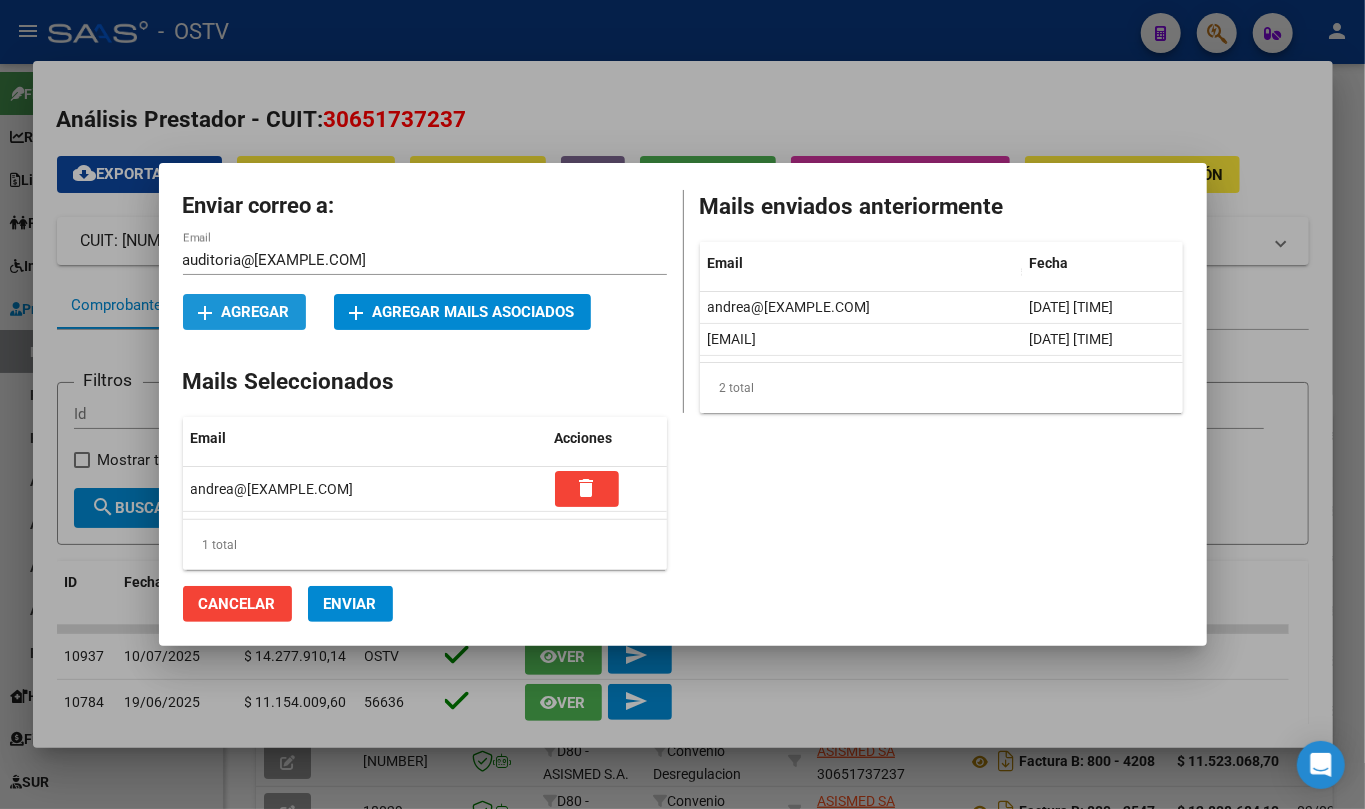 click on "add  Agregar" at bounding box center [244, 312] 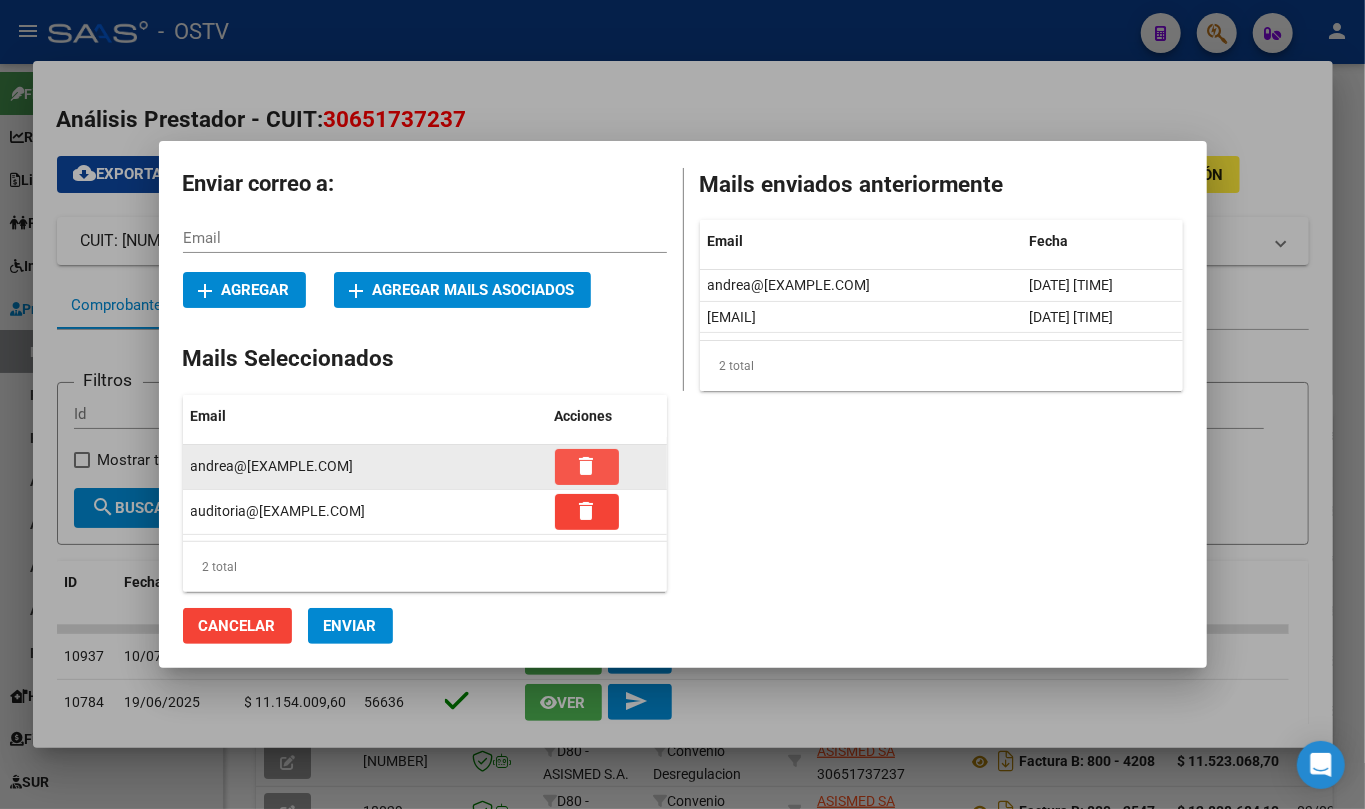 click on "delete" 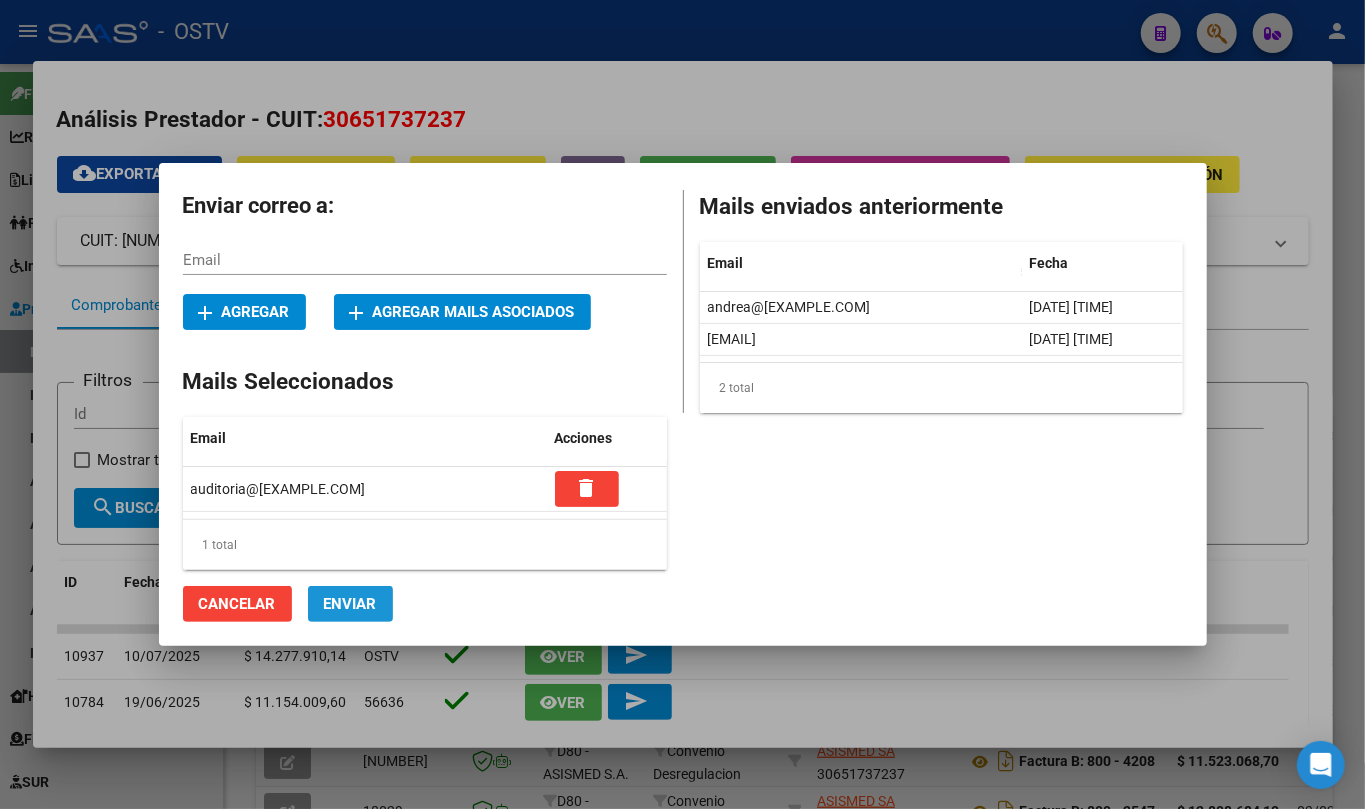 click on "Enviar" at bounding box center [350, 604] 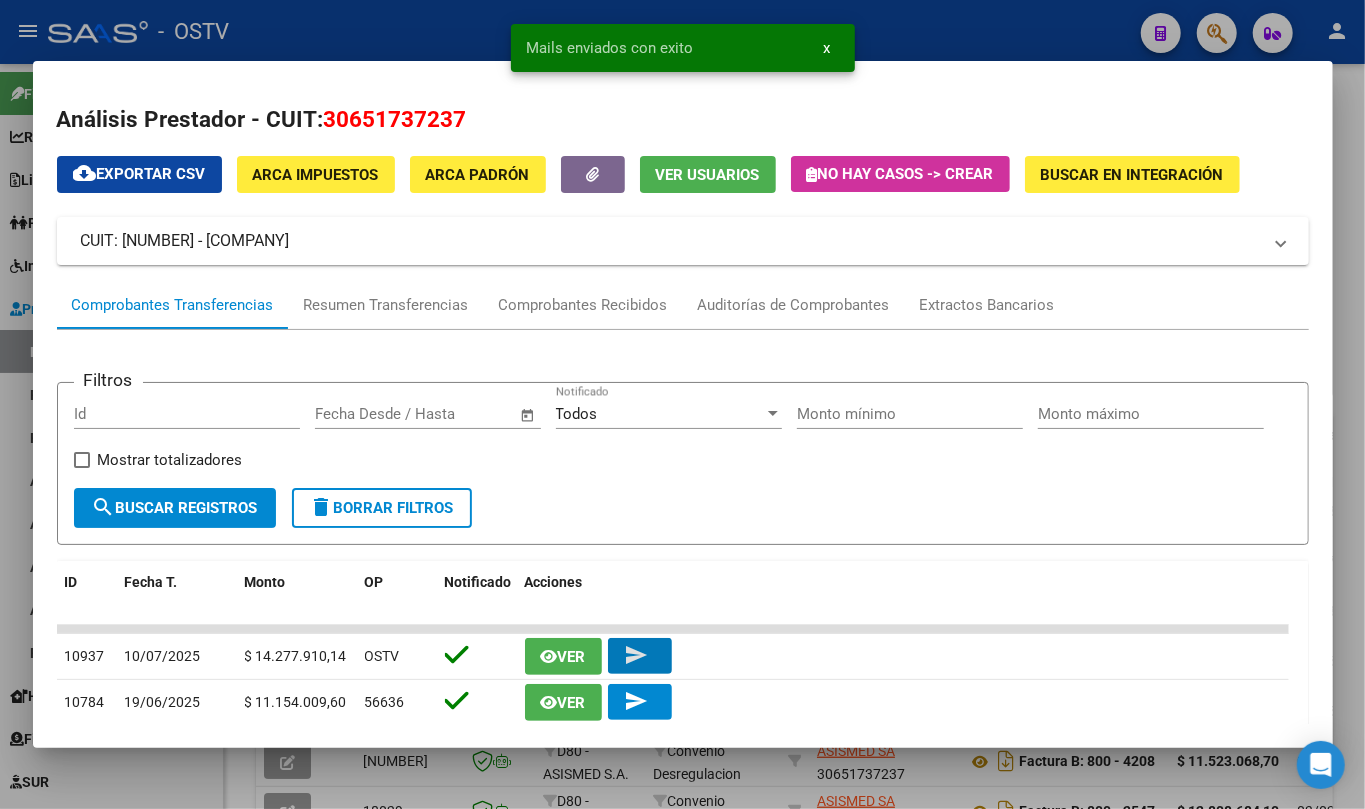 type 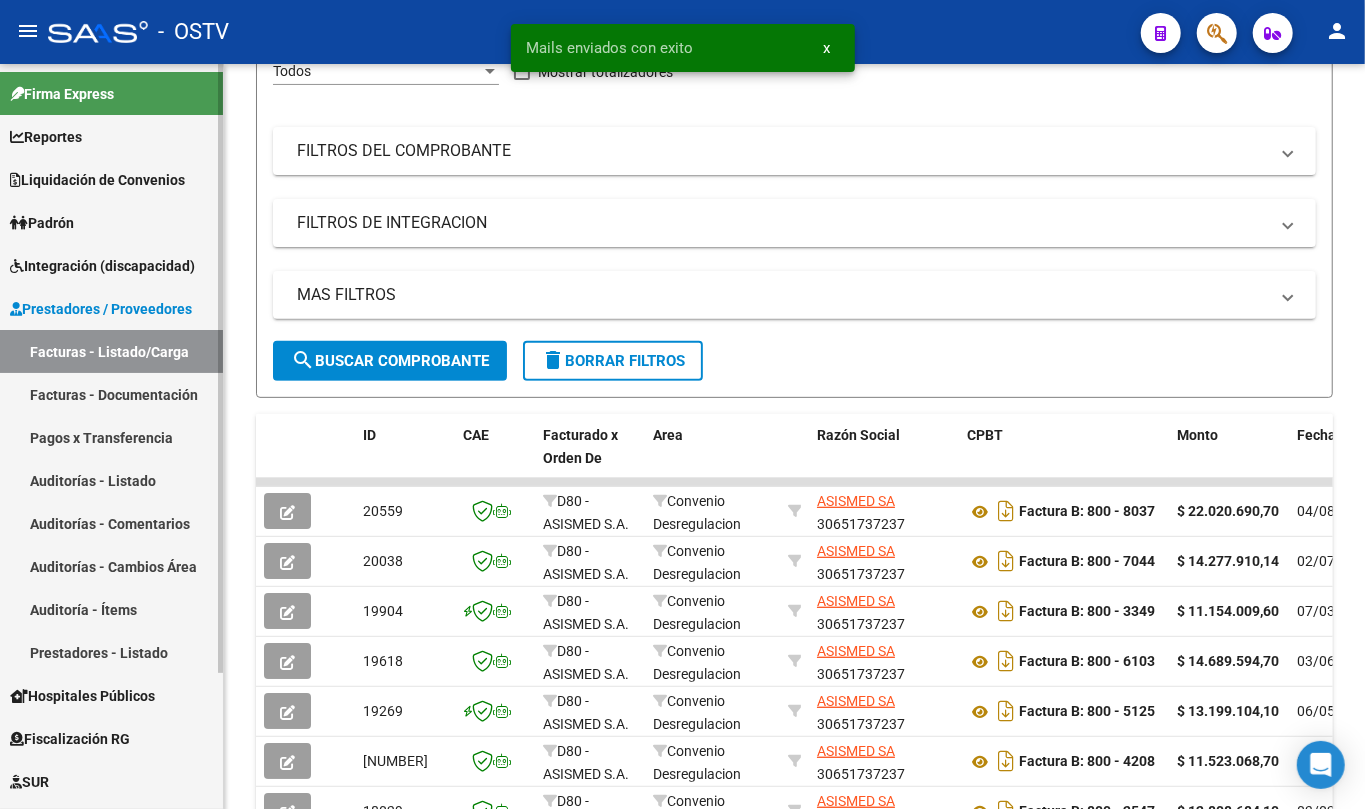 click on "Prestadores / Proveedores" at bounding box center (101, 309) 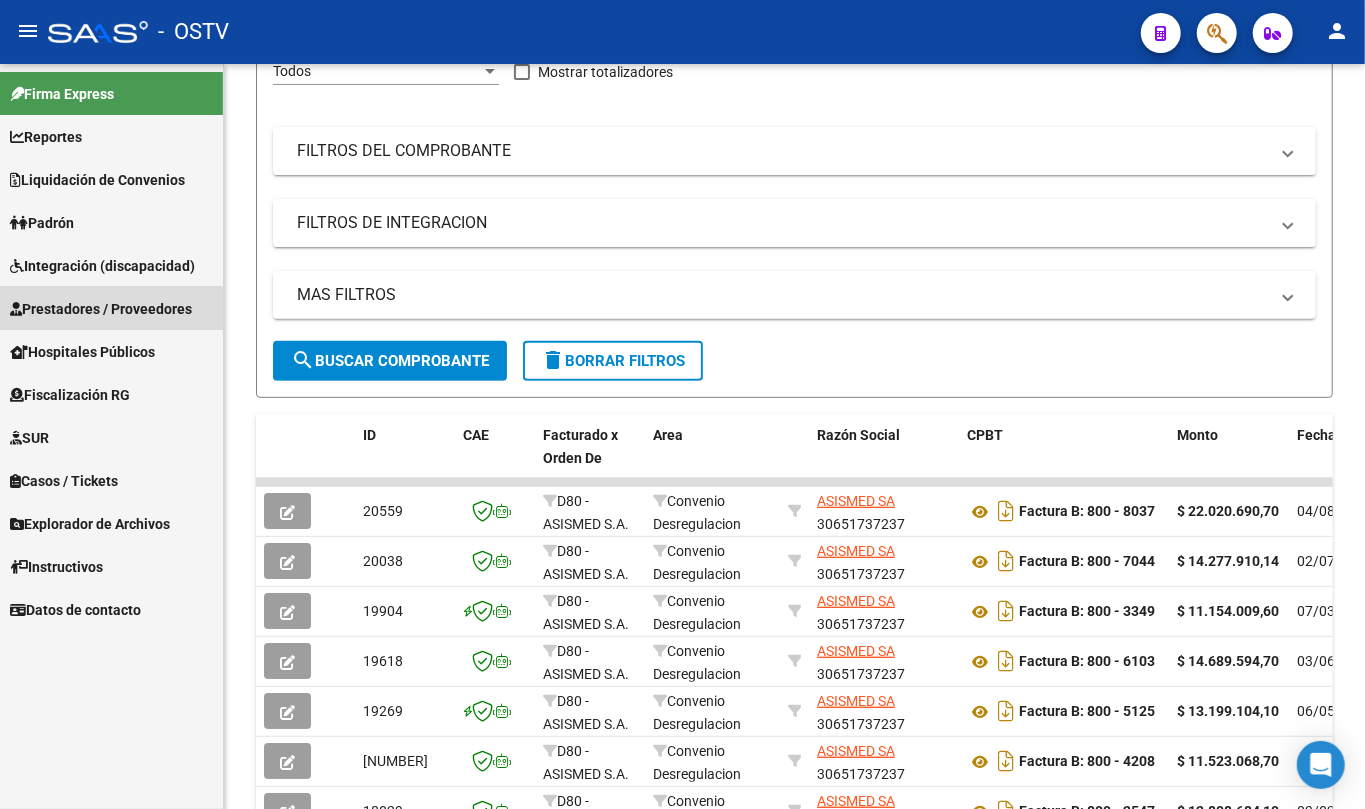 click on "Prestadores / Proveedores" at bounding box center [101, 309] 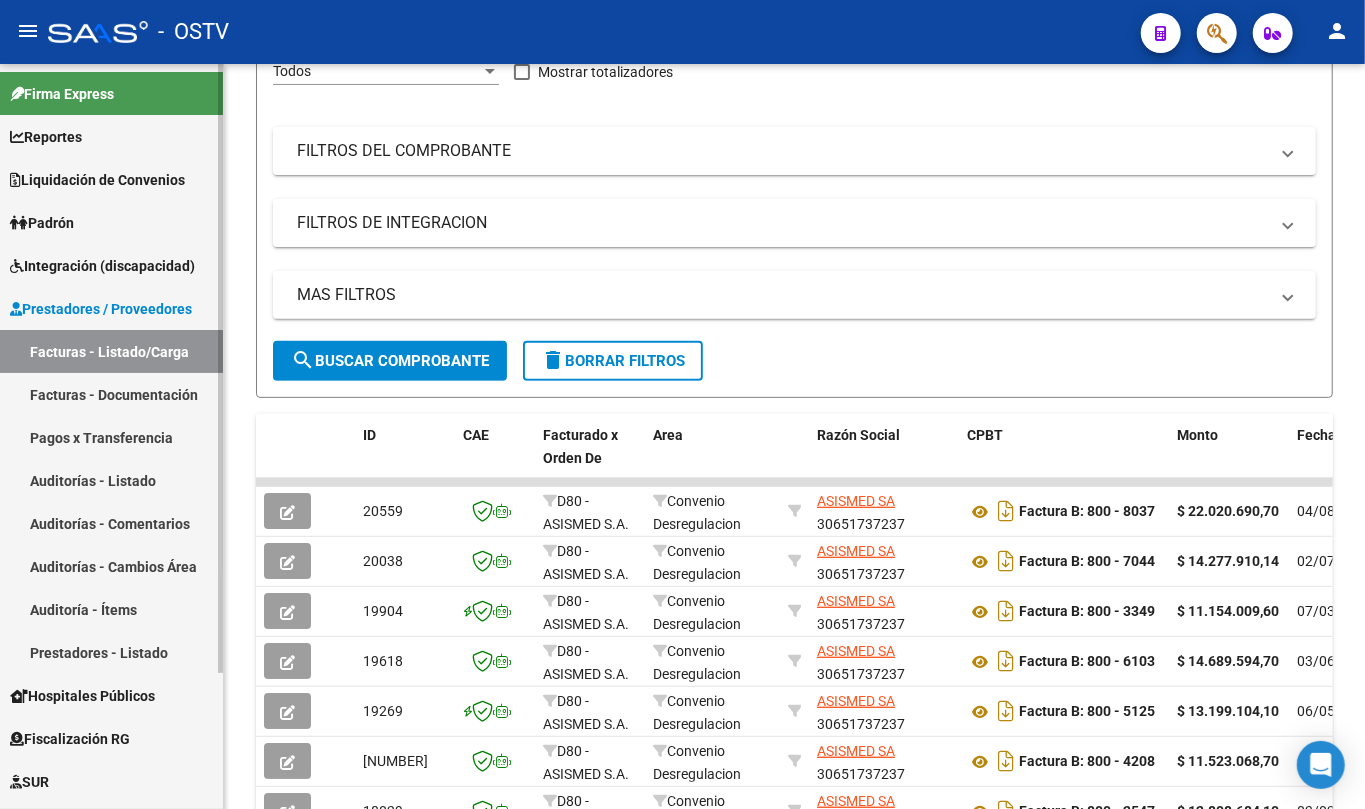 click on "Prestadores - Listado" at bounding box center (111, 652) 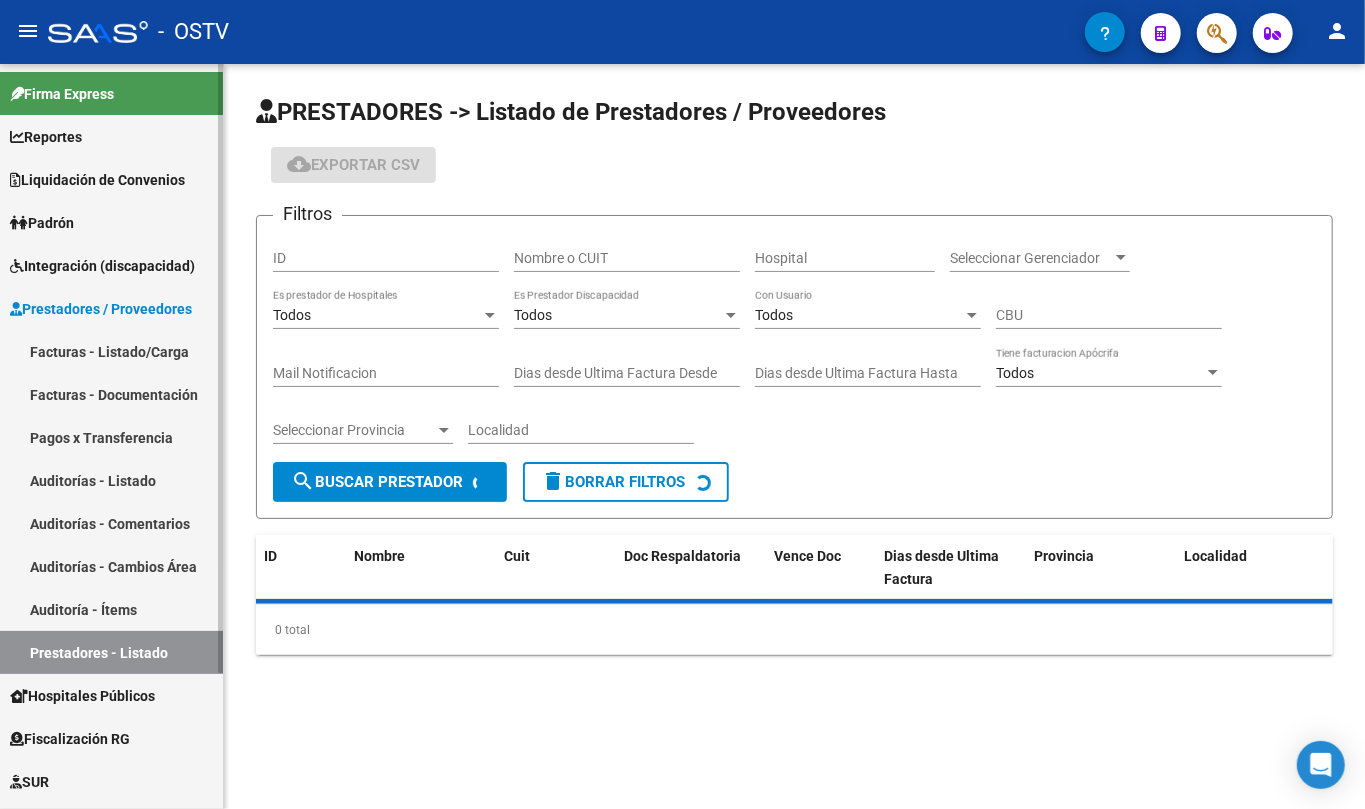 scroll, scrollTop: 0, scrollLeft: 0, axis: both 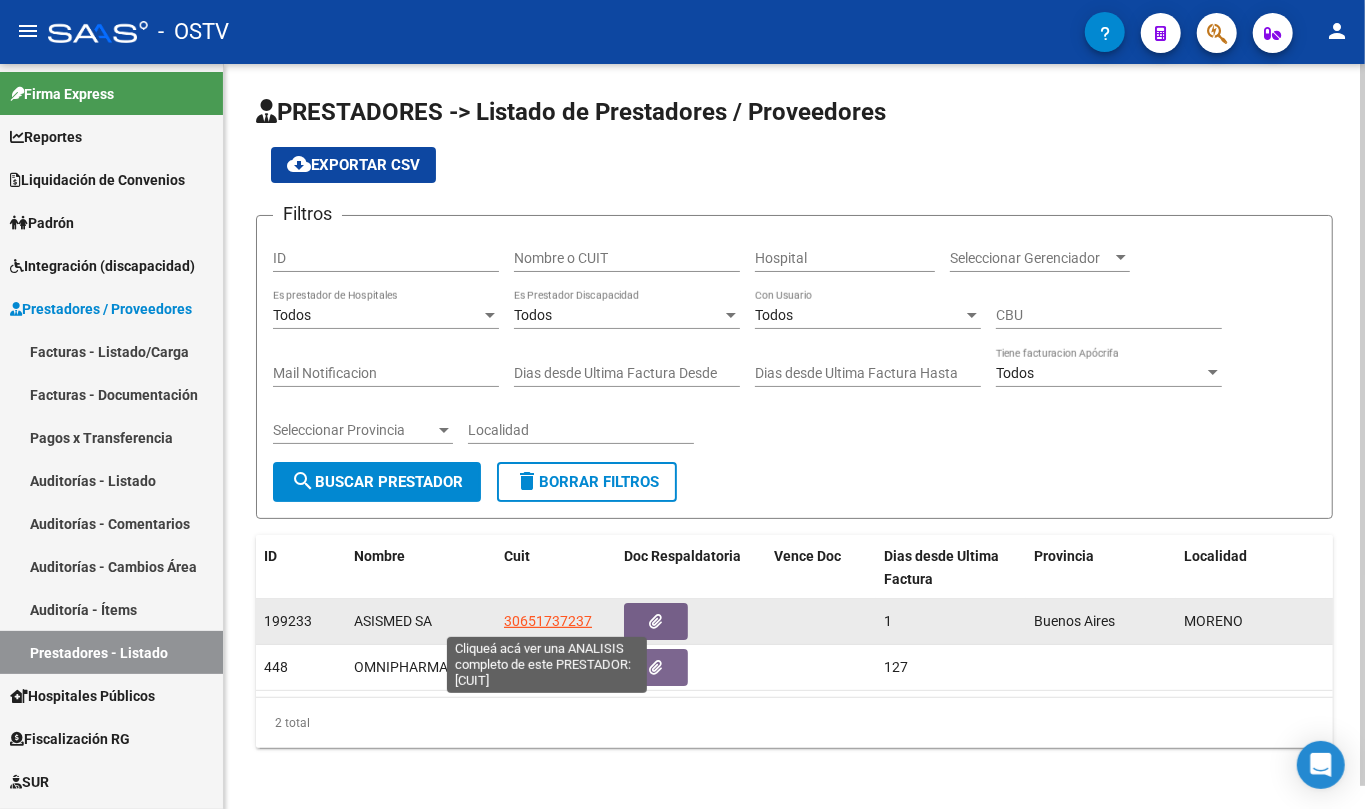 click on "30651737237" 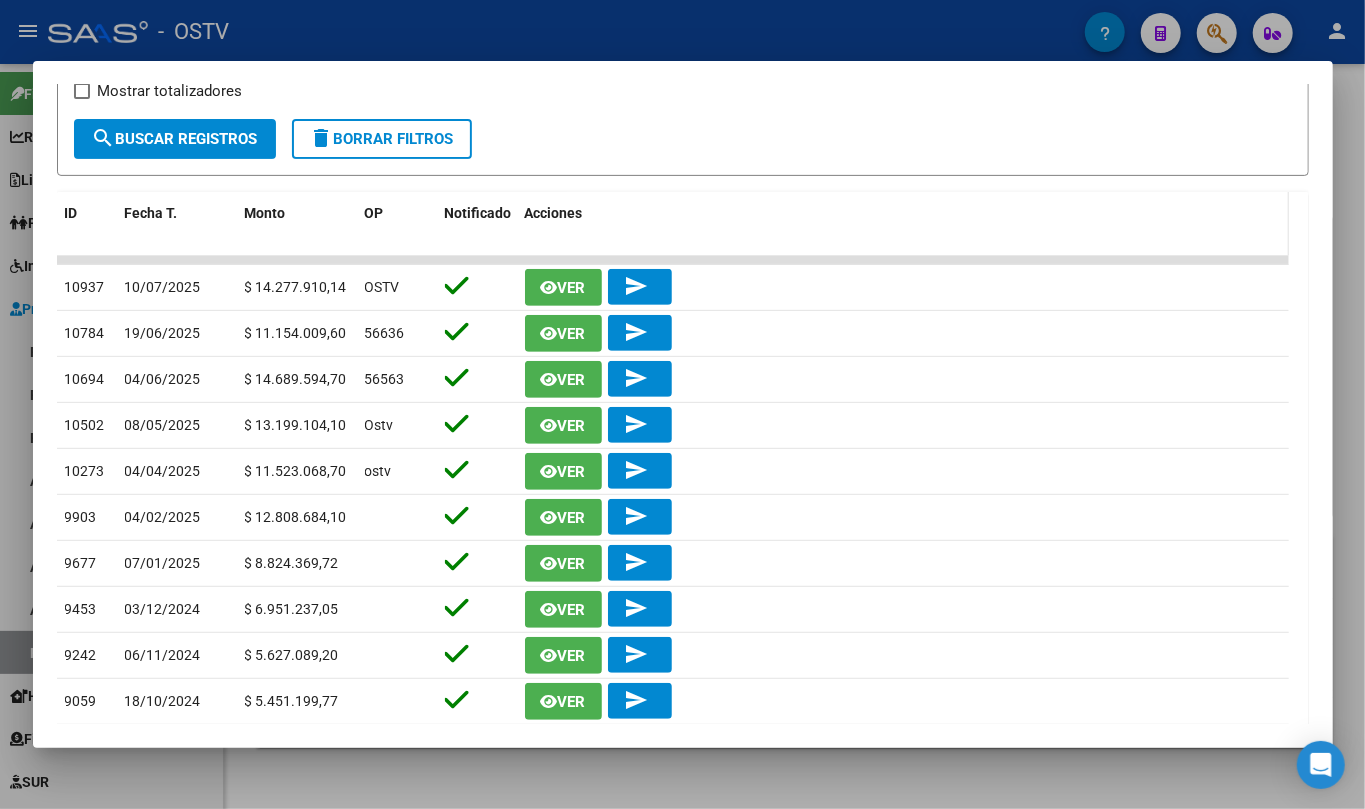 scroll, scrollTop: 400, scrollLeft: 0, axis: vertical 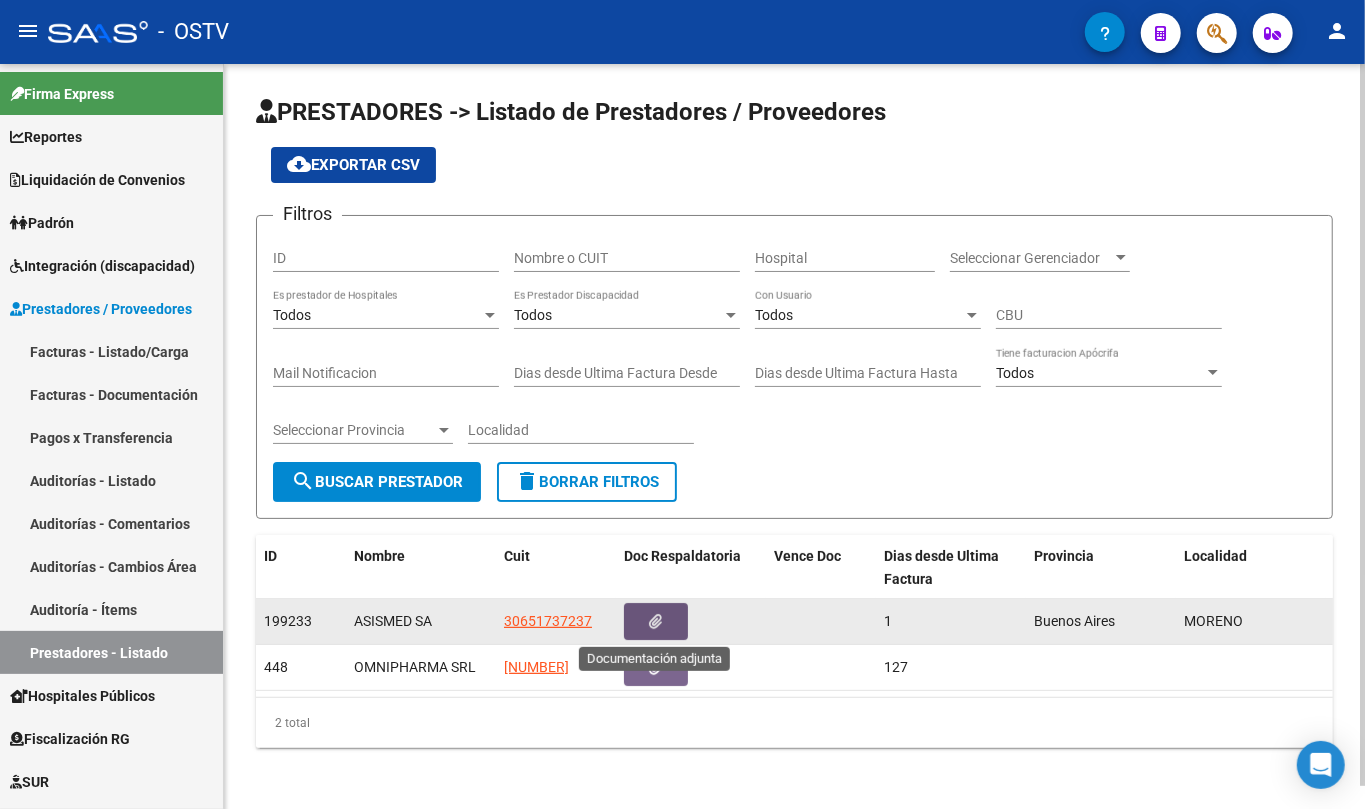 click 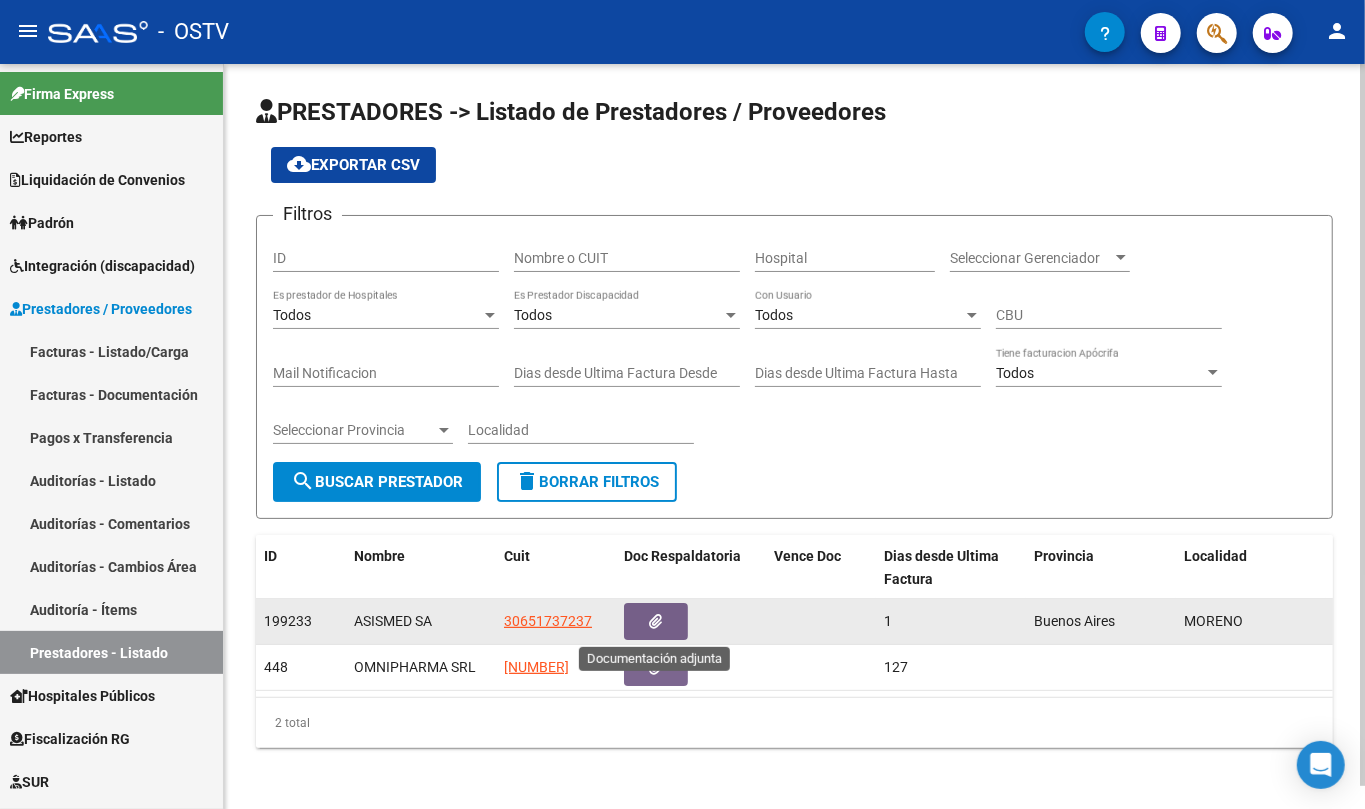 drag, startPoint x: 281, startPoint y: 618, endPoint x: 396, endPoint y: 621, distance: 115.03912 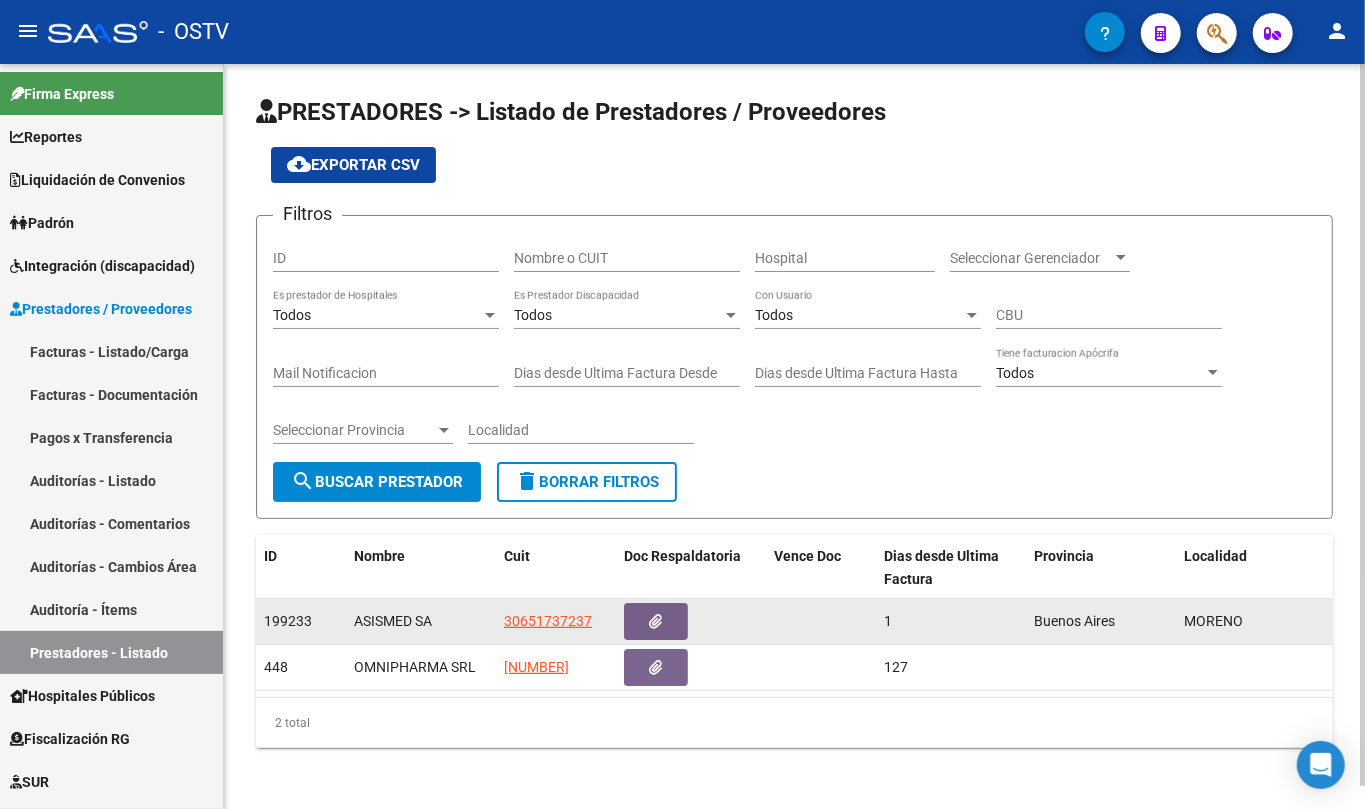 drag, startPoint x: 396, startPoint y: 621, endPoint x: 433, endPoint y: 622, distance: 37.01351 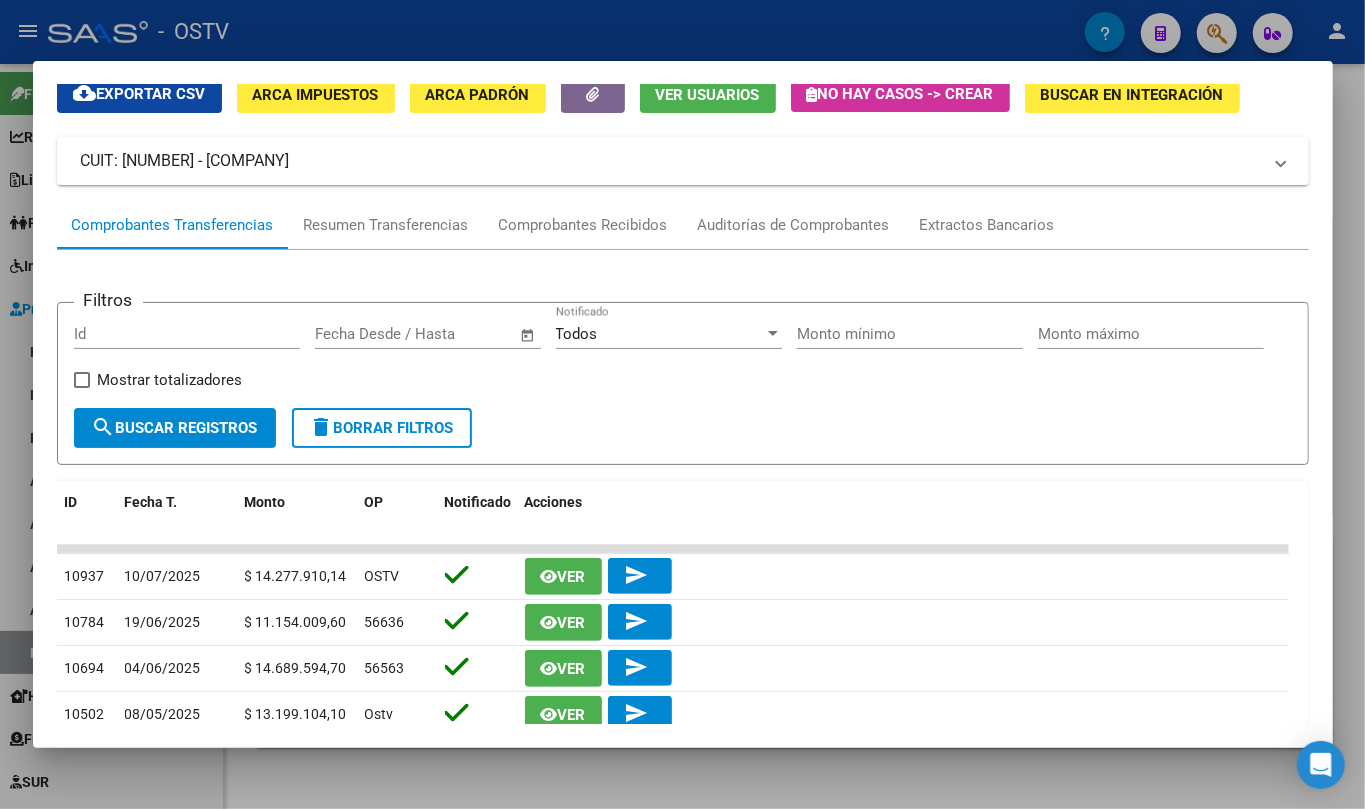 scroll, scrollTop: 0, scrollLeft: 0, axis: both 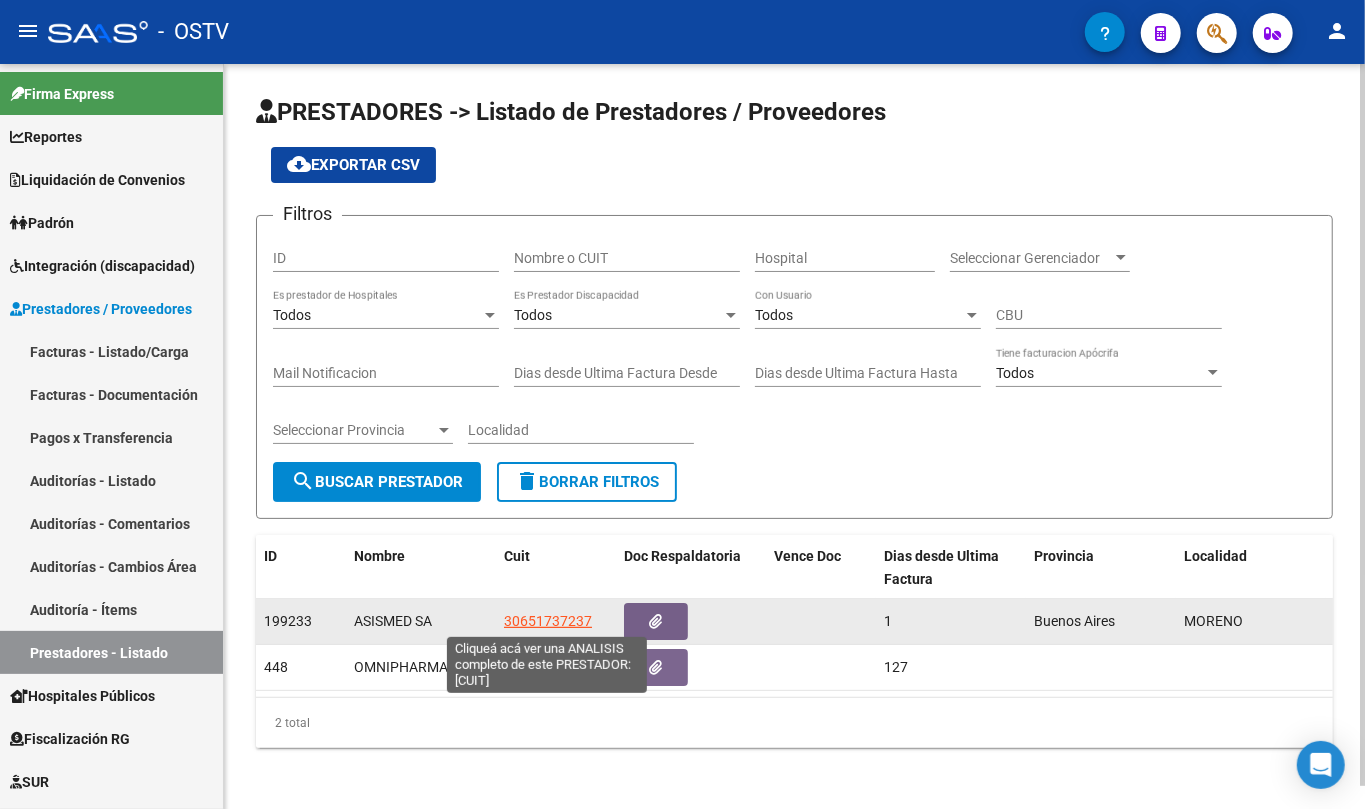 click on "30651737237" 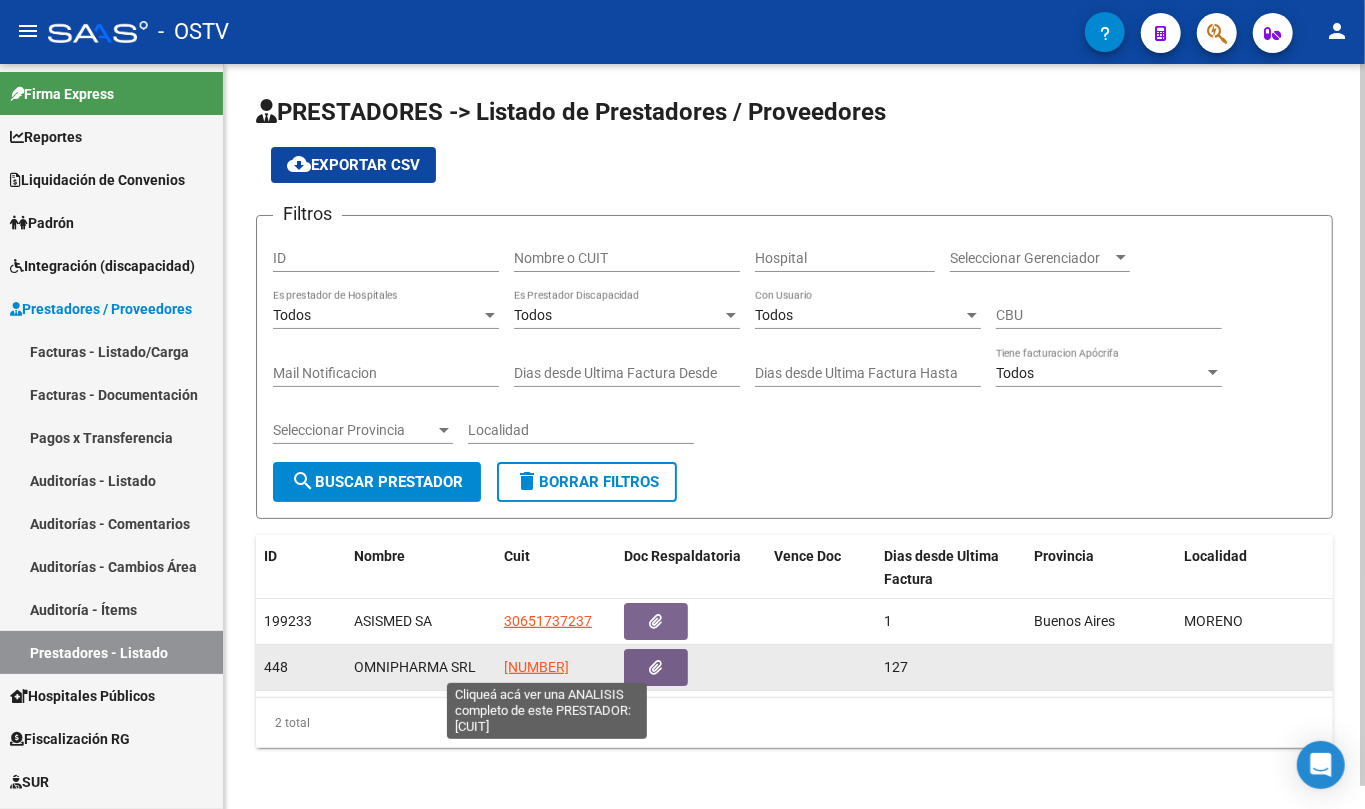 click on "30691012766" 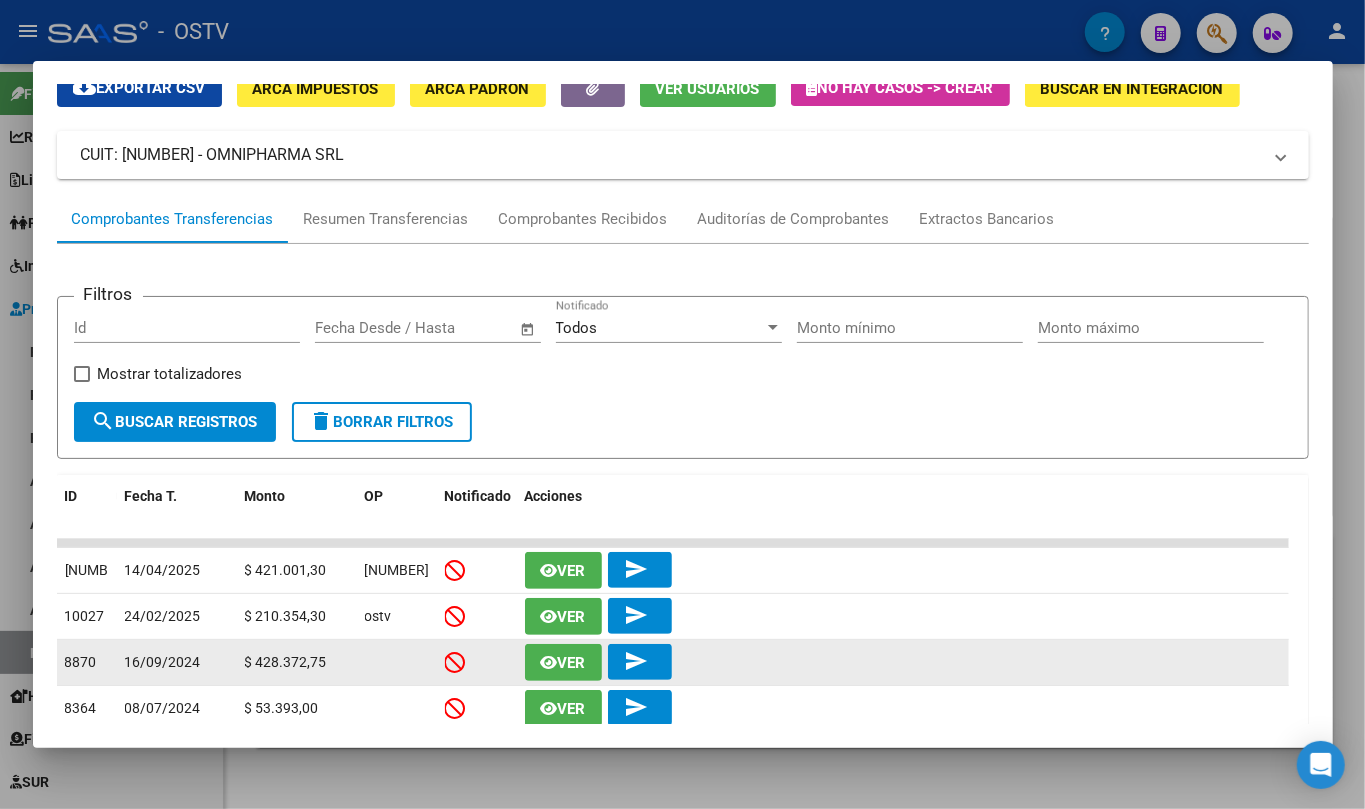scroll, scrollTop: 133, scrollLeft: 0, axis: vertical 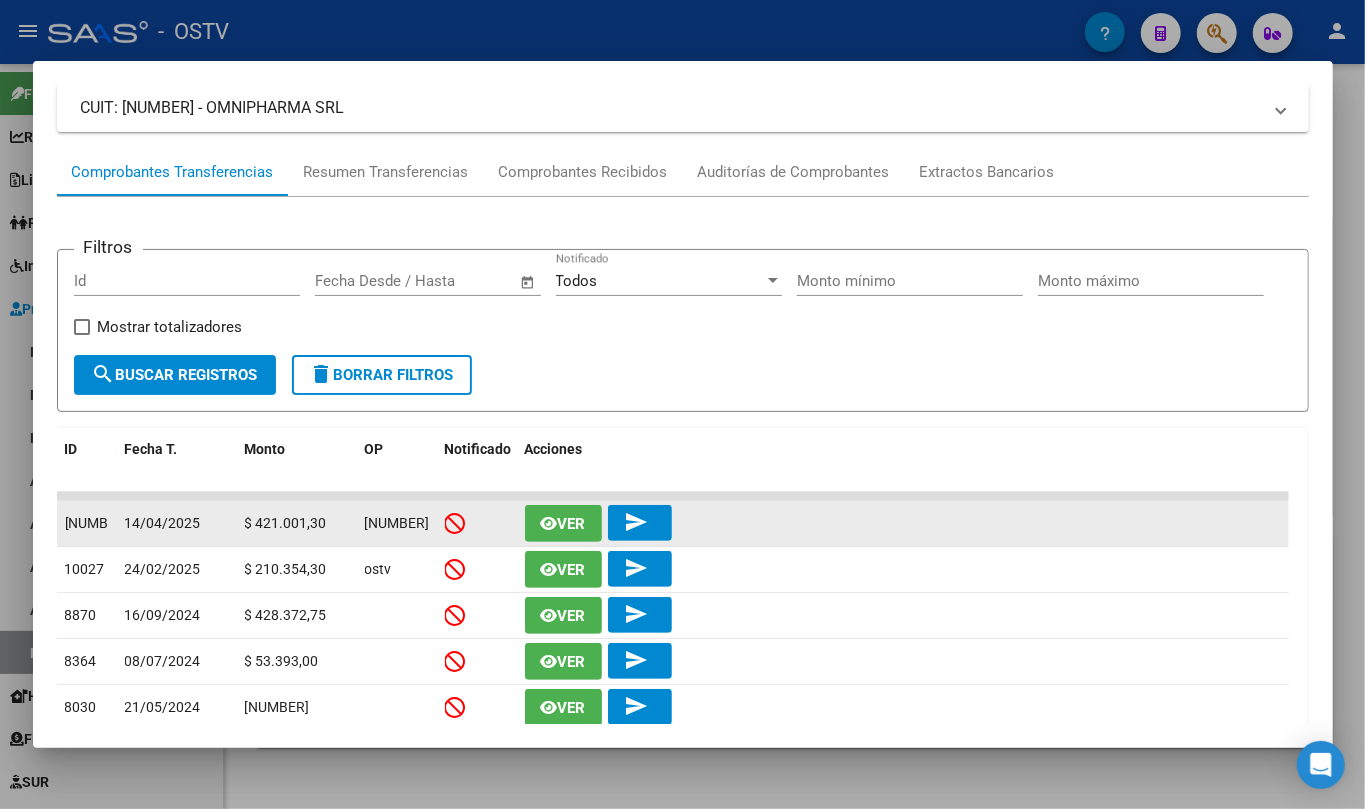 click on "Ver" 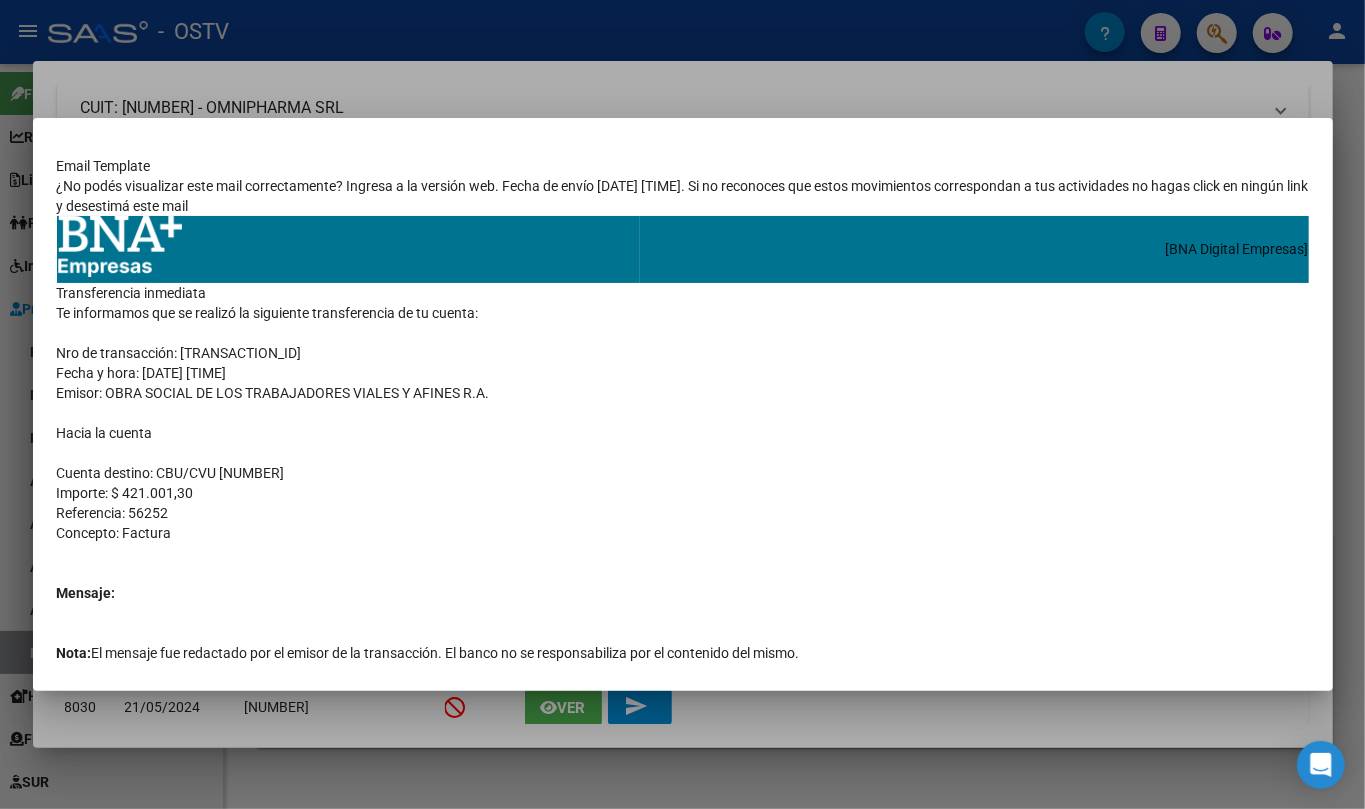 scroll, scrollTop: 0, scrollLeft: 0, axis: both 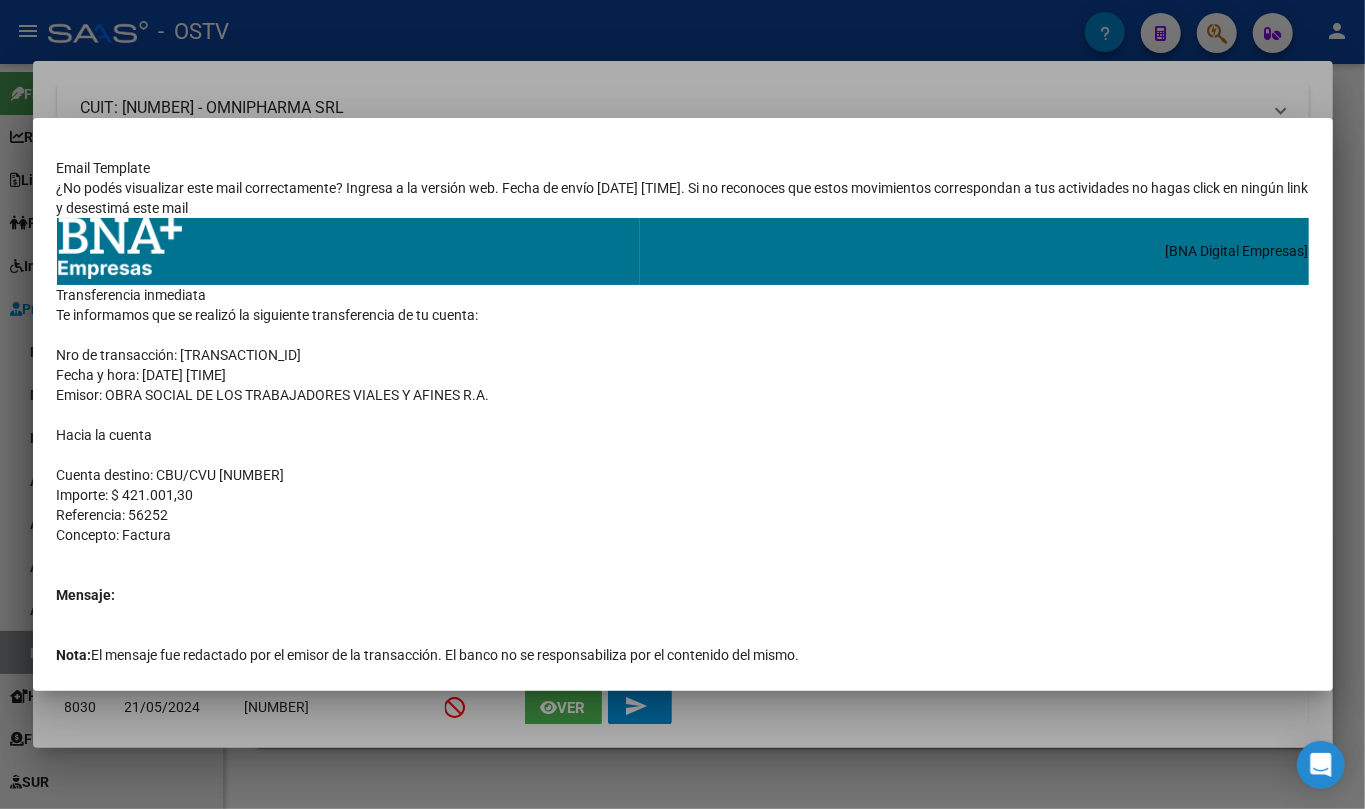 type 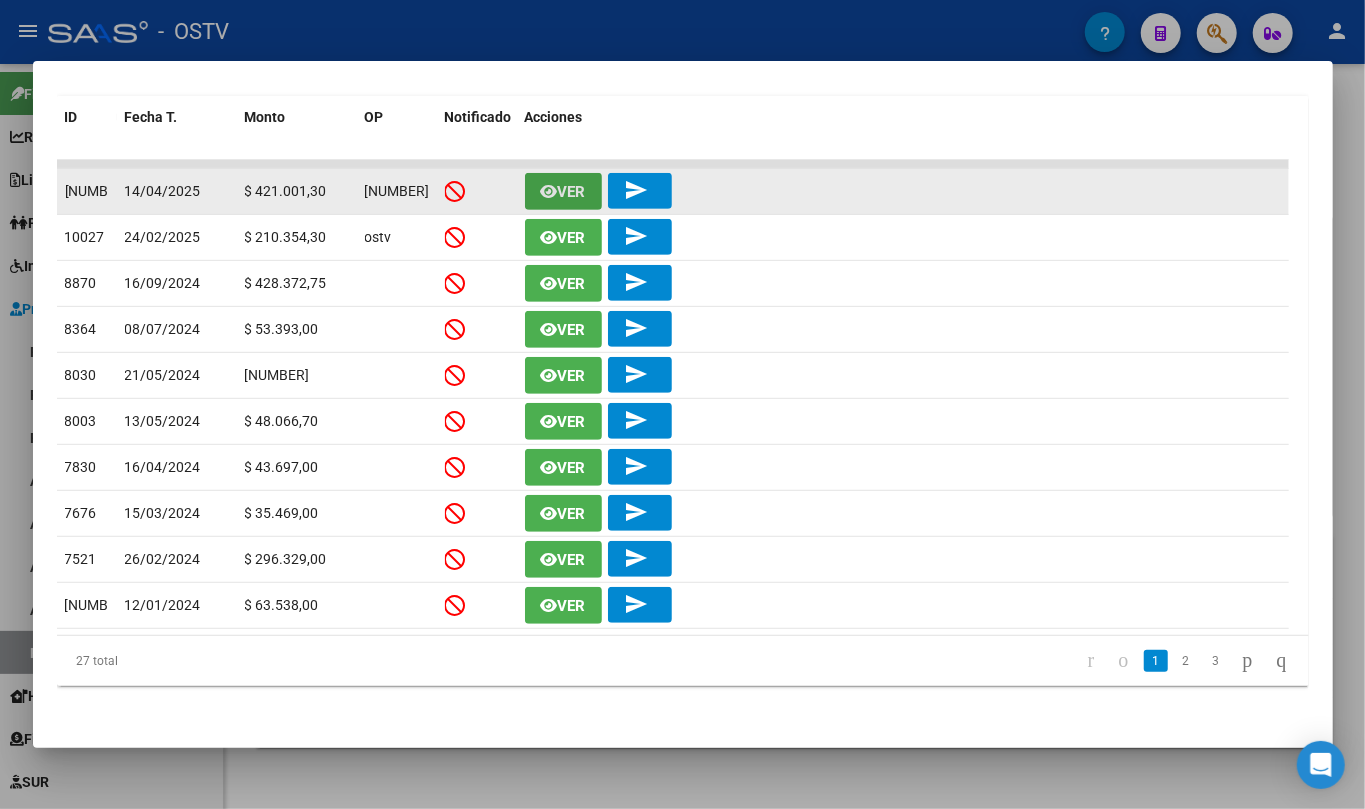 scroll, scrollTop: 0, scrollLeft: 0, axis: both 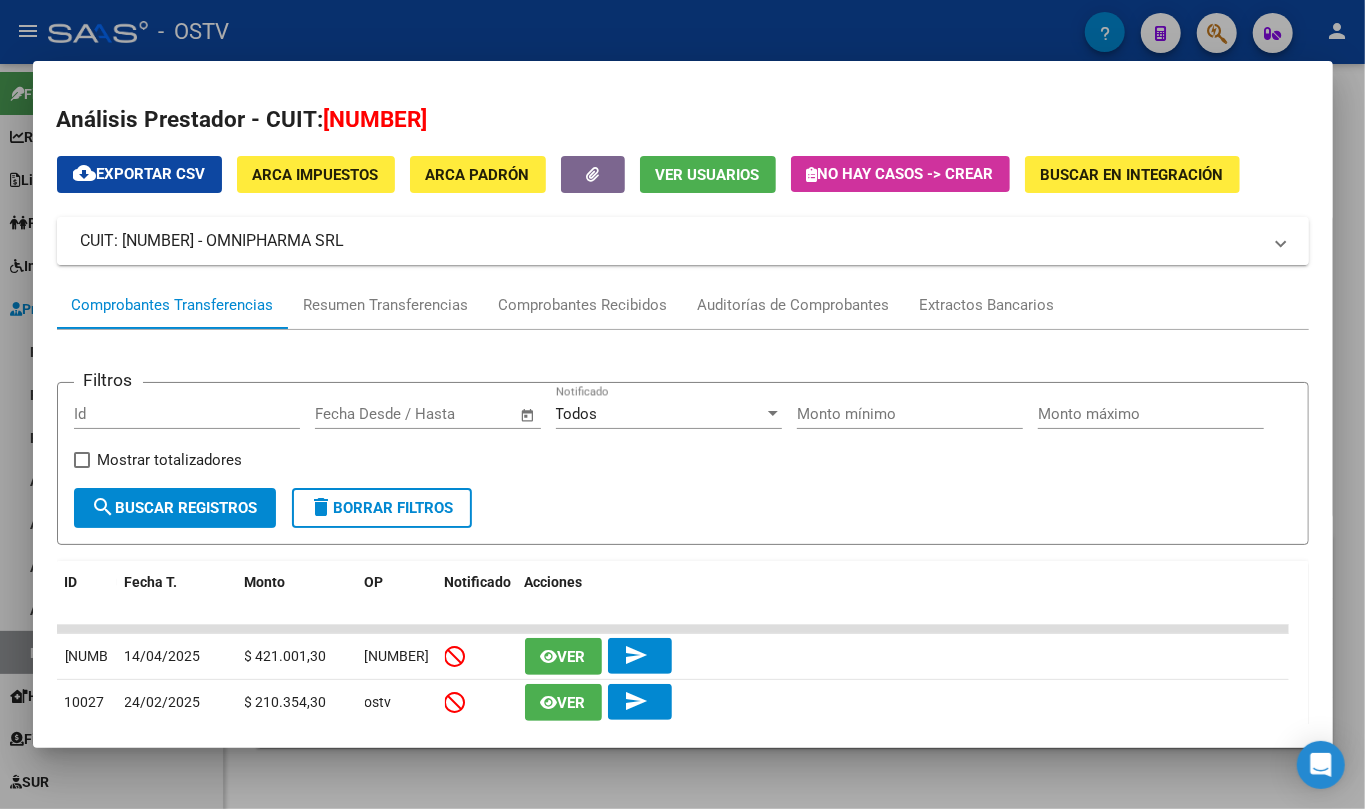 click on "CUIT: 30691012766 - OMNIPHARMA SRL" at bounding box center (671, 241) 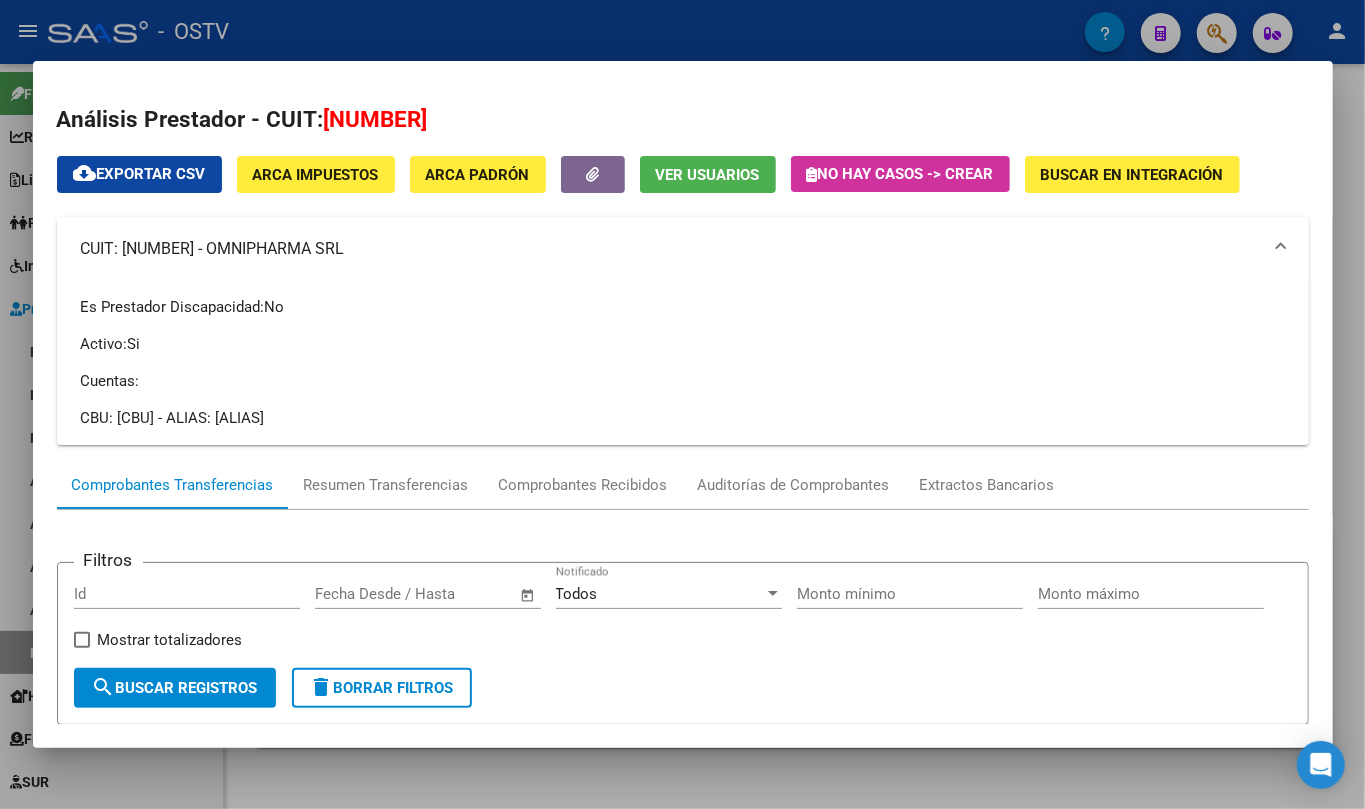 click on "CUIT: 30691012766 - OMNIPHARMA SRL" at bounding box center (683, 249) 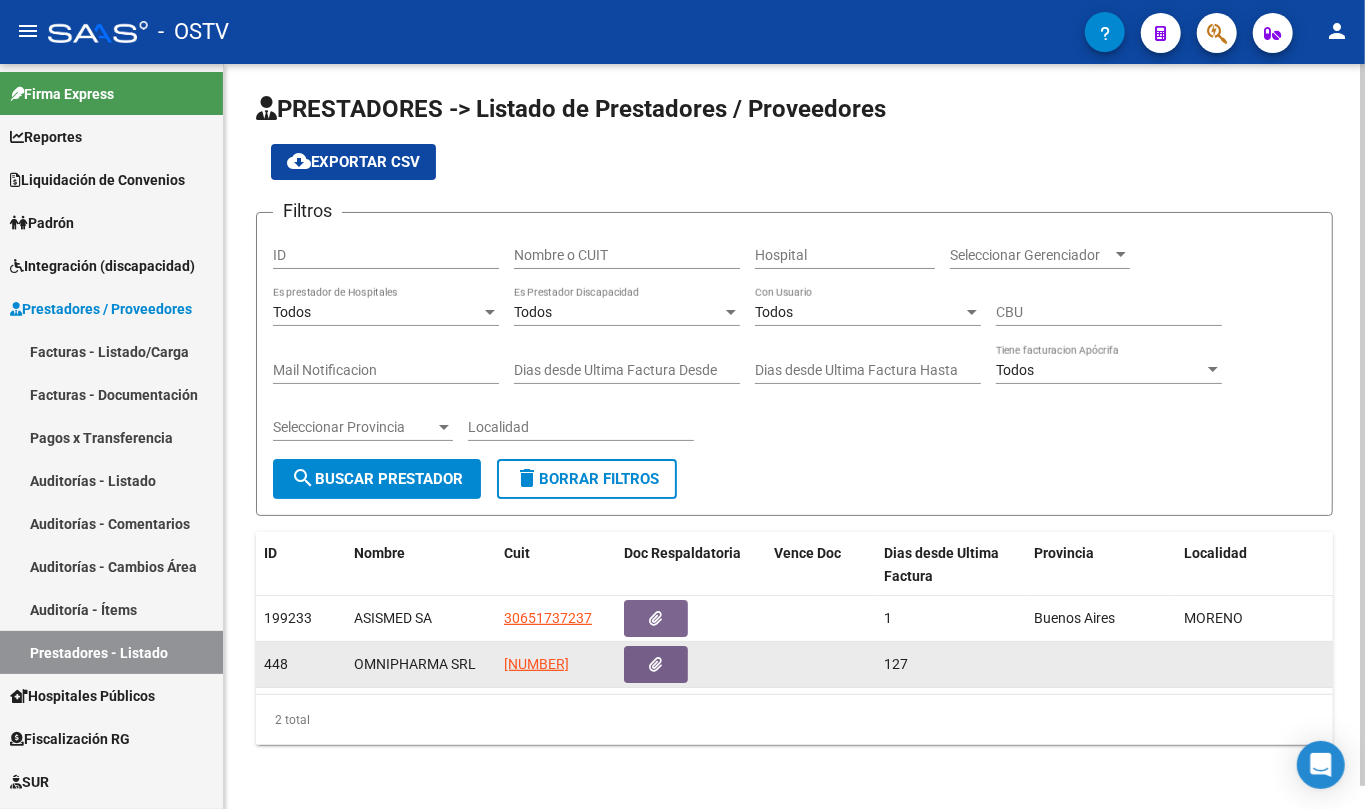scroll, scrollTop: 22, scrollLeft: 0, axis: vertical 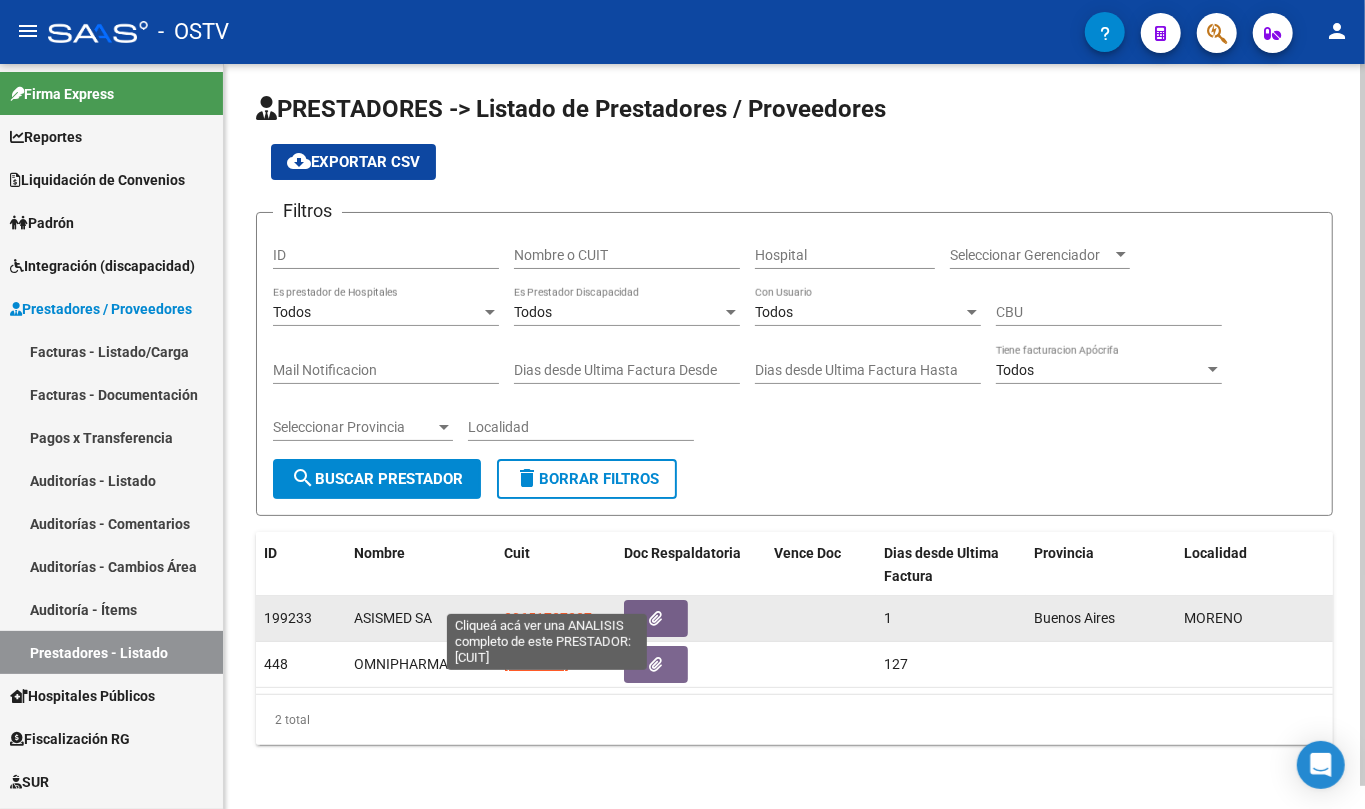 click on "30651737237" 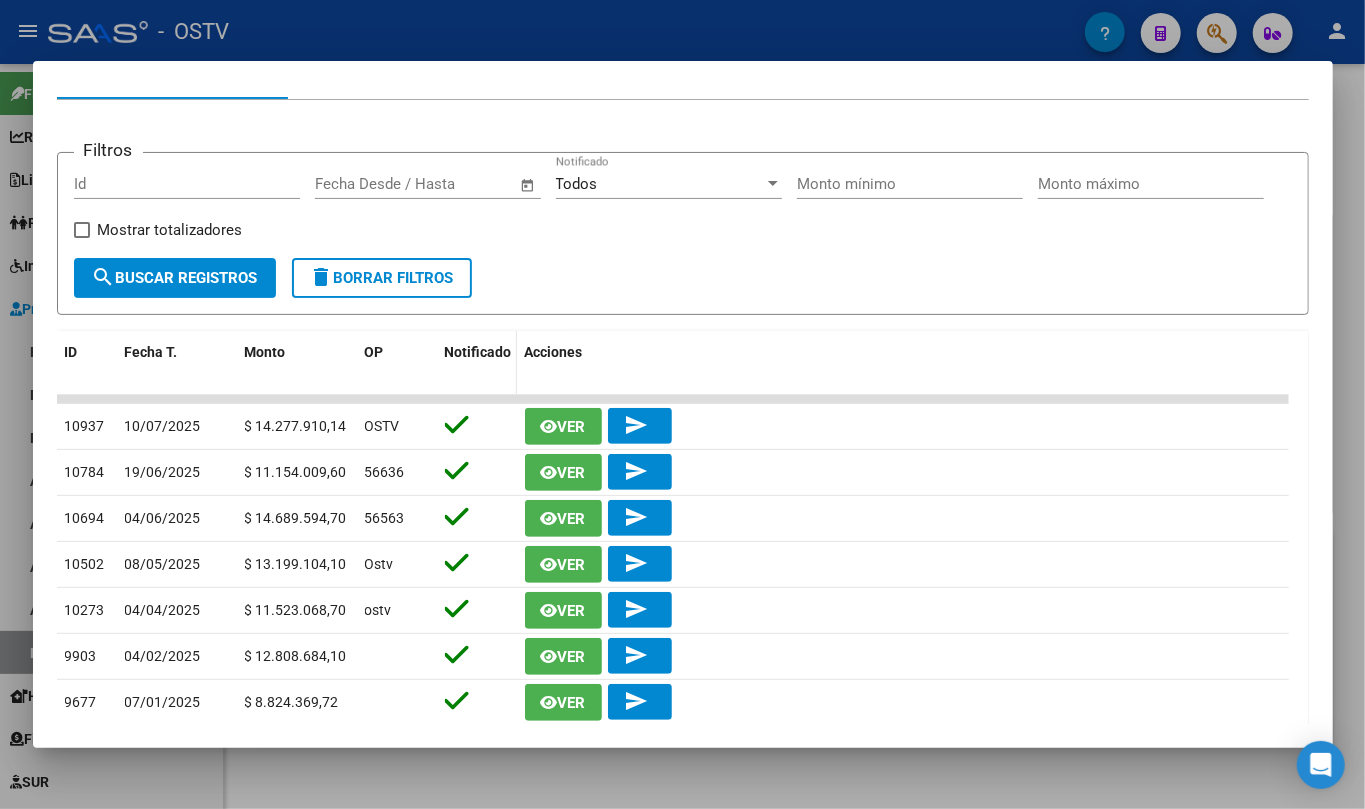 scroll, scrollTop: 266, scrollLeft: 0, axis: vertical 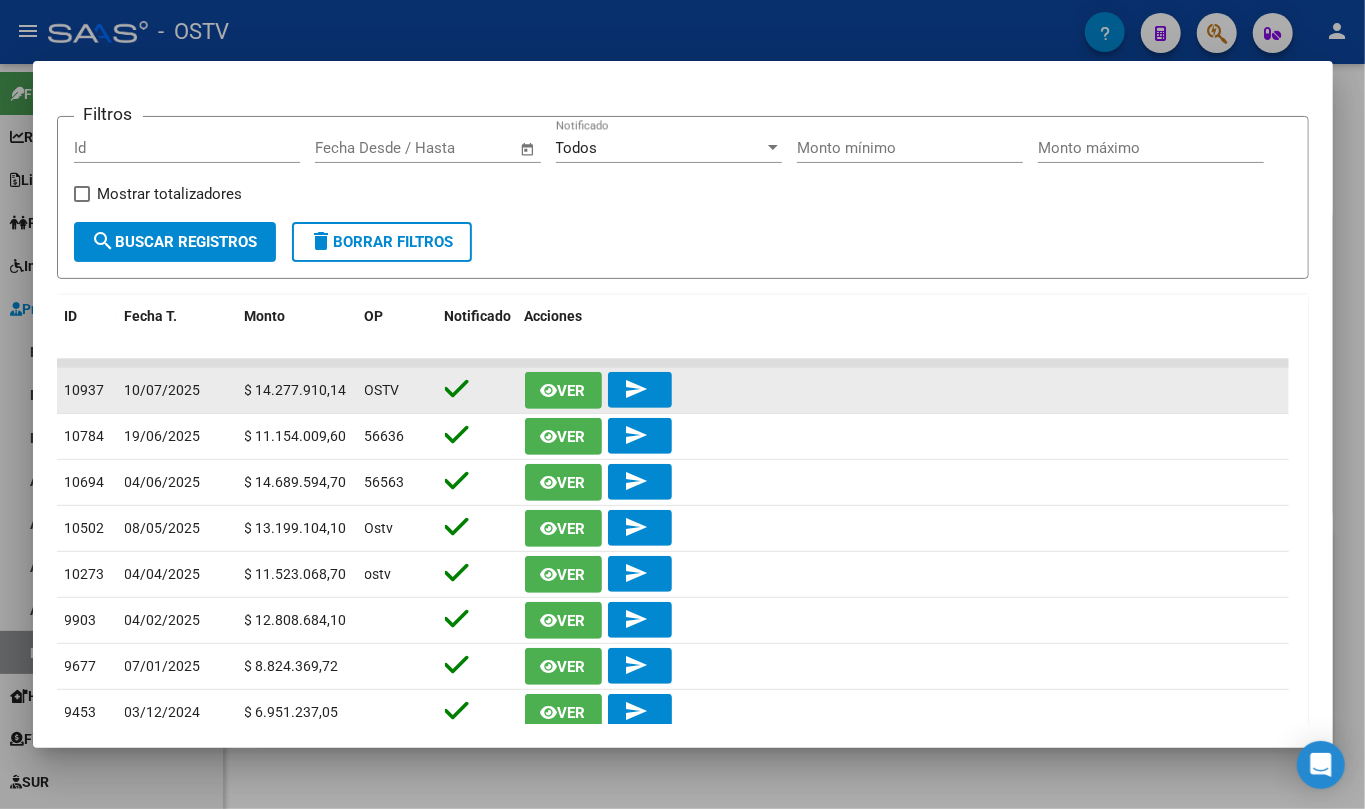 click on "Ver" 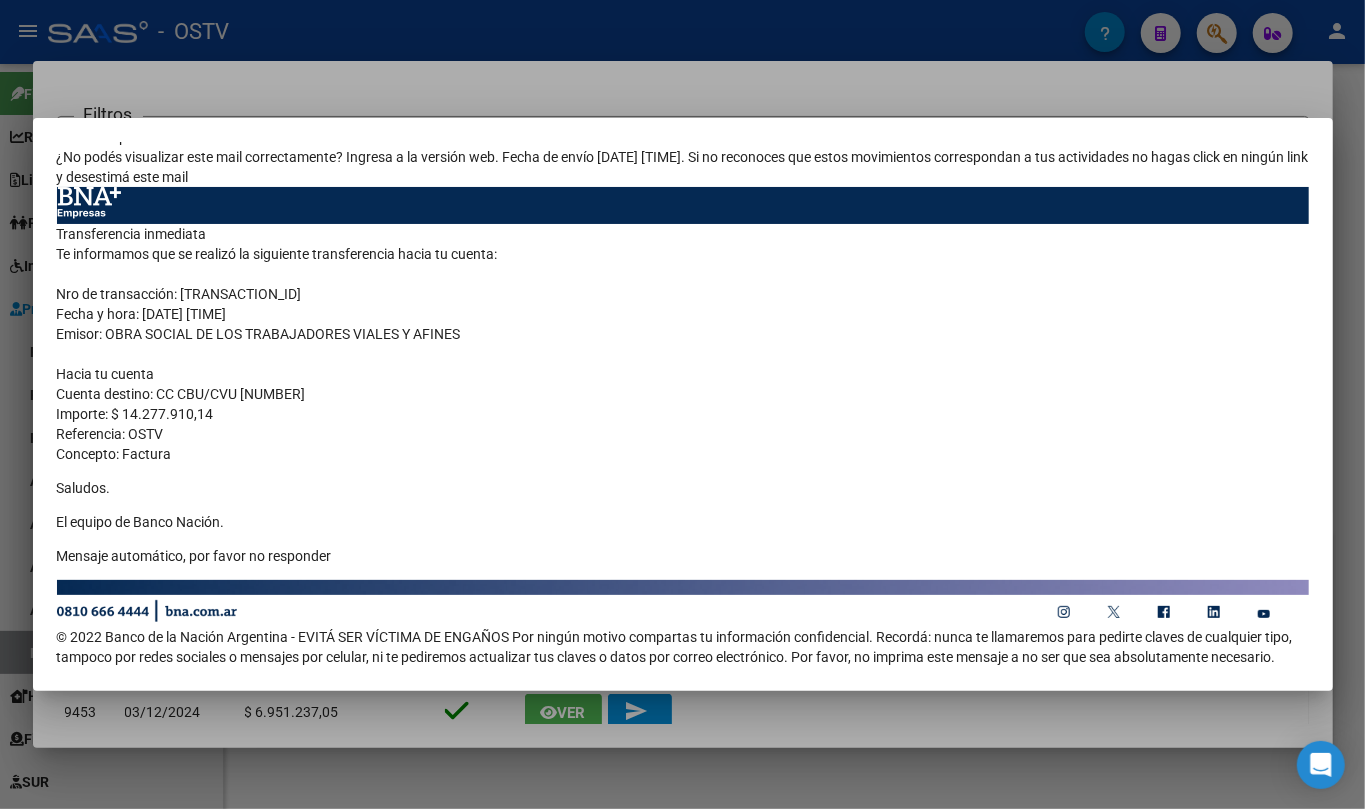 scroll, scrollTop: 50, scrollLeft: 0, axis: vertical 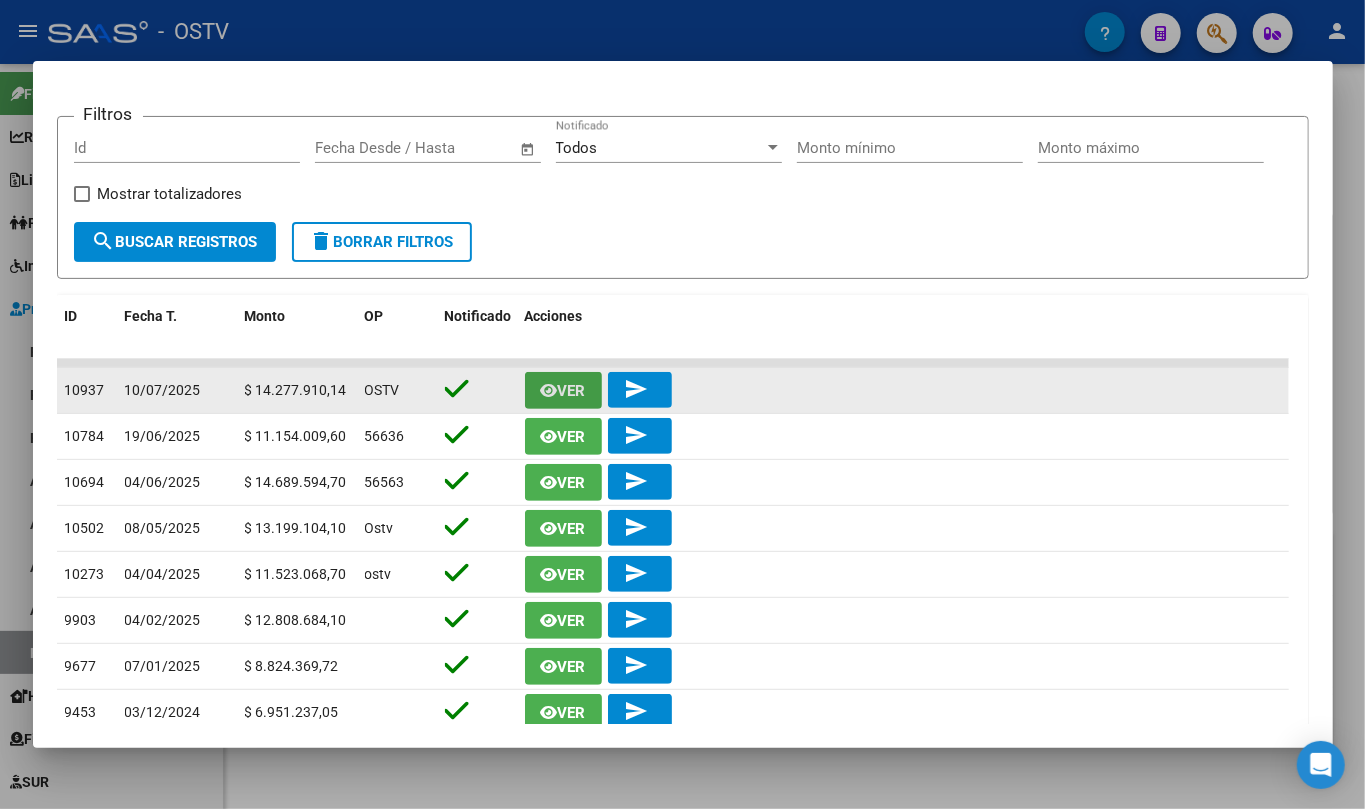 click on "send" 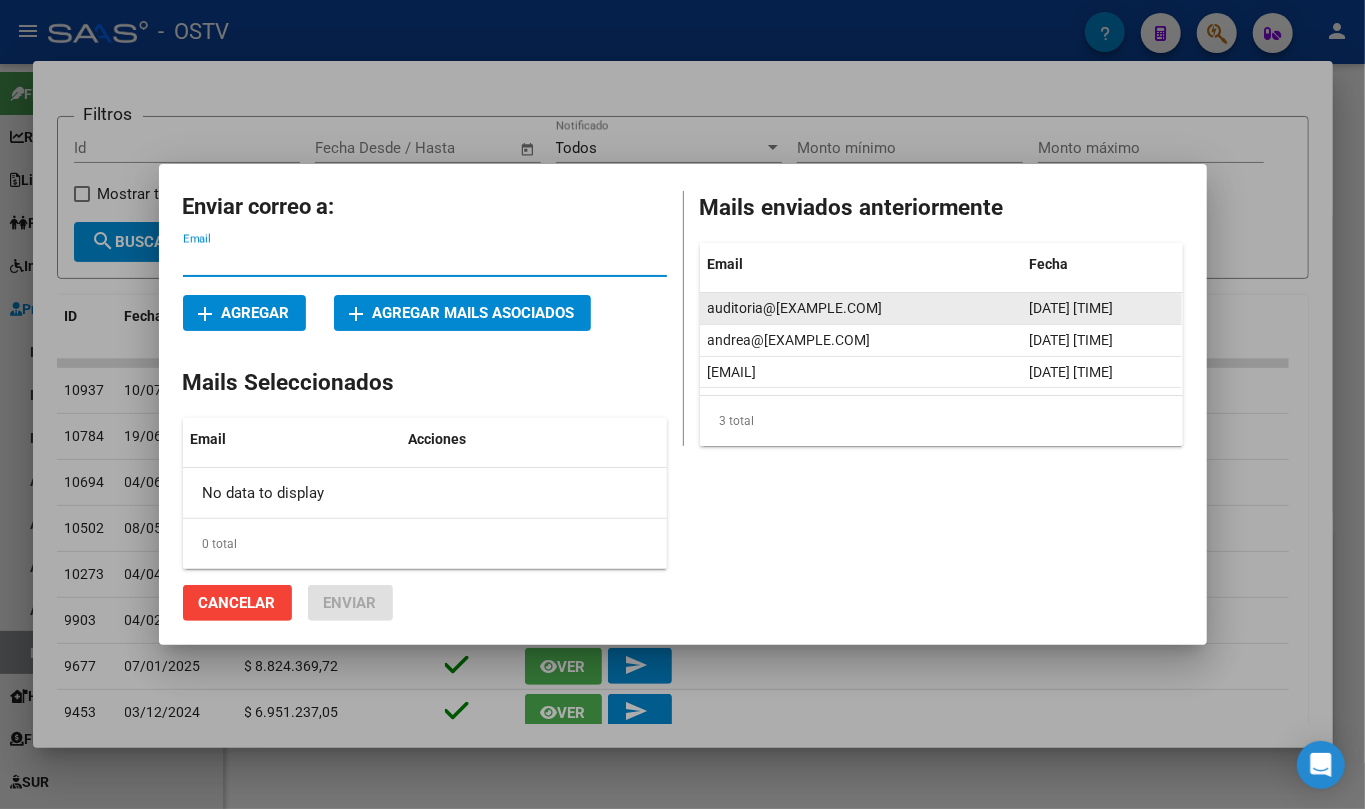 click on "auditoria@asismed.com.ar" 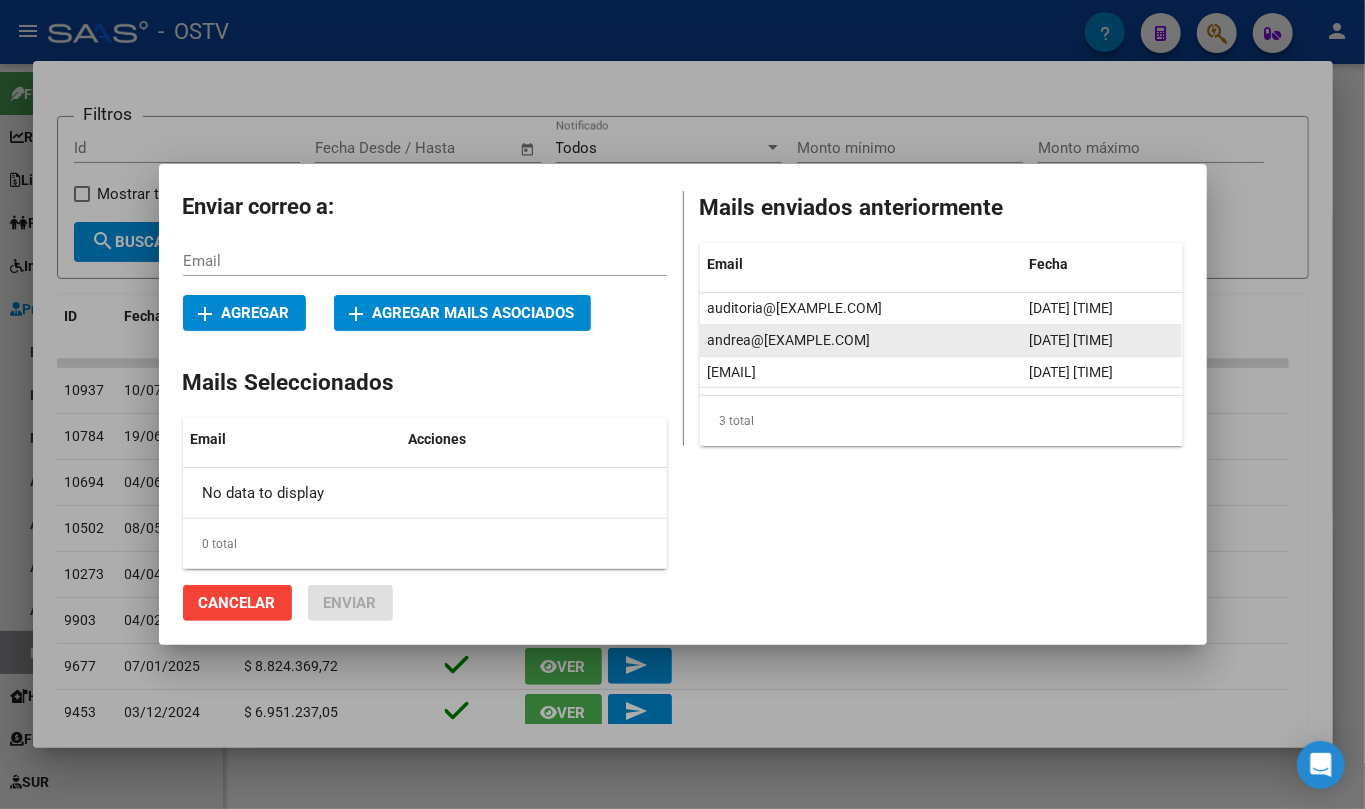 click on "andrea@asismed.com.ar" 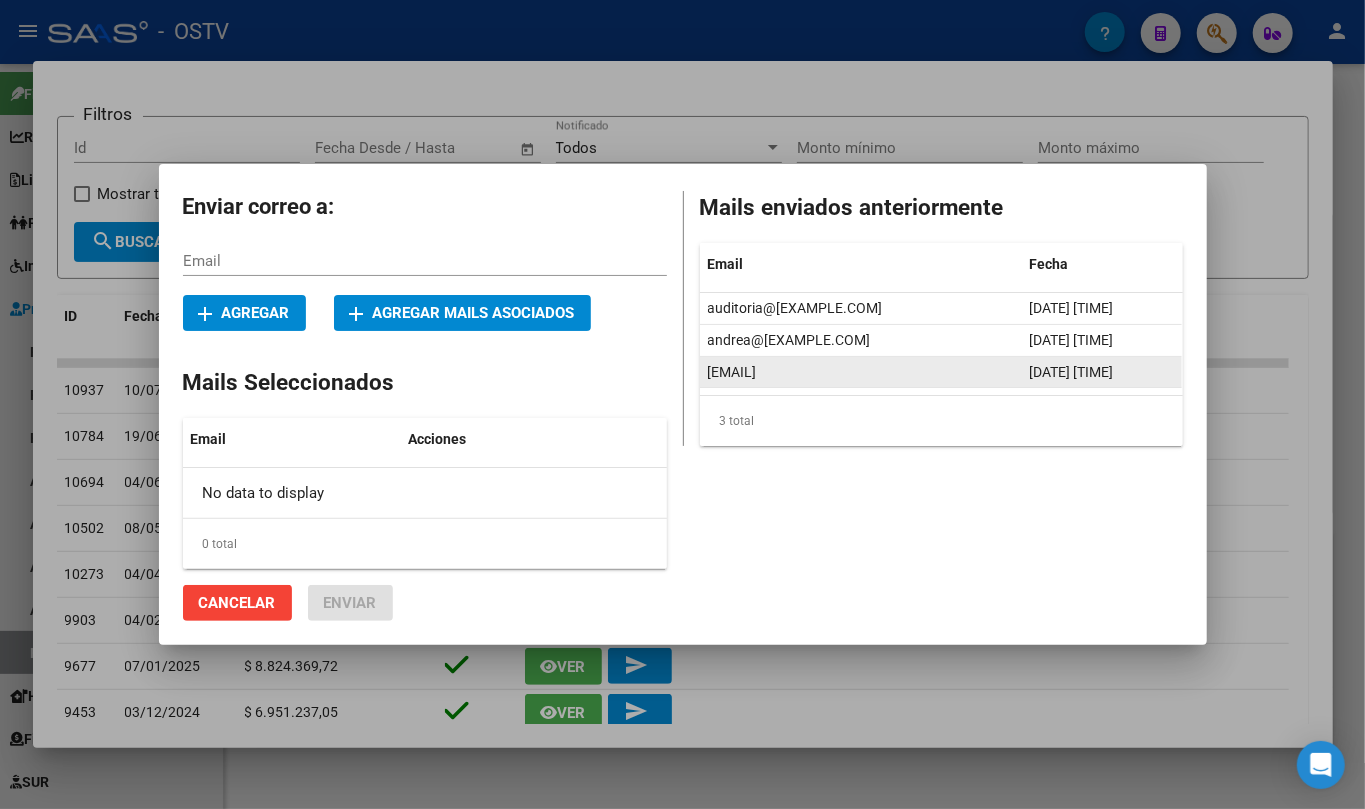 click on "lorena@asismed.com.ar" 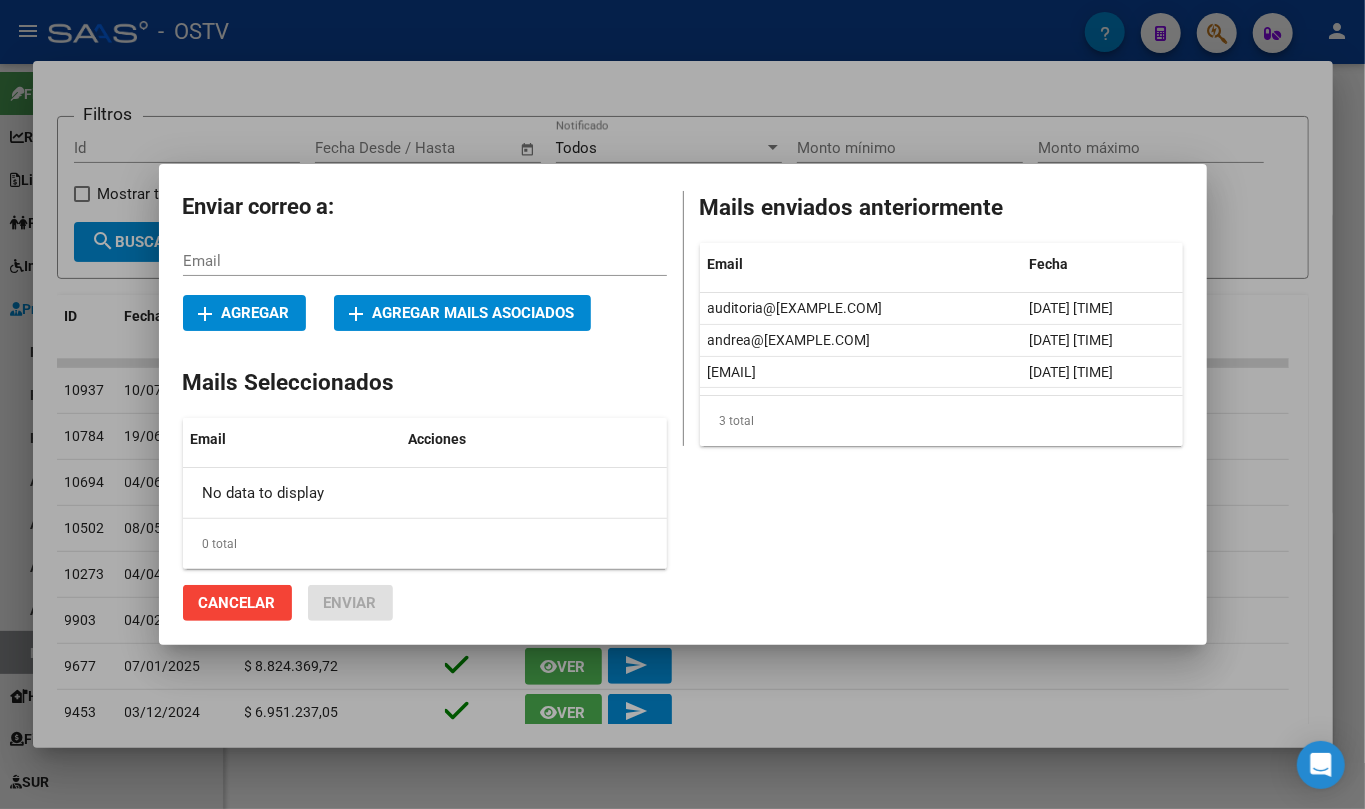 drag, startPoint x: 818, startPoint y: 372, endPoint x: 780, endPoint y: 506, distance: 139.28389 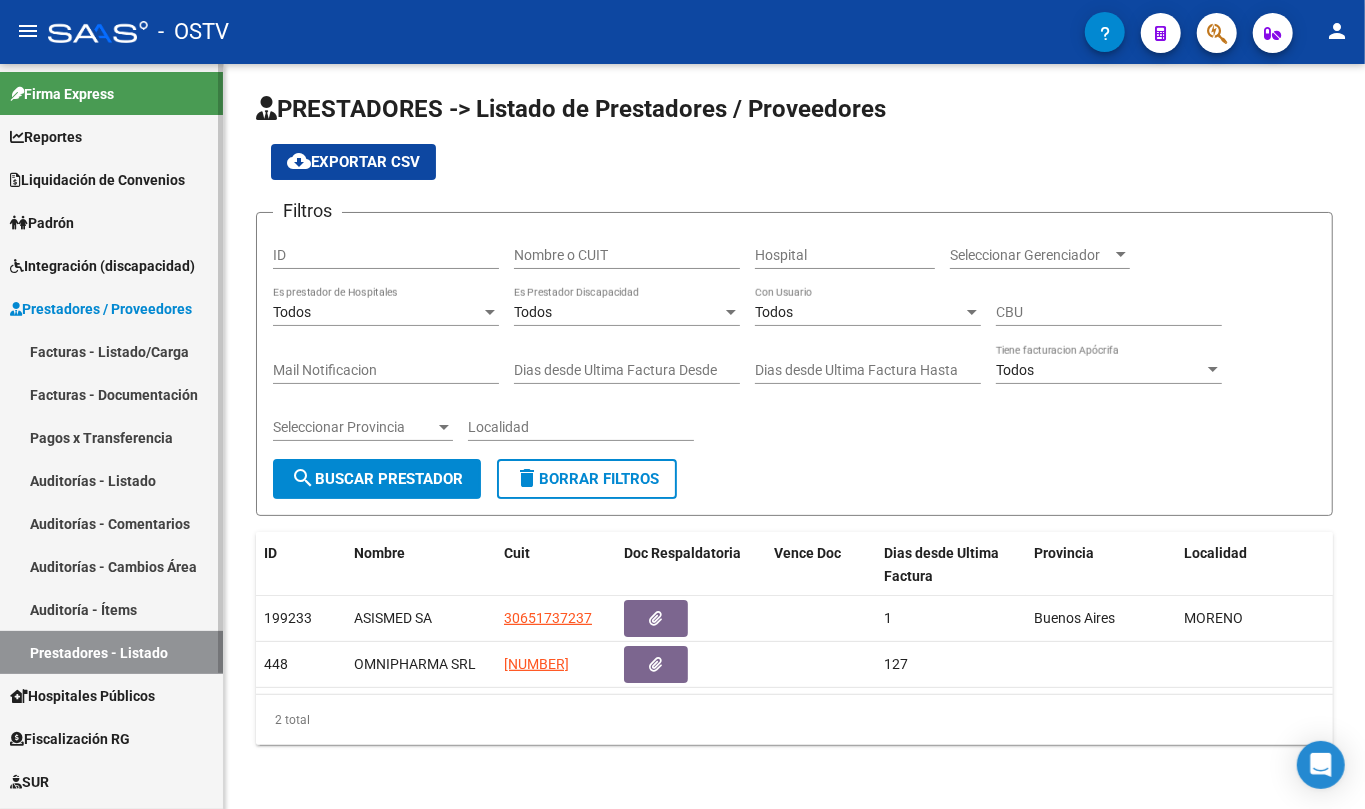 scroll, scrollTop: 165, scrollLeft: 0, axis: vertical 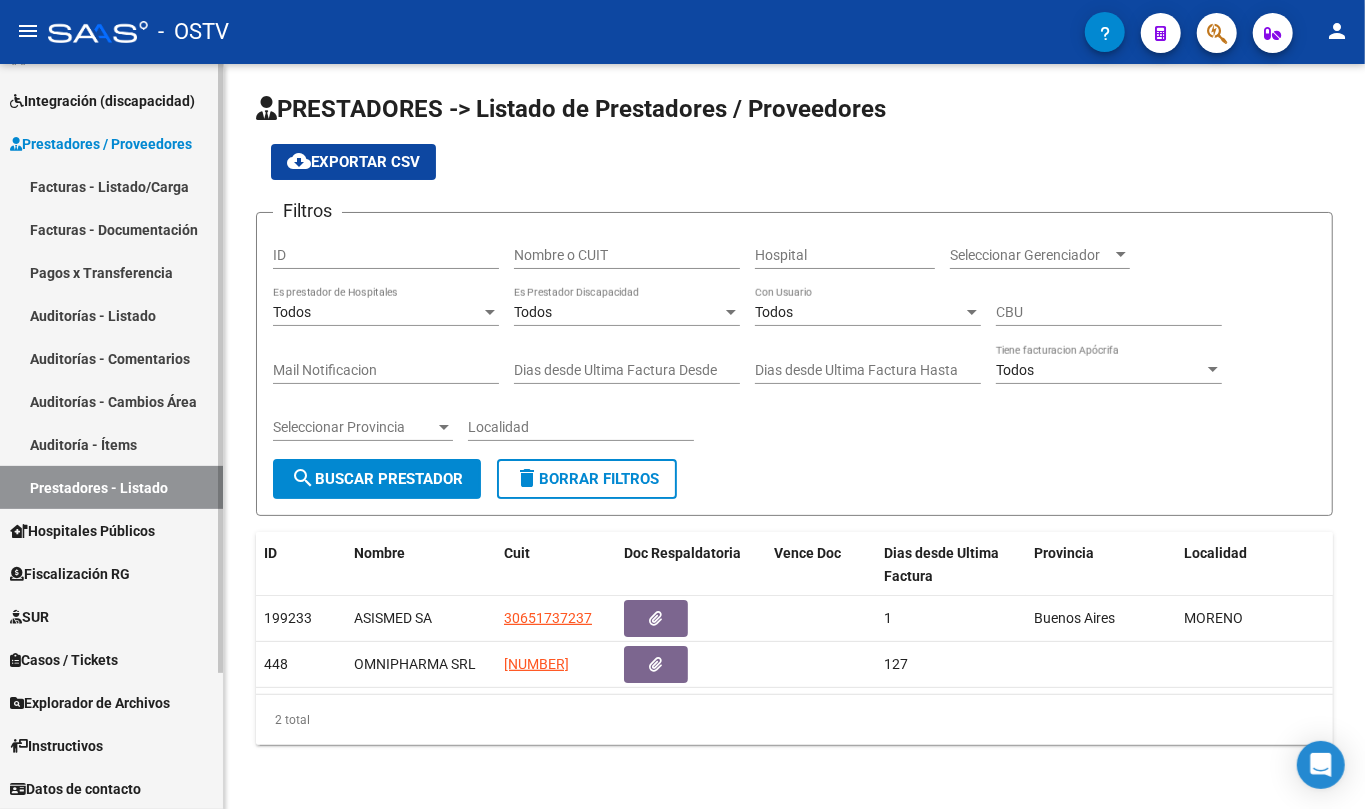 click on "Datos de contacto" at bounding box center [75, 789] 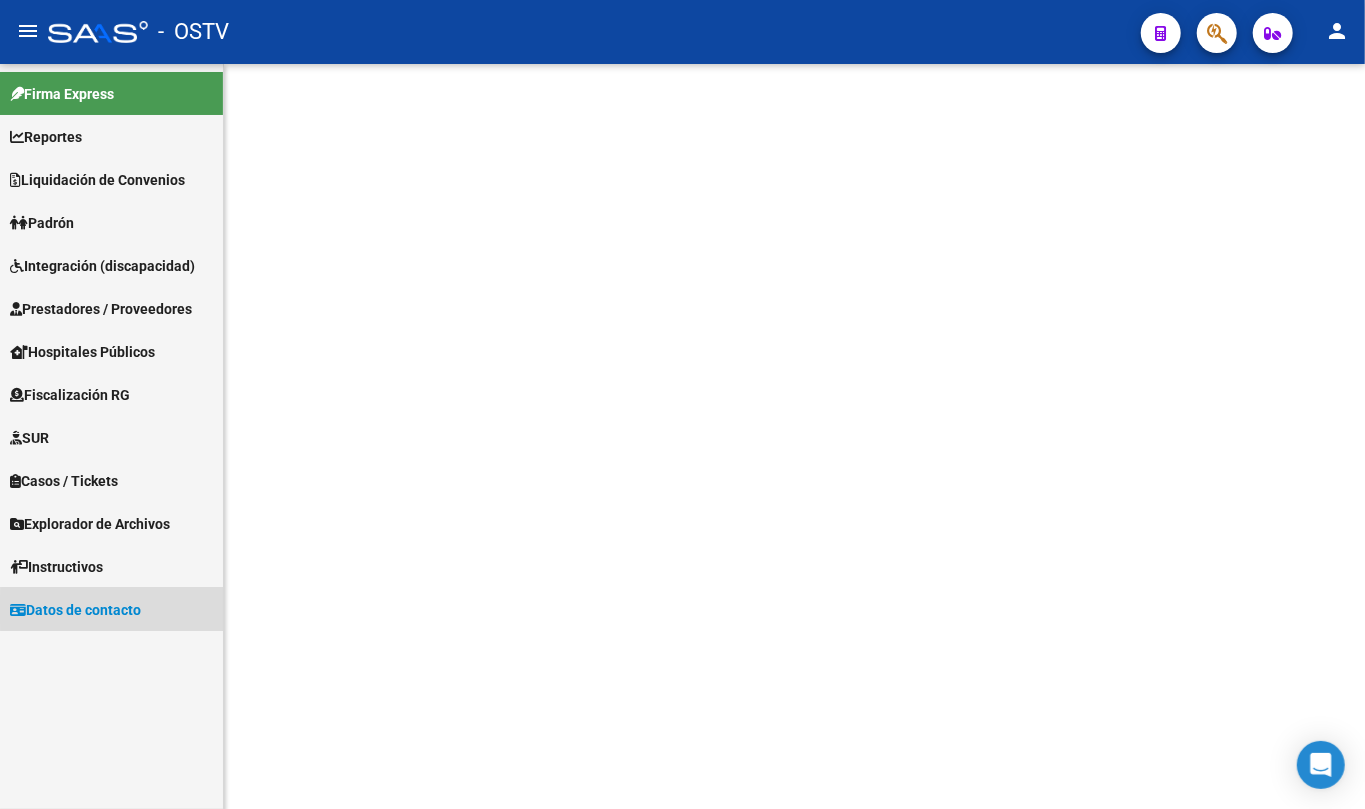 scroll, scrollTop: 0, scrollLeft: 0, axis: both 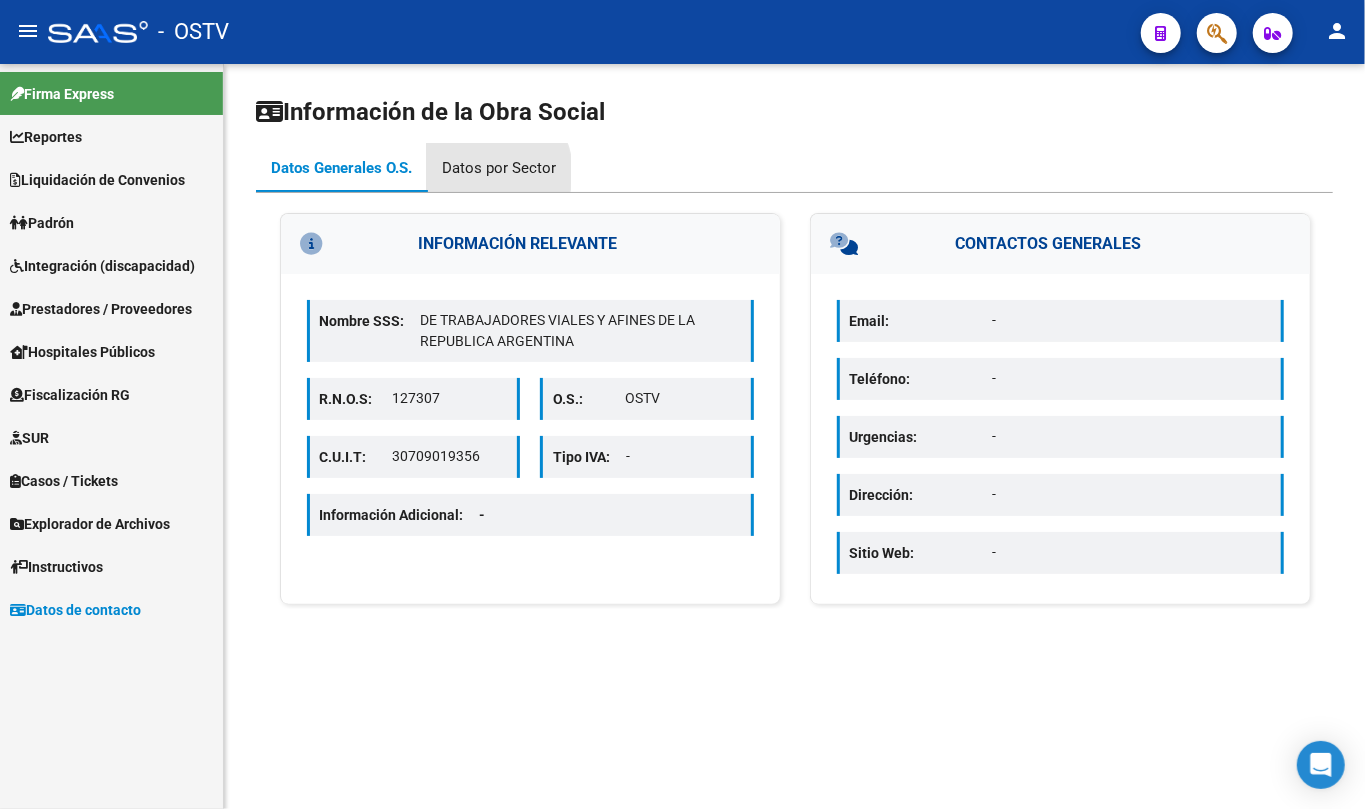 click on "Datos por Sector" at bounding box center [499, 168] 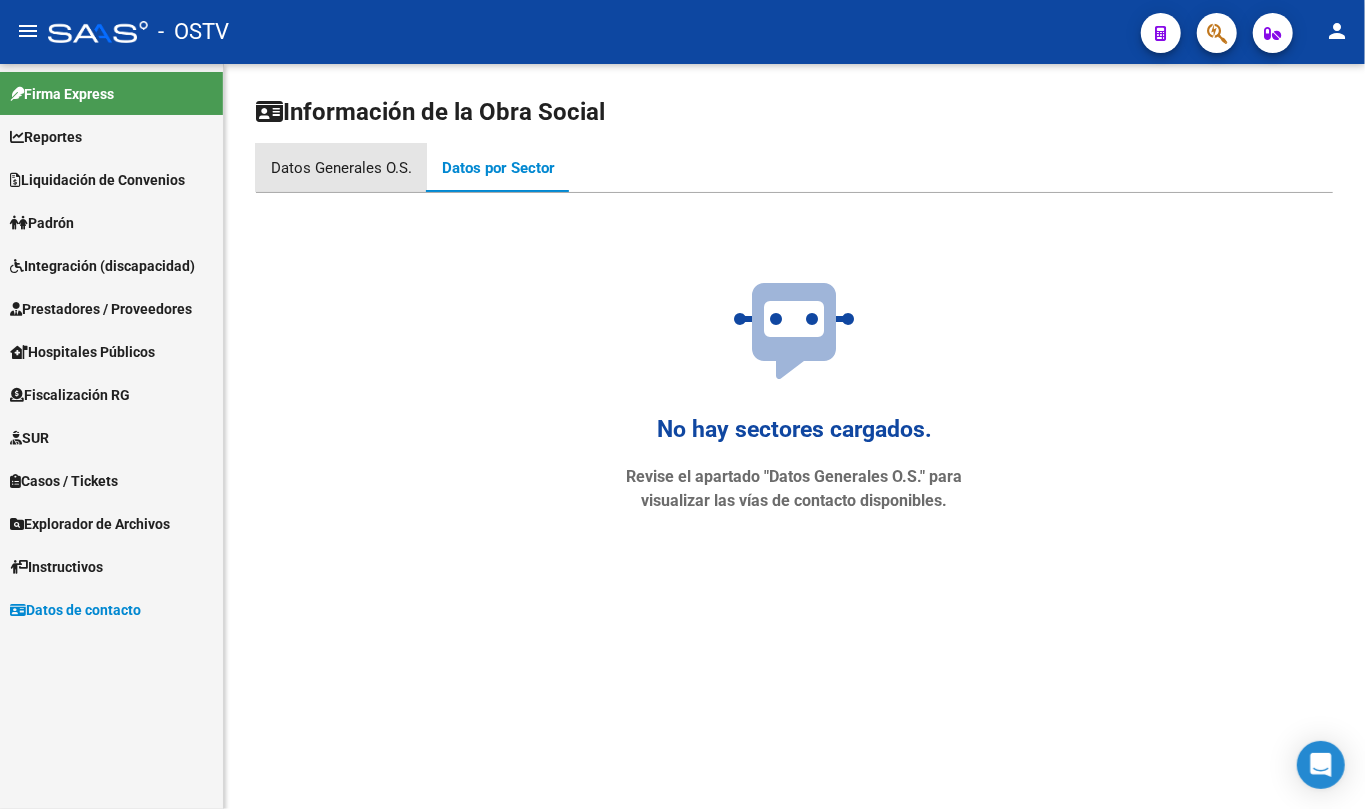 click on "Datos Generales O.S." at bounding box center (341, 168) 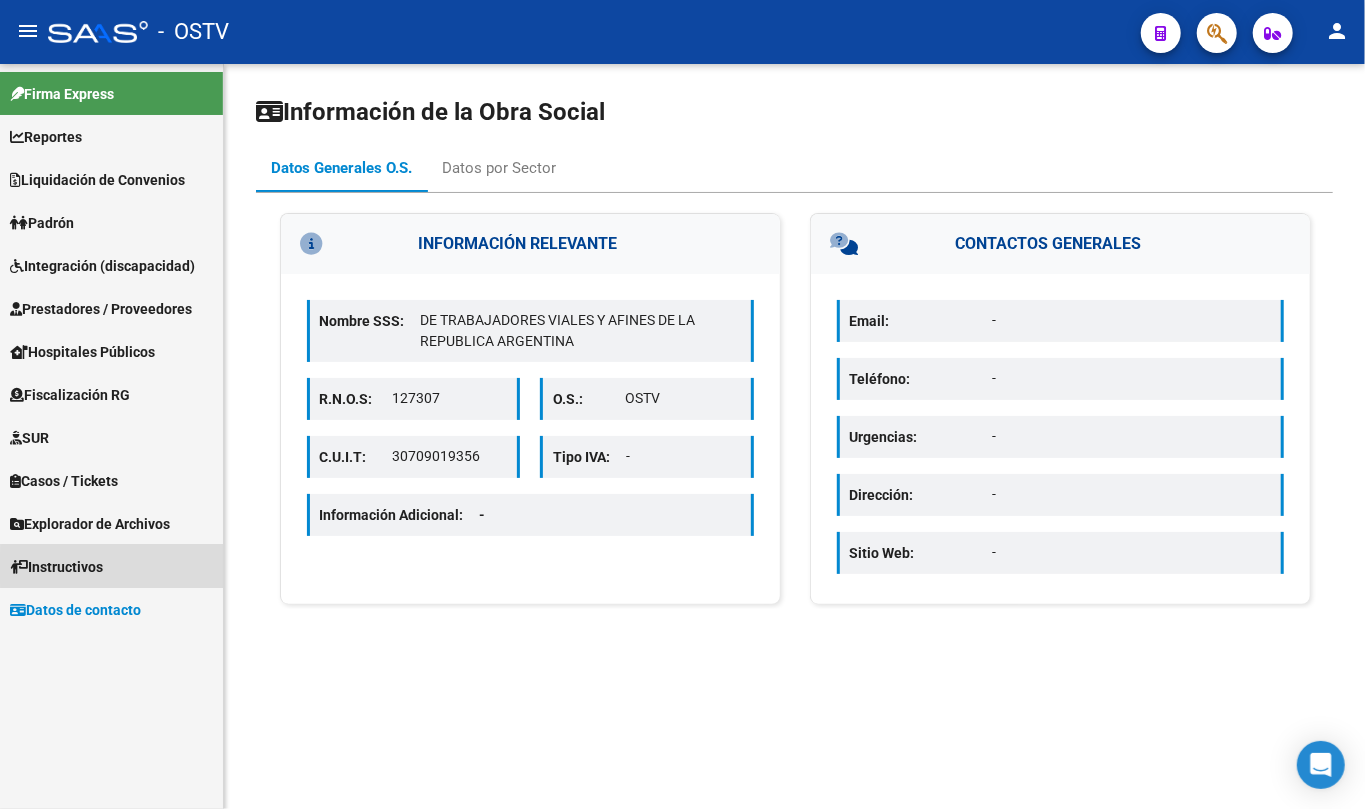 click on "Instructivos" at bounding box center [111, 566] 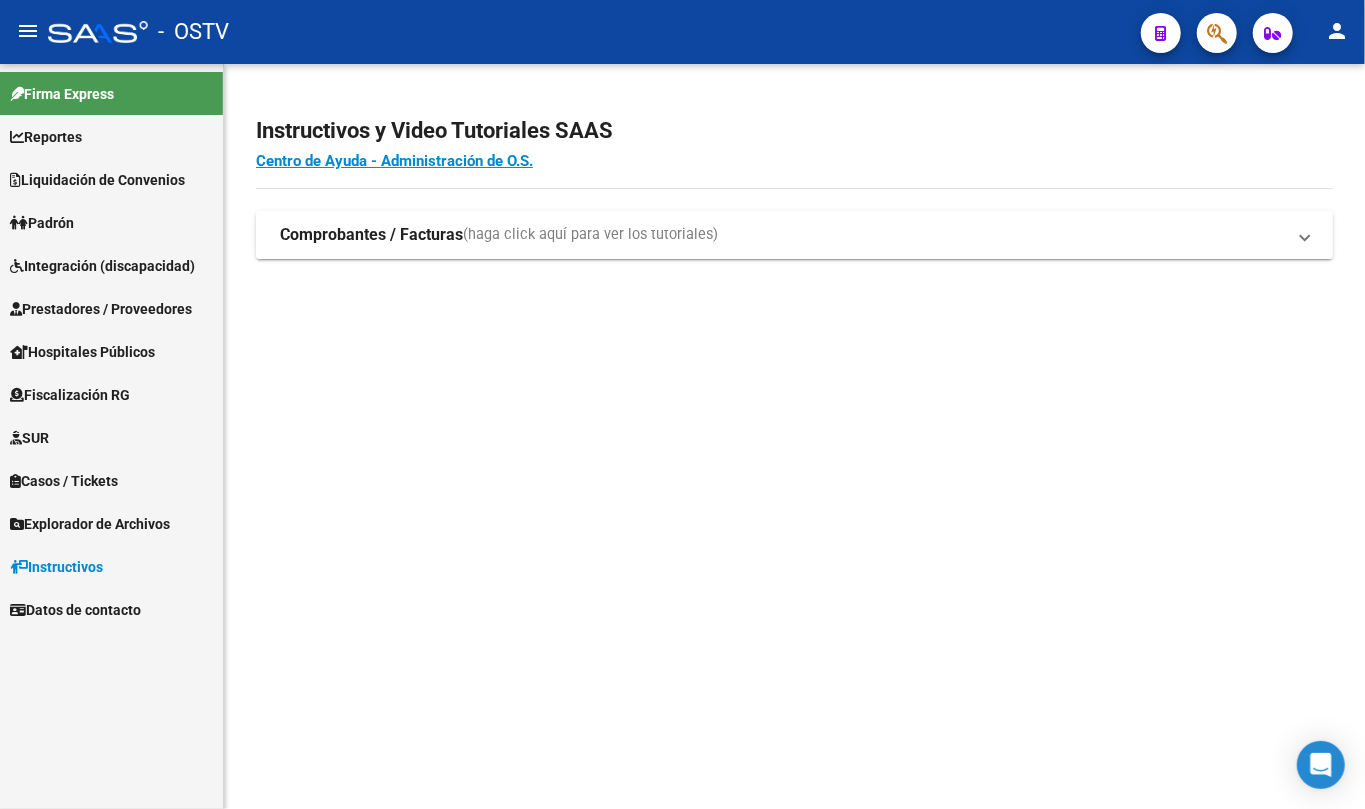 click on "Comprobantes / Facturas" at bounding box center [371, 235] 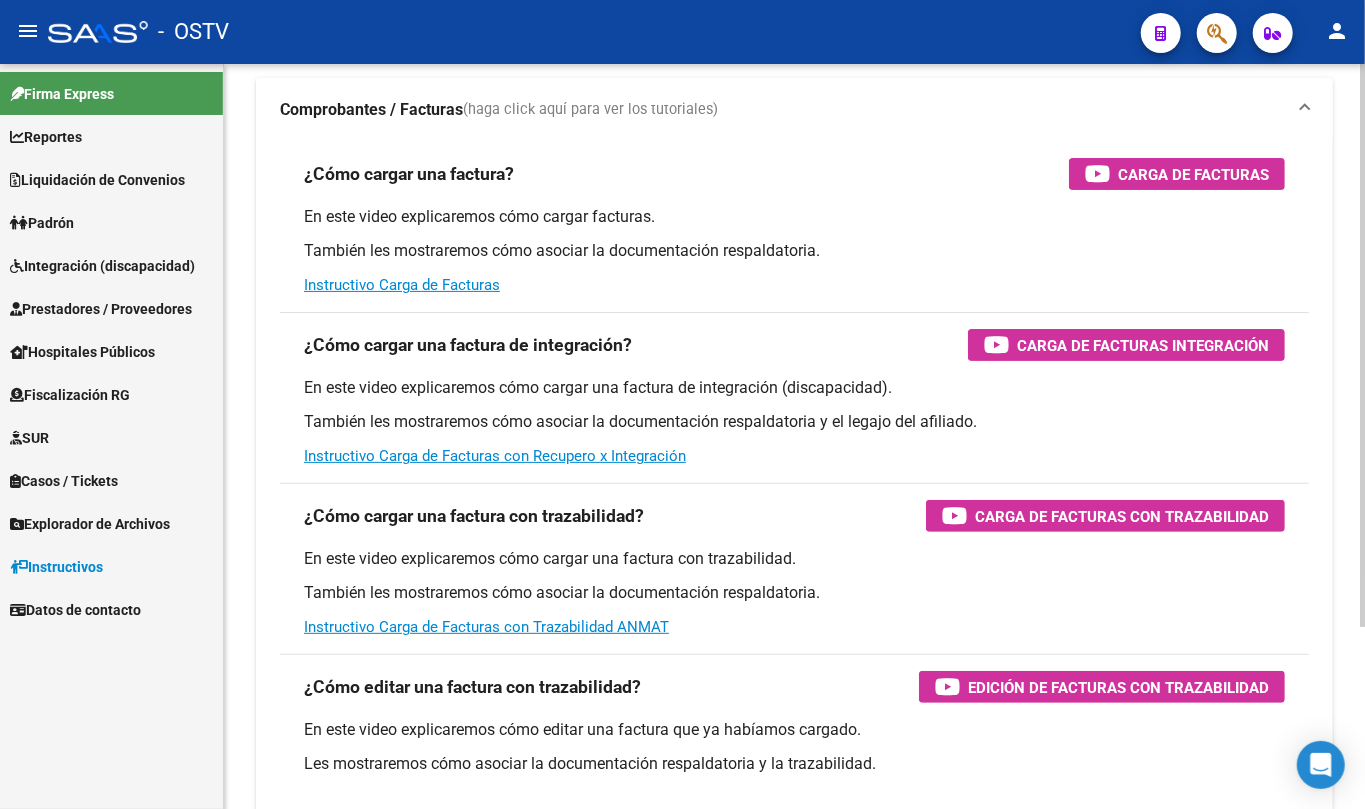 scroll, scrollTop: 240, scrollLeft: 0, axis: vertical 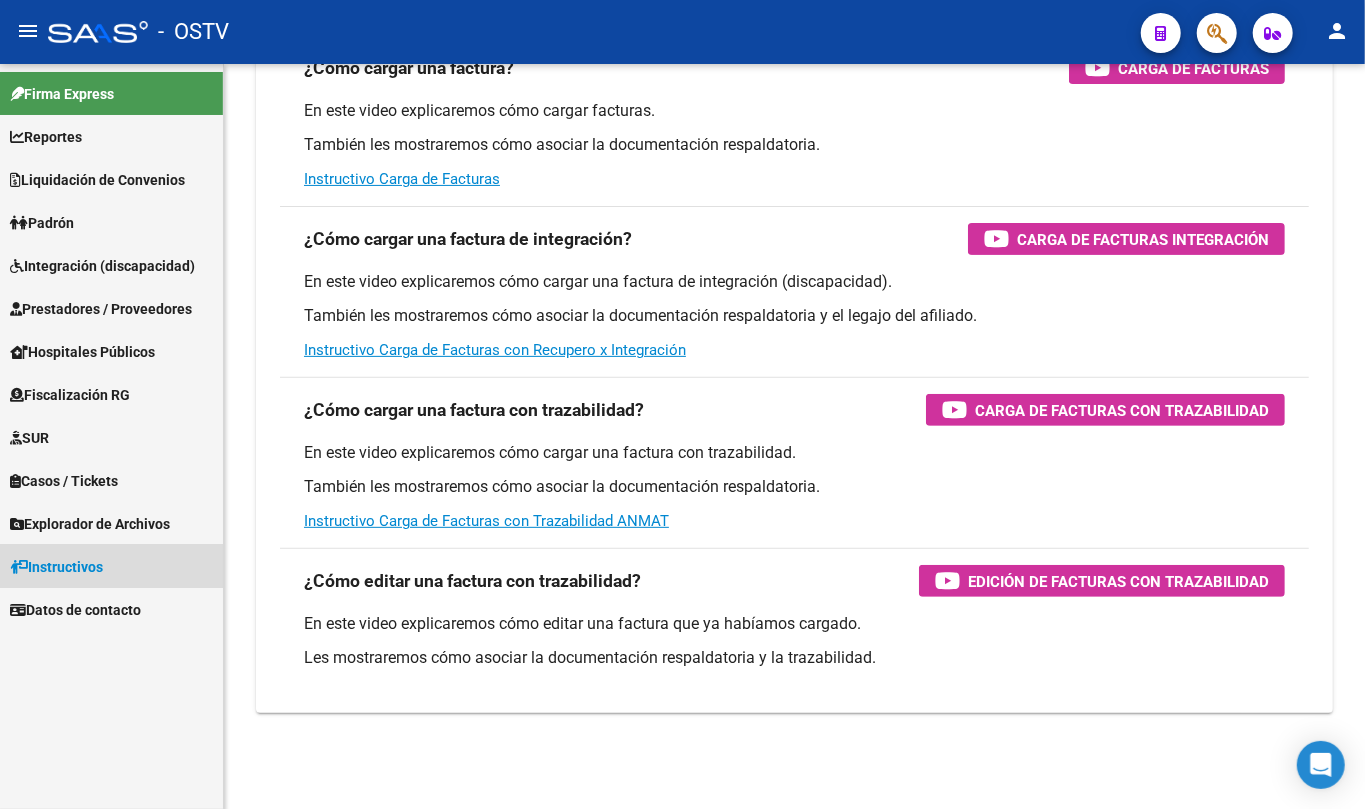 click on "Instructivos" at bounding box center (111, 566) 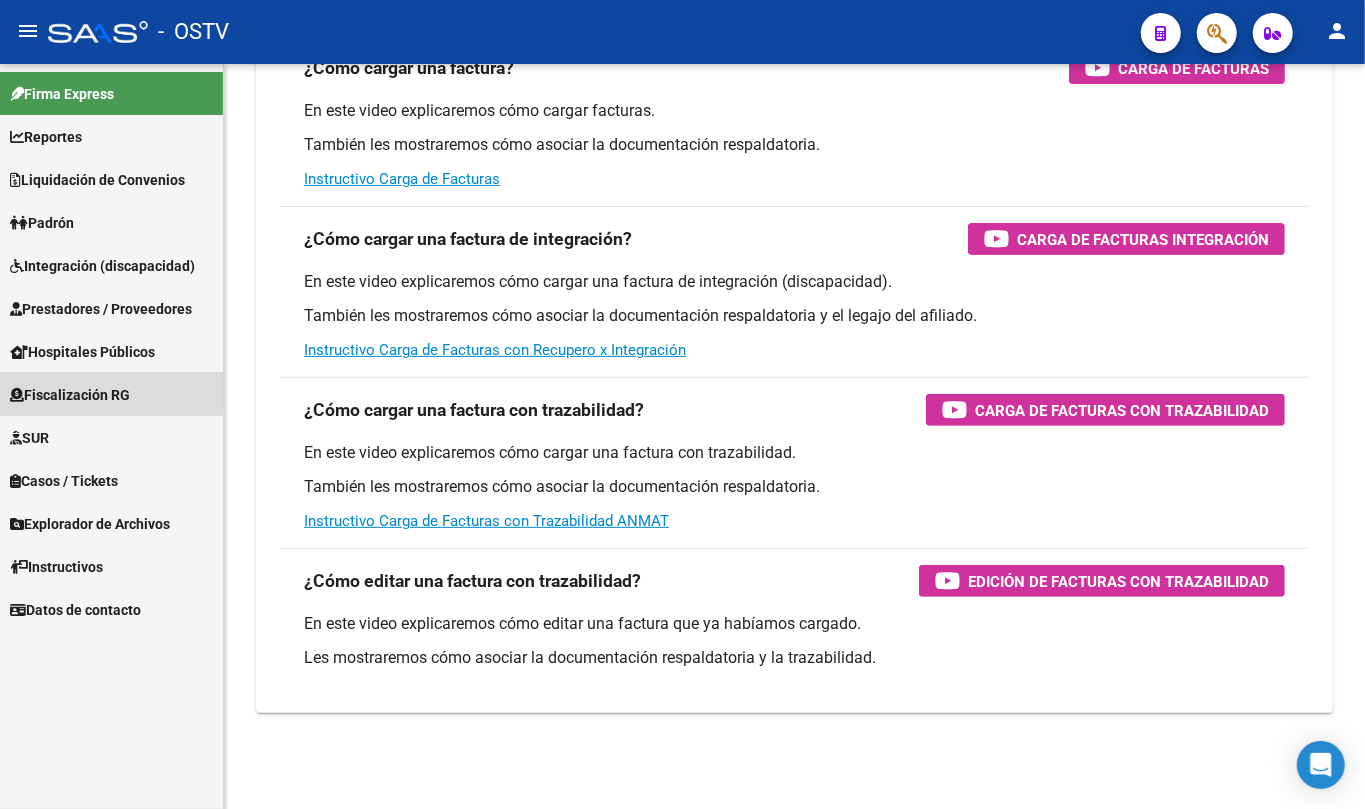 click on "Fiscalización RG" at bounding box center [111, 394] 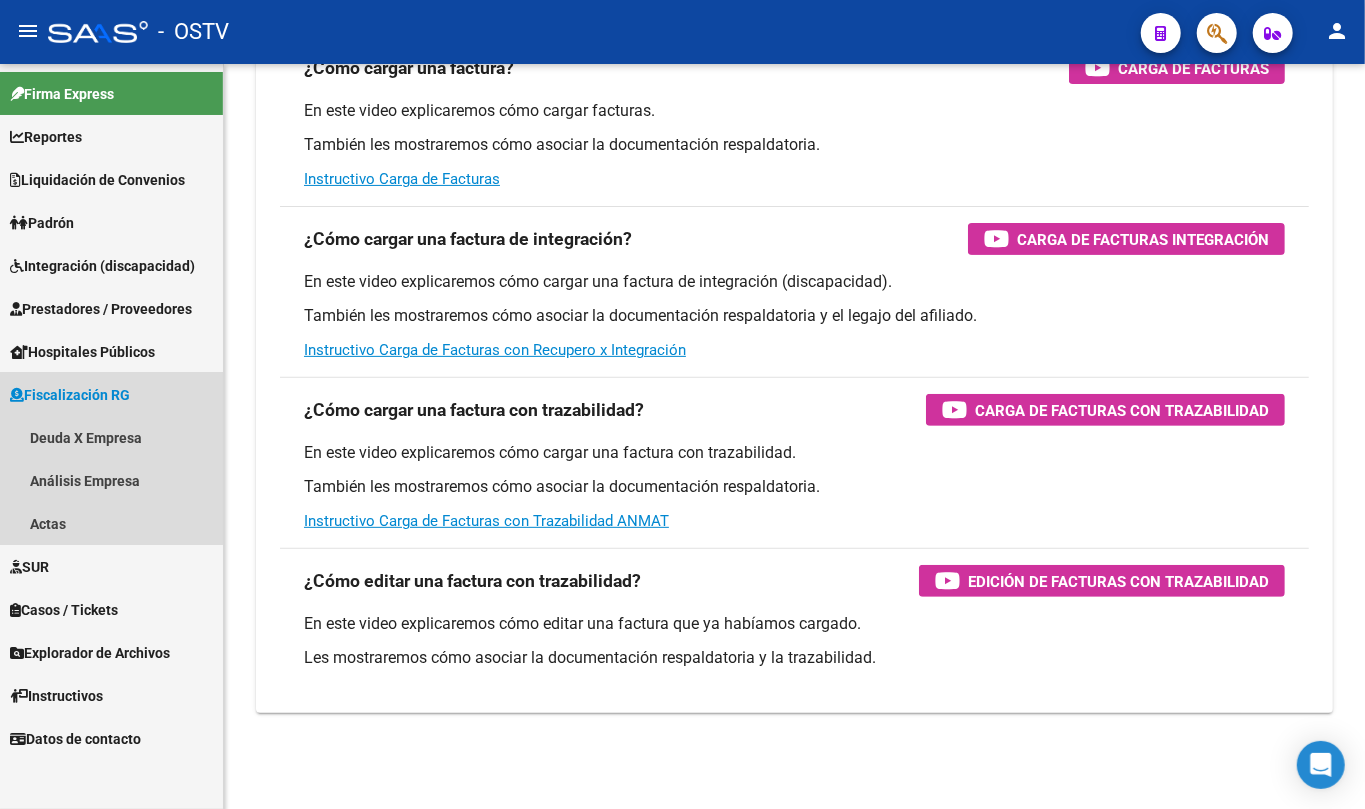 click on "Fiscalización RG" at bounding box center (70, 395) 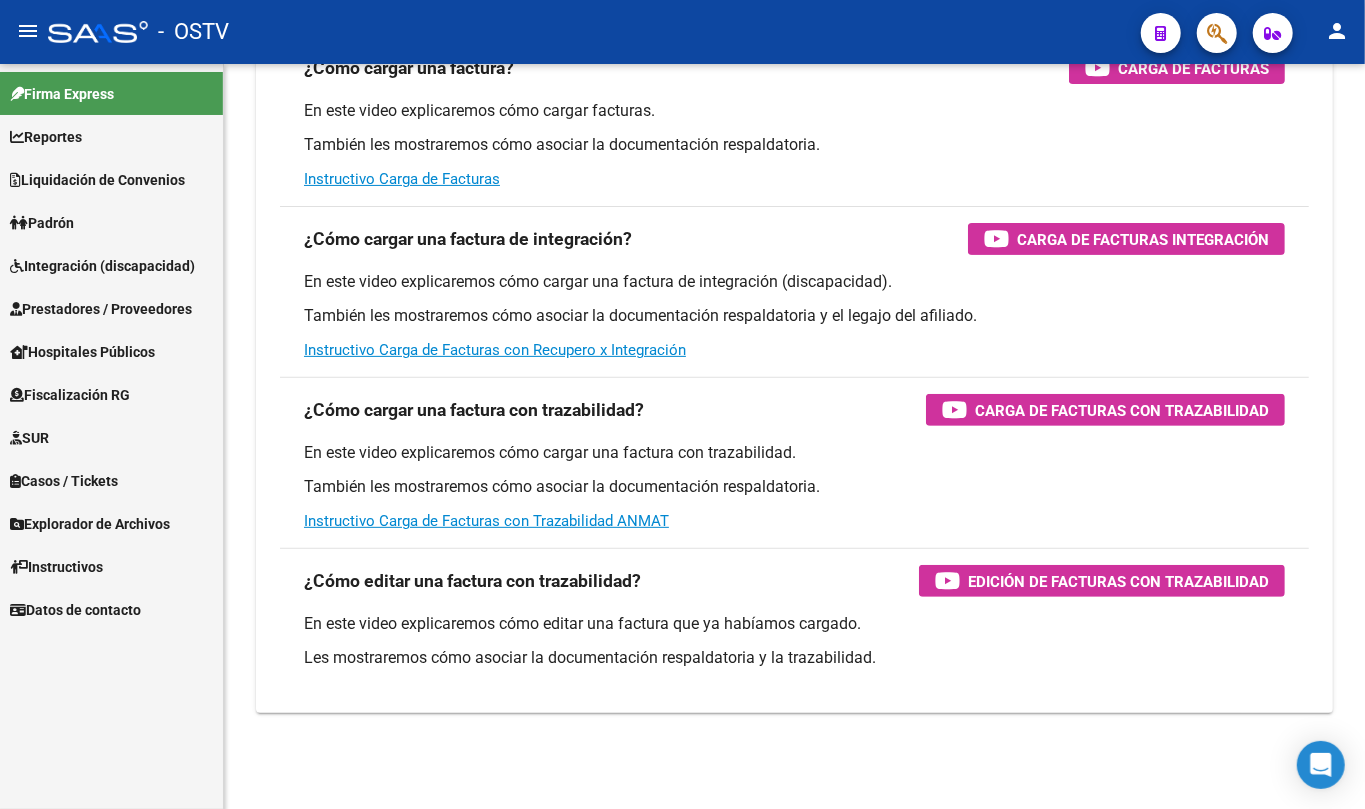 click on "person" 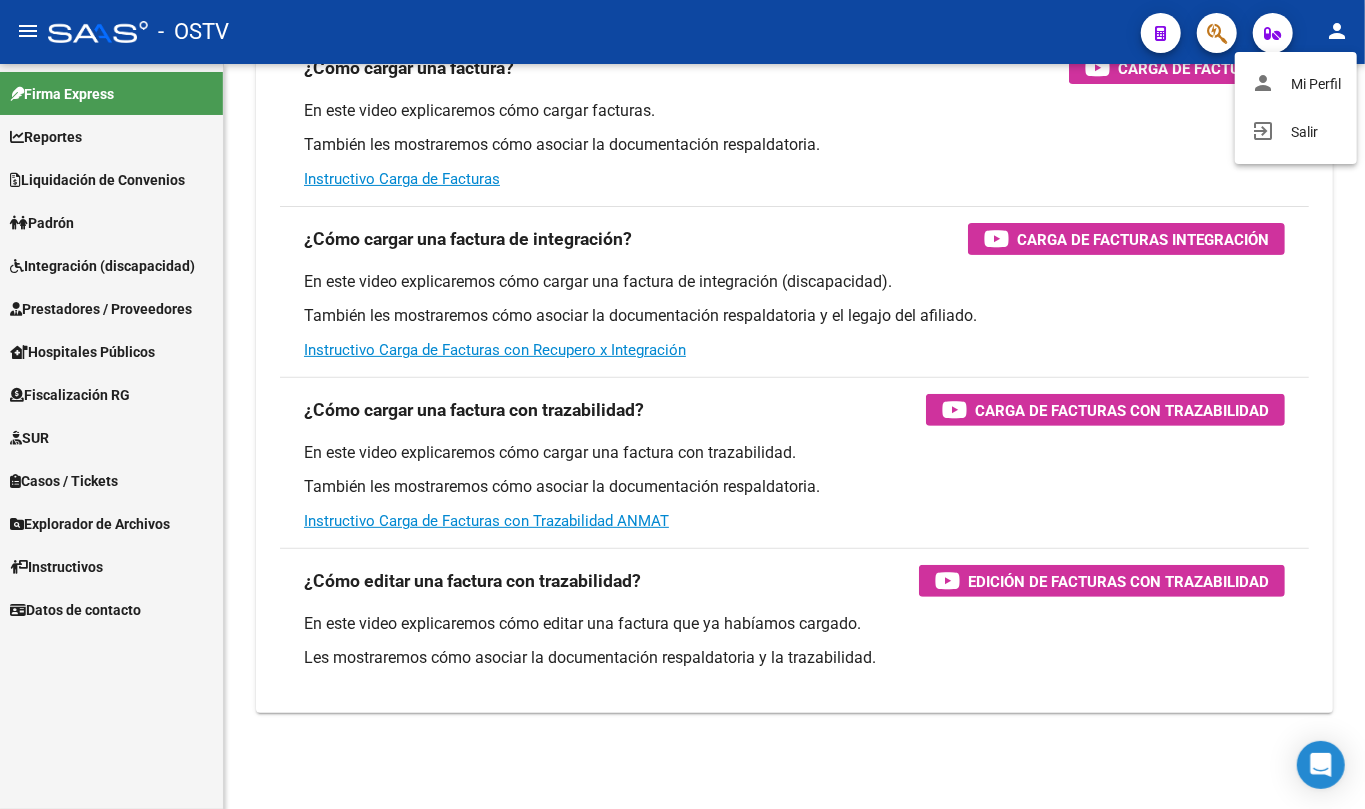 drag, startPoint x: 873, startPoint y: 52, endPoint x: 885, endPoint y: 52, distance: 12 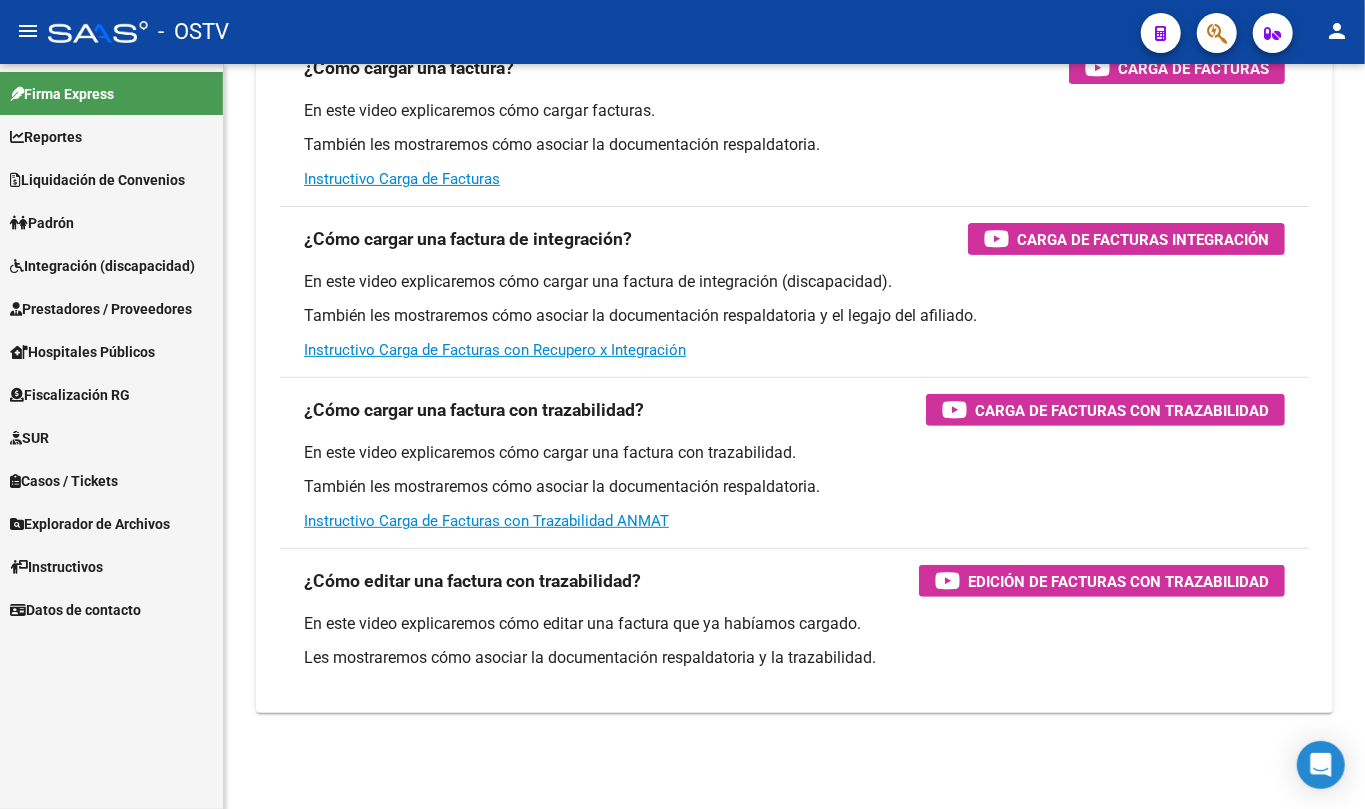 click 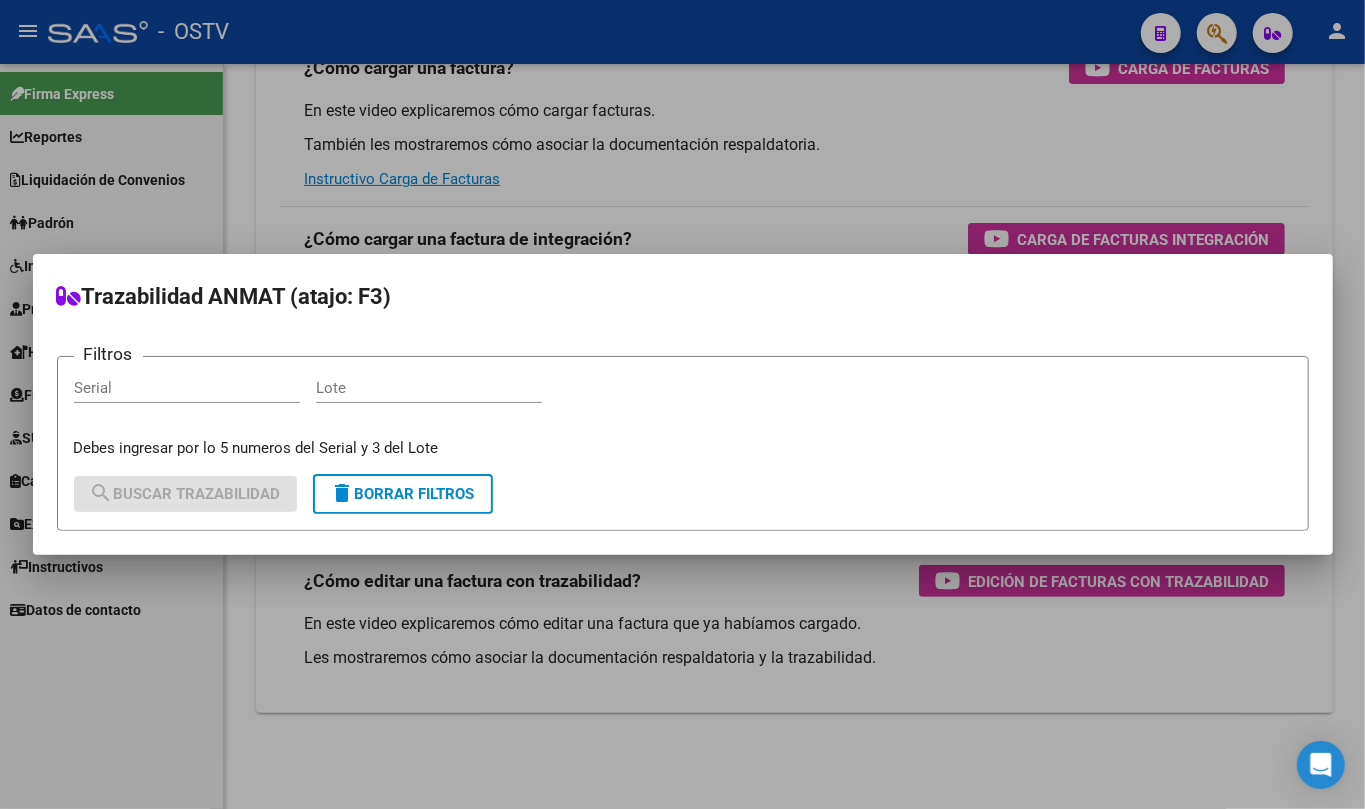 click at bounding box center [682, 404] 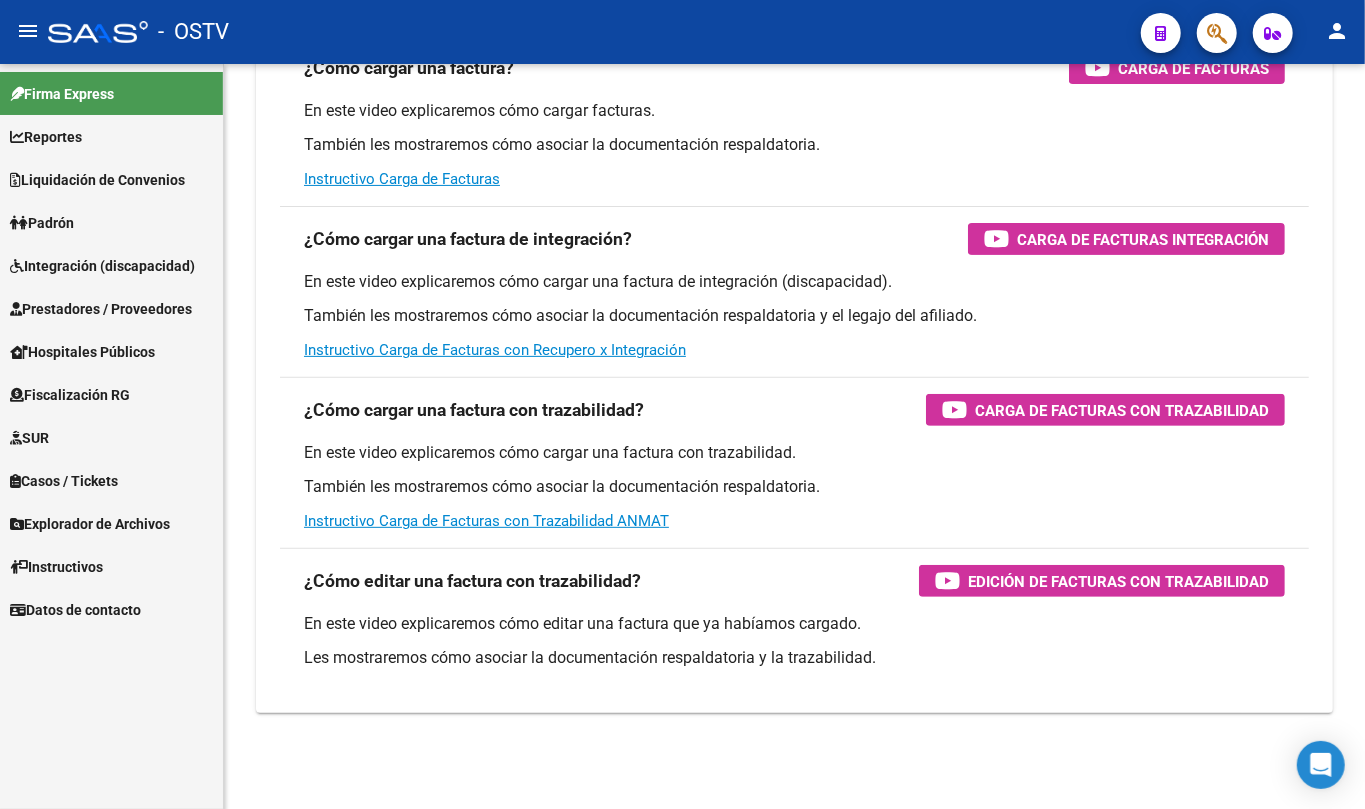 click 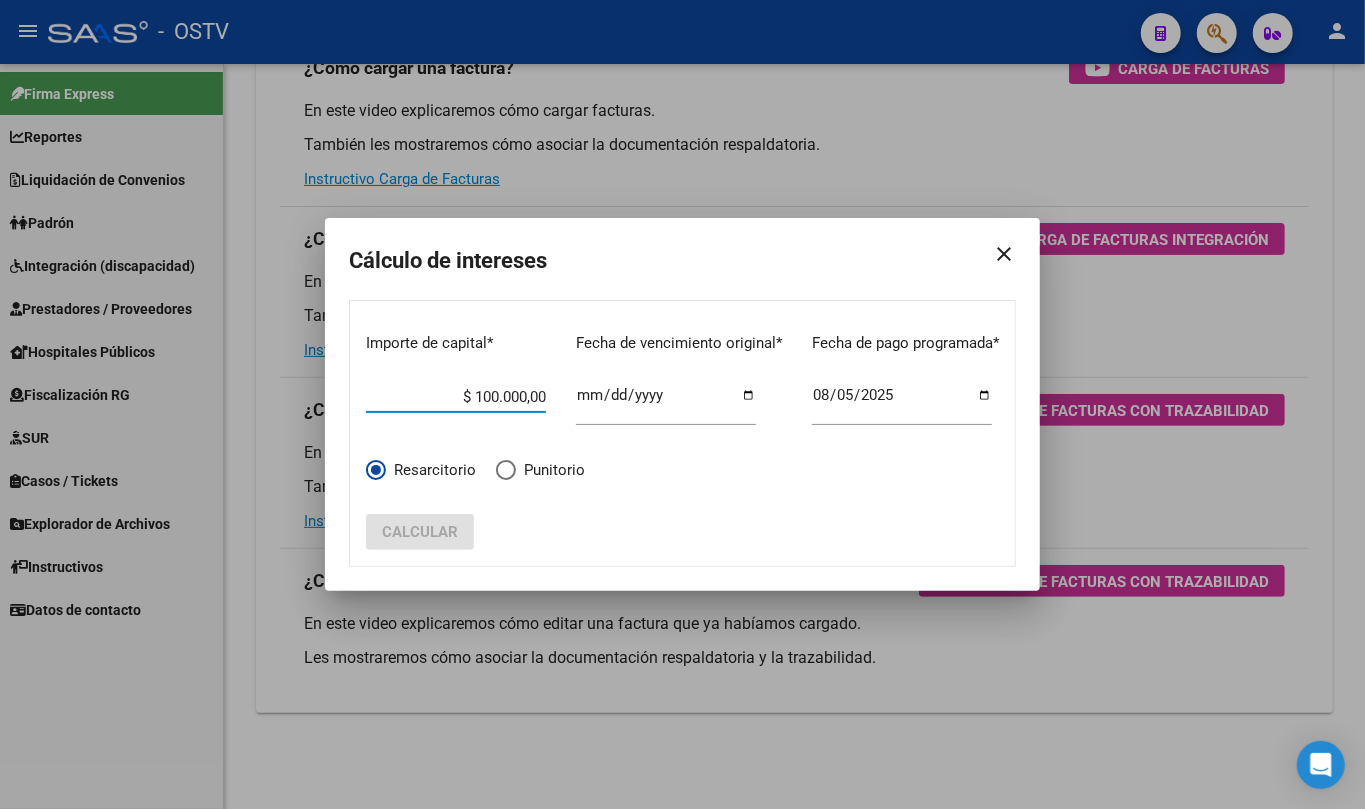type on "$ 1.000.000,00" 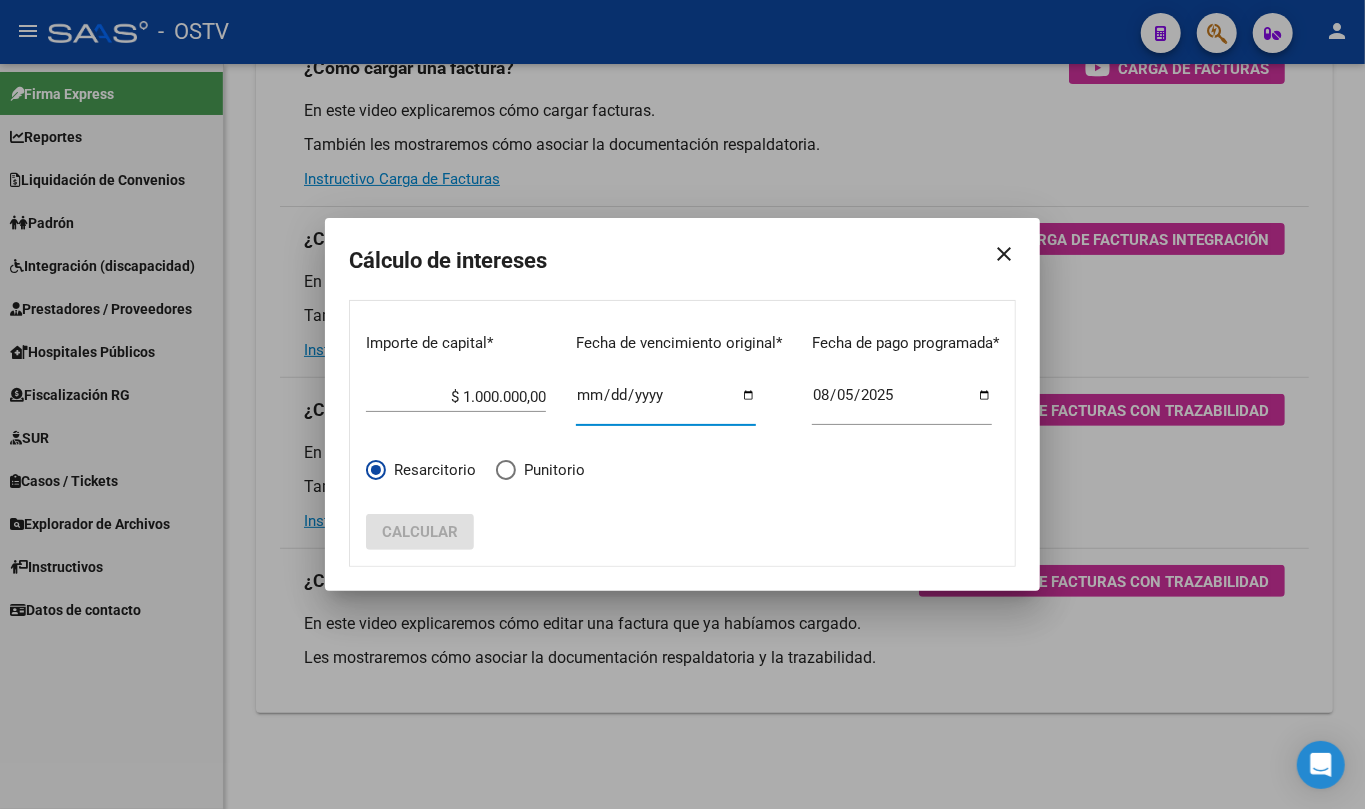 click on "Ingresar fecha" at bounding box center [666, 403] 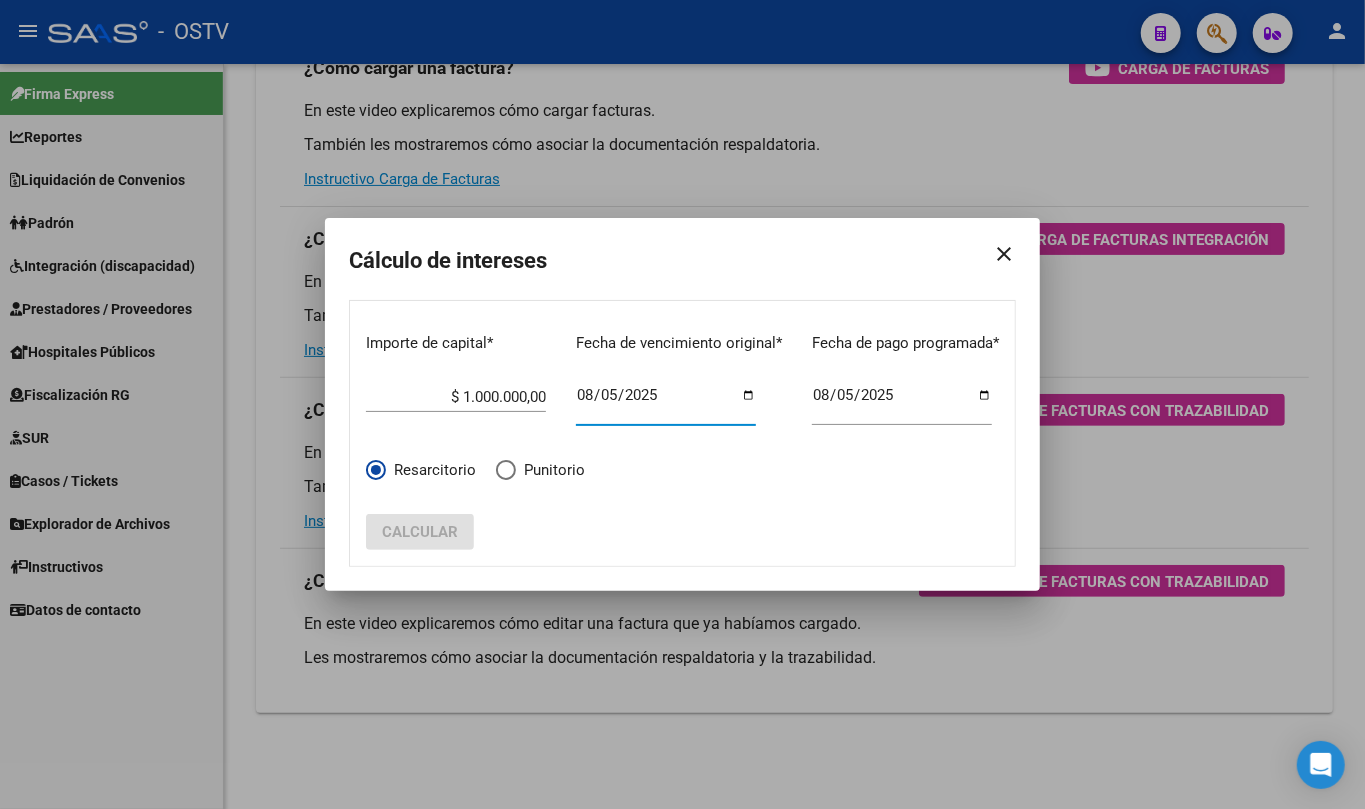 type on "2025-08-05" 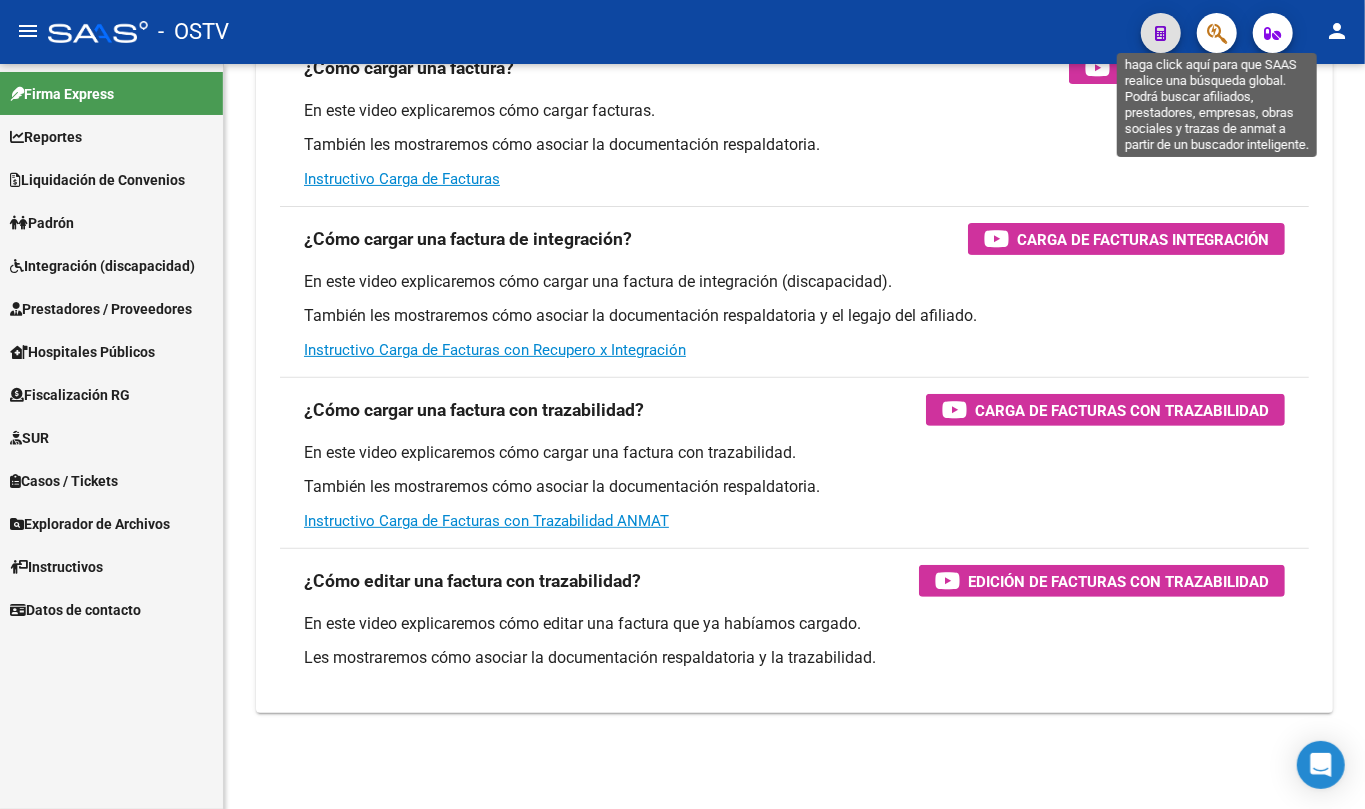 click 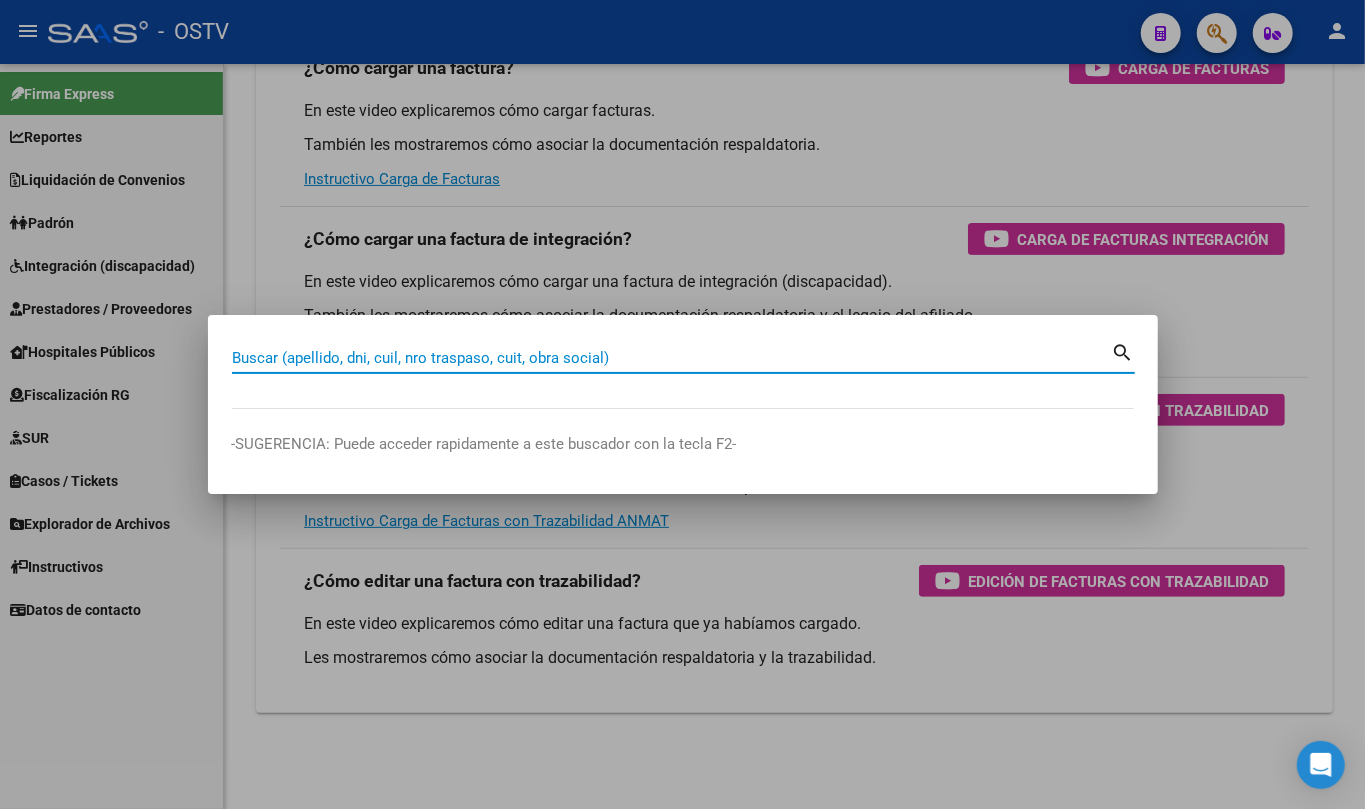 type 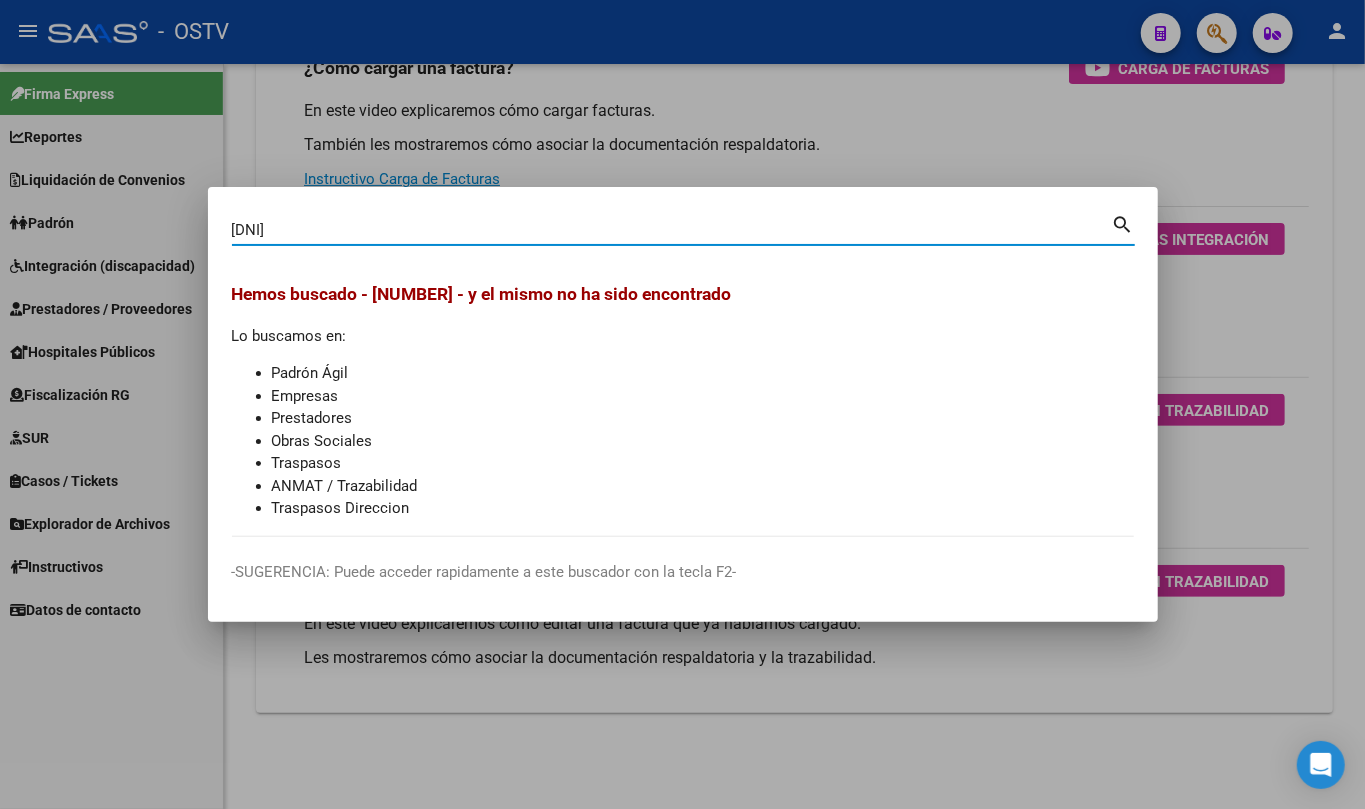 click on "35983205 Buscar (apellido, dni, cuil, nro traspaso, cuit, obra social) search" at bounding box center [683, 237] 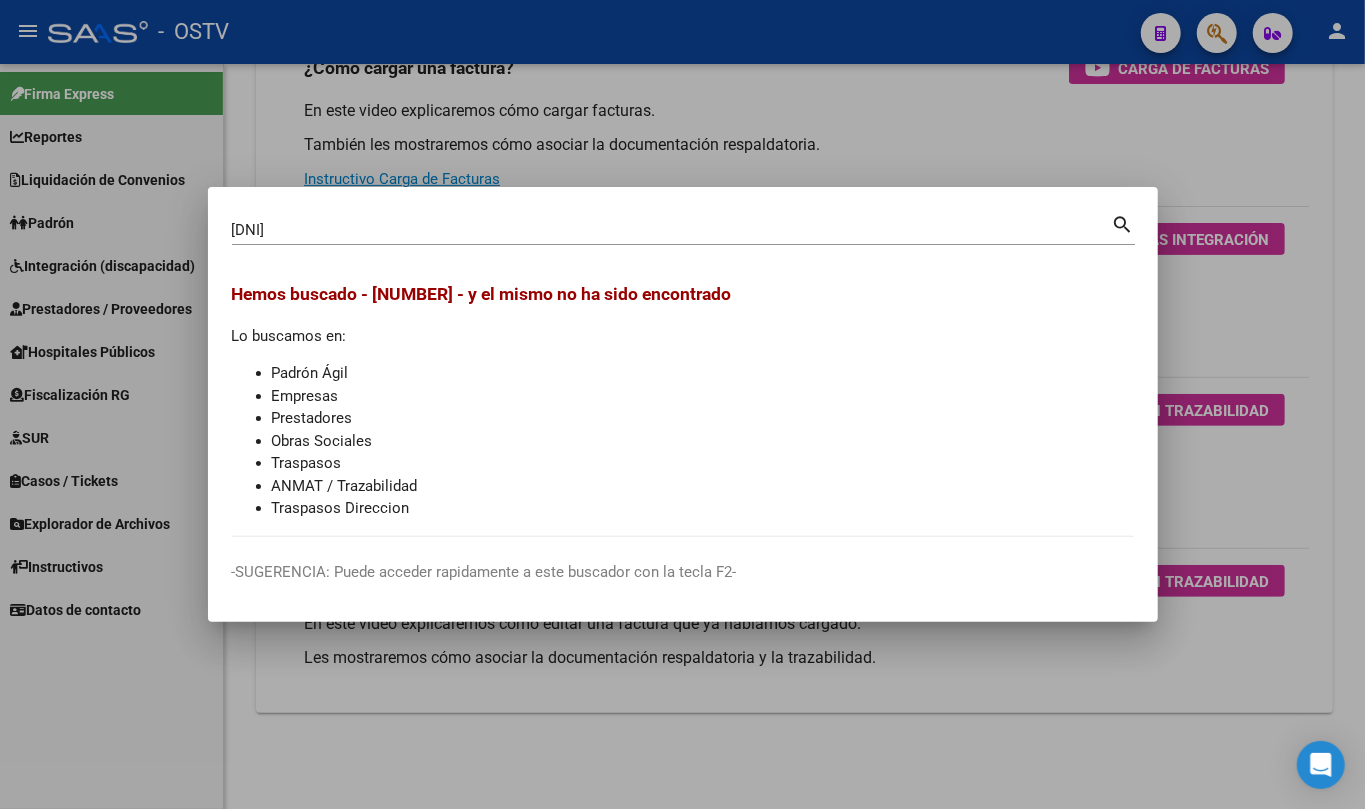 click on "35983205 Buscar (apellido, dni, cuil, nro traspaso, cuit, obra social) search" at bounding box center [683, 237] 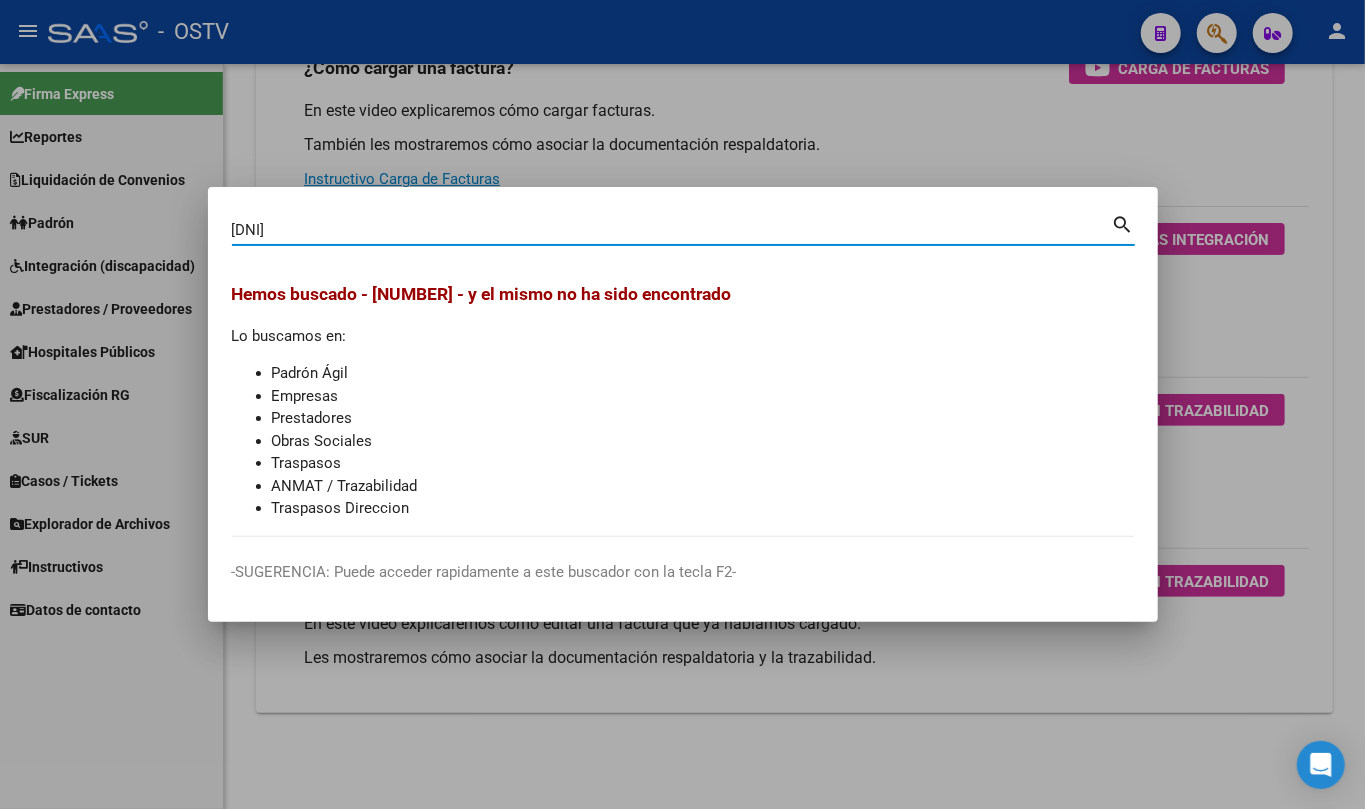 drag, startPoint x: 324, startPoint y: 226, endPoint x: 189, endPoint y: 217, distance: 135.29967 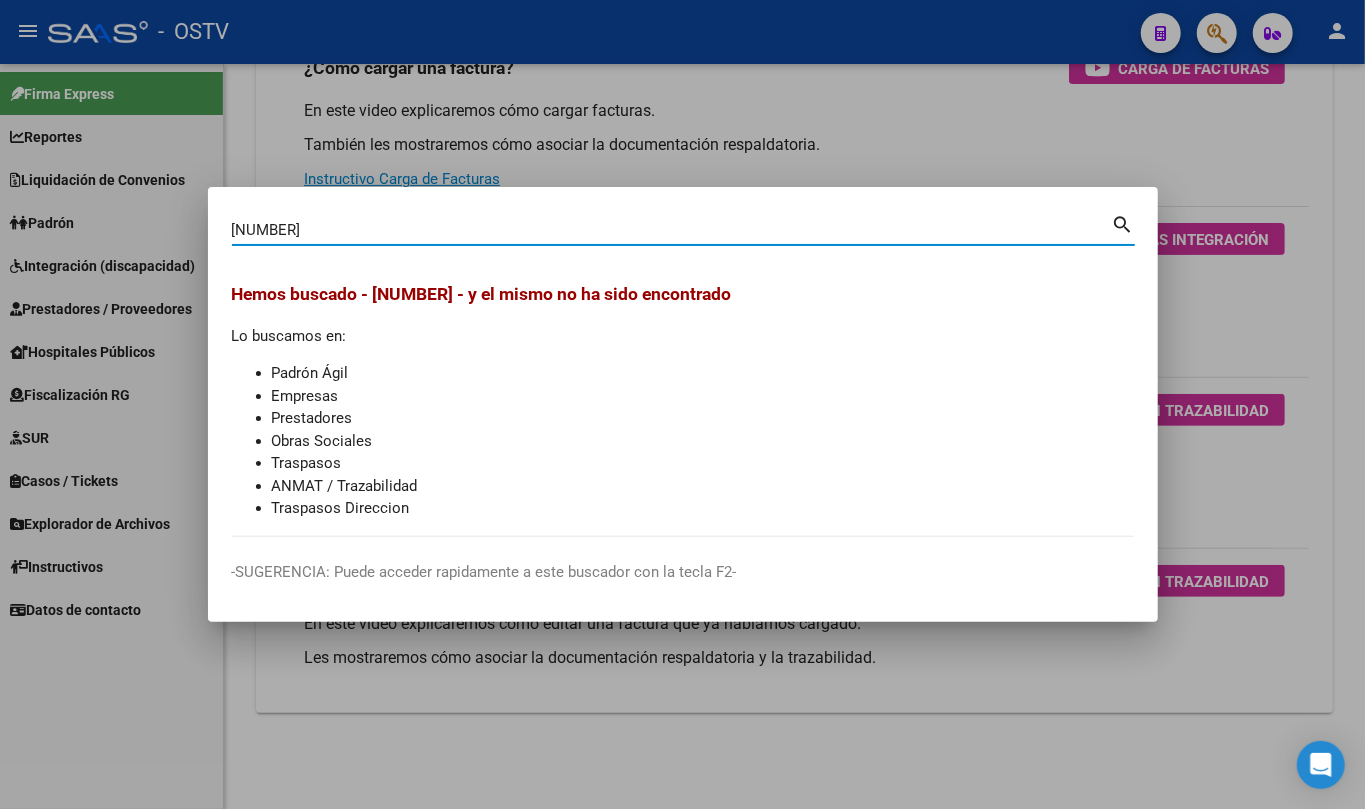 click on "20359832053" at bounding box center [672, 230] 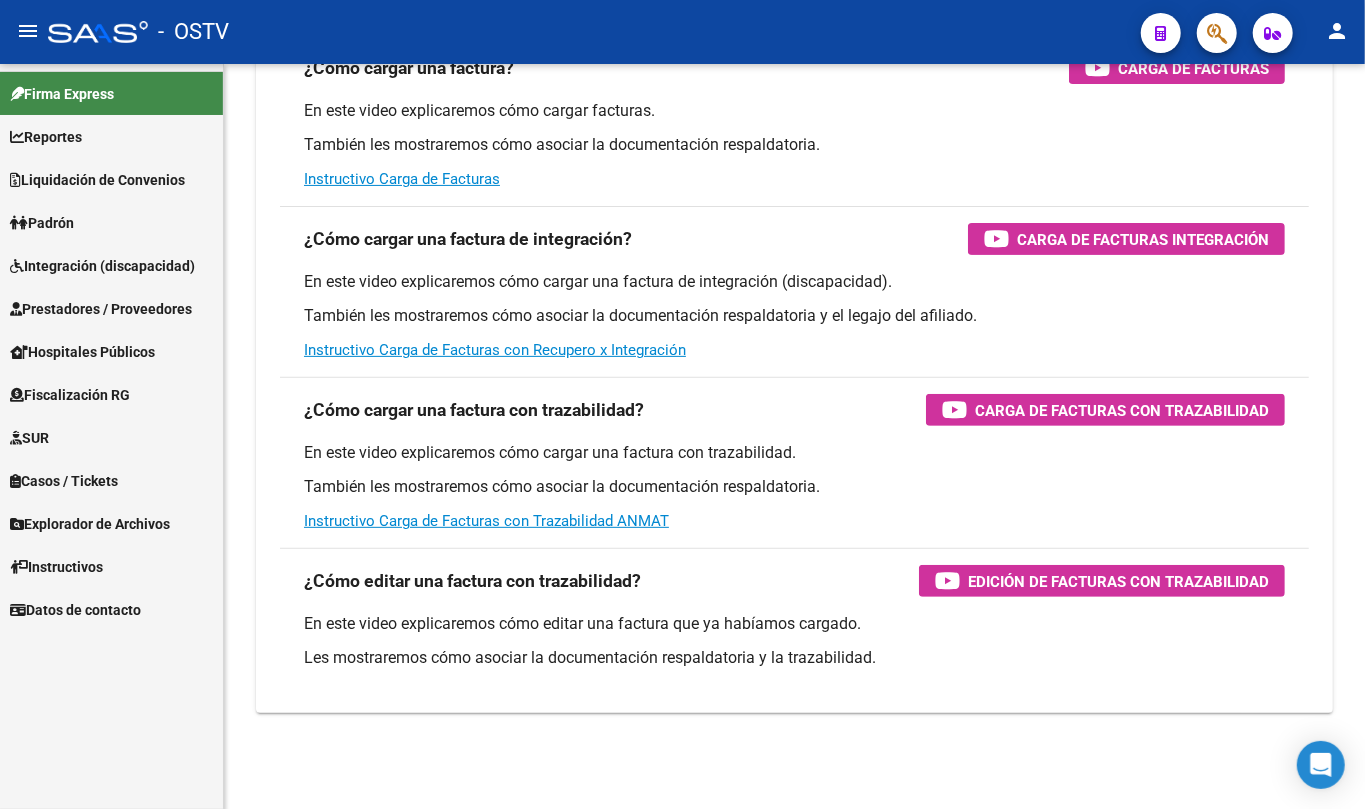 click on "Firma Express" at bounding box center [111, 93] 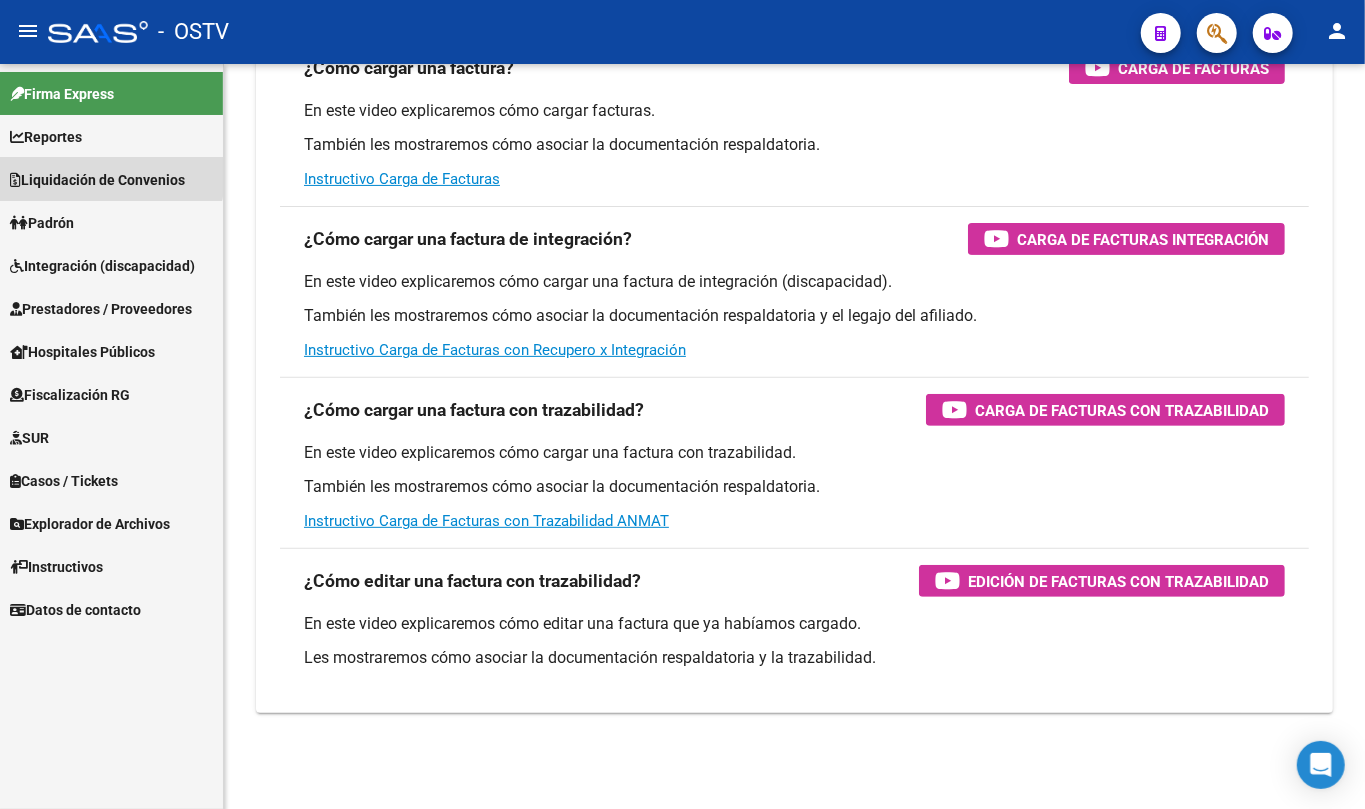 click on "Liquidación de Convenios" at bounding box center [111, 179] 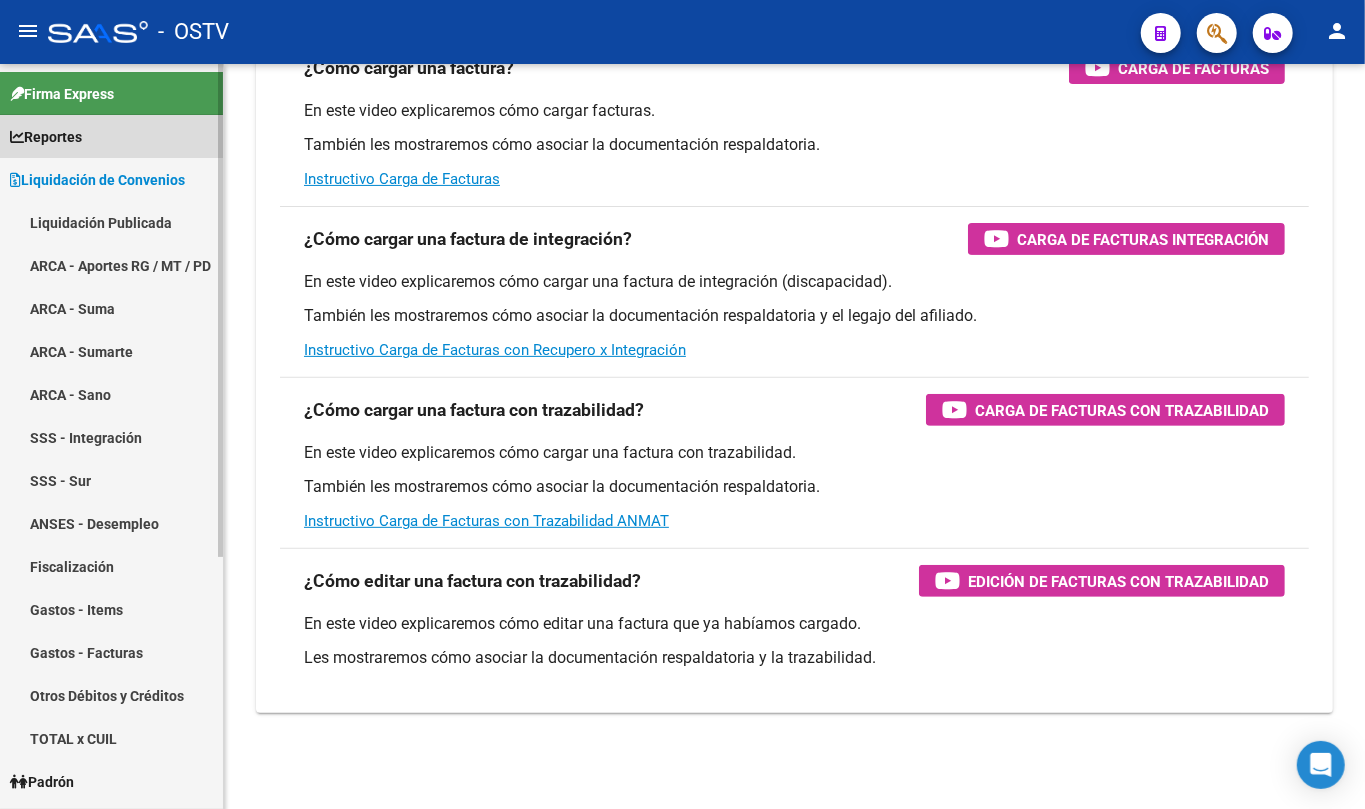 click on "Reportes" at bounding box center (46, 137) 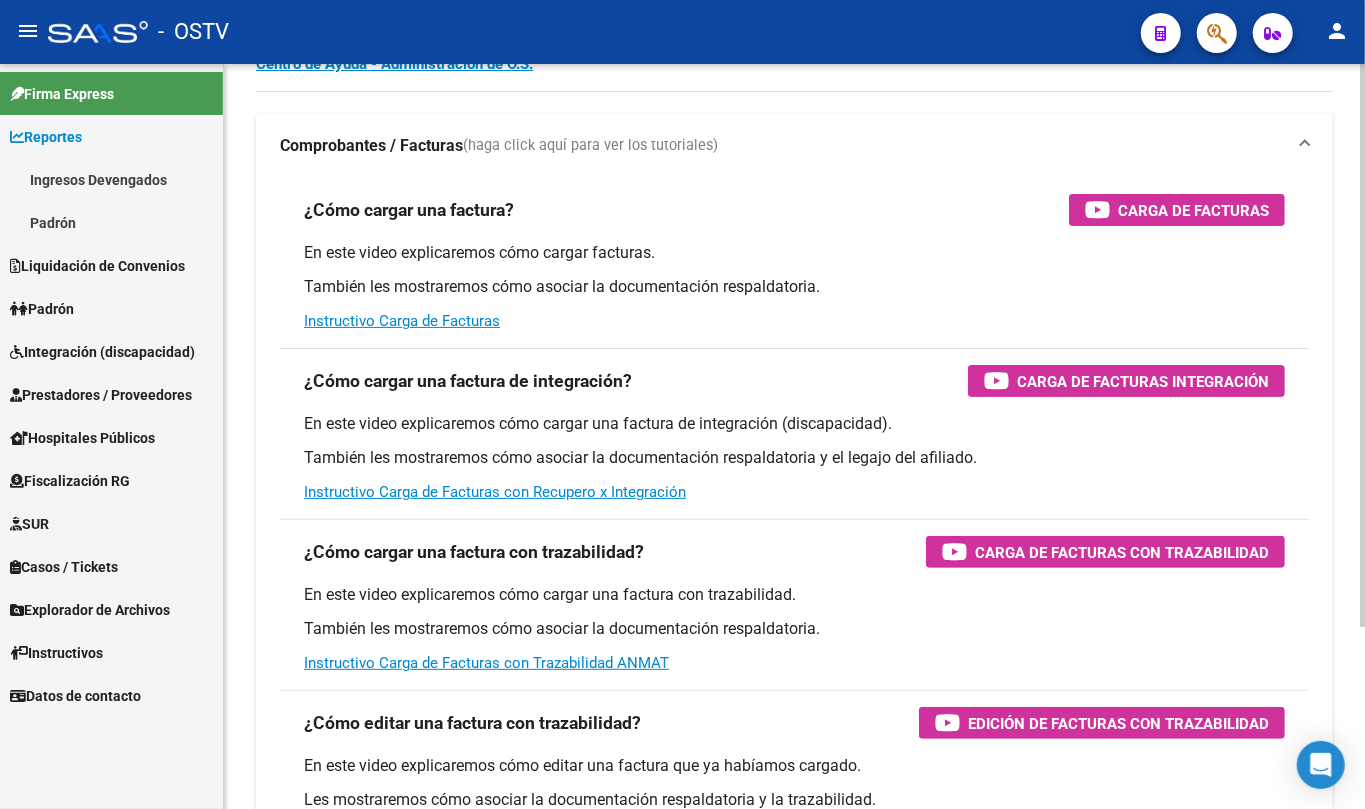 scroll, scrollTop: 0, scrollLeft: 0, axis: both 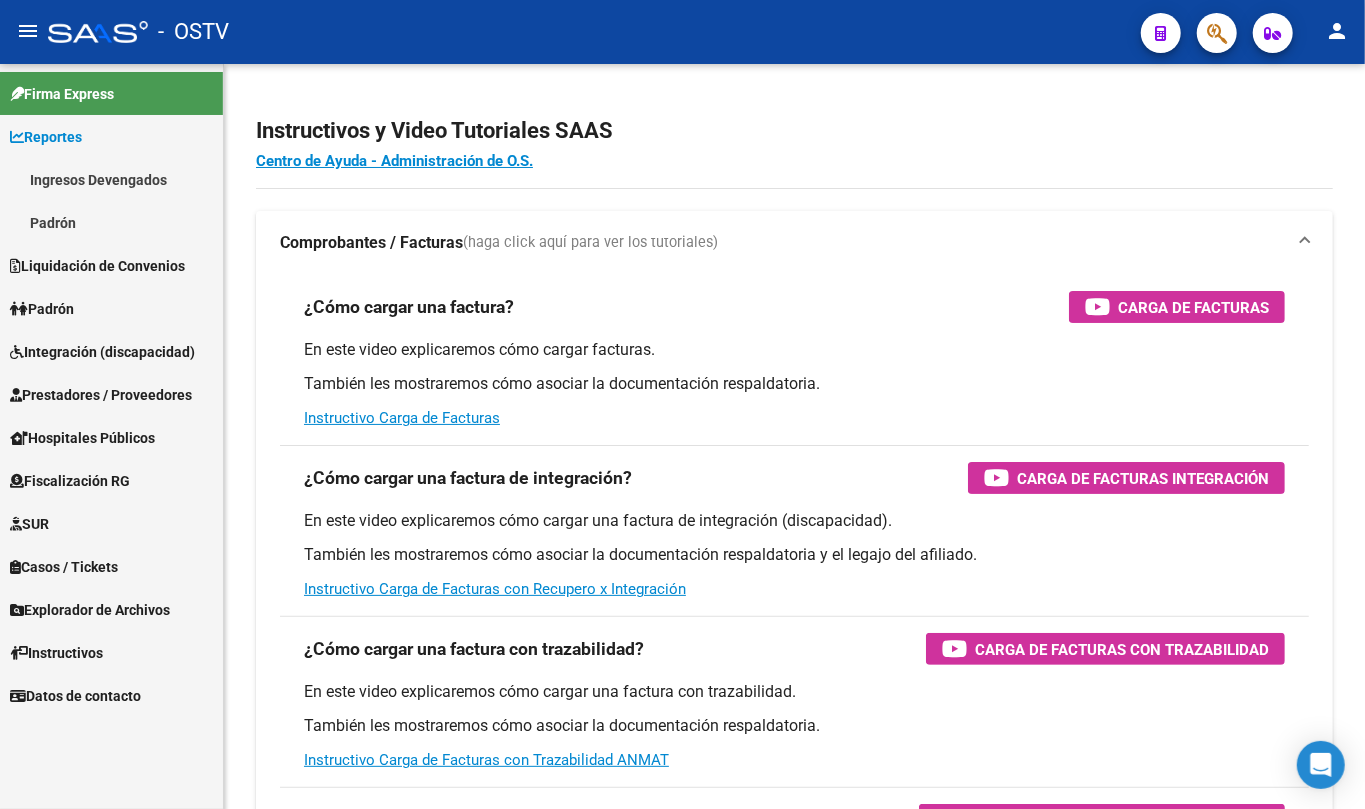 click 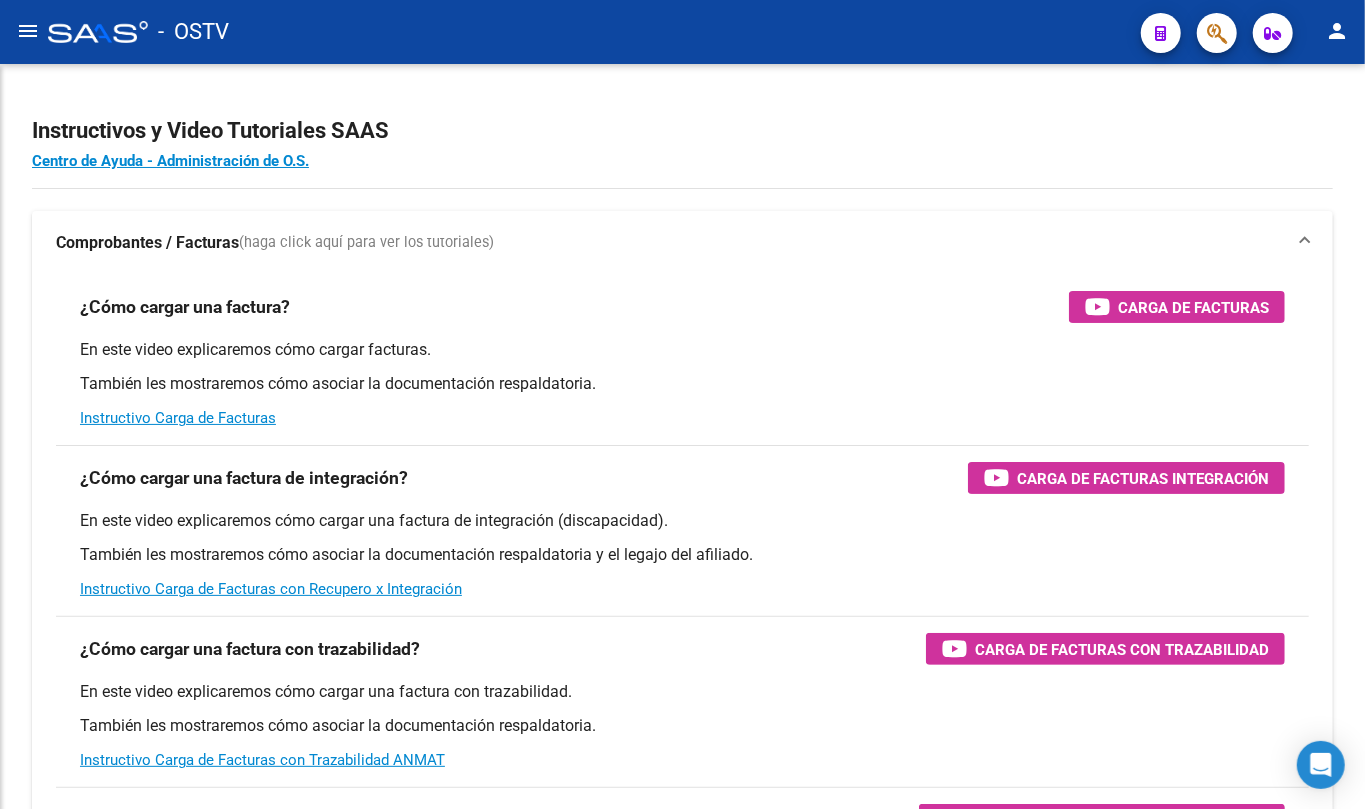 click on "menu" 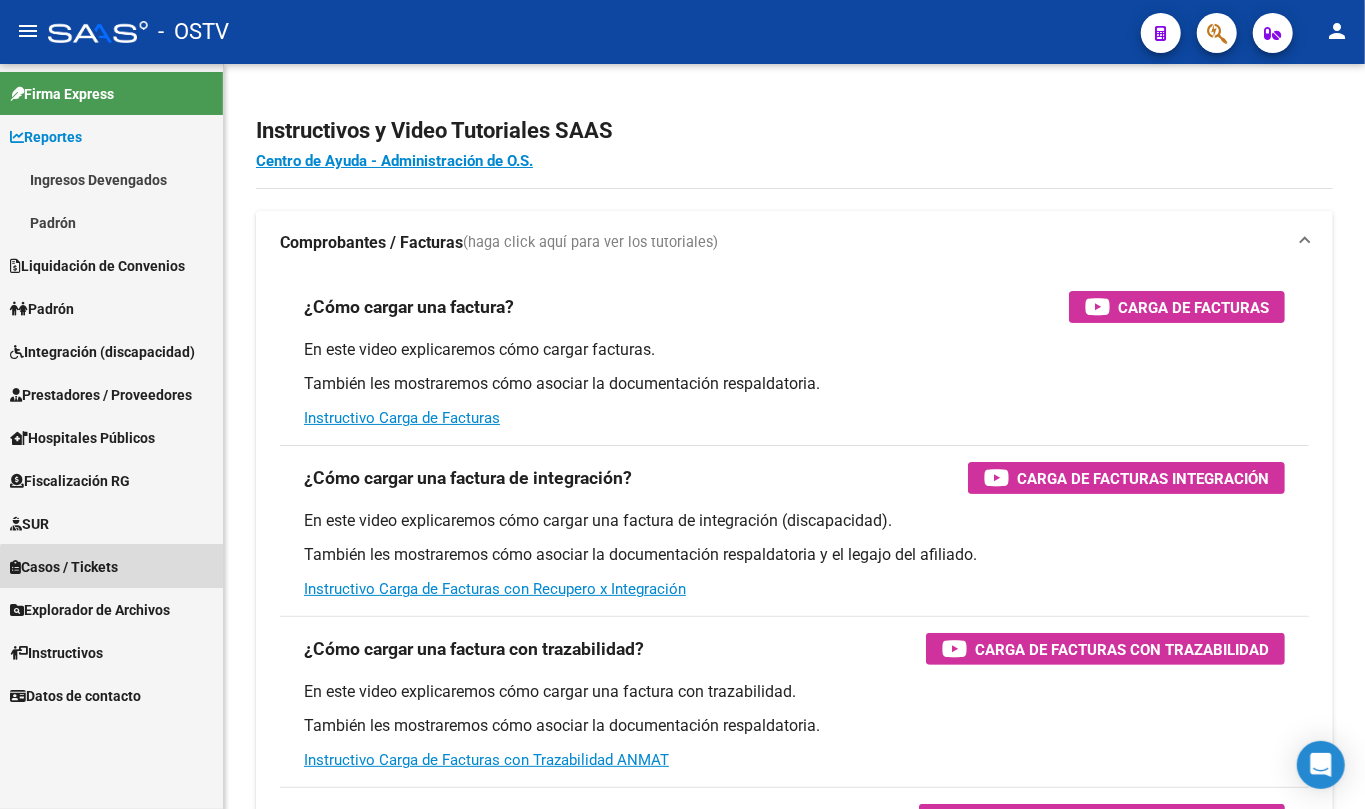 click on "Casos / Tickets" at bounding box center (64, 567) 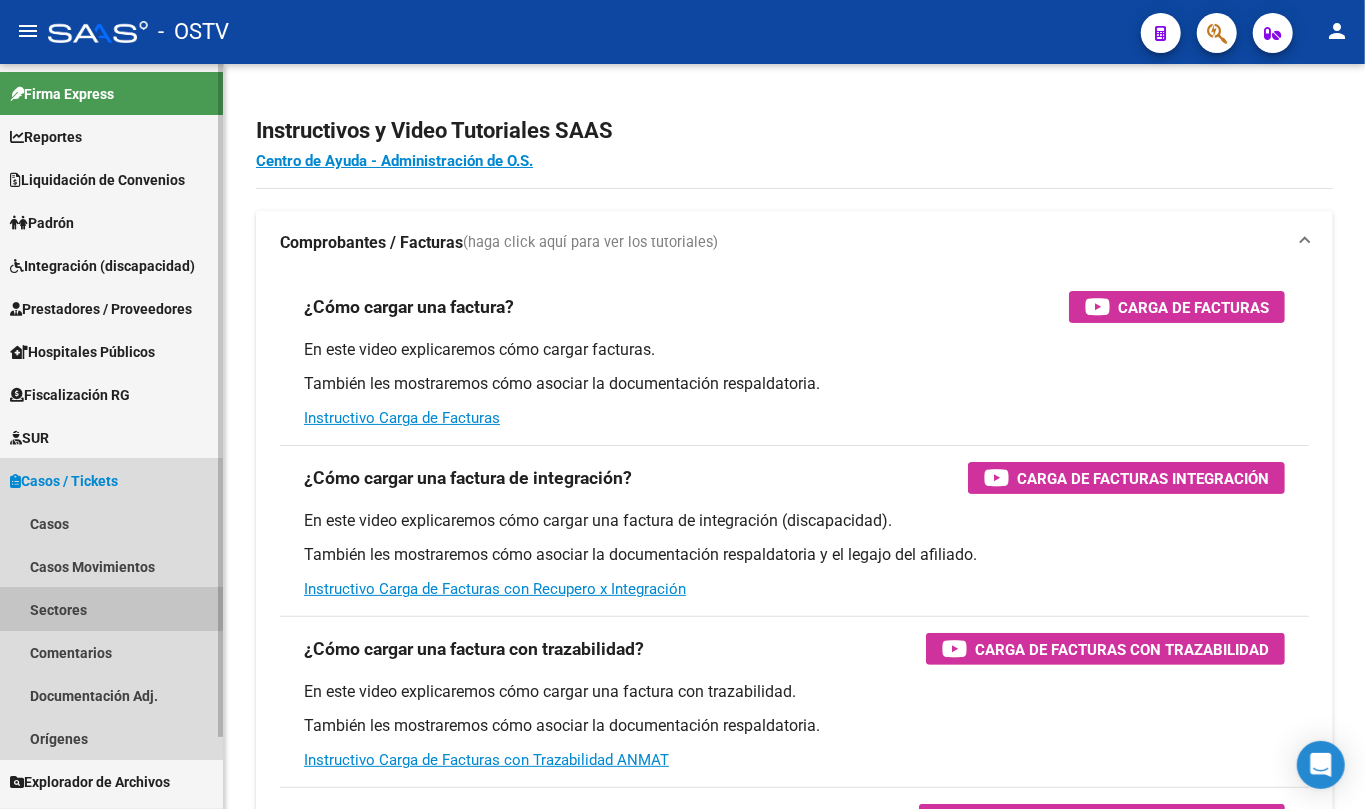 click on "Sectores" at bounding box center (111, 609) 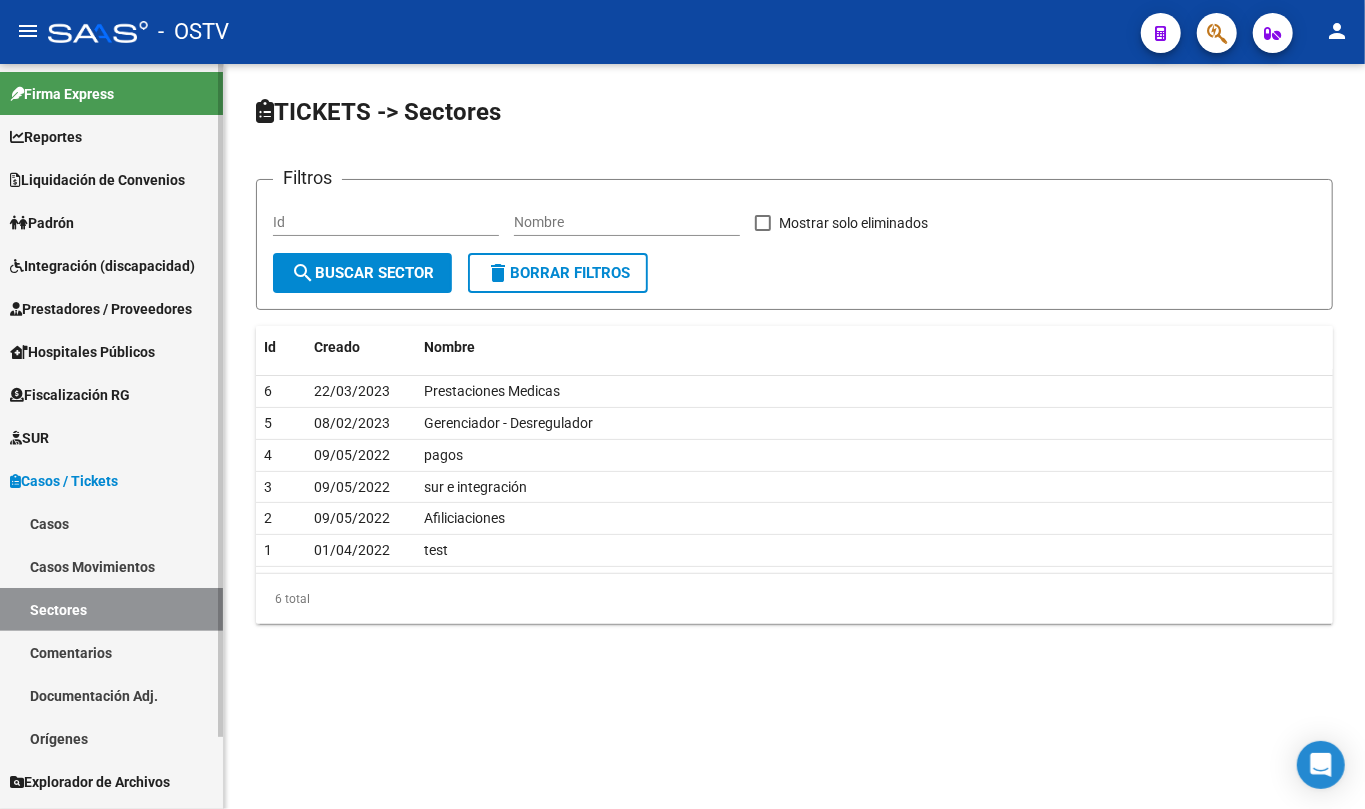 click on "Casos / Tickets" at bounding box center [111, 480] 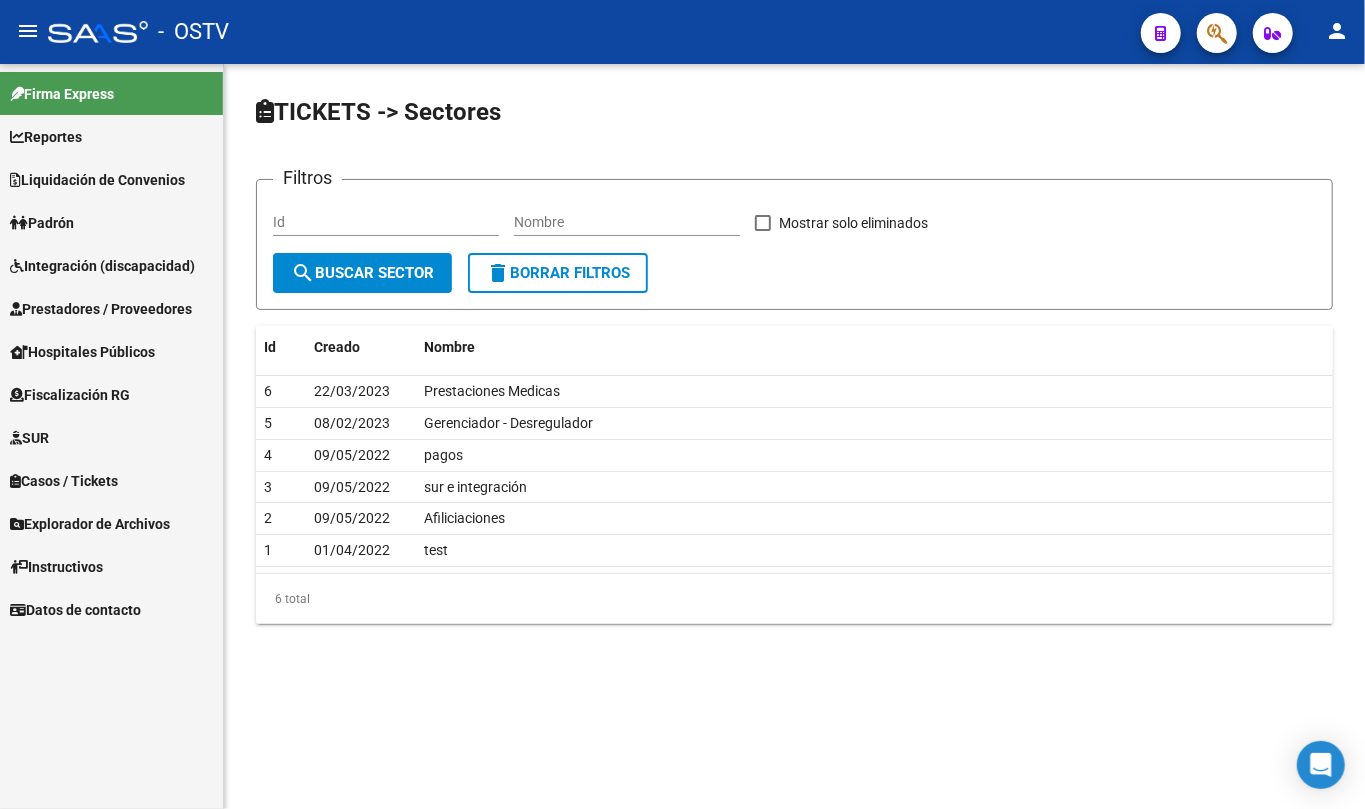 click on "Padrón" at bounding box center [42, 223] 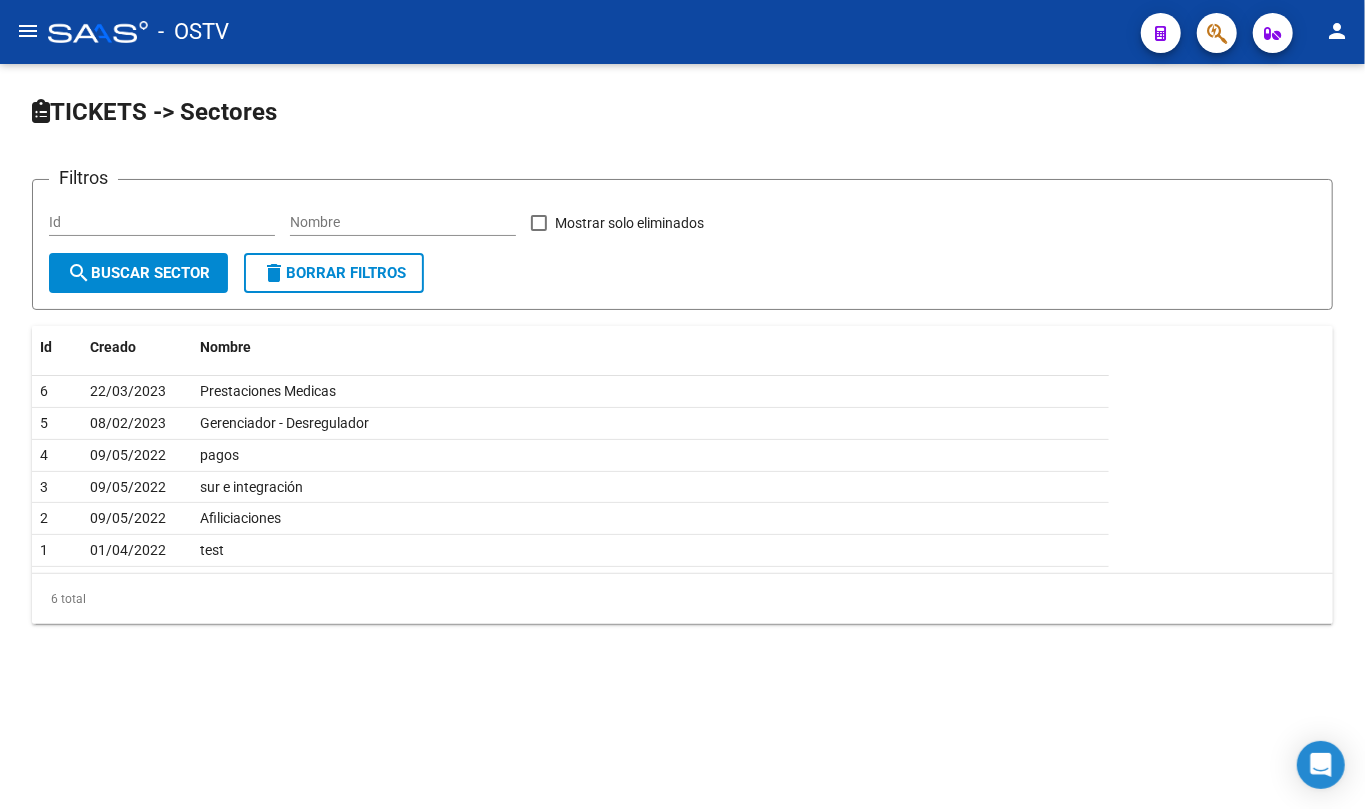 click on "menu -   OSTV  person" 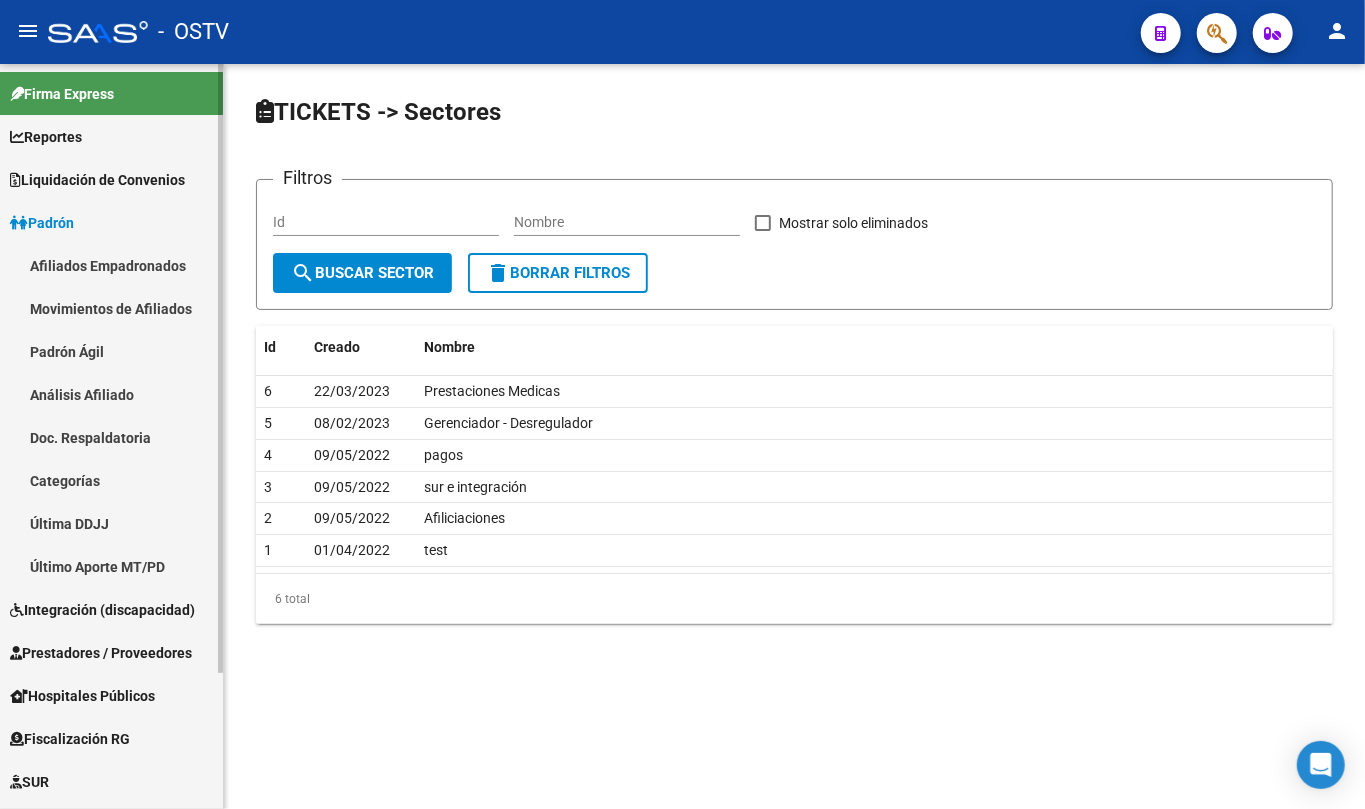 click on "Padrón Ágil" at bounding box center [111, 351] 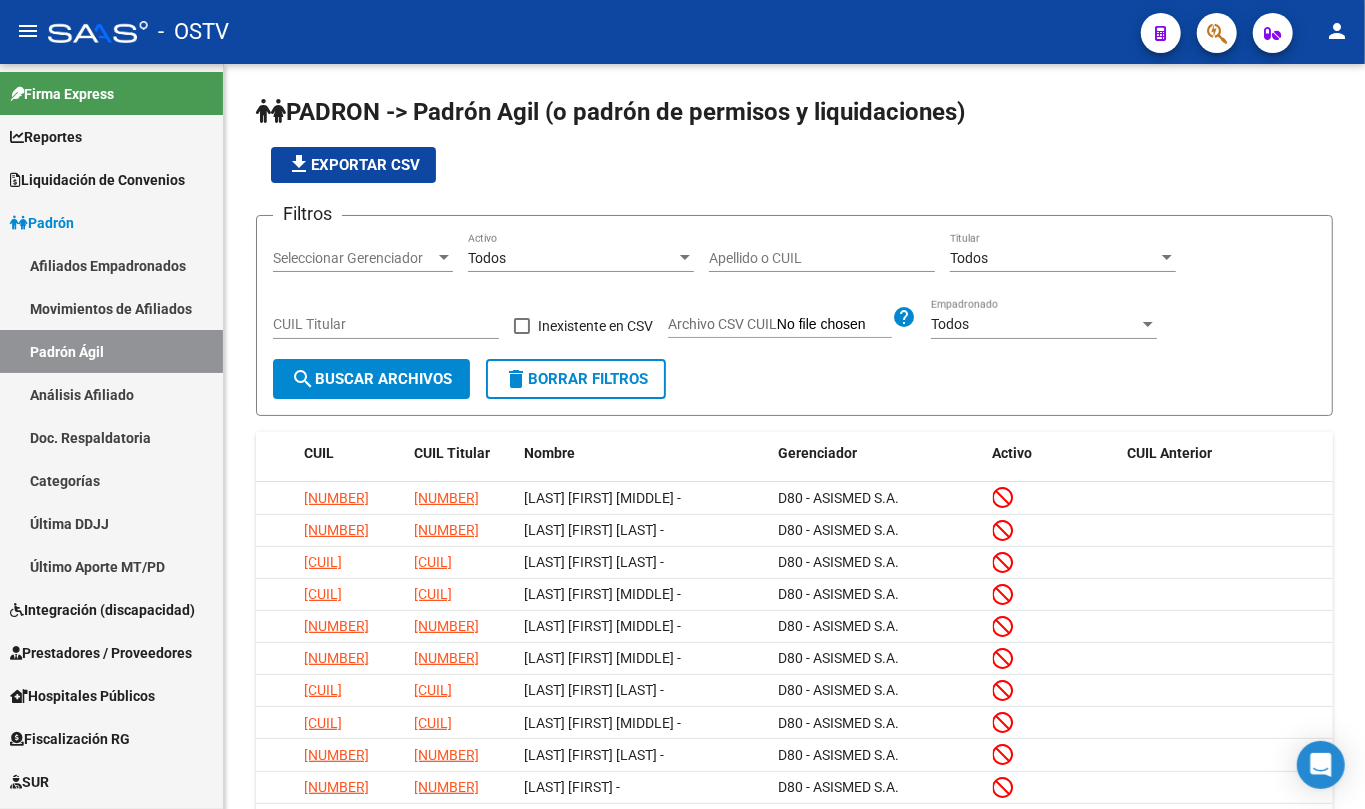 scroll, scrollTop: 0, scrollLeft: 0, axis: both 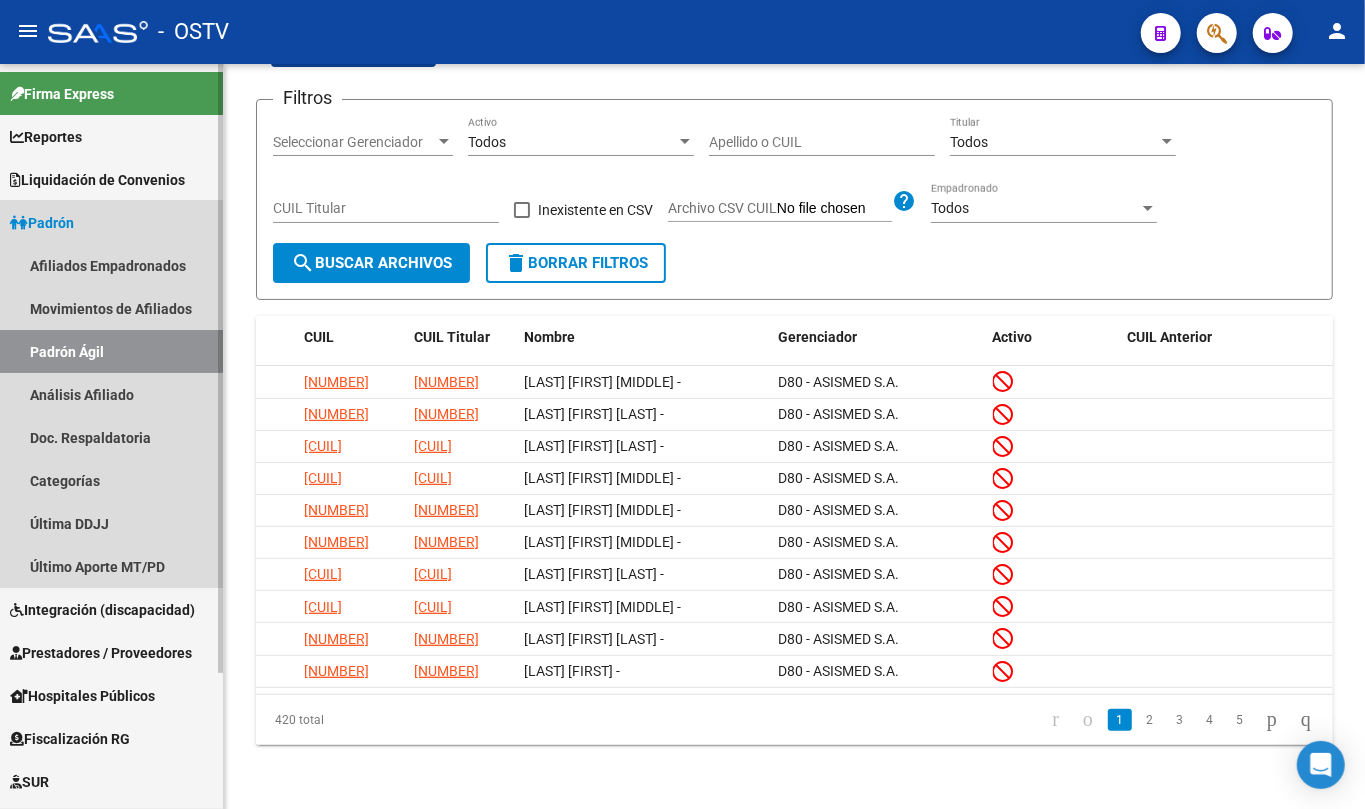 click on "Padrón" at bounding box center (42, 223) 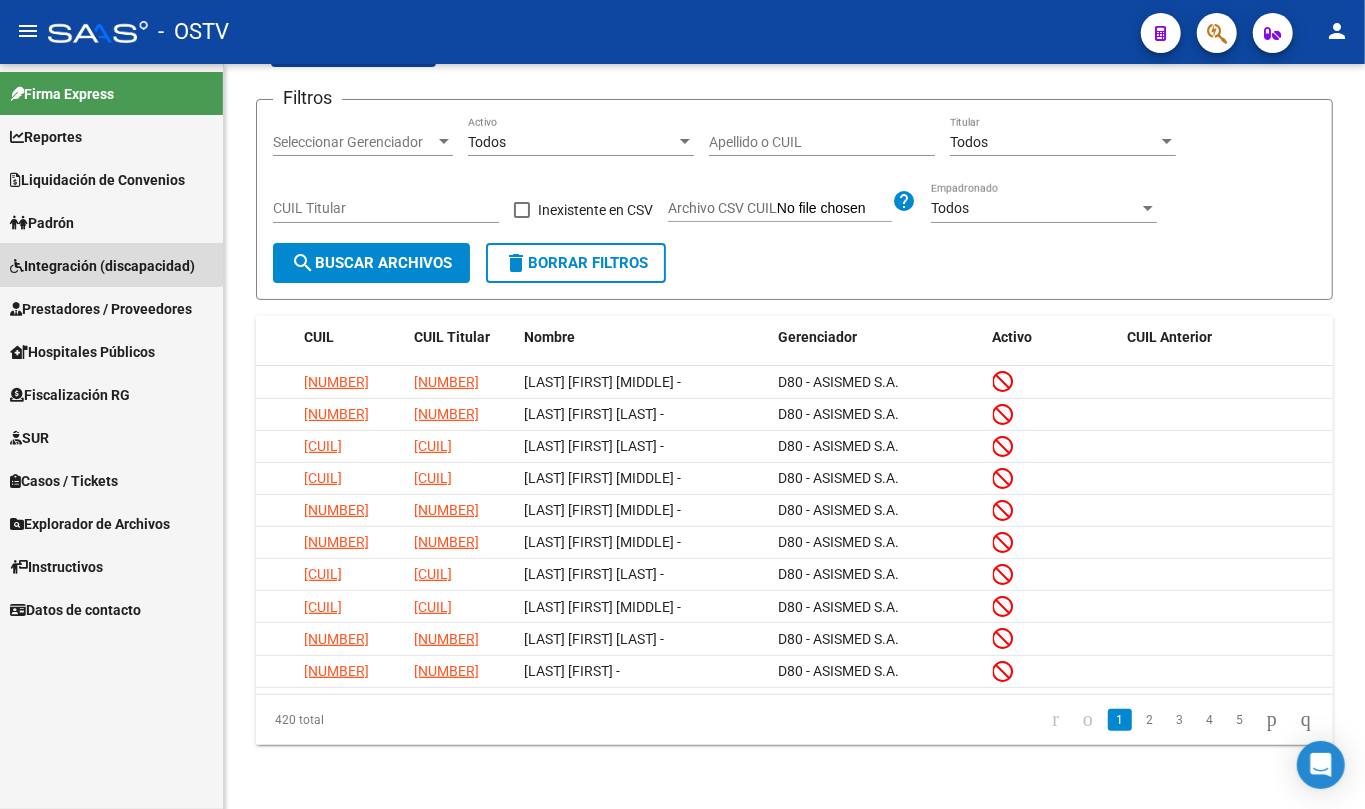 click on "Integración (discapacidad)" at bounding box center [102, 266] 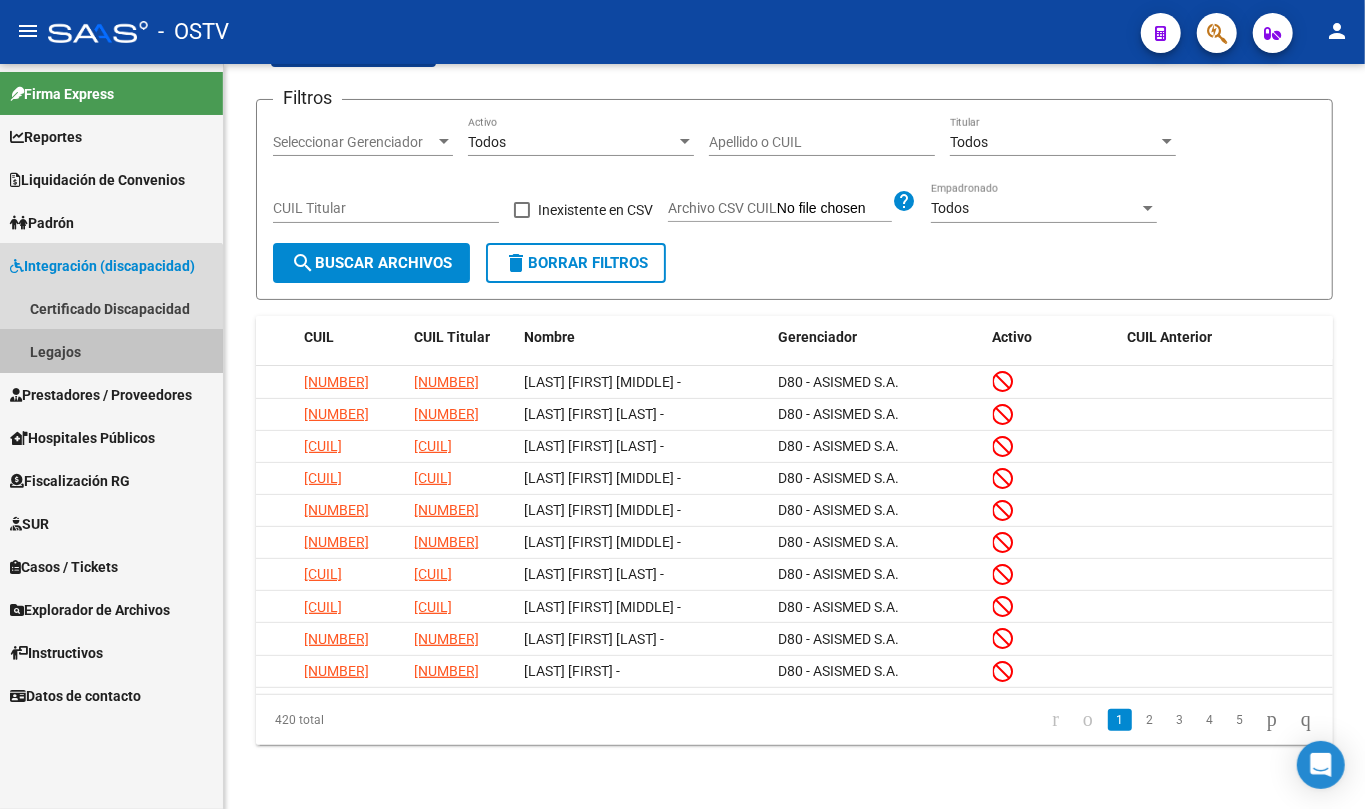 click on "Legajos" at bounding box center [111, 351] 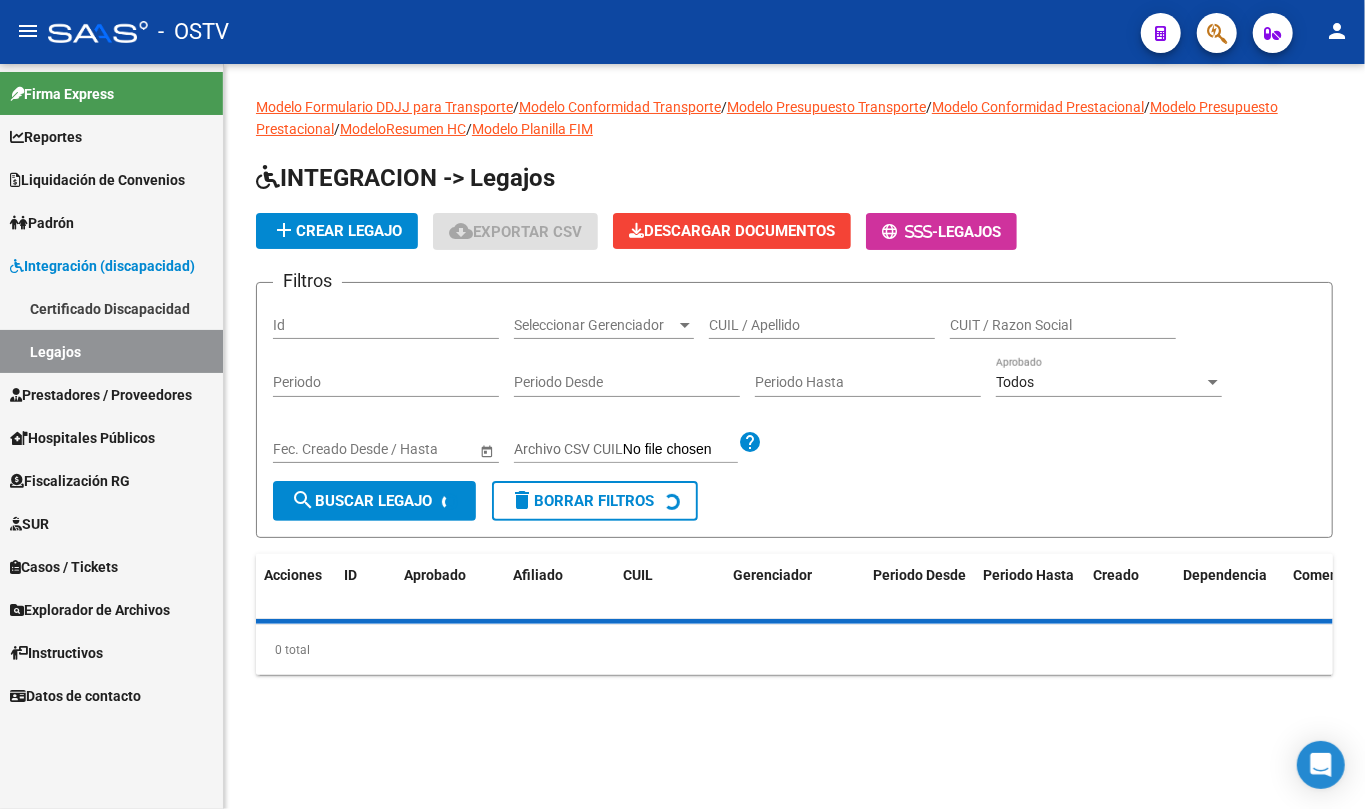 scroll, scrollTop: 0, scrollLeft: 0, axis: both 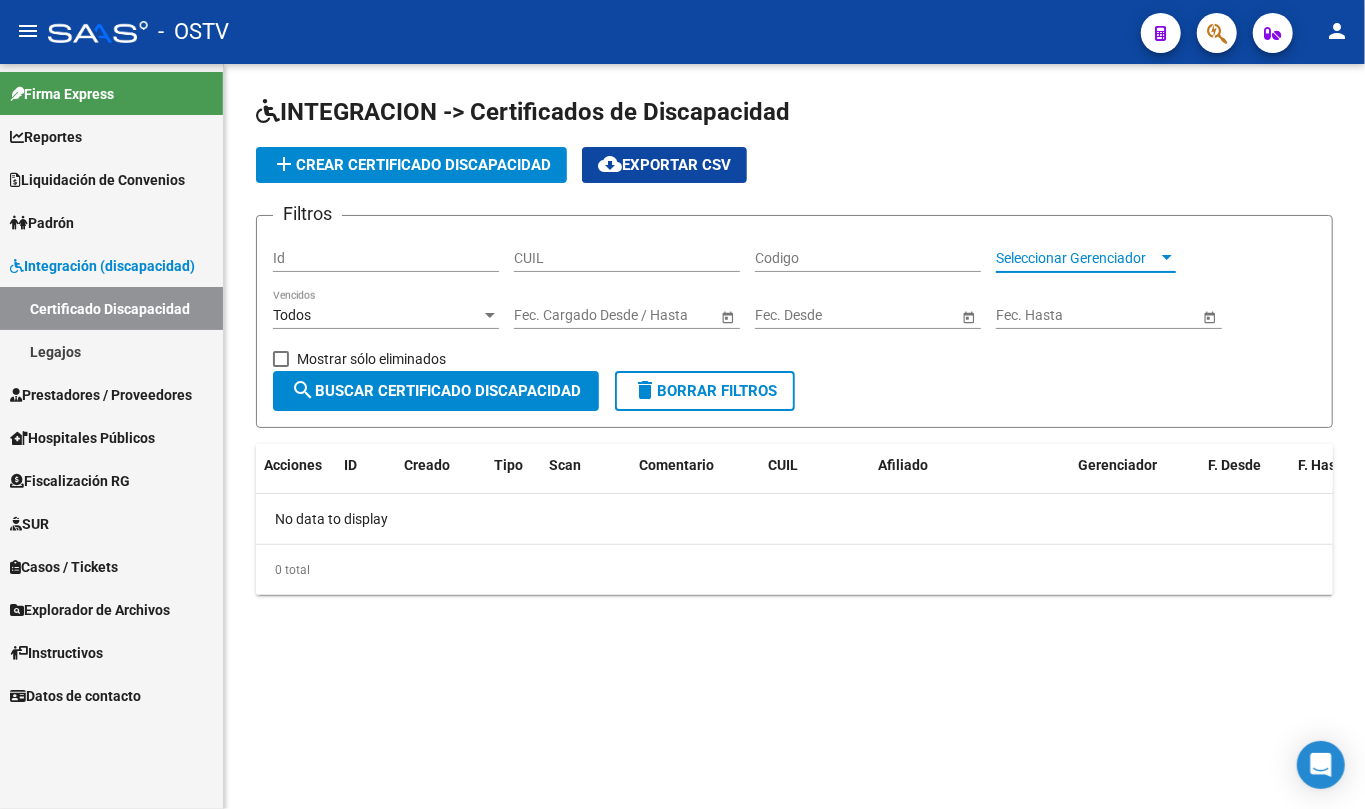 click on "Seleccionar Gerenciador" at bounding box center (1077, 258) 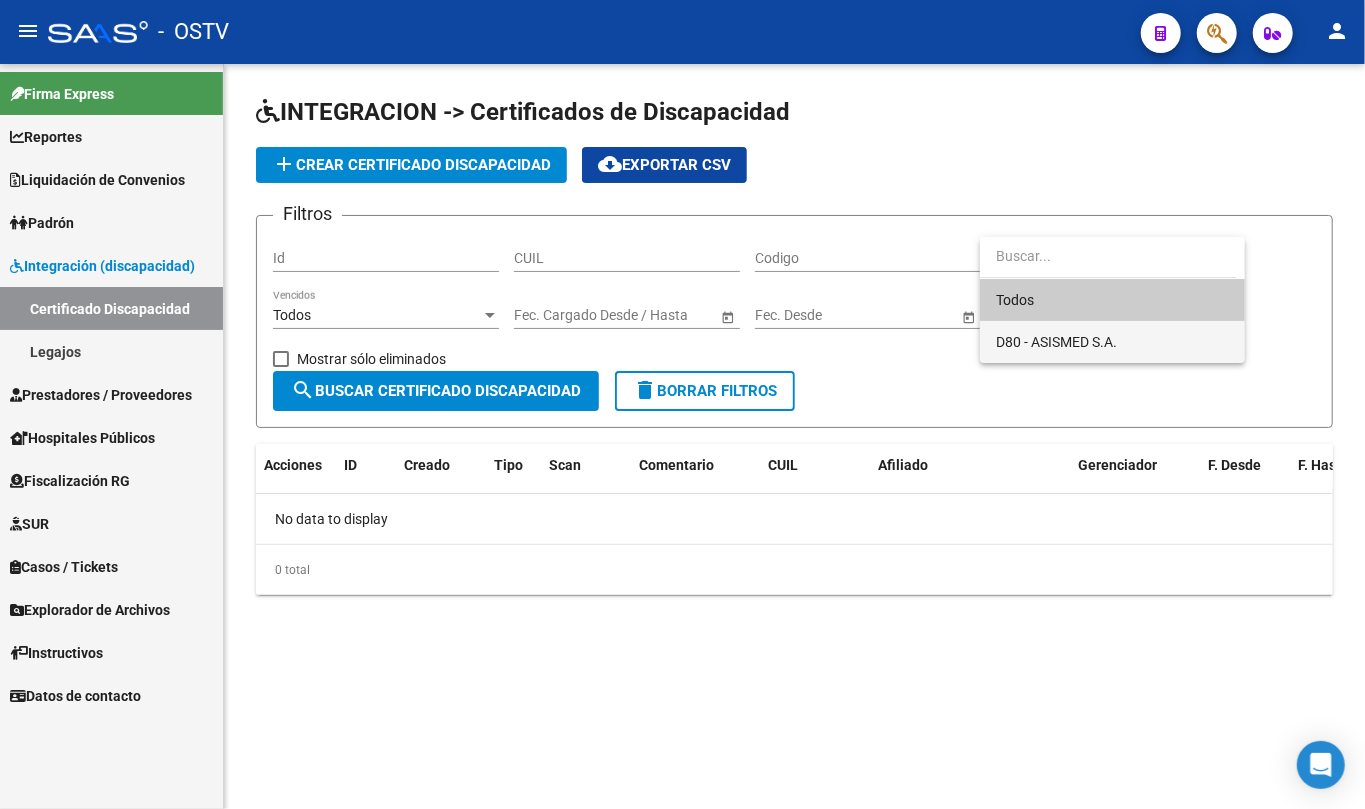 click on "D80 - ASISMED S.A." at bounding box center [1112, 342] 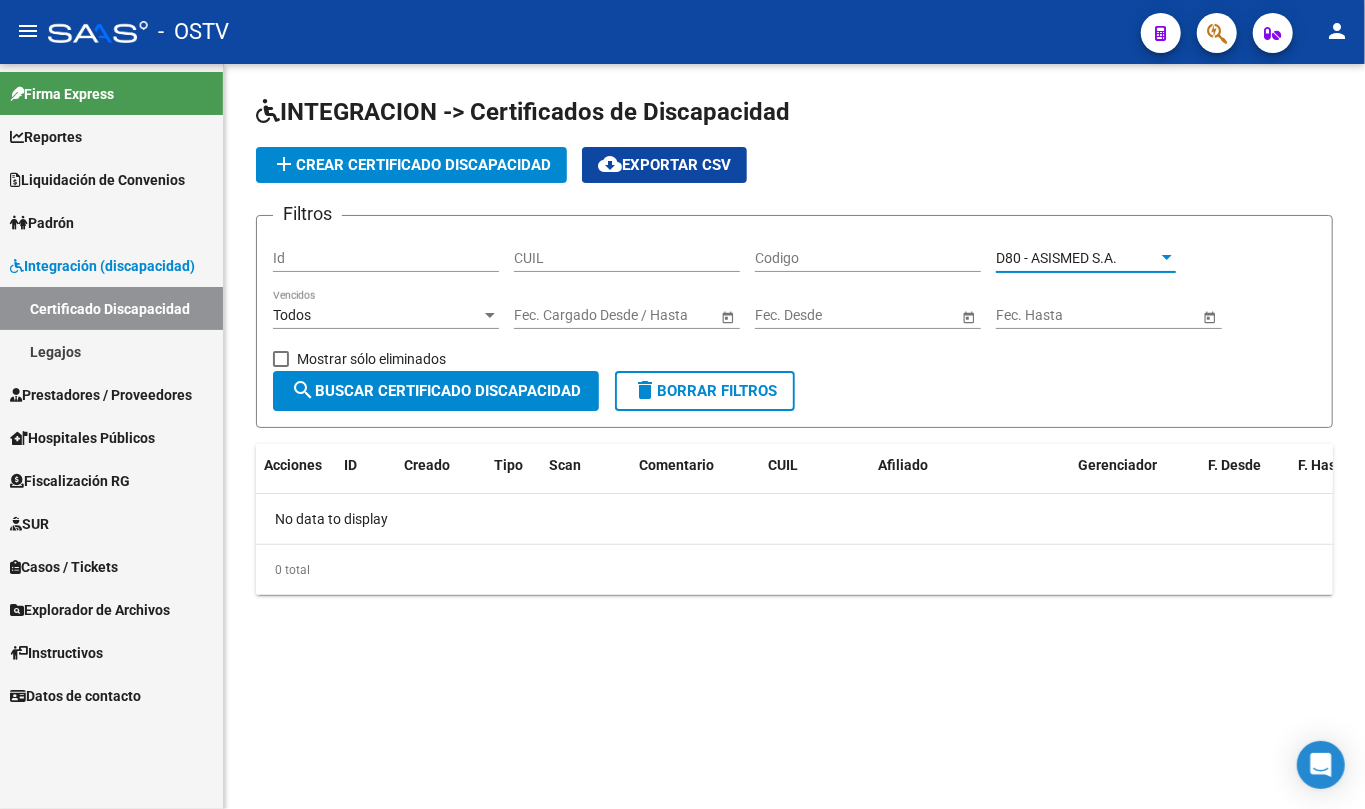 click on "search  Buscar Certificado Discapacidad" 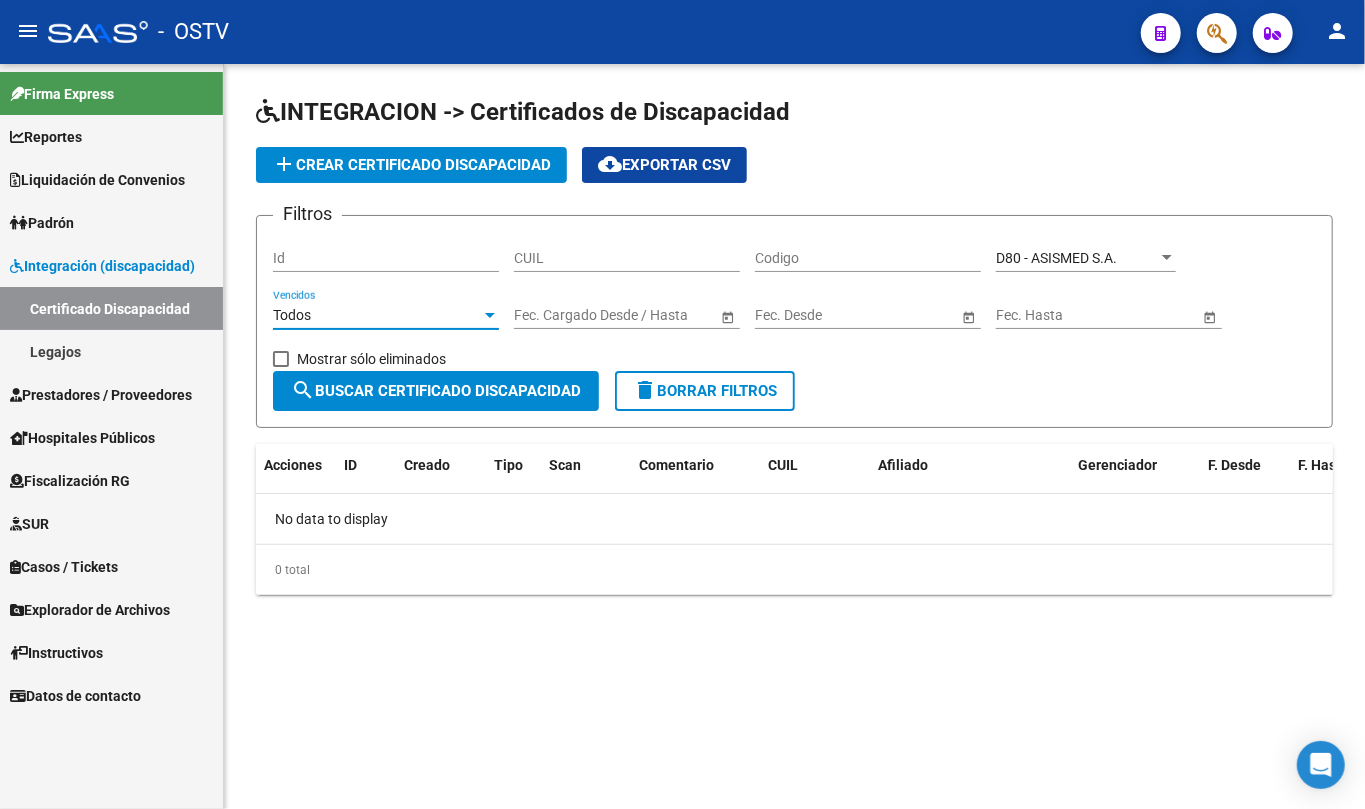 click on "Todos" at bounding box center (377, 315) 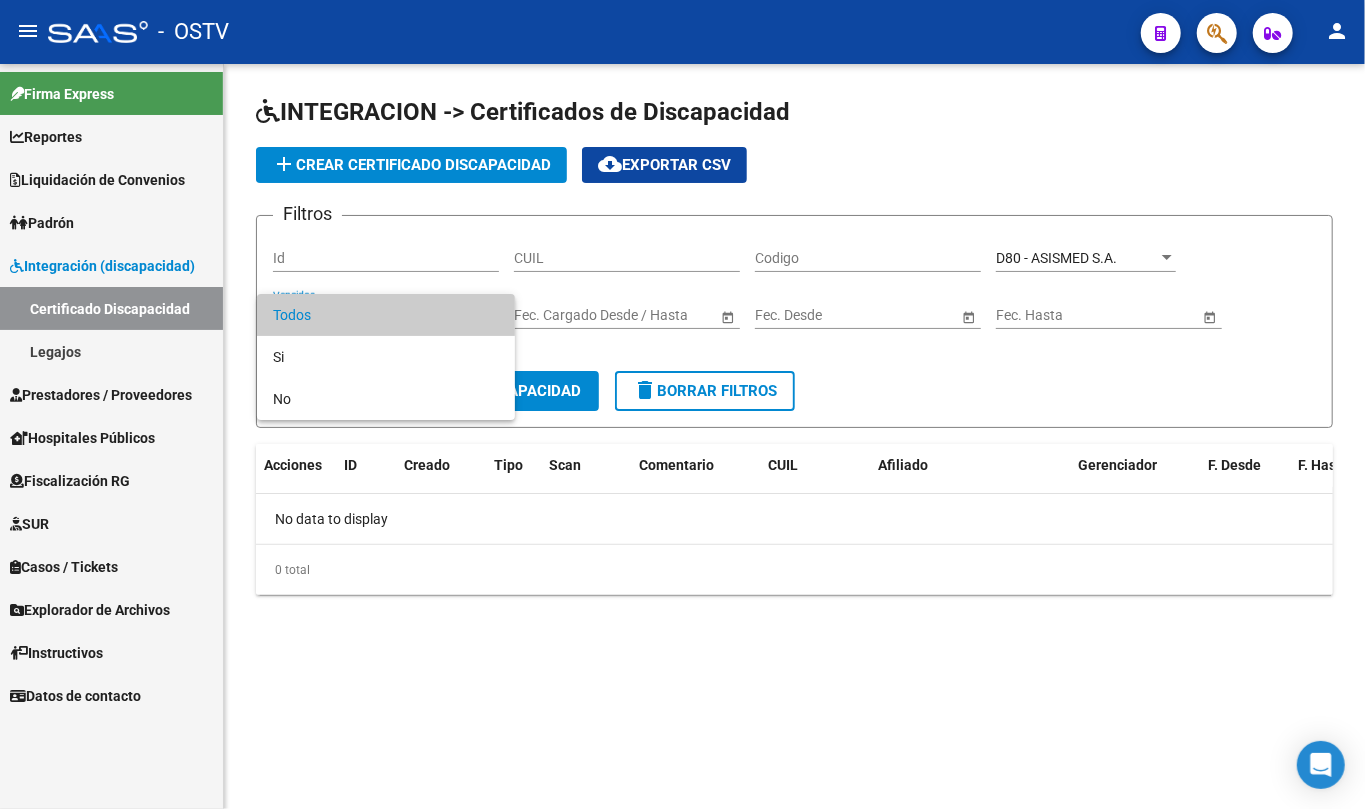 click on "Todos" at bounding box center [386, 315] 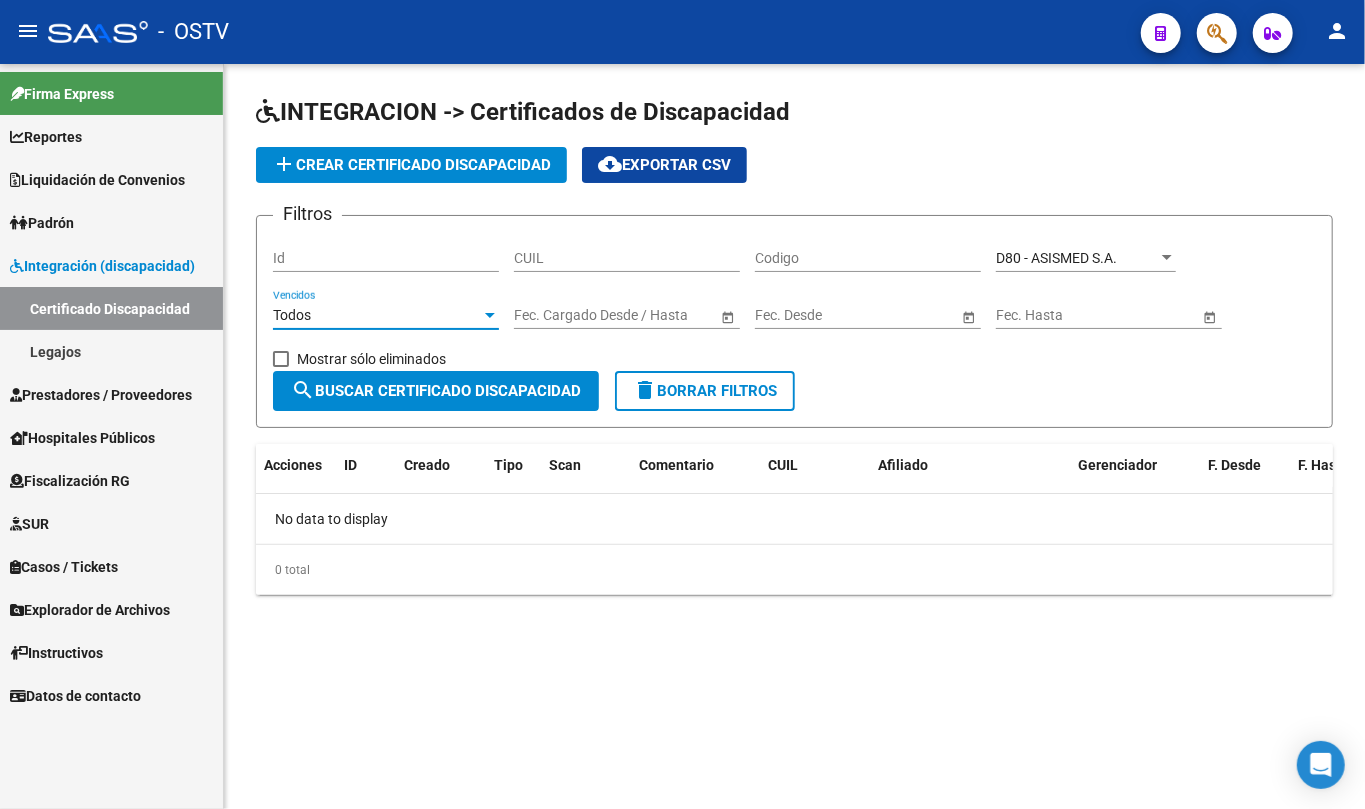 click on "Mostrar sólo eliminados" at bounding box center (371, 359) 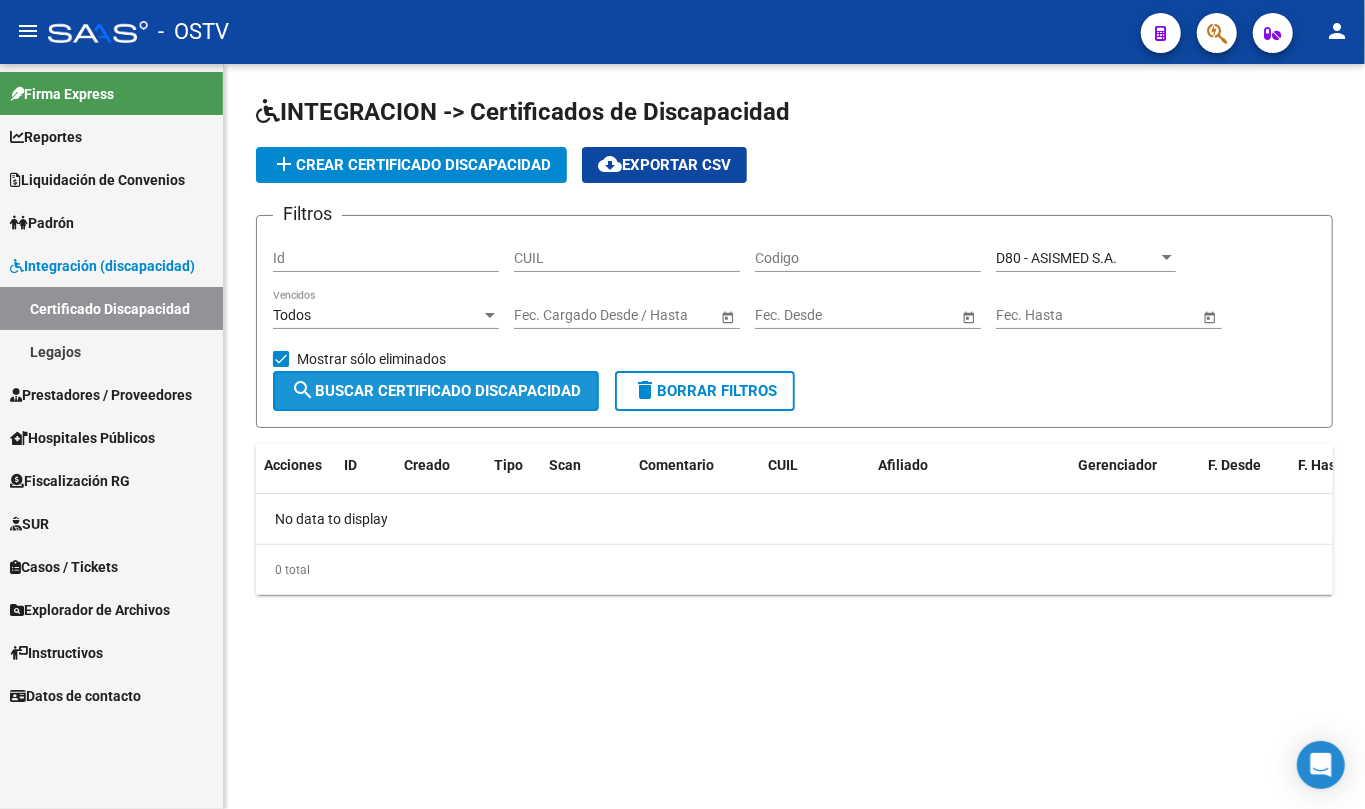 click on "search  Buscar Certificado Discapacidad" 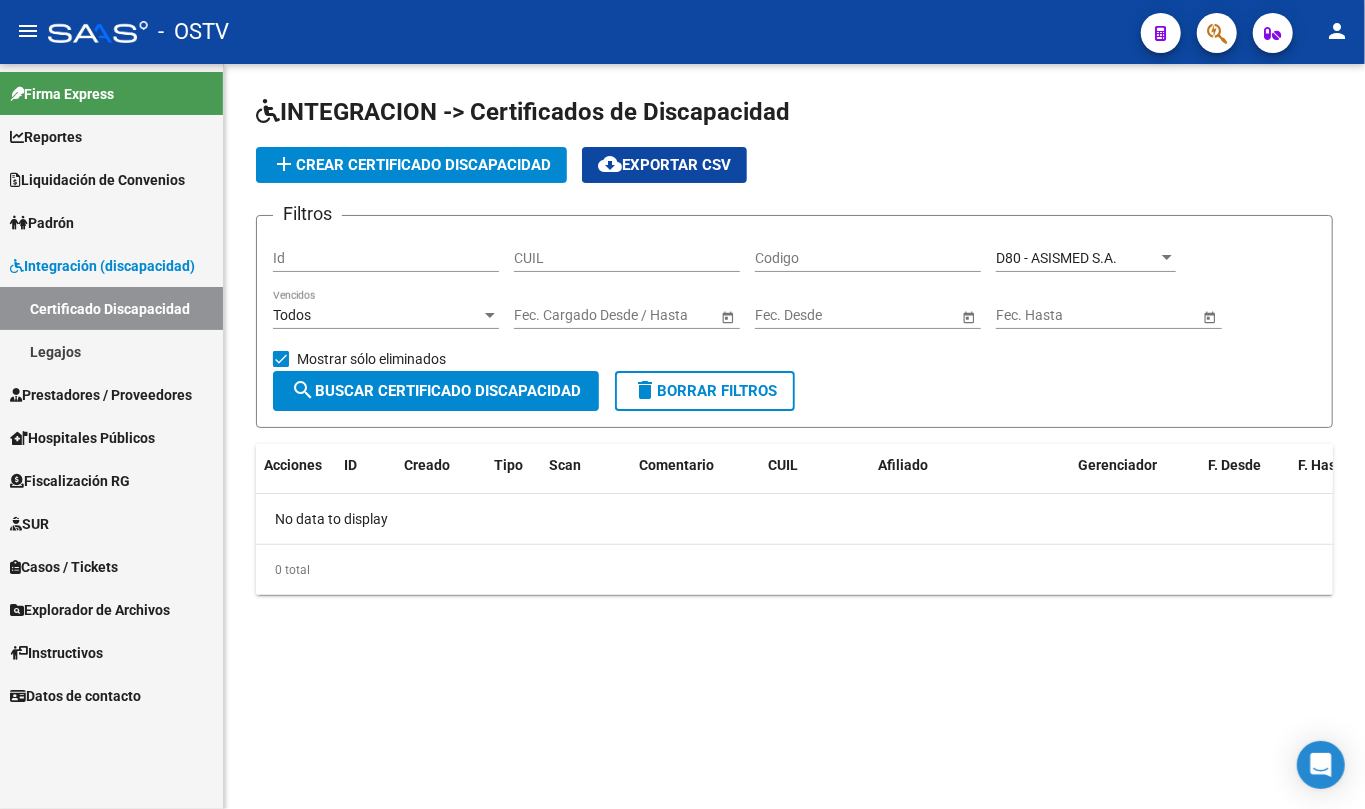 click on "Mostrar sólo eliminados" at bounding box center (371, 359) 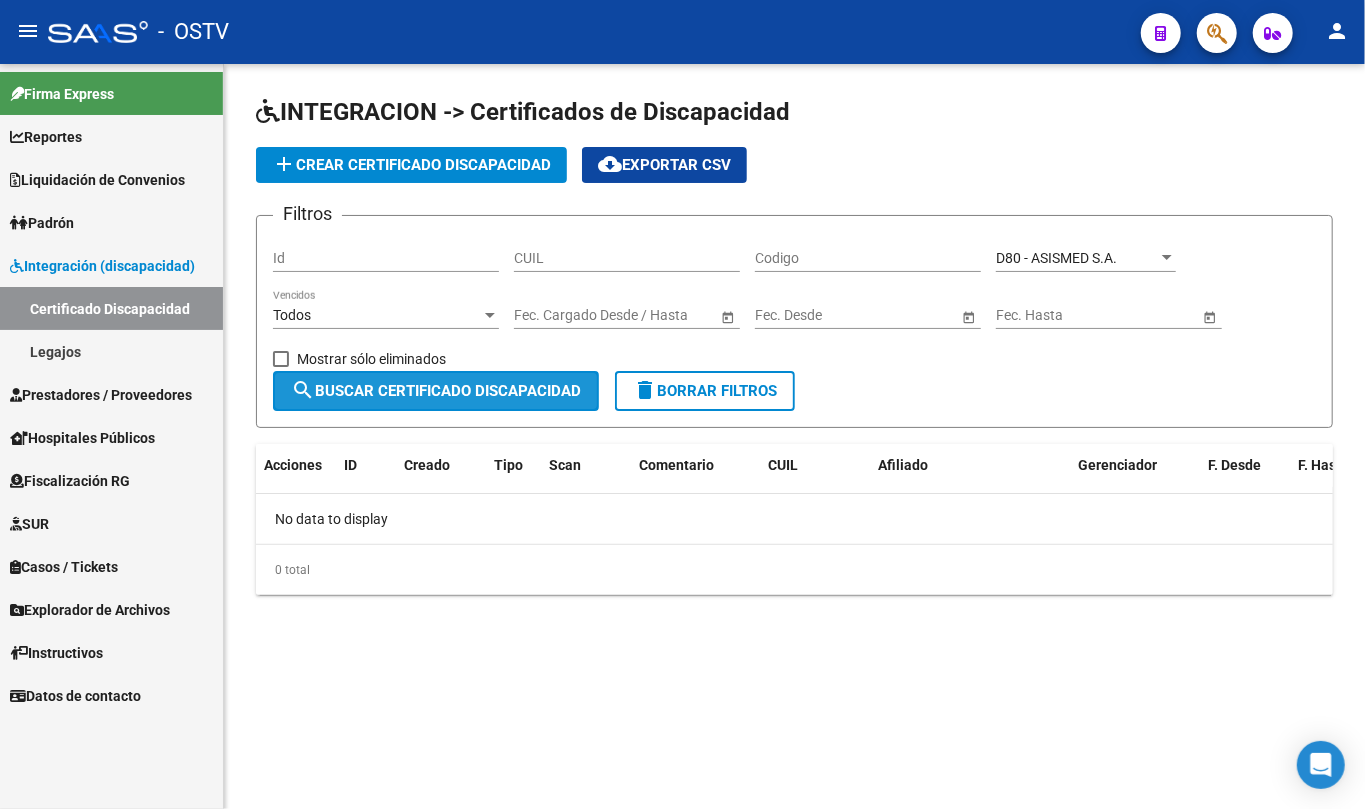 click on "search  Buscar Certificado Discapacidad" 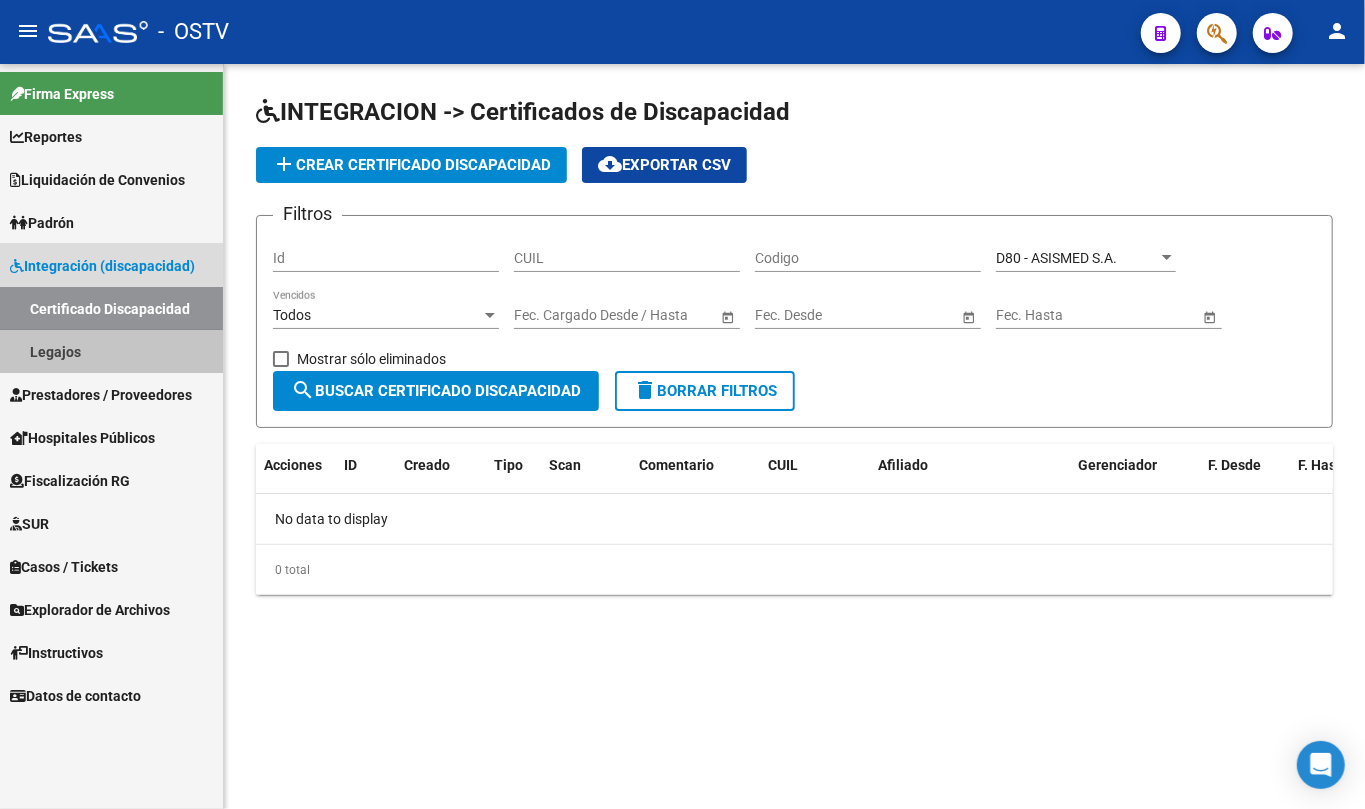 click on "Legajos" at bounding box center (111, 351) 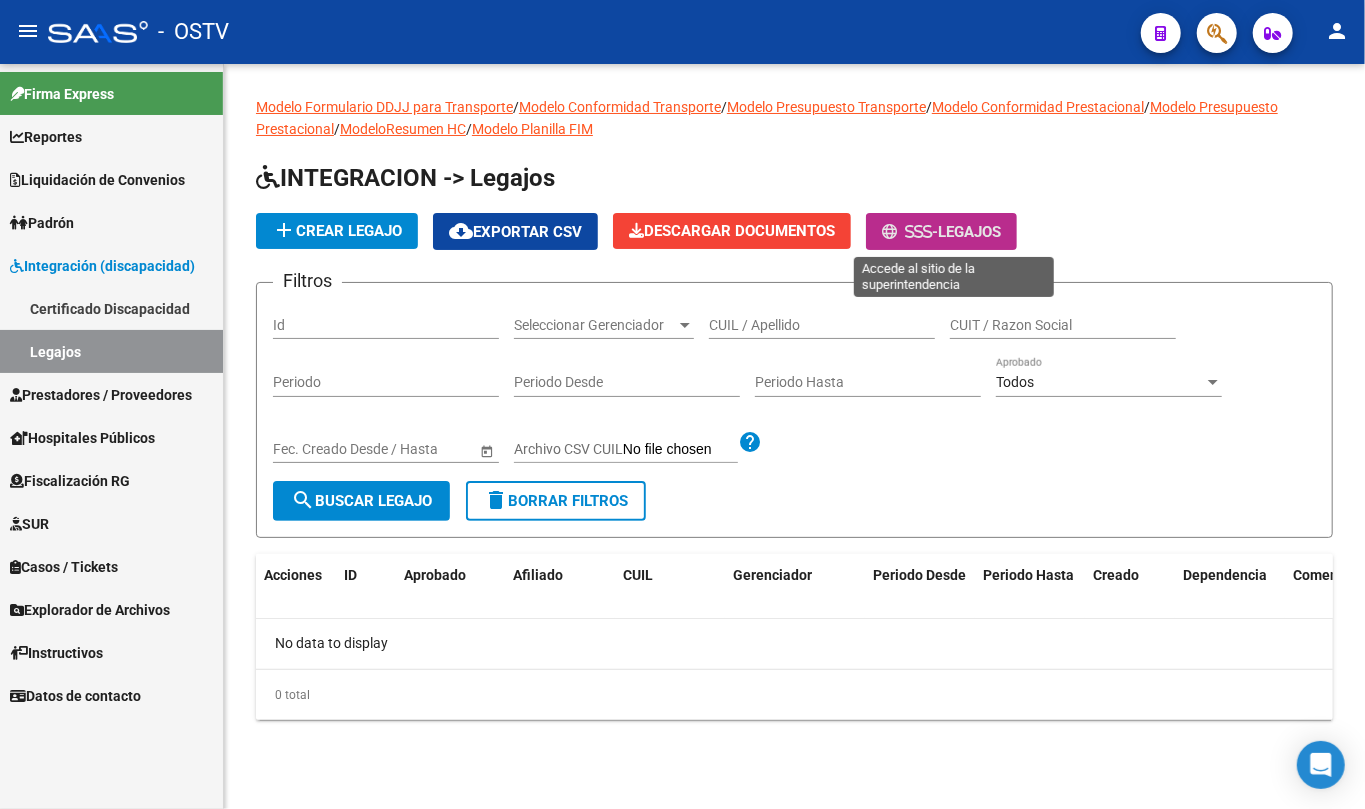 click on "Legajos" 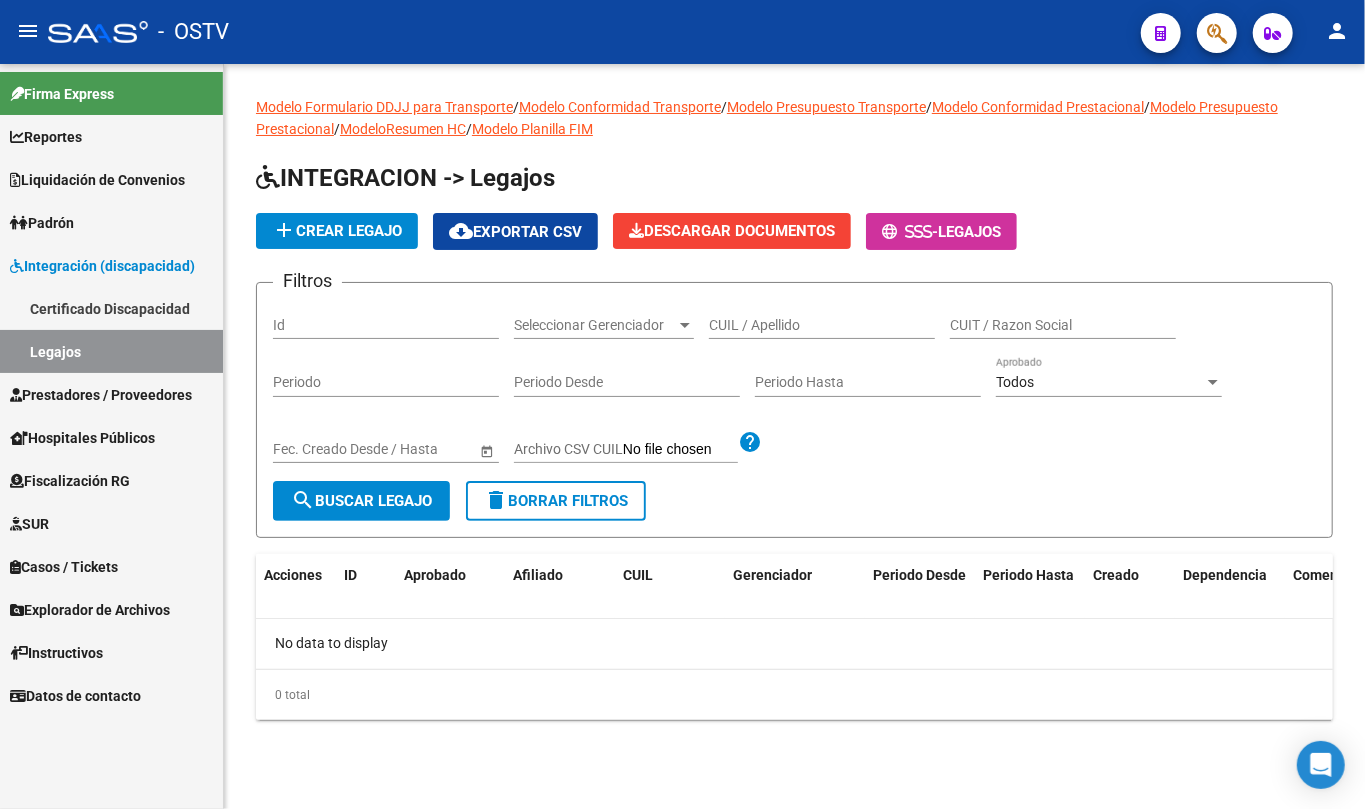 click on "Integración (discapacidad)" at bounding box center (102, 266) 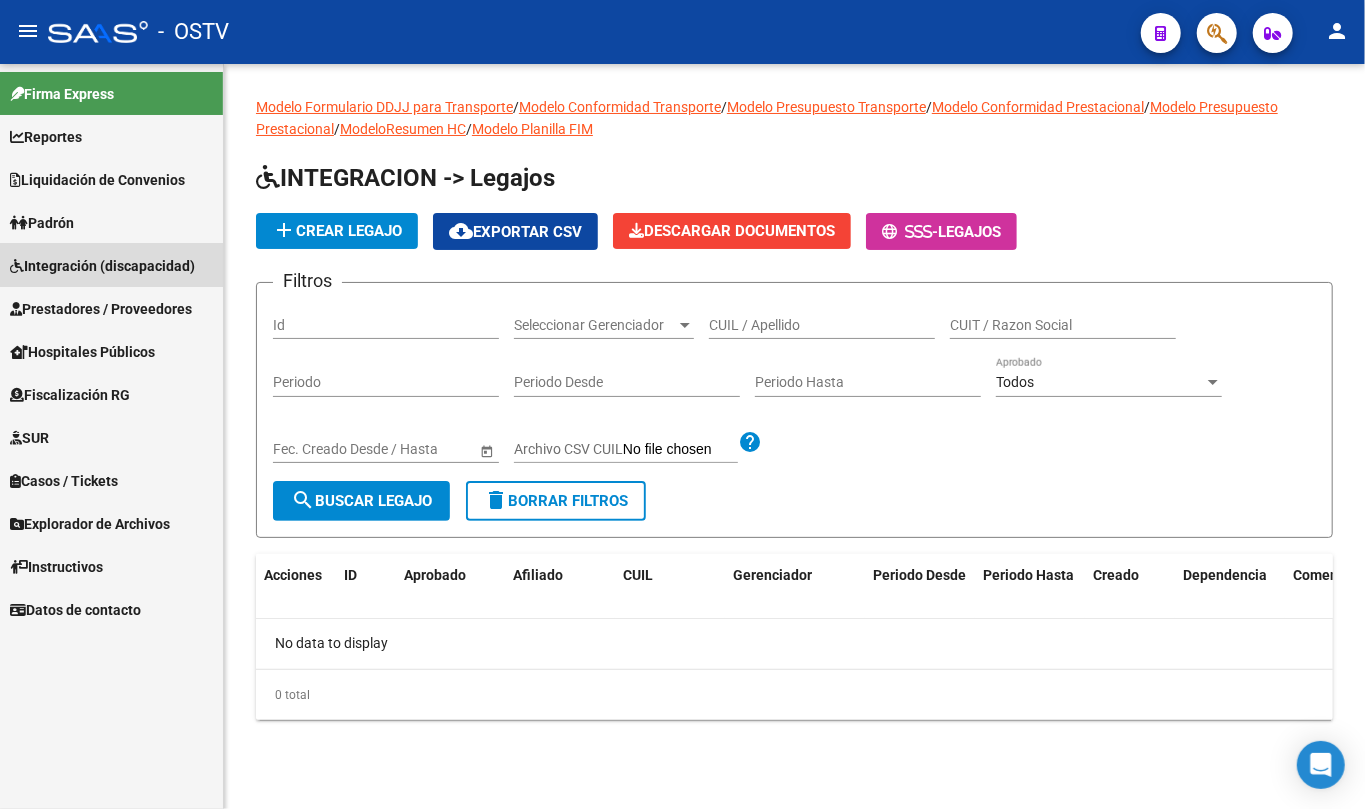 click on "Integración (discapacidad)" at bounding box center [102, 266] 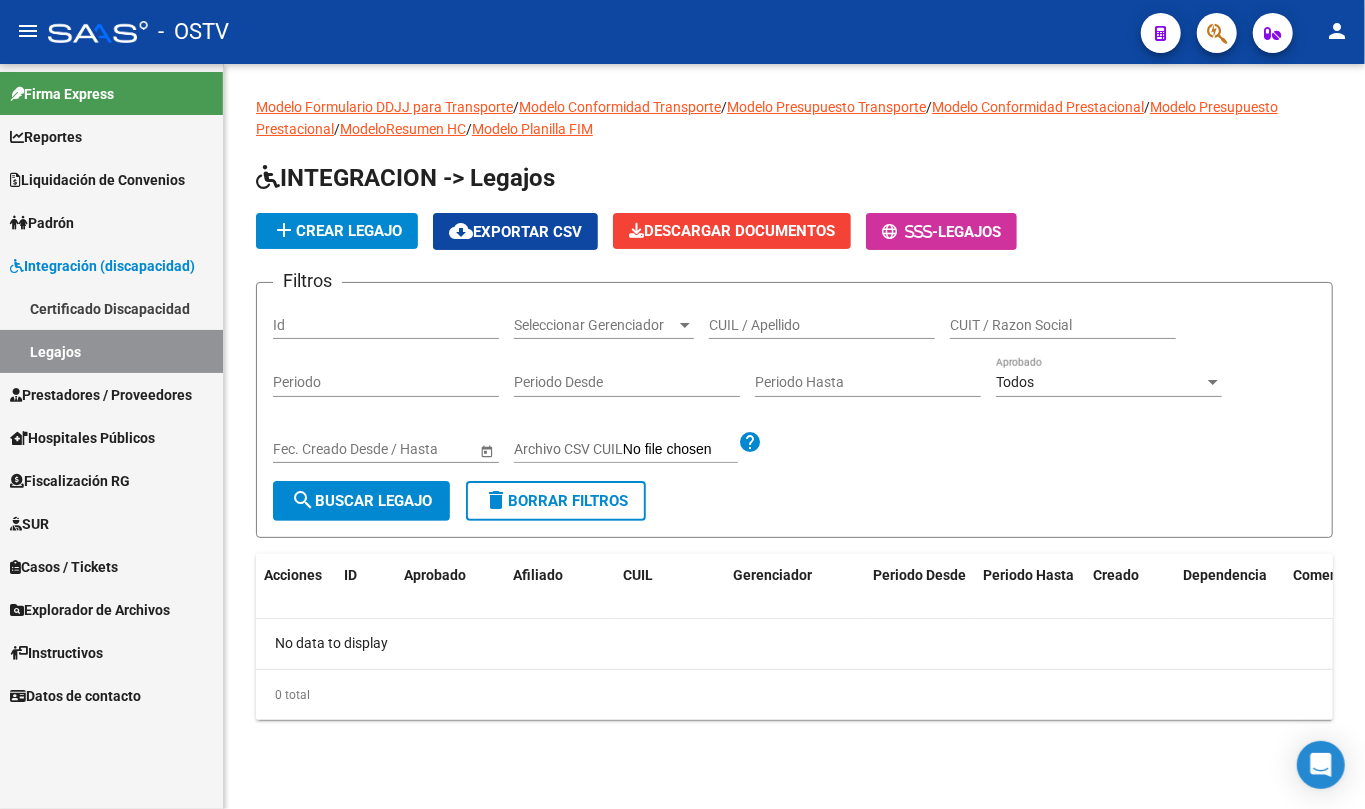 click on "Integración (discapacidad)" at bounding box center (102, 266) 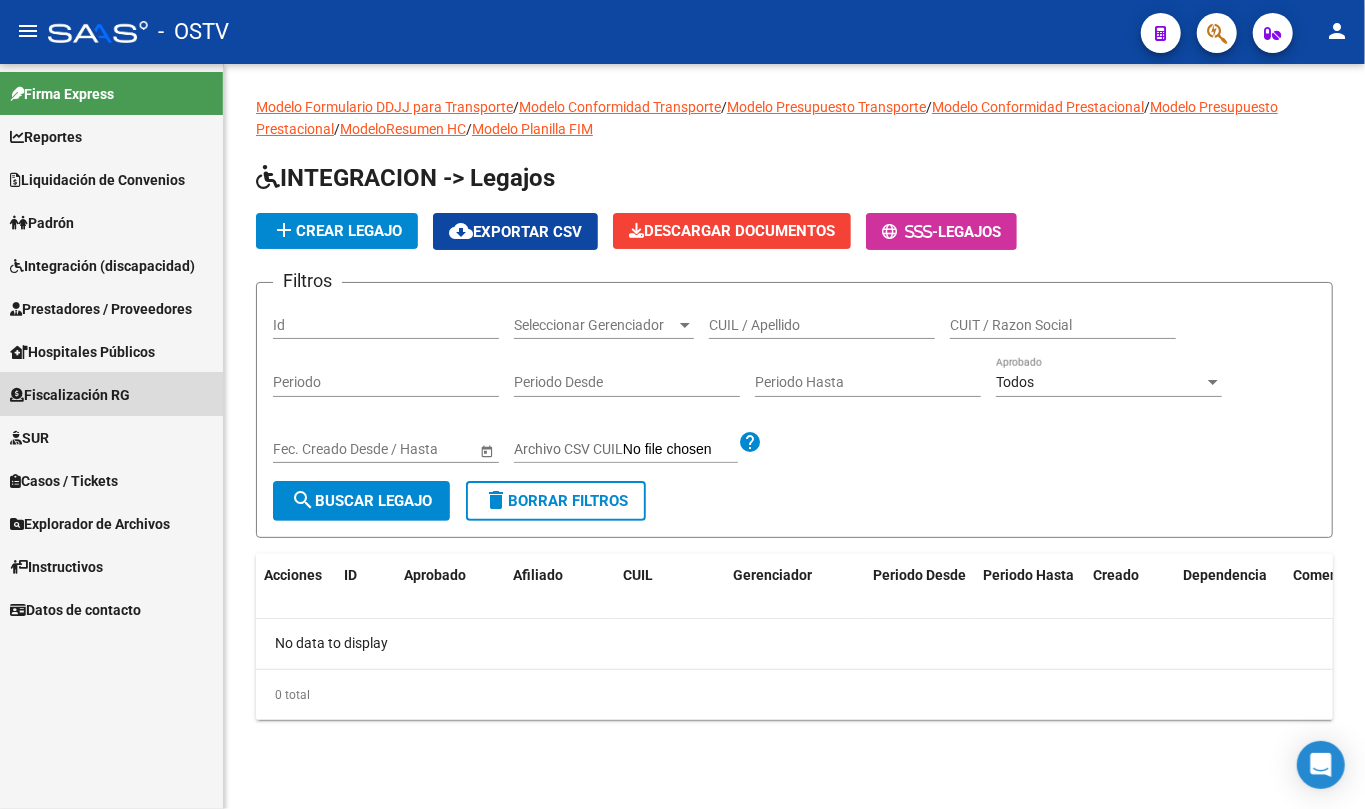 click on "Fiscalización RG" at bounding box center (70, 395) 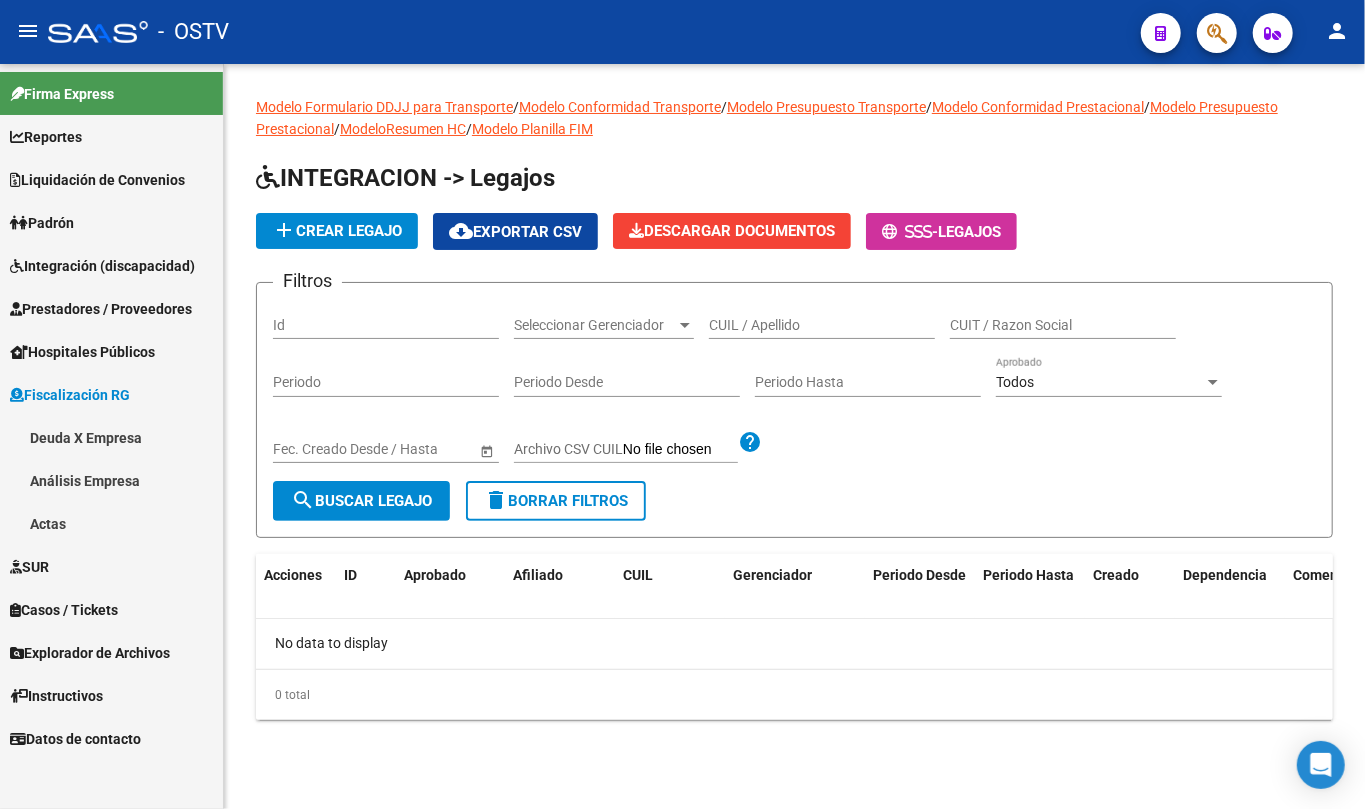 click on "Fiscalización RG" at bounding box center (70, 395) 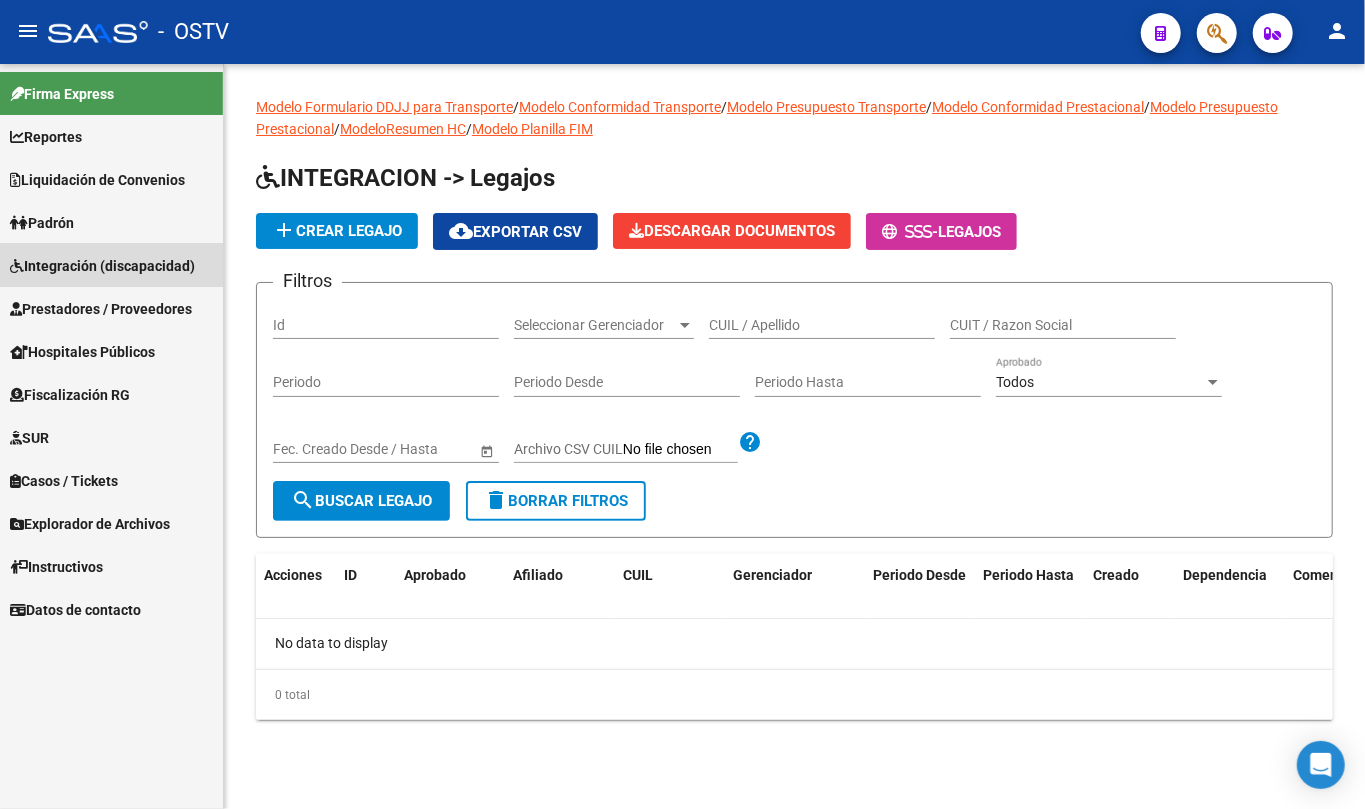 click on "Integración (discapacidad)" at bounding box center (102, 266) 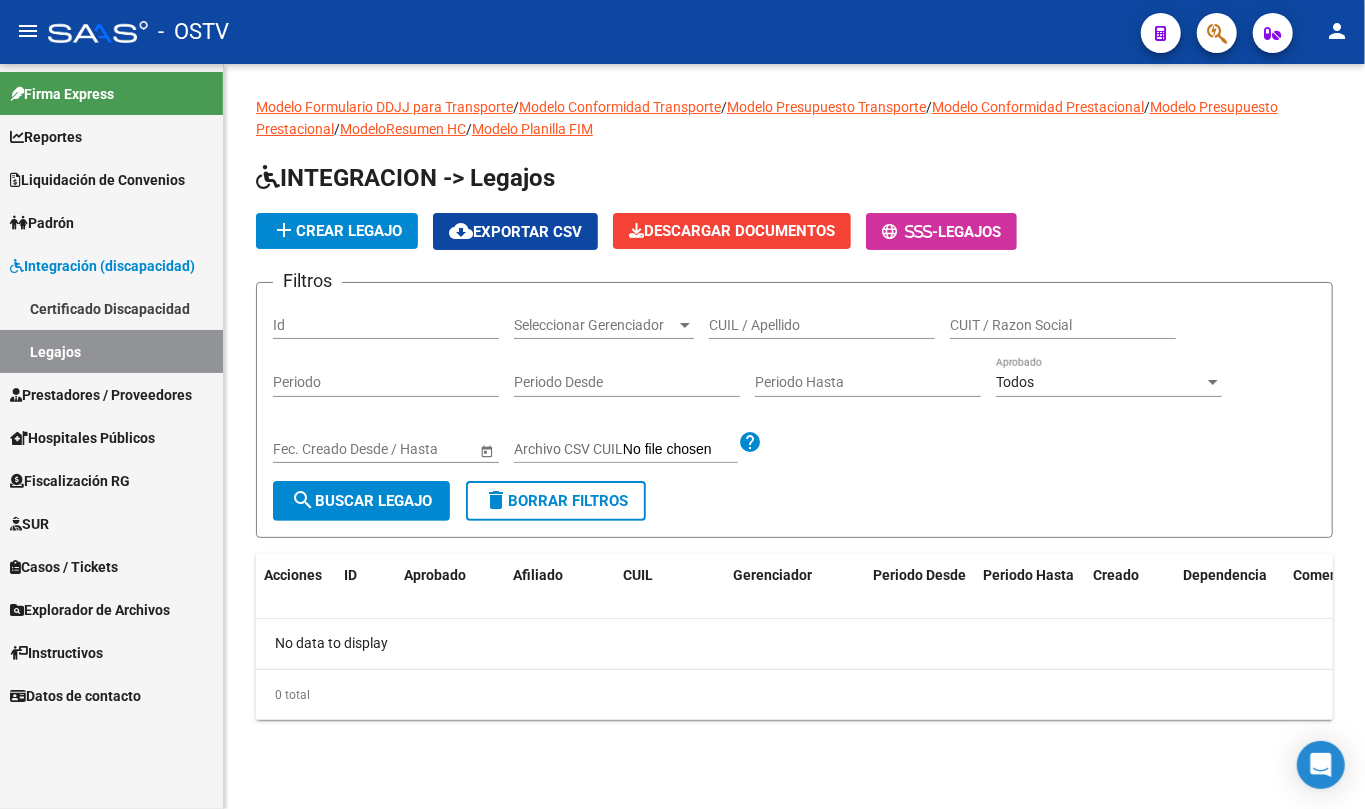 click on "Integración (discapacidad)" at bounding box center [102, 266] 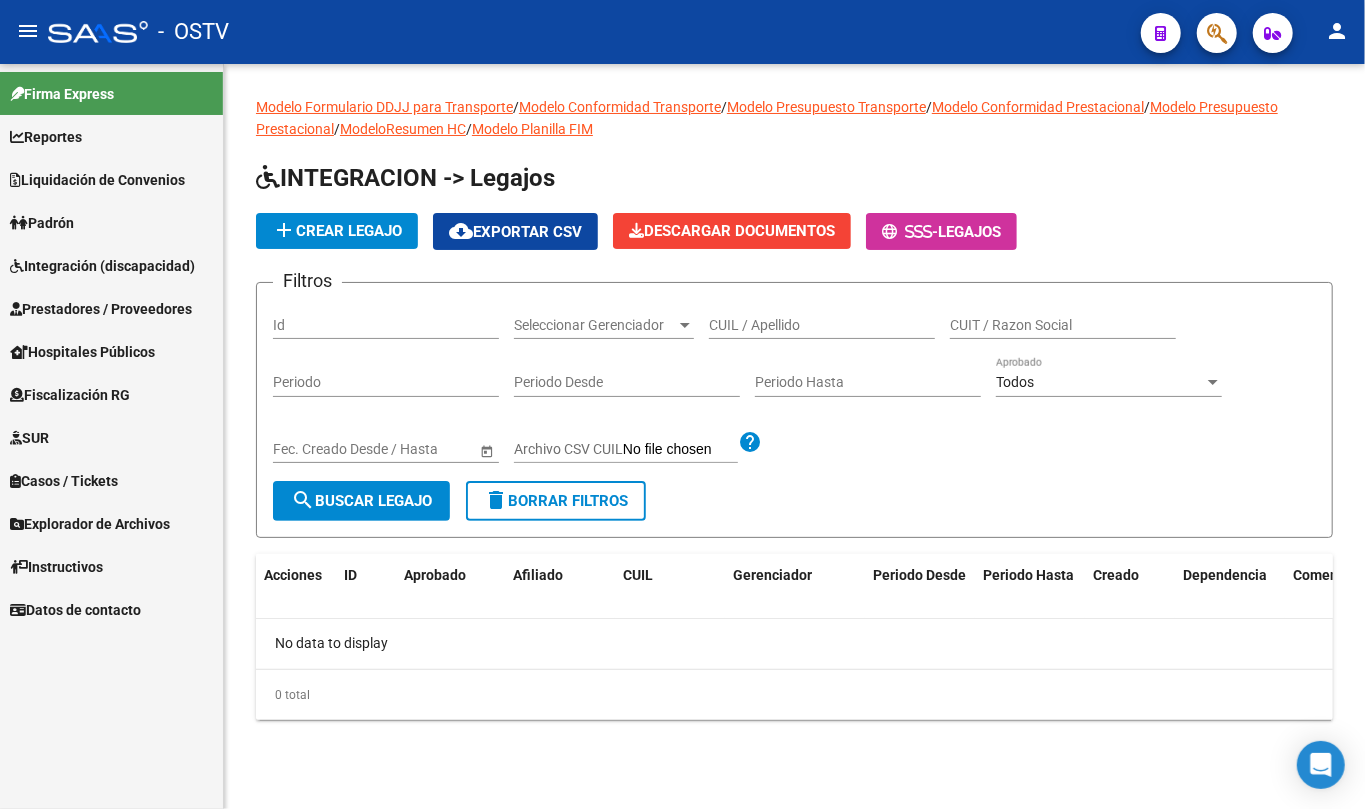 click on "Prestadores / Proveedores" at bounding box center (101, 309) 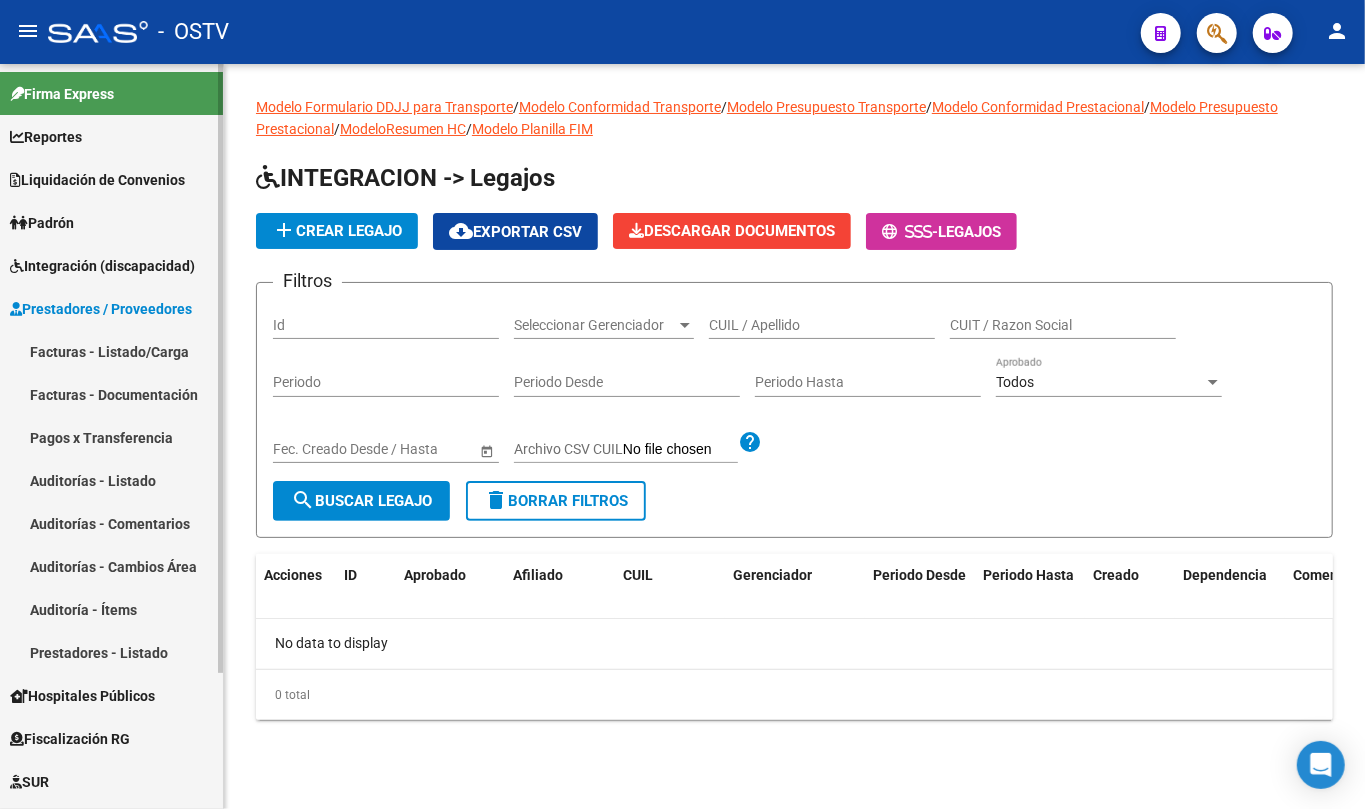 click on "Auditoría - Ítems" at bounding box center [111, 609] 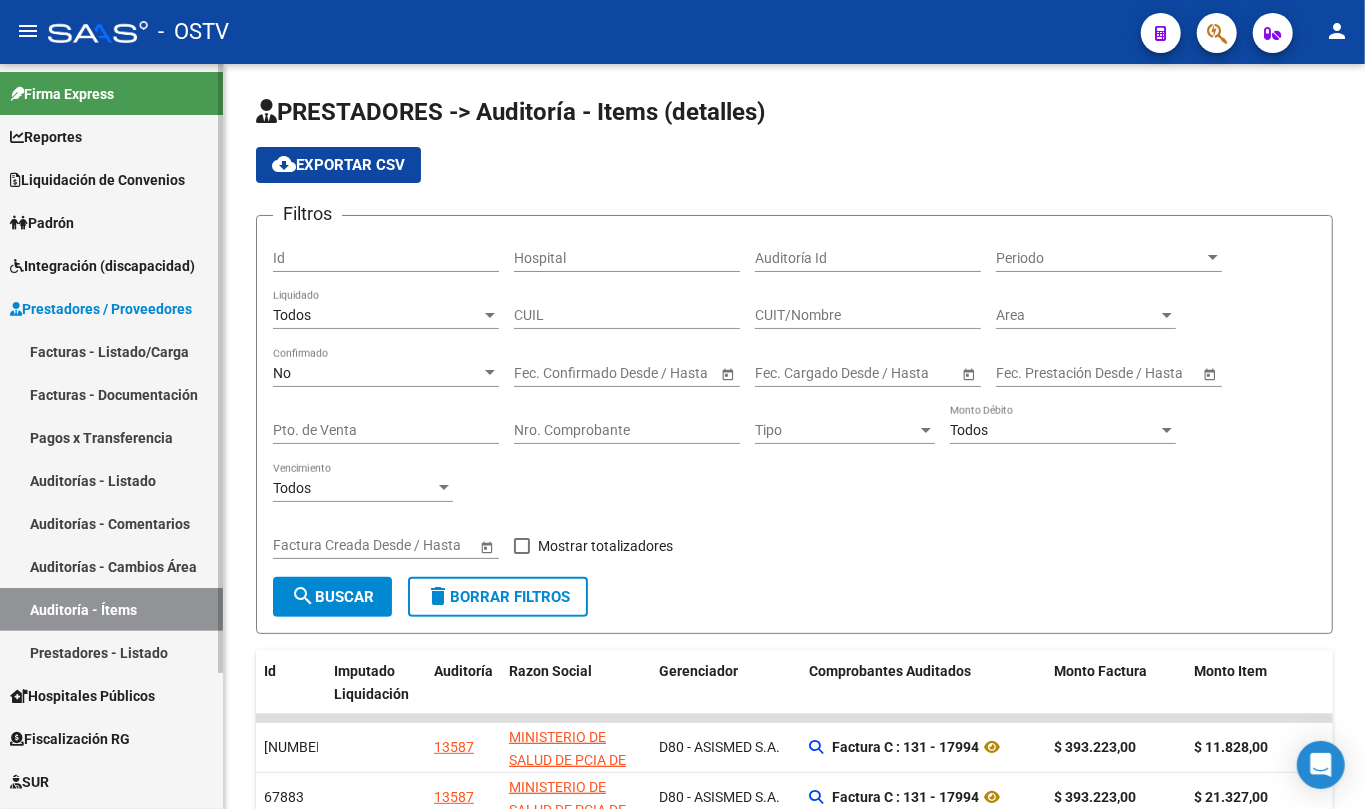 click on "Integración (discapacidad)" at bounding box center (102, 266) 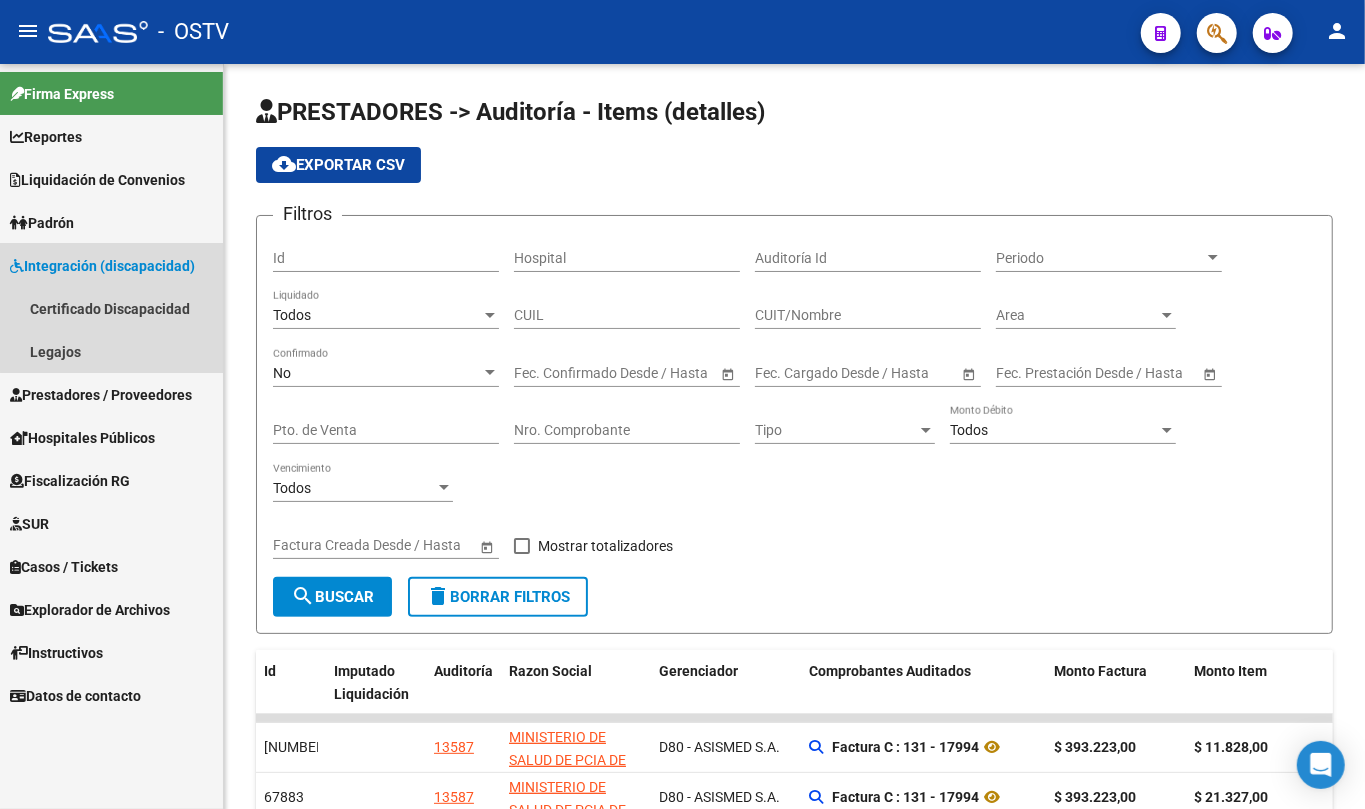 click on "Integración (discapacidad)" at bounding box center (111, 265) 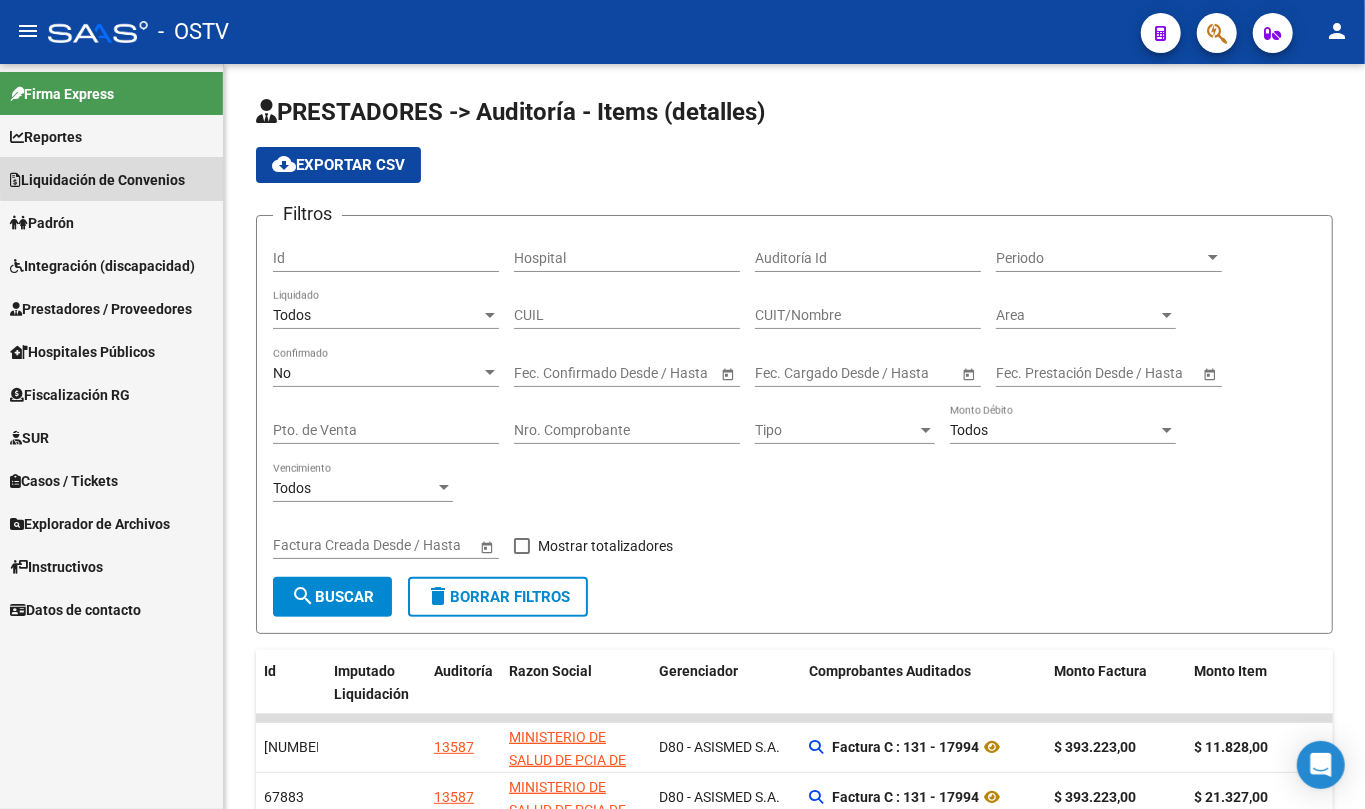 click on "Liquidación de Convenios" at bounding box center (97, 180) 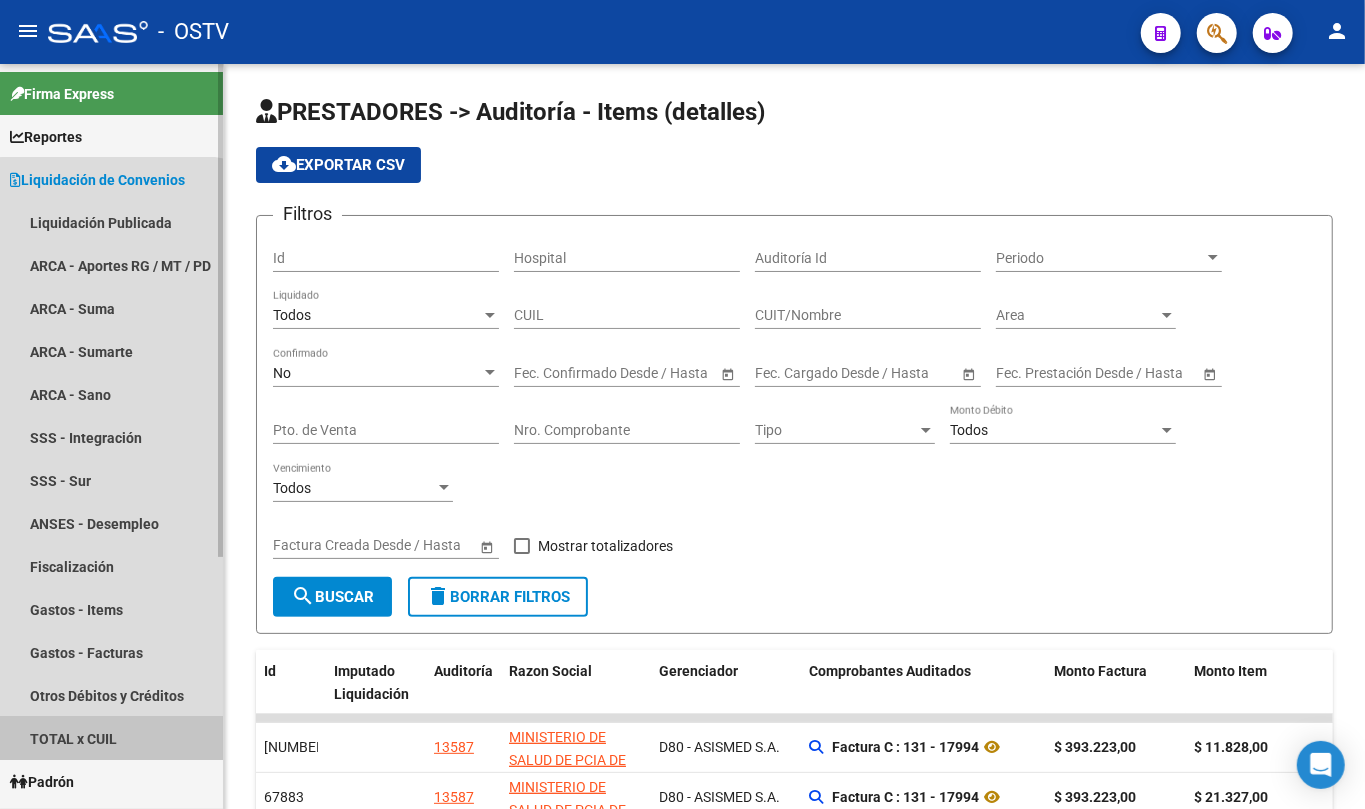 click on "TOTAL x CUIL" at bounding box center [111, 738] 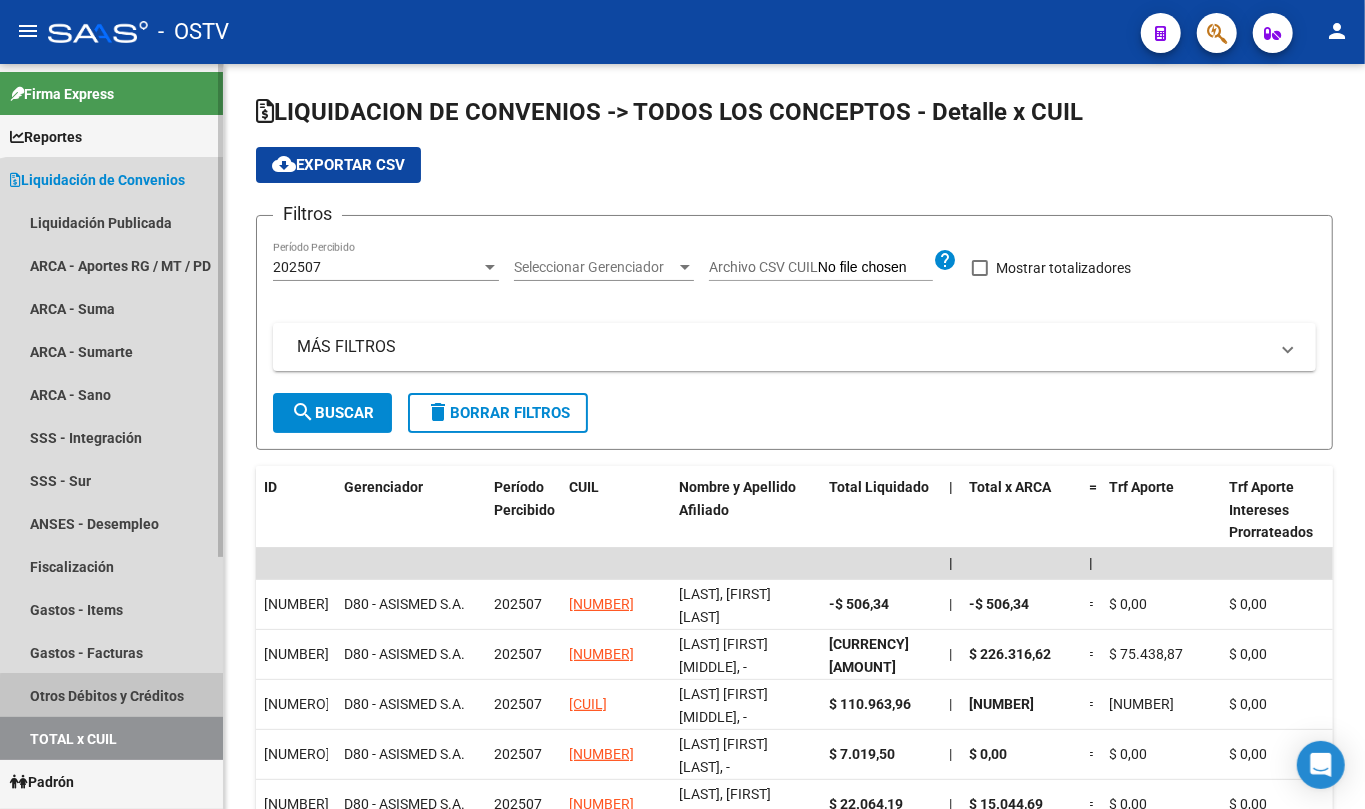 click on "Otros Débitos y Créditos" at bounding box center [111, 695] 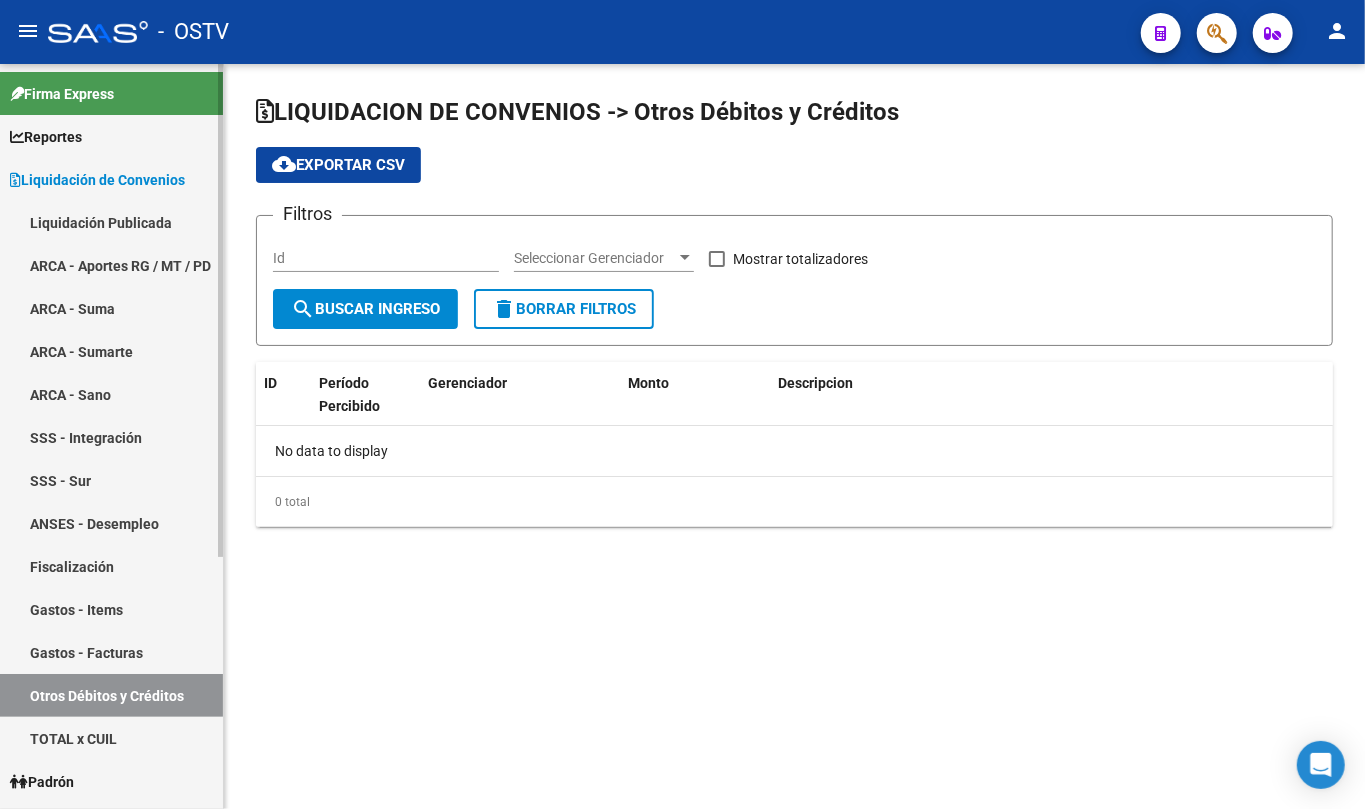 checkbox on "true" 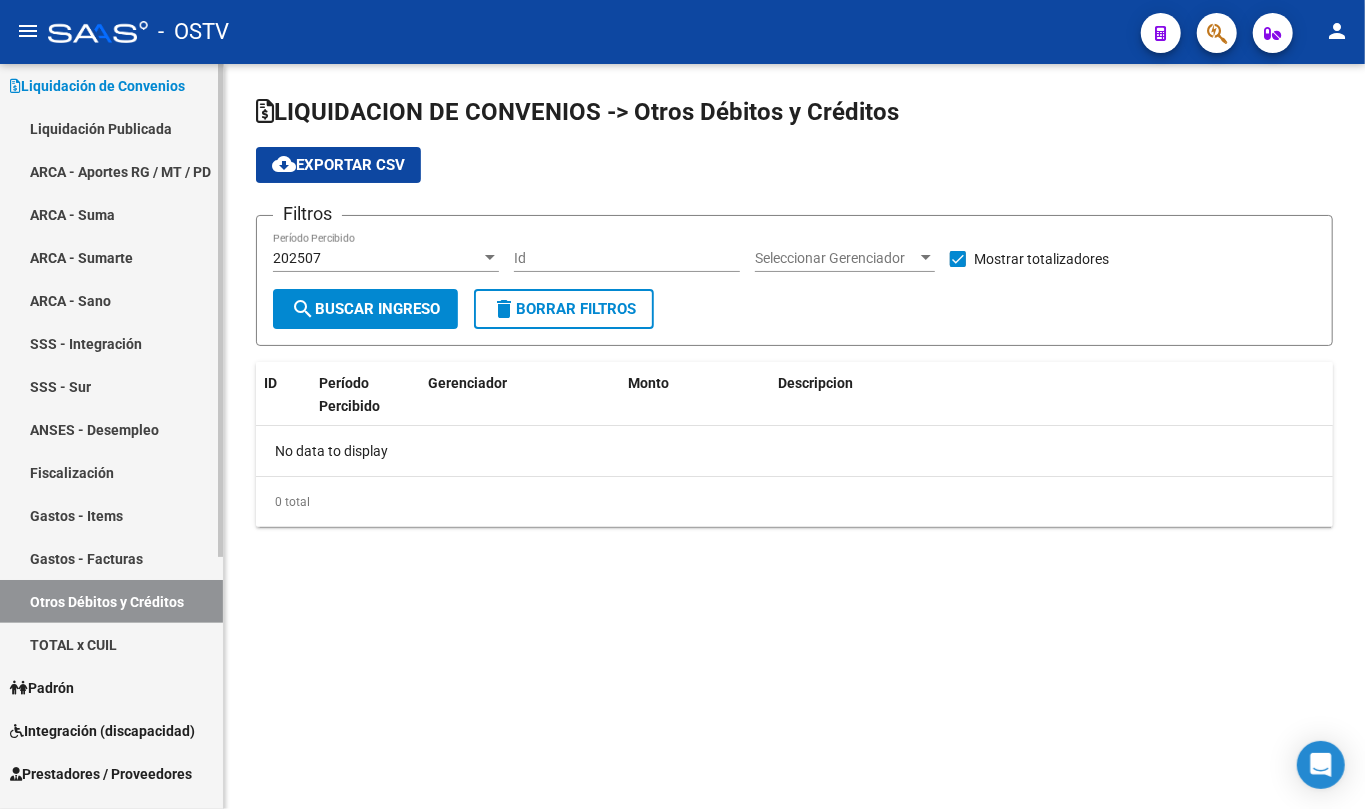 scroll, scrollTop: 133, scrollLeft: 0, axis: vertical 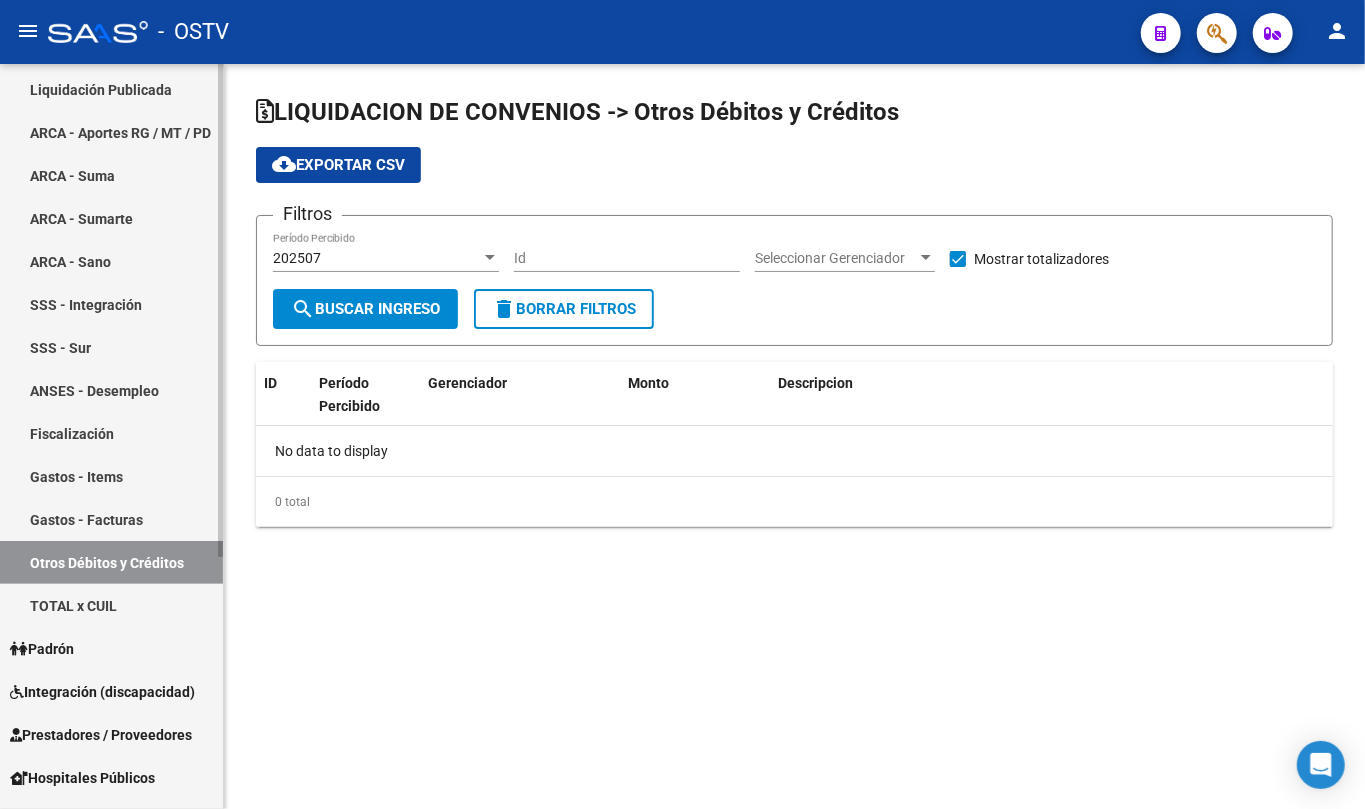 click on "SSS - Sur" at bounding box center (111, 347) 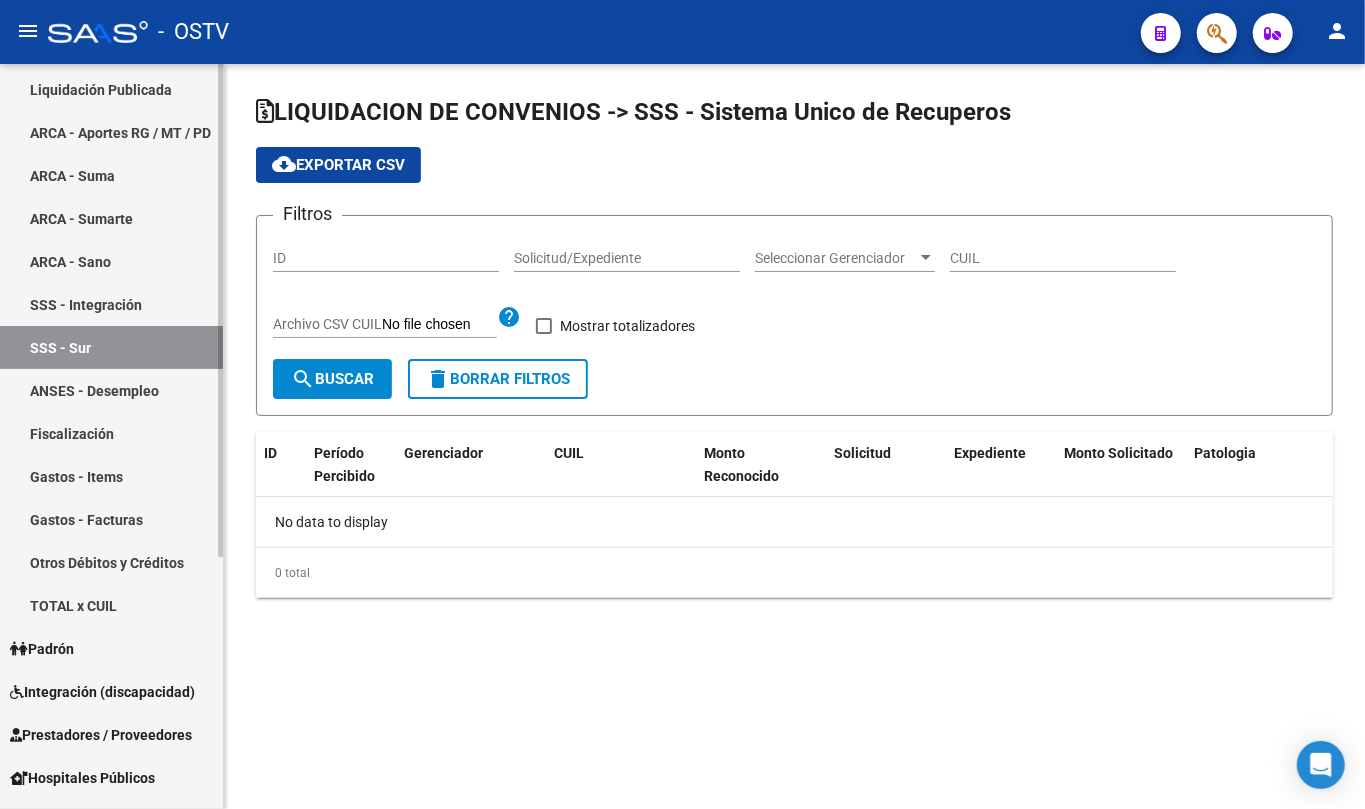 checkbox on "true" 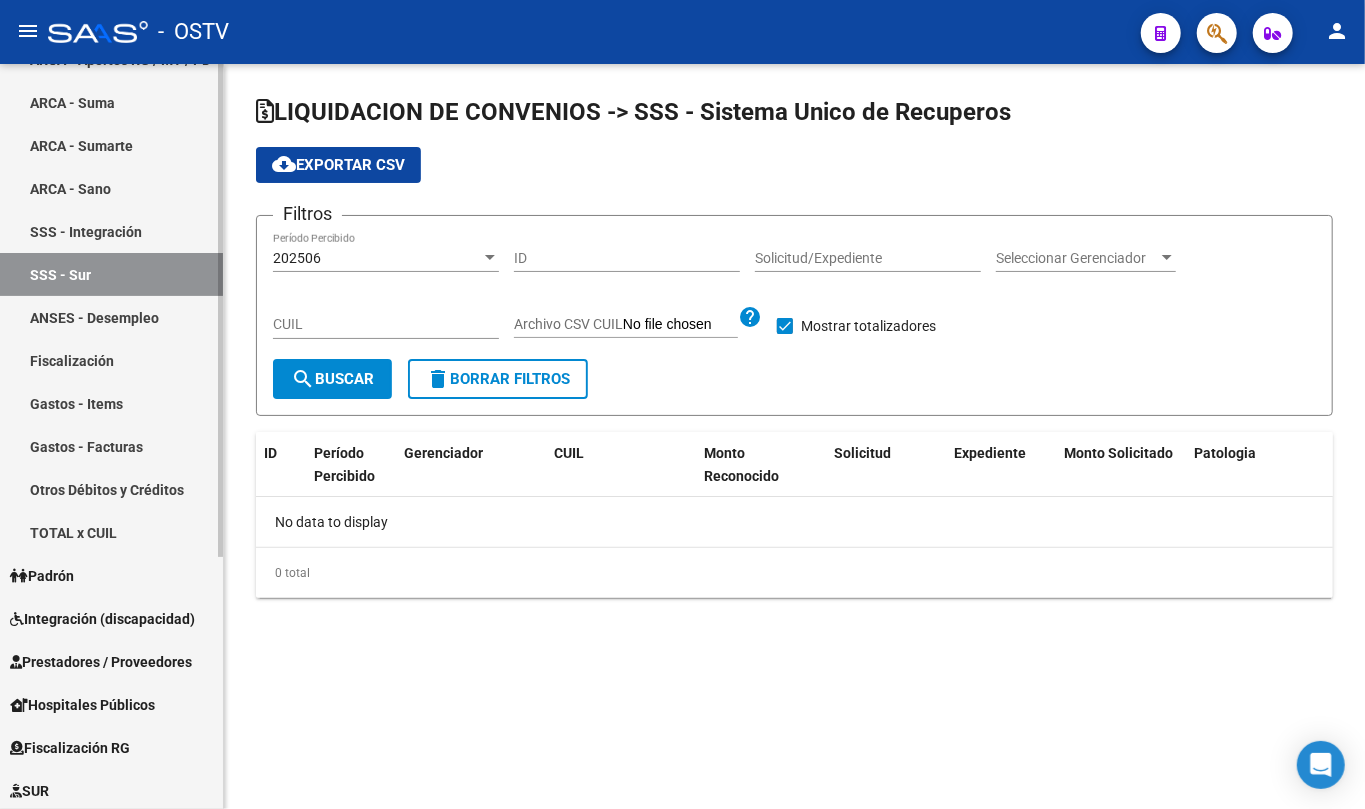 scroll, scrollTop: 266, scrollLeft: 0, axis: vertical 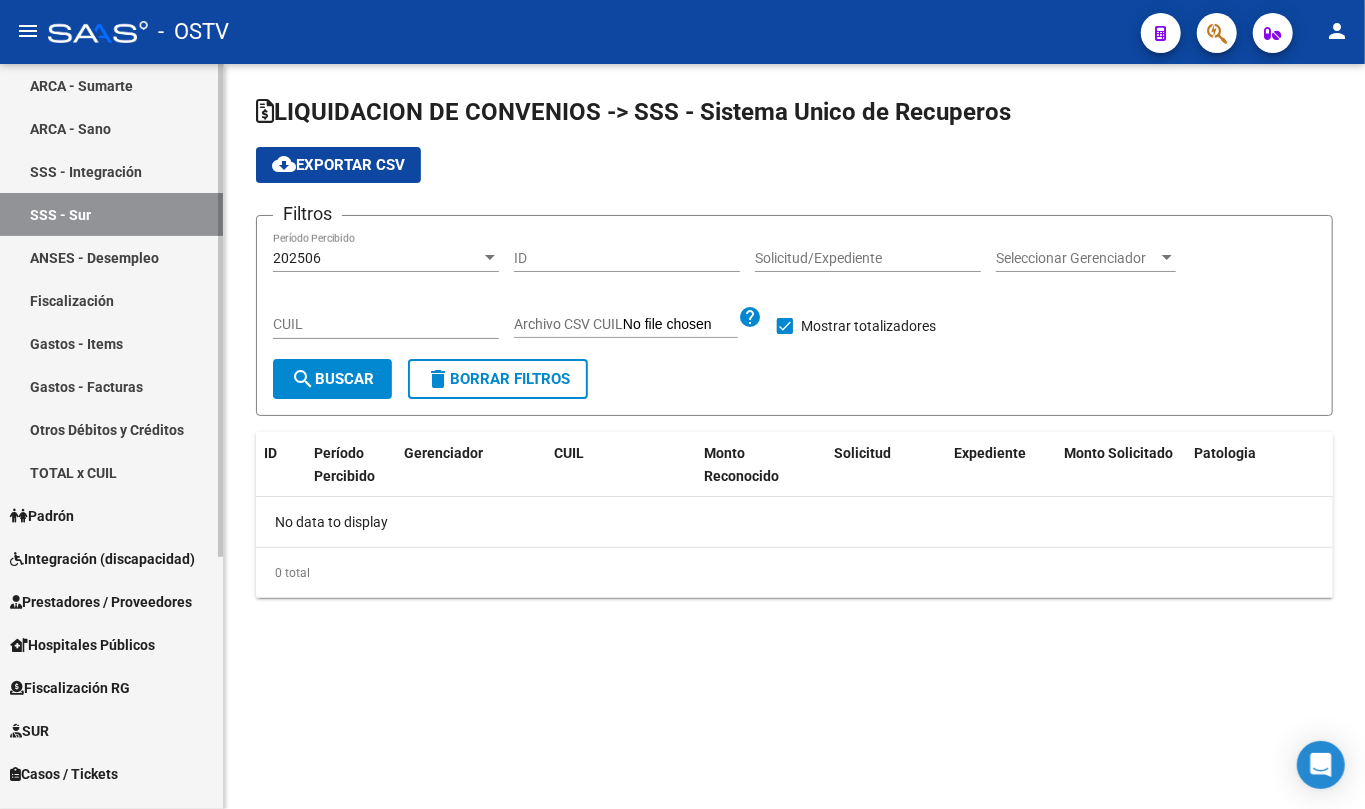 click on "Integración (discapacidad)" at bounding box center (102, 559) 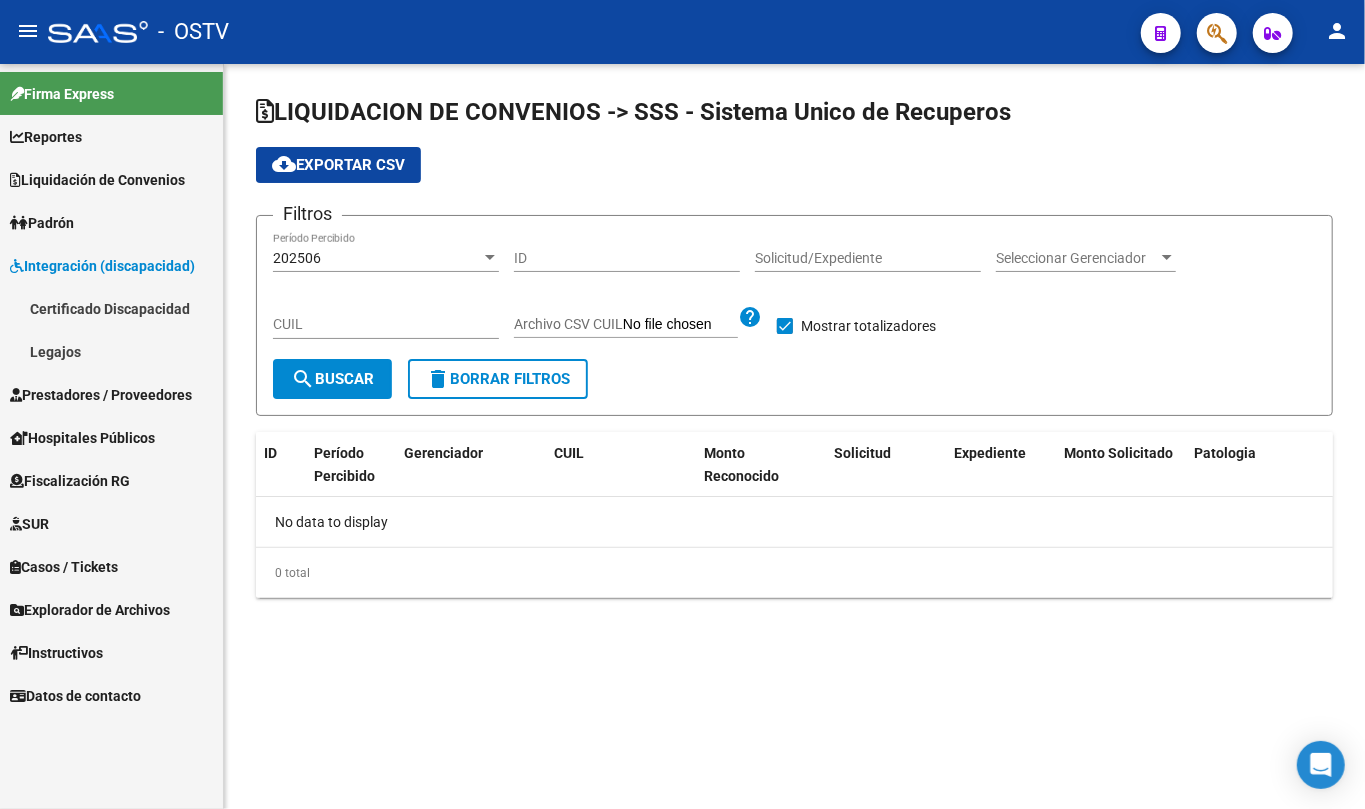 scroll, scrollTop: 0, scrollLeft: 0, axis: both 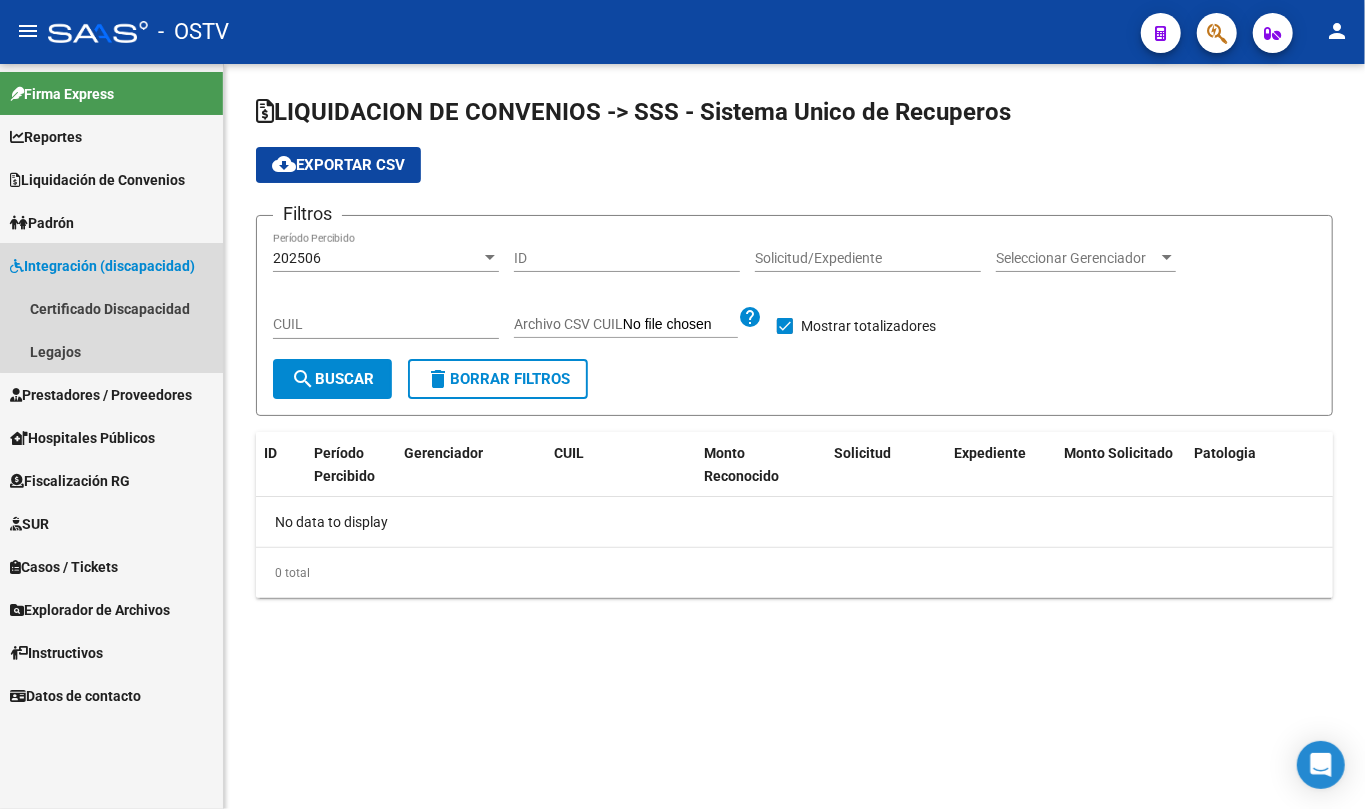 click on "Integración (discapacidad)" at bounding box center [102, 266] 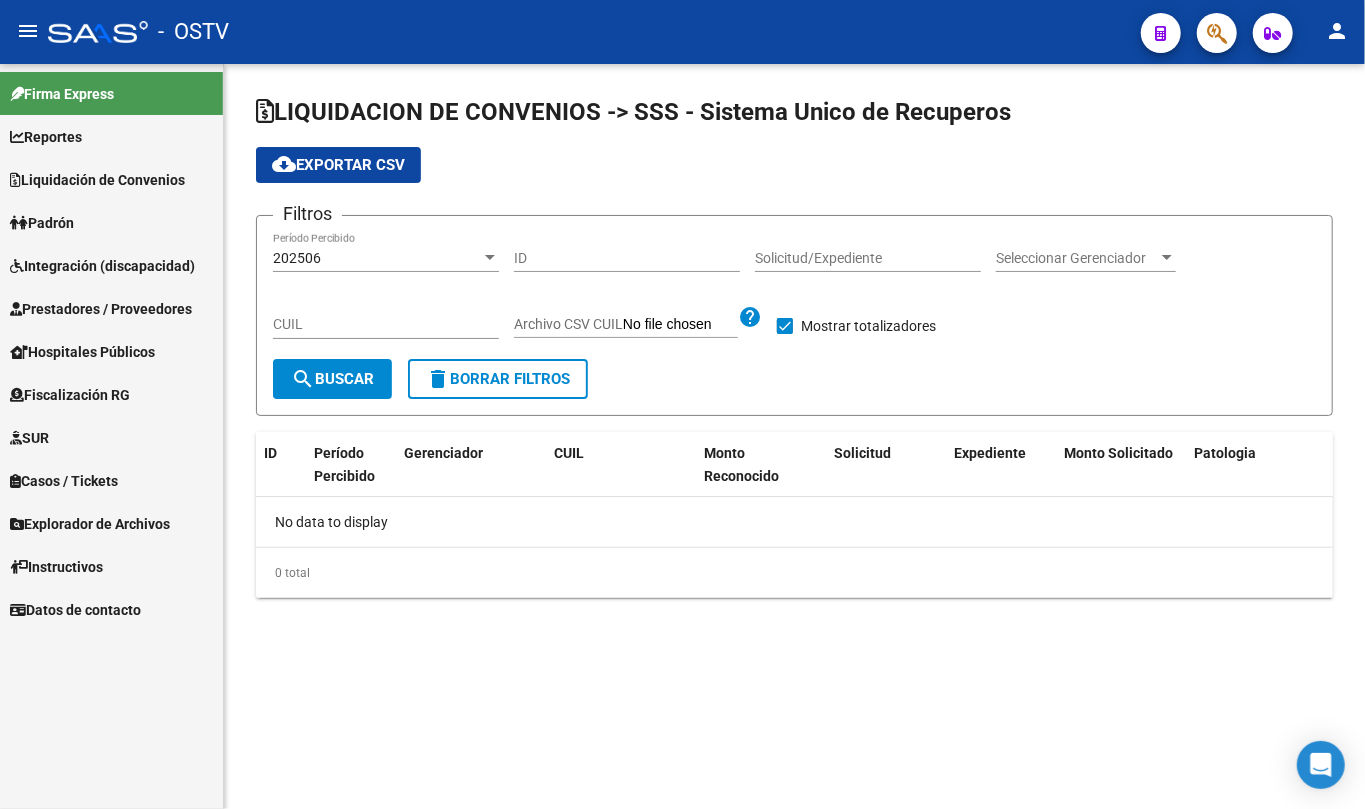 click on "Liquidación de Convenios" at bounding box center (97, 180) 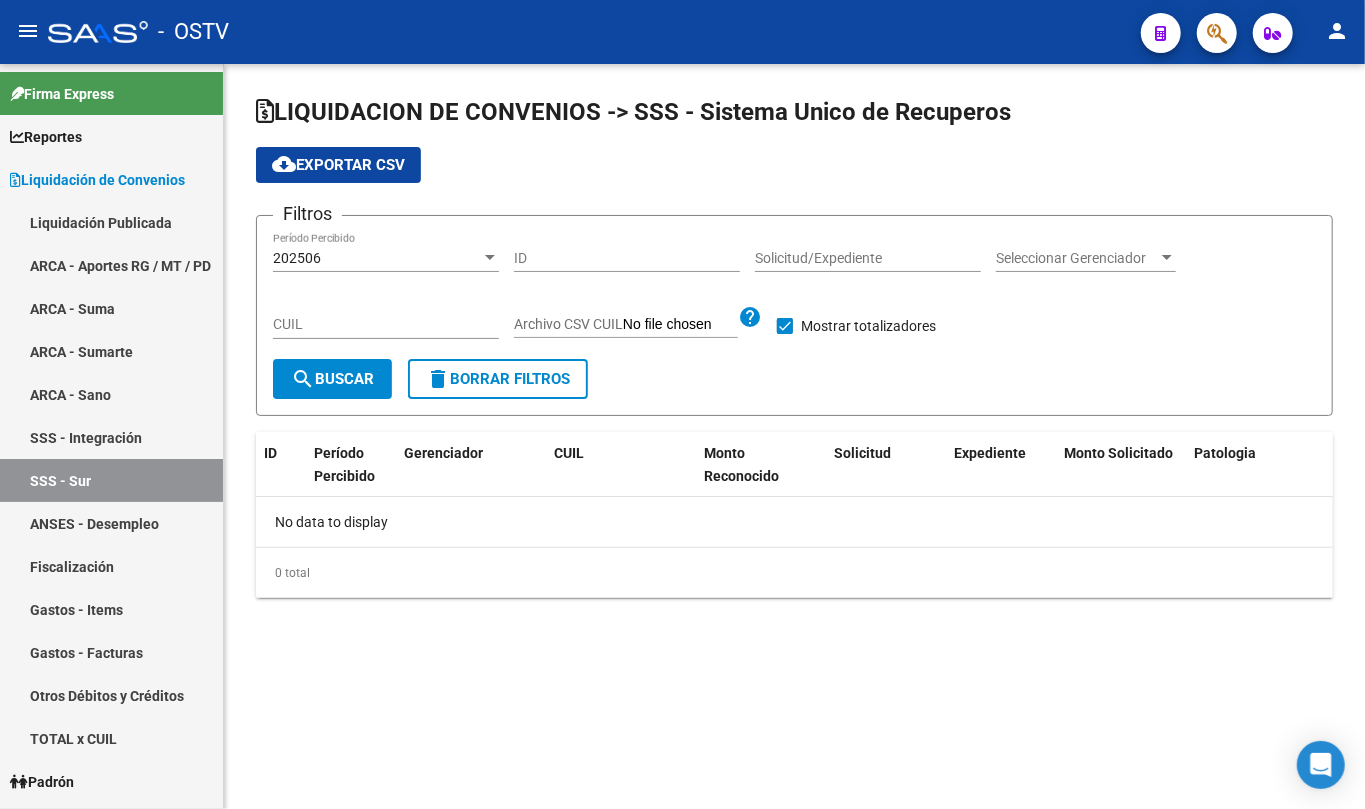 click on "Seleccionar Gerenciador" at bounding box center (1077, 258) 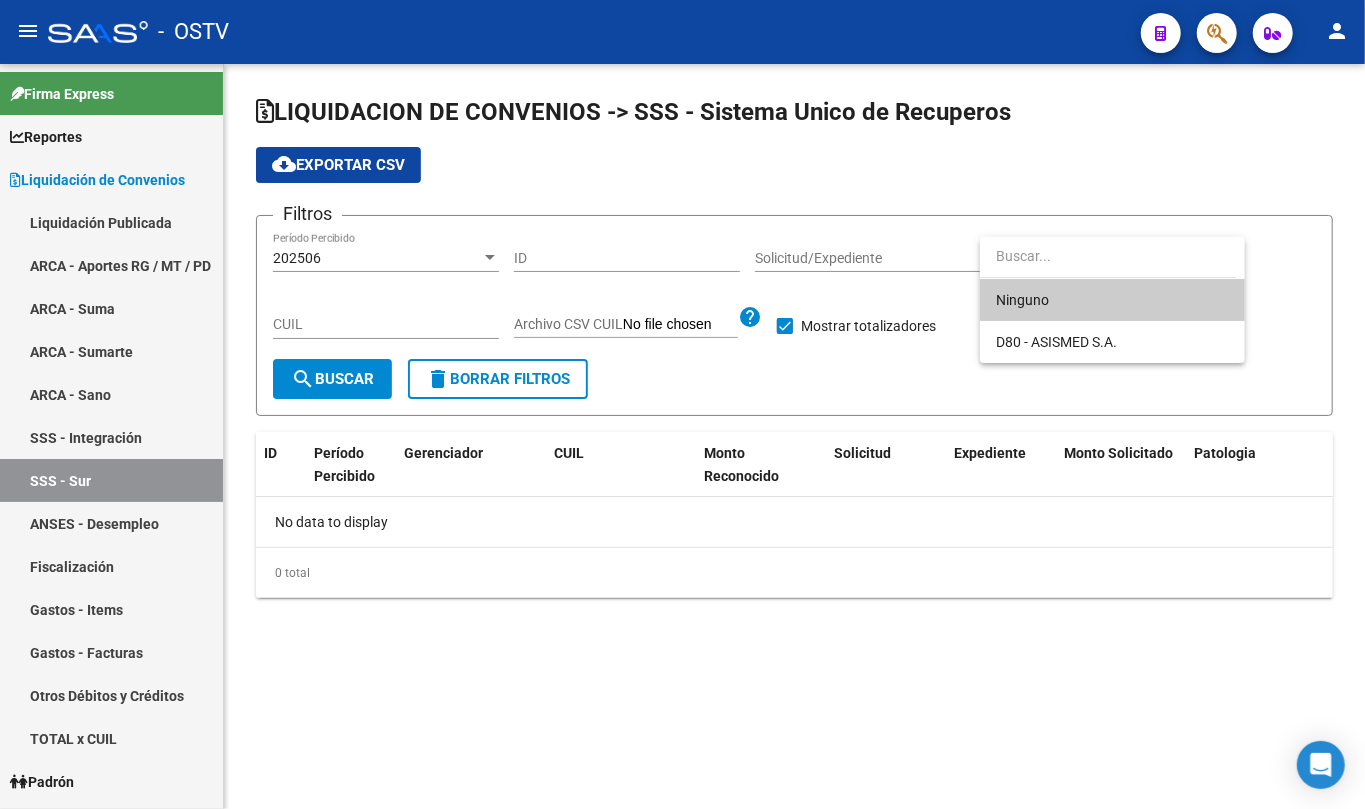 click at bounding box center (1108, 256) 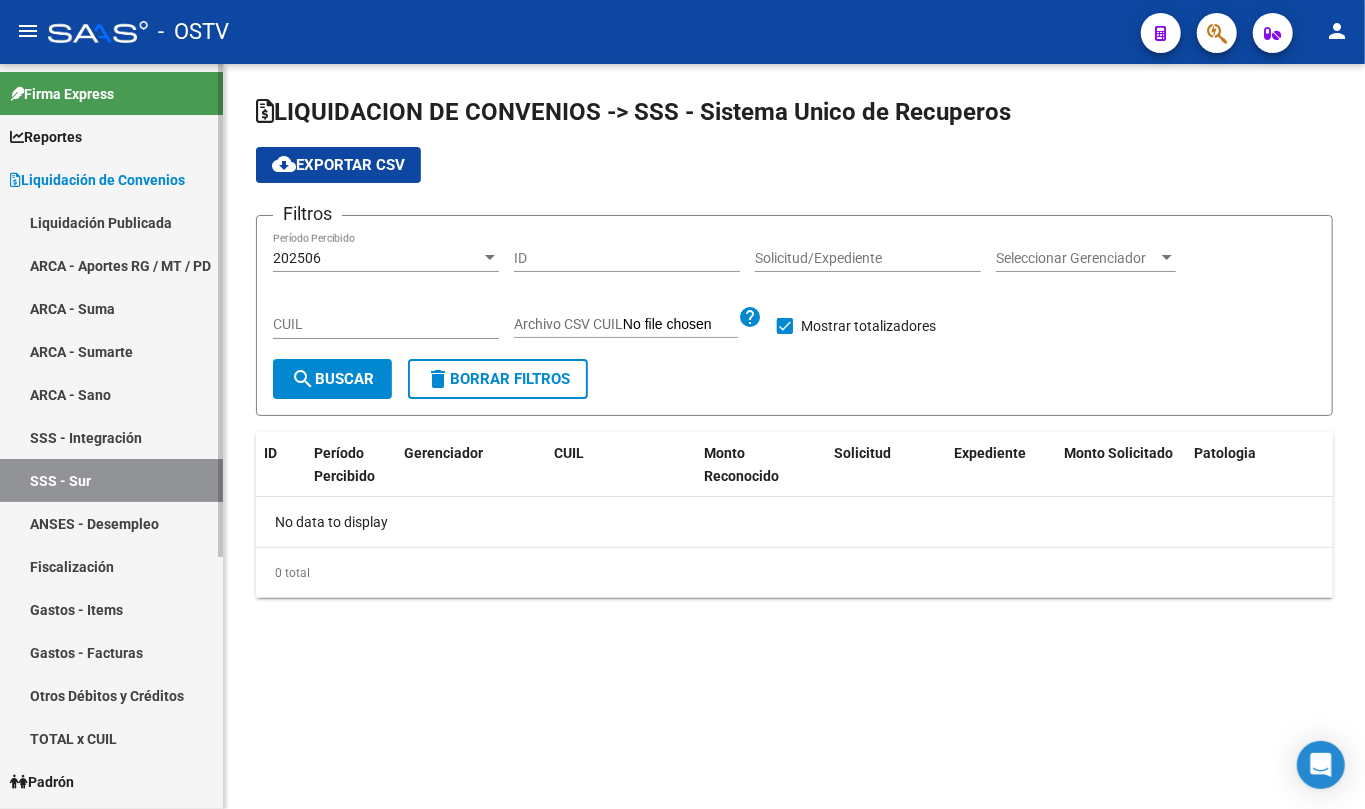 click on "Liquidación Publicada" at bounding box center [111, 222] 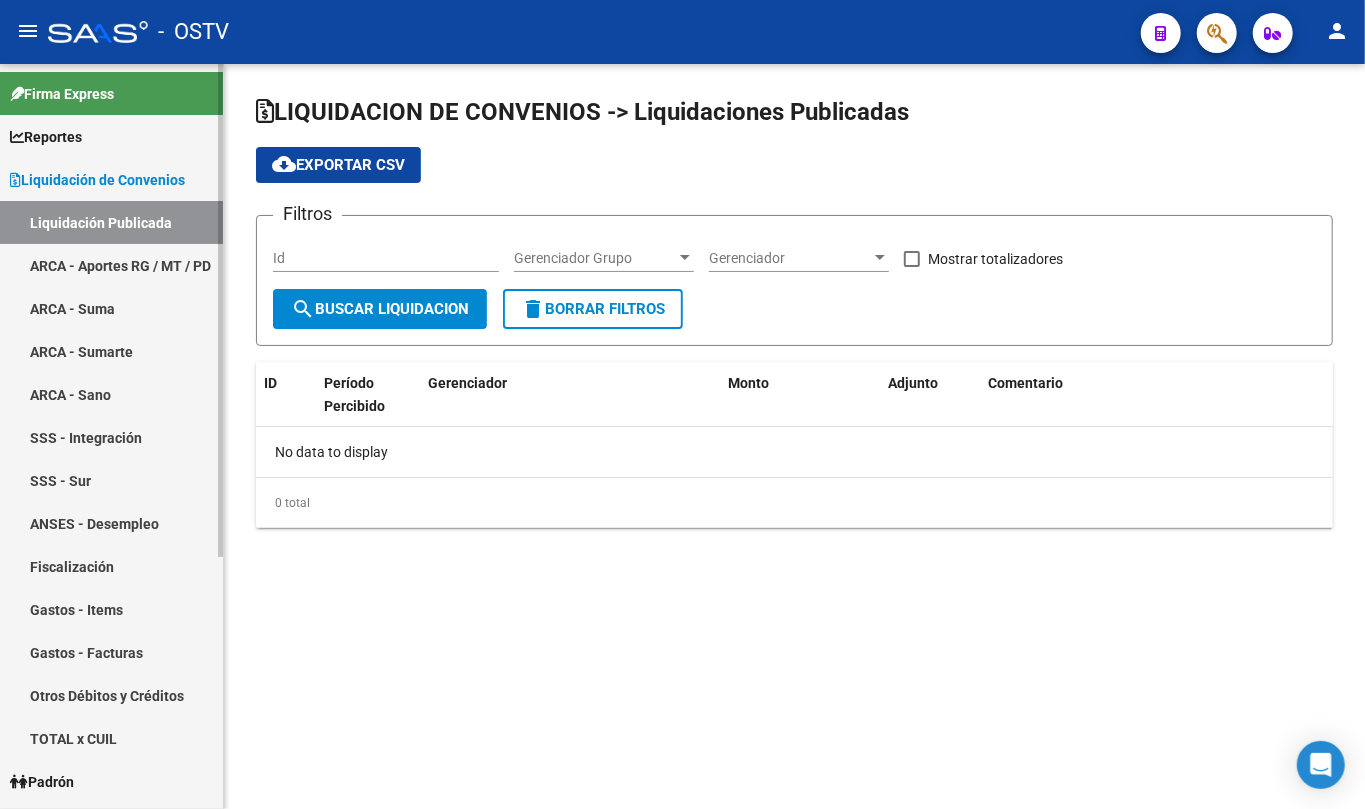 checkbox on "true" 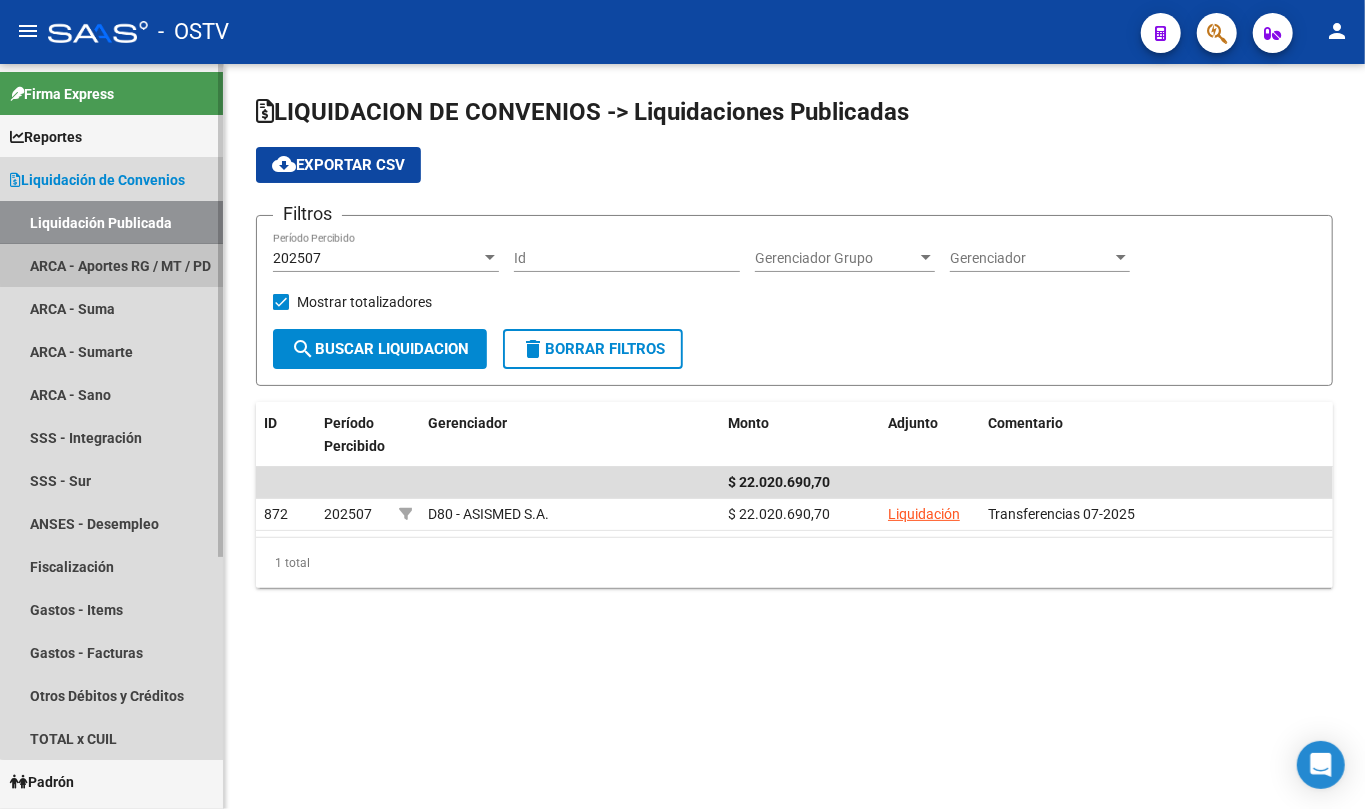 click on "ARCA - Aportes RG / MT / PD" at bounding box center (111, 265) 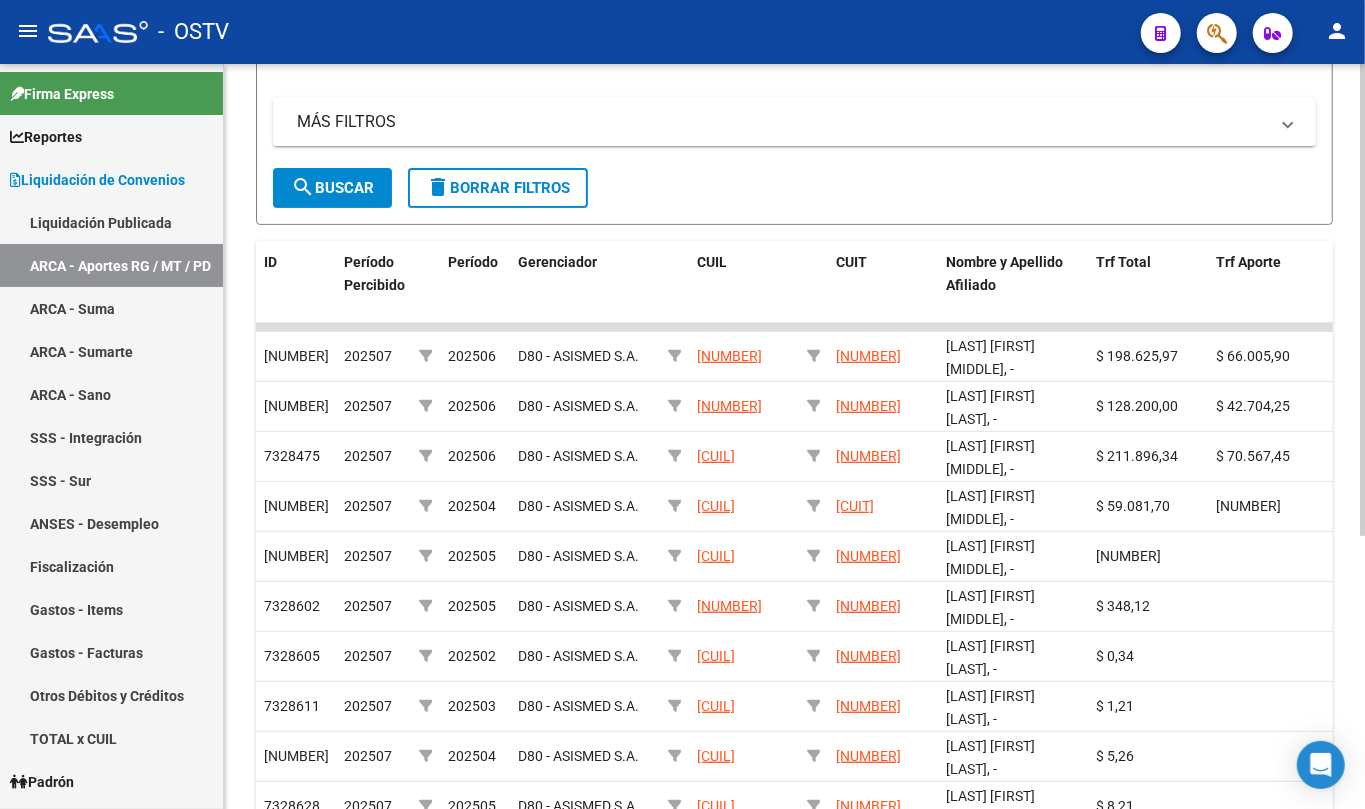 scroll, scrollTop: 266, scrollLeft: 0, axis: vertical 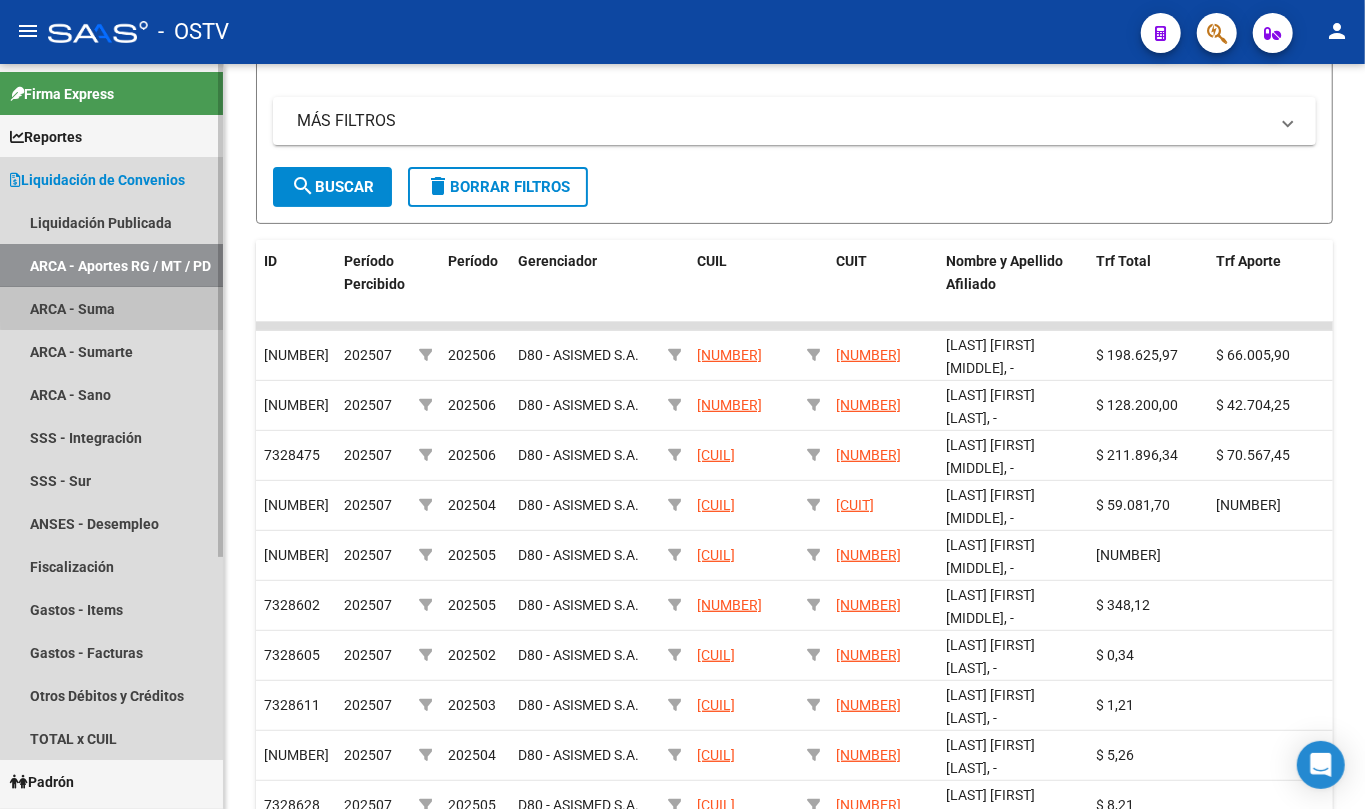 click on "ARCA - Suma" at bounding box center (111, 308) 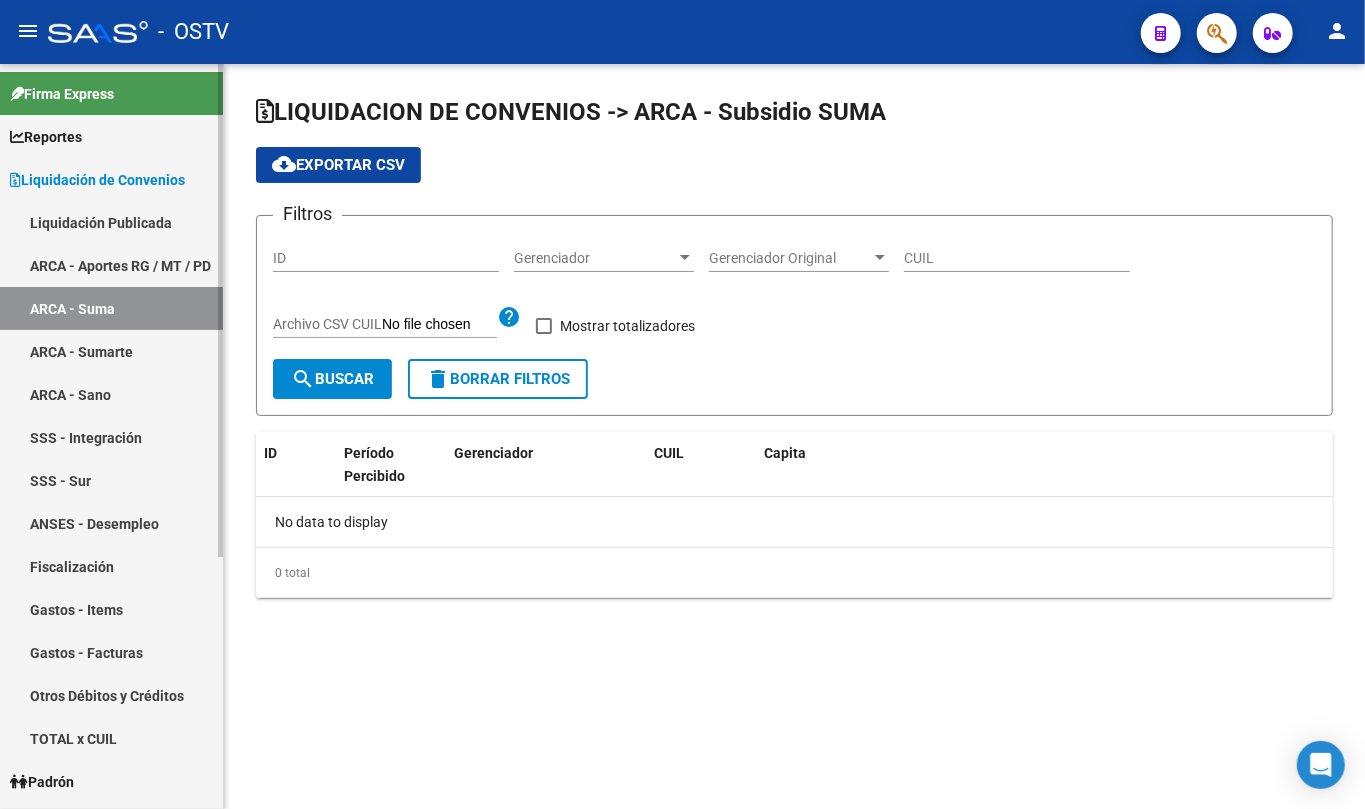 scroll, scrollTop: 0, scrollLeft: 0, axis: both 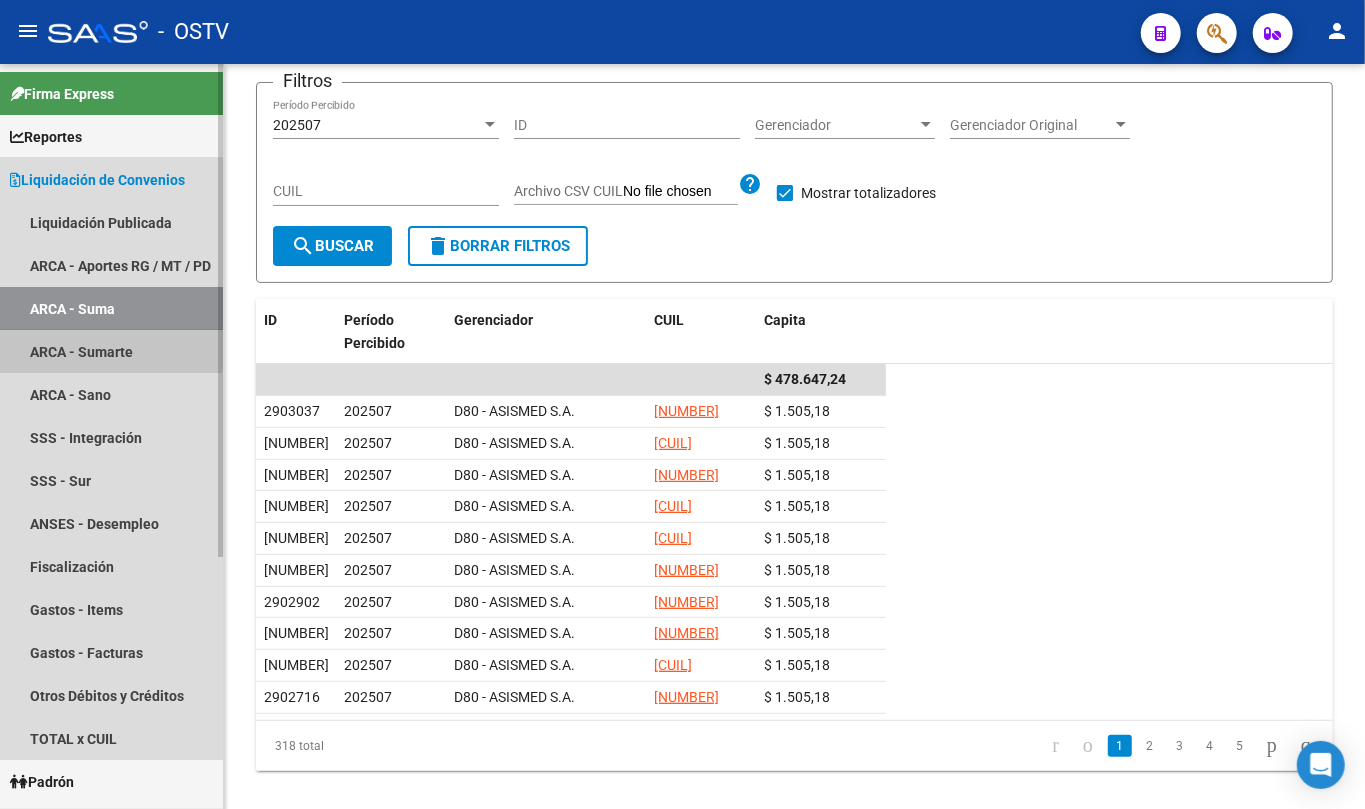 click on "ARCA - Sumarte" at bounding box center [111, 351] 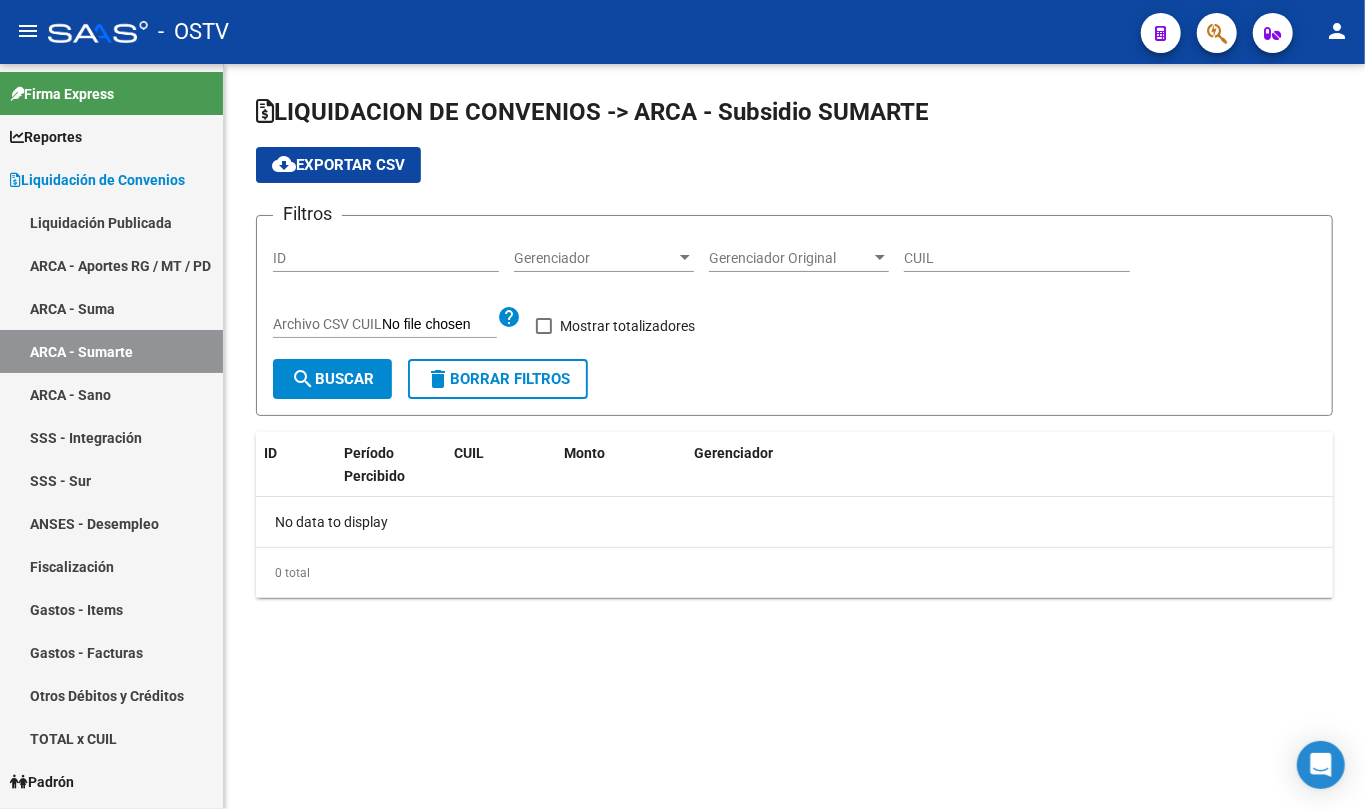 checkbox on "true" 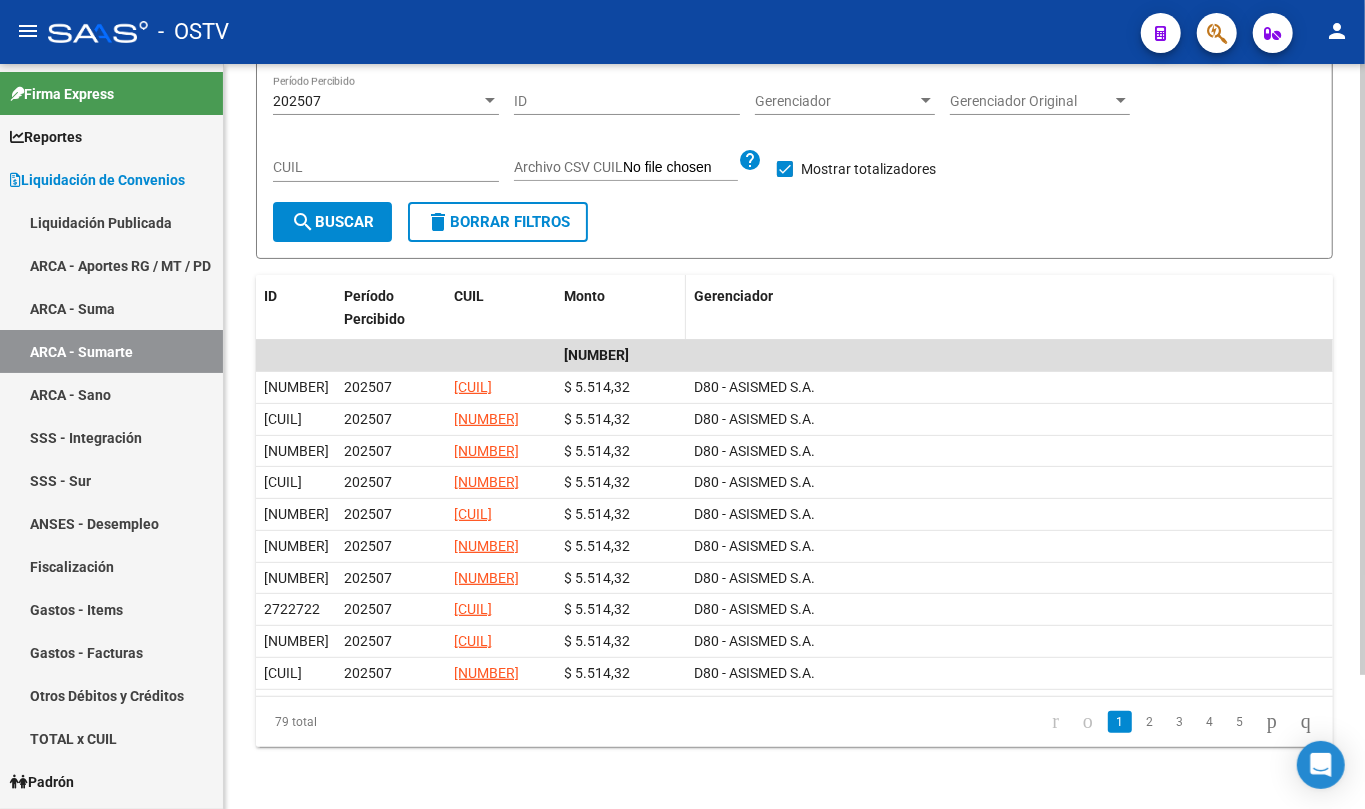 scroll, scrollTop: 164, scrollLeft: 0, axis: vertical 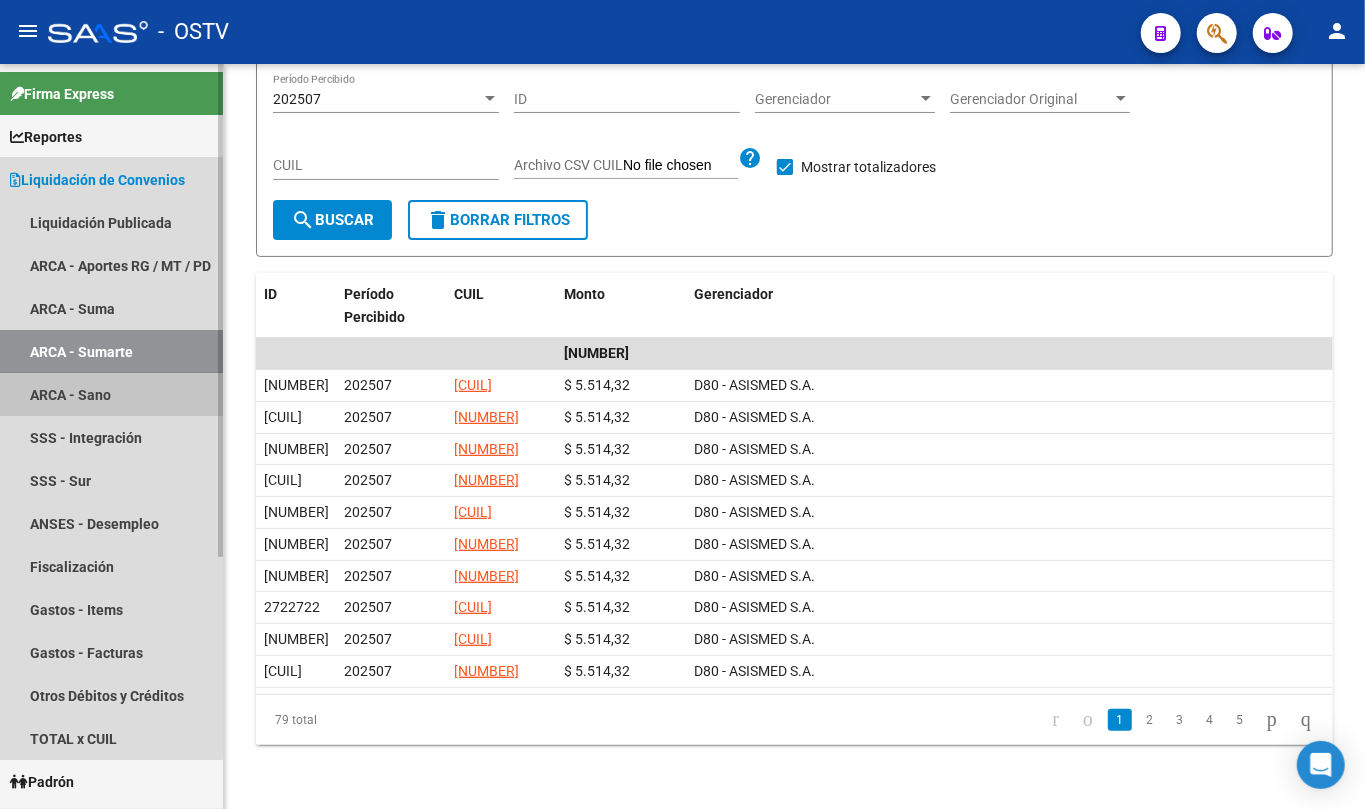 click on "ARCA - Sano" at bounding box center [111, 394] 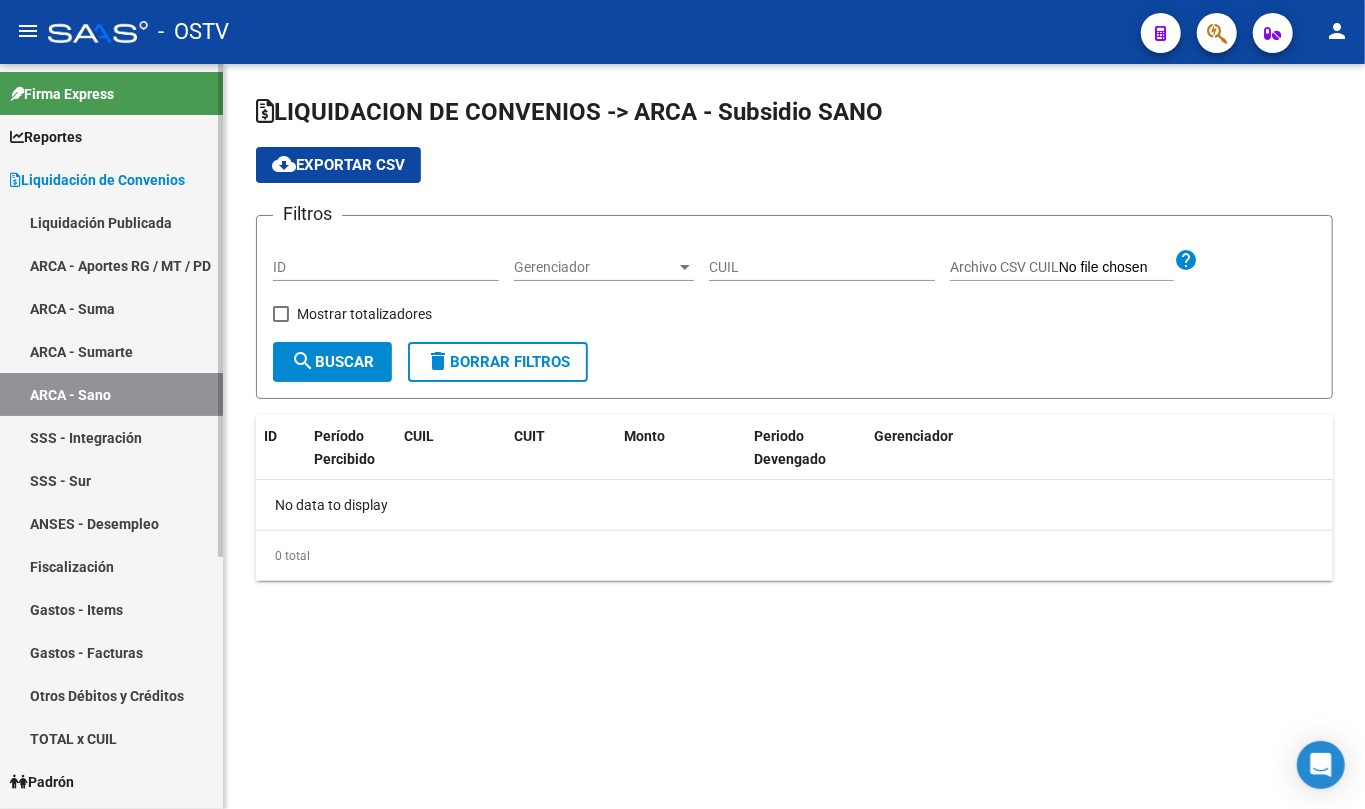 scroll, scrollTop: 0, scrollLeft: 0, axis: both 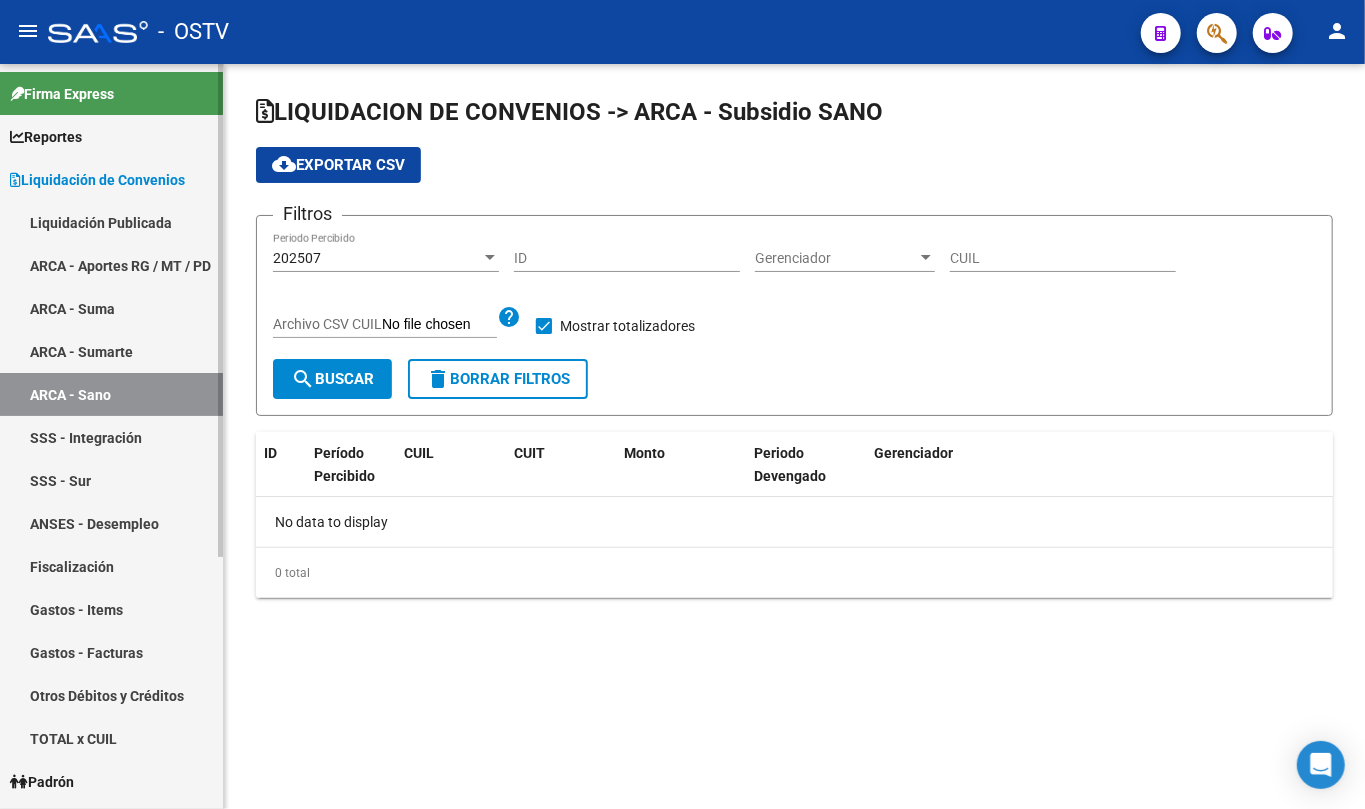 click on "SSS - Integración" at bounding box center [111, 437] 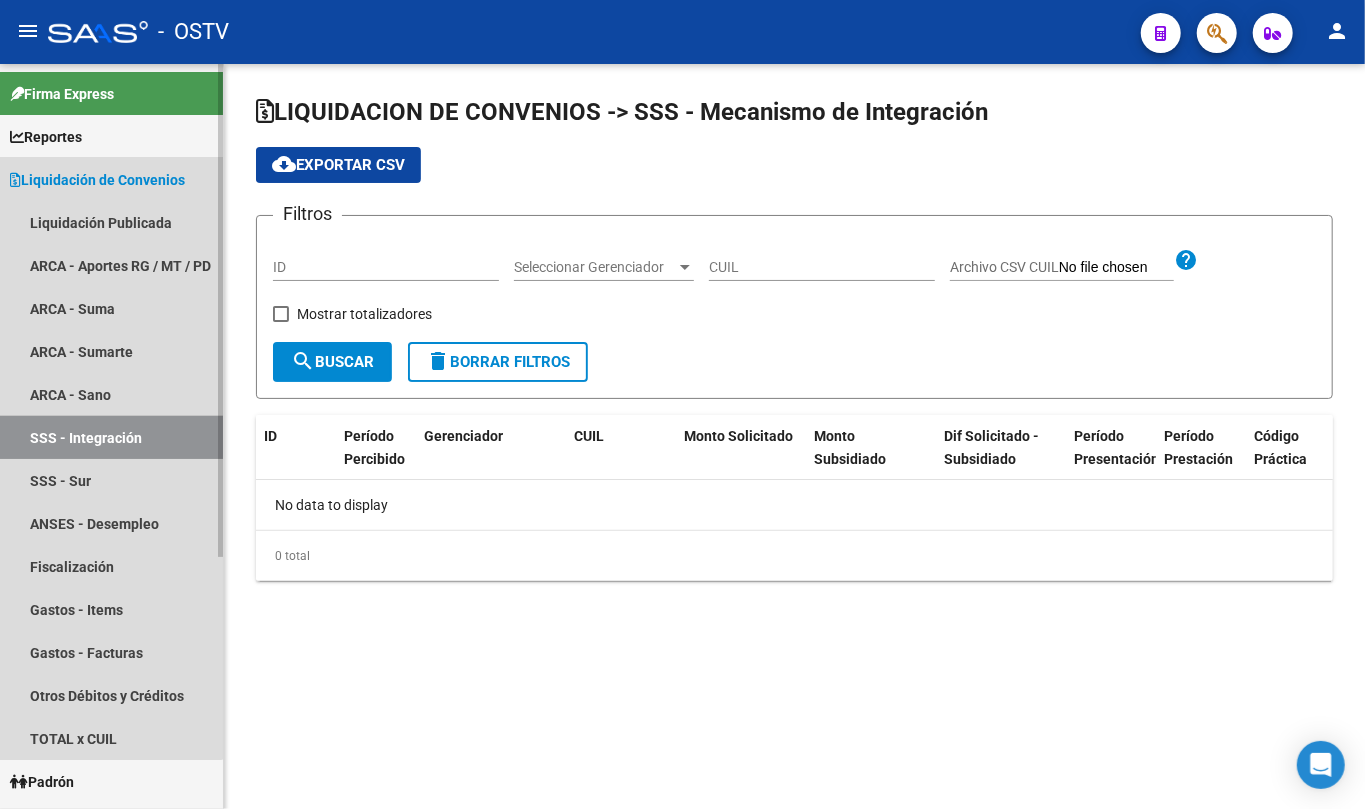 checkbox on "true" 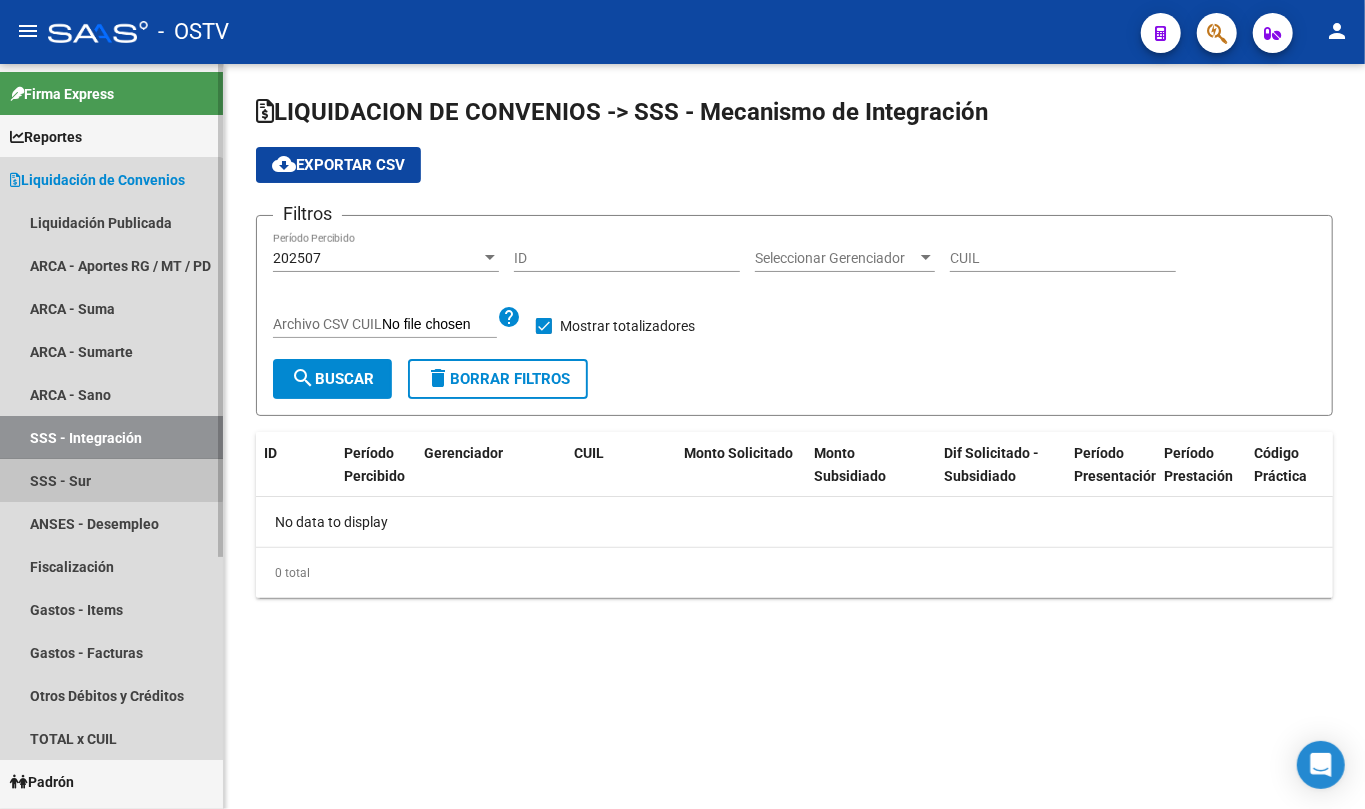 click on "SSS - Sur" at bounding box center [111, 480] 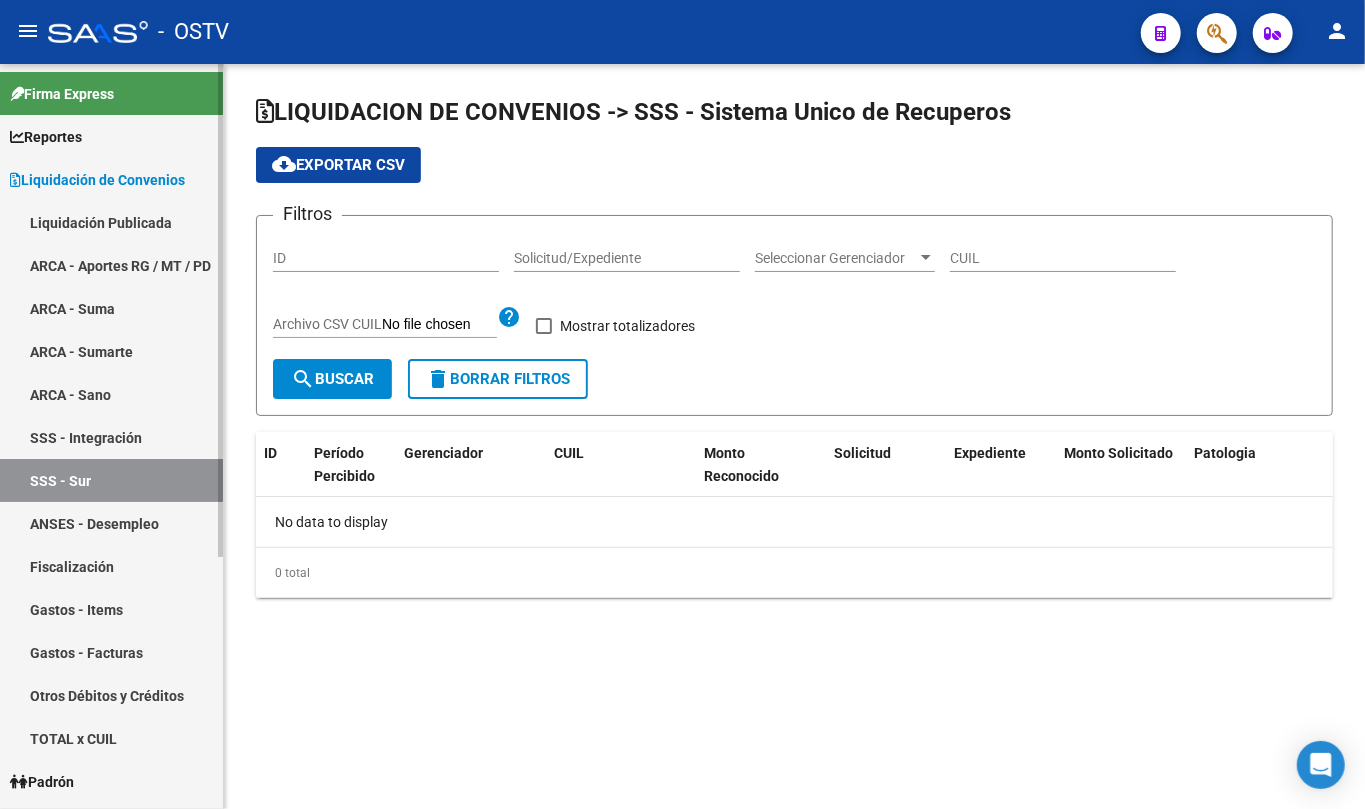 checkbox on "true" 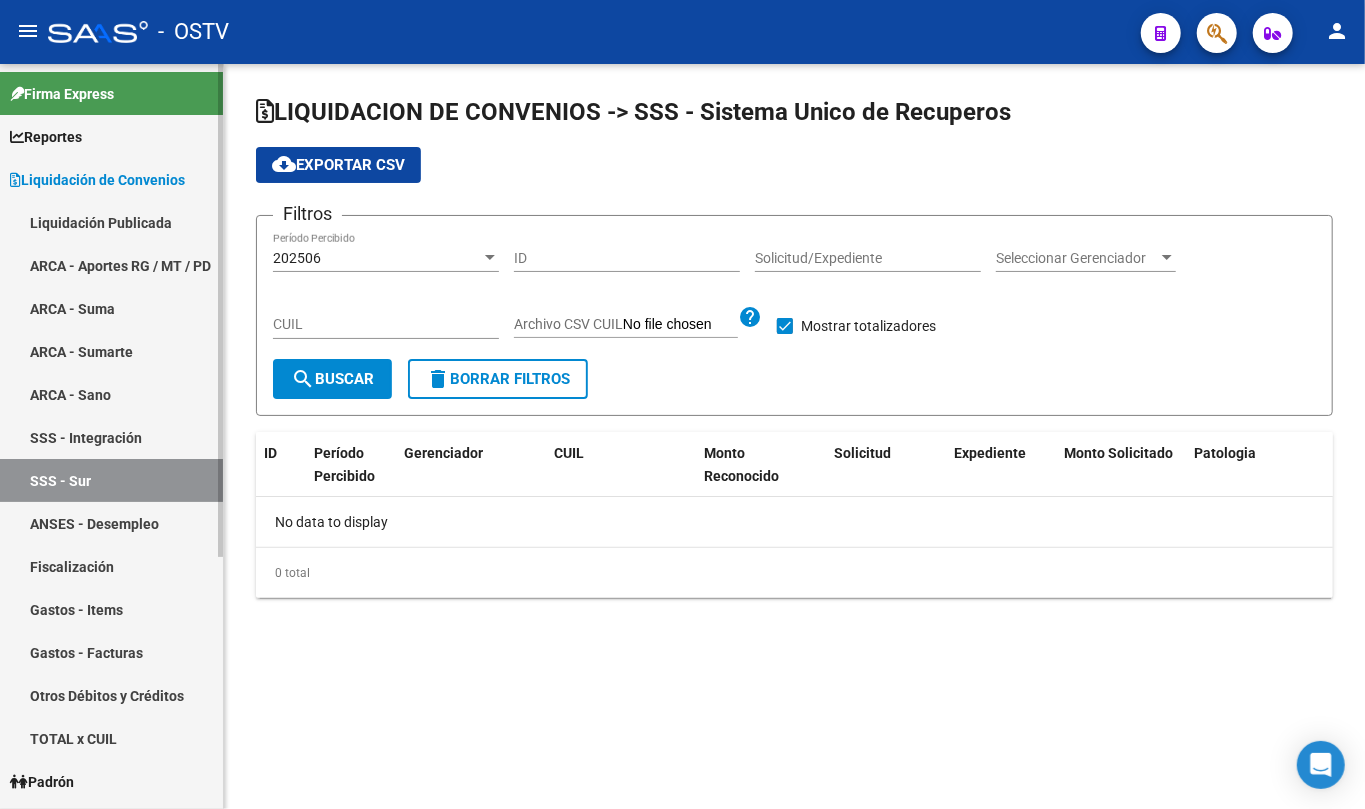 click on "SSS - Integración" at bounding box center [111, 437] 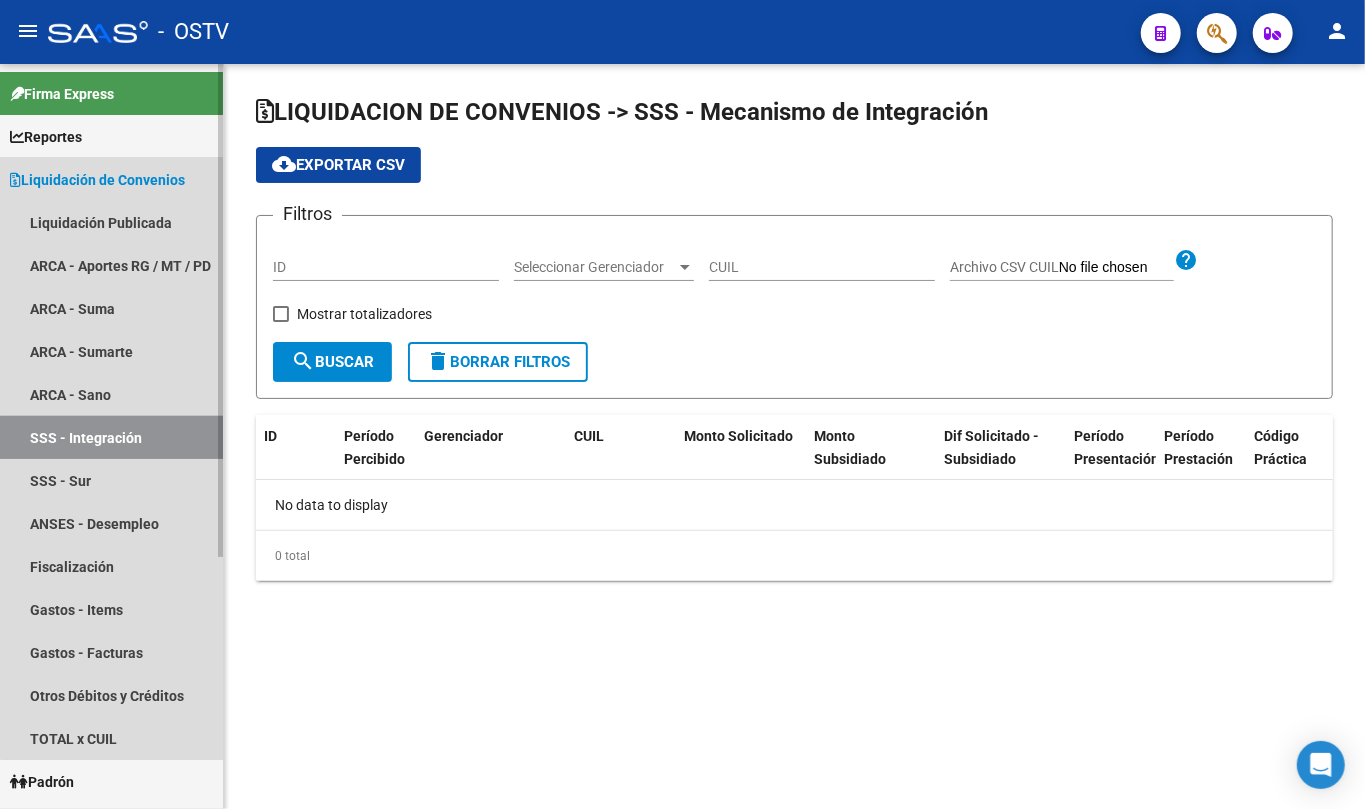 checkbox on "true" 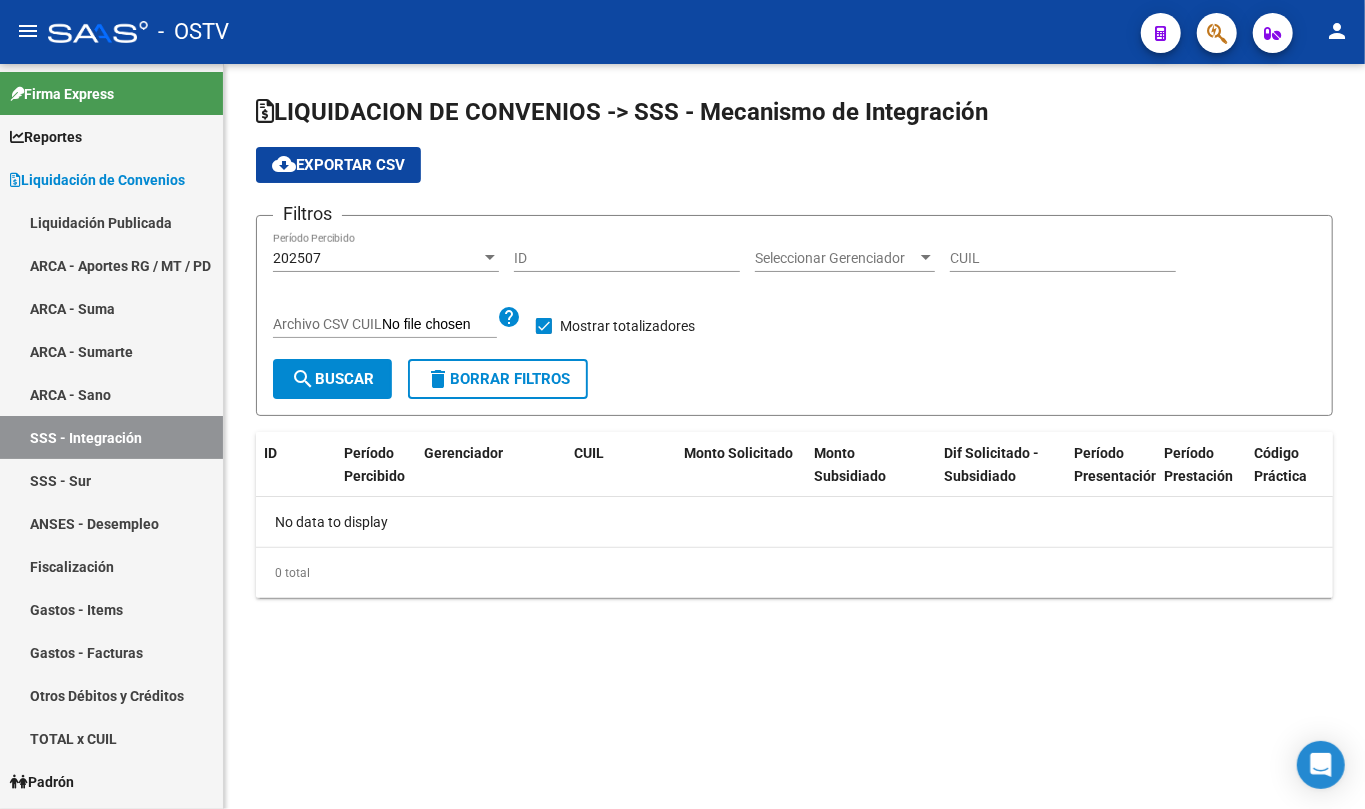 click on "202507" at bounding box center [377, 258] 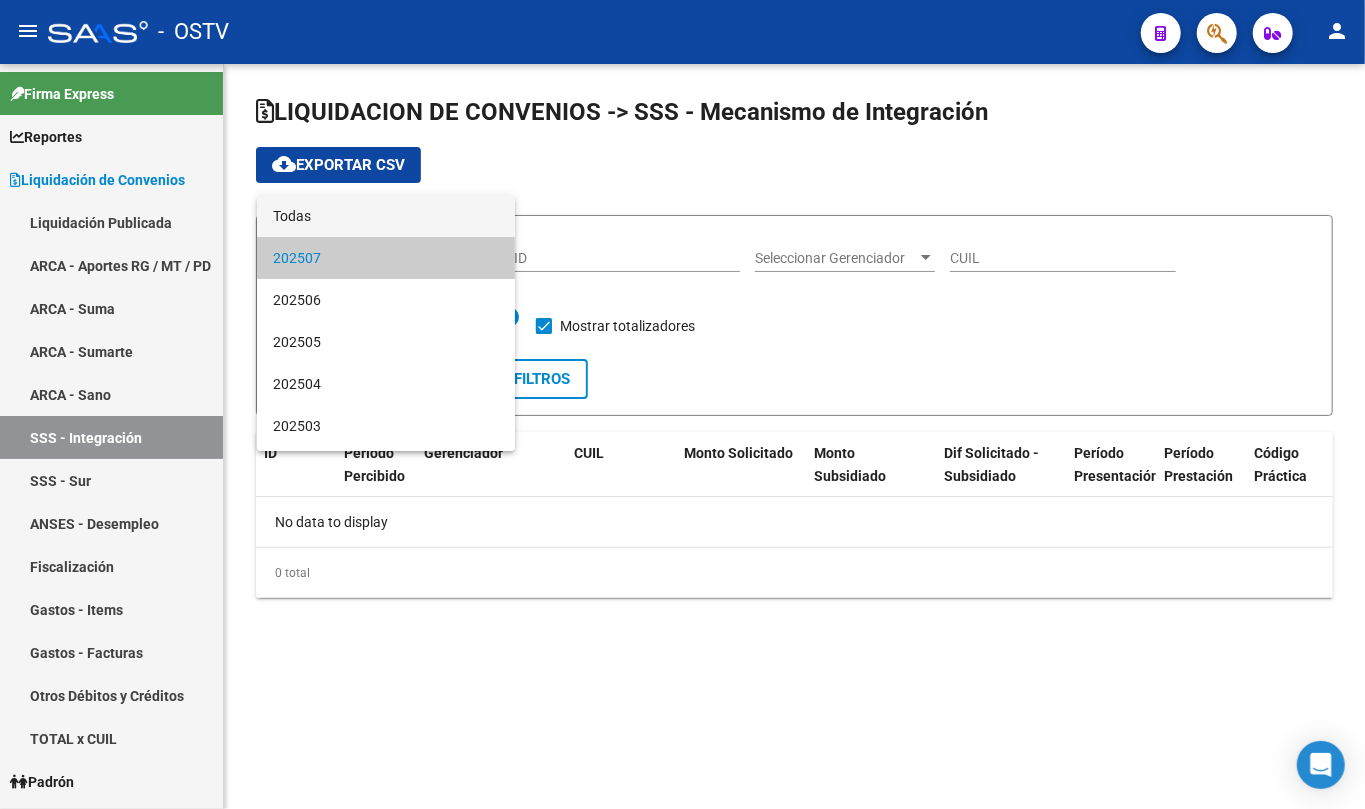 click on "Todas" at bounding box center (386, 216) 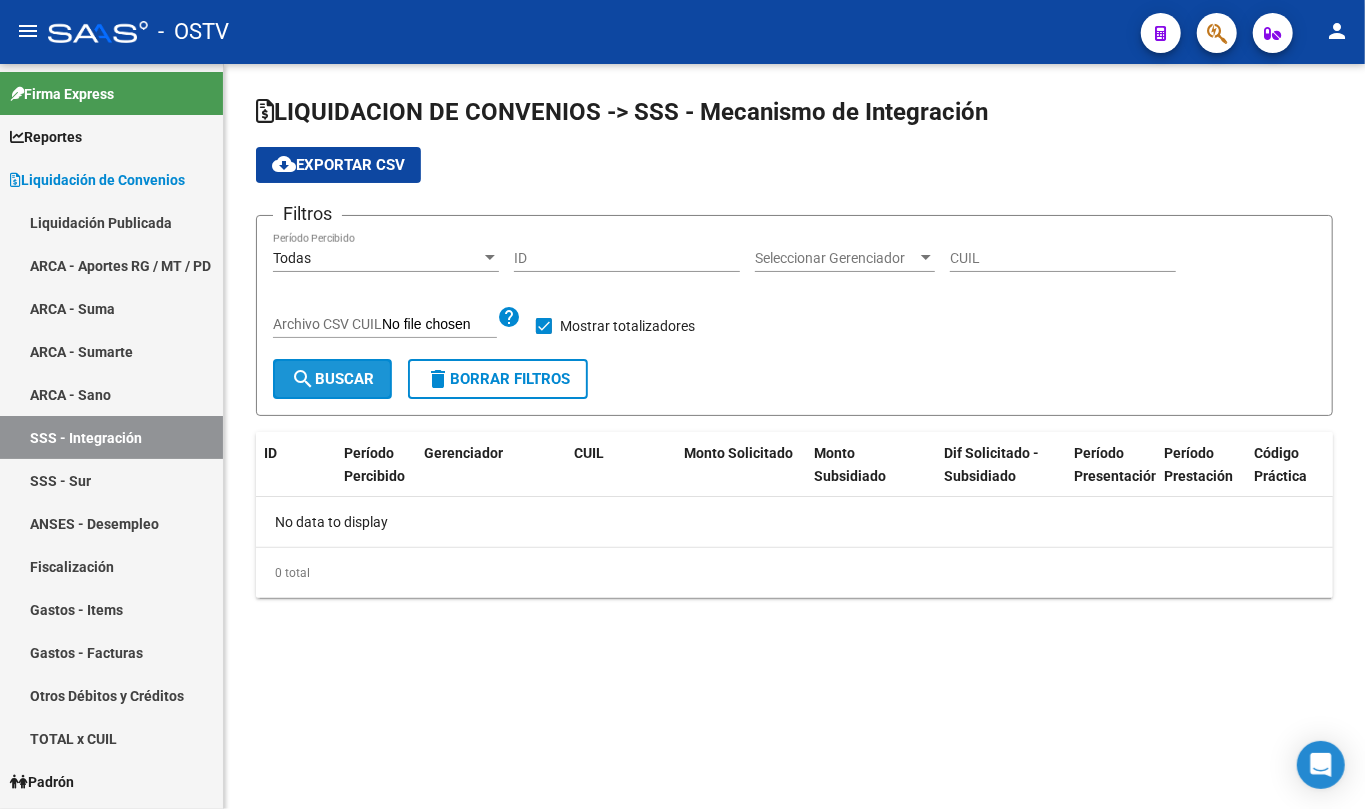 click on "search  Buscar" 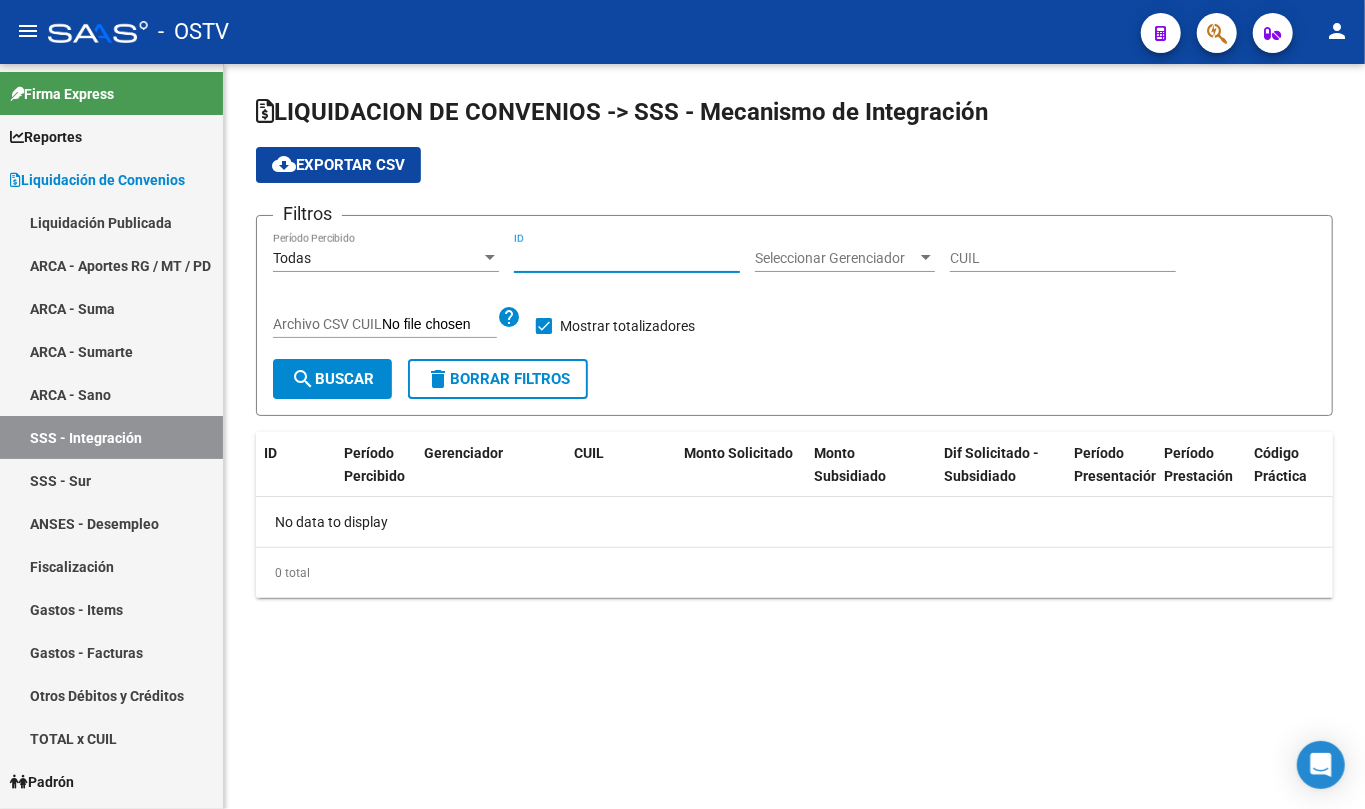click on "ID" at bounding box center [627, 258] 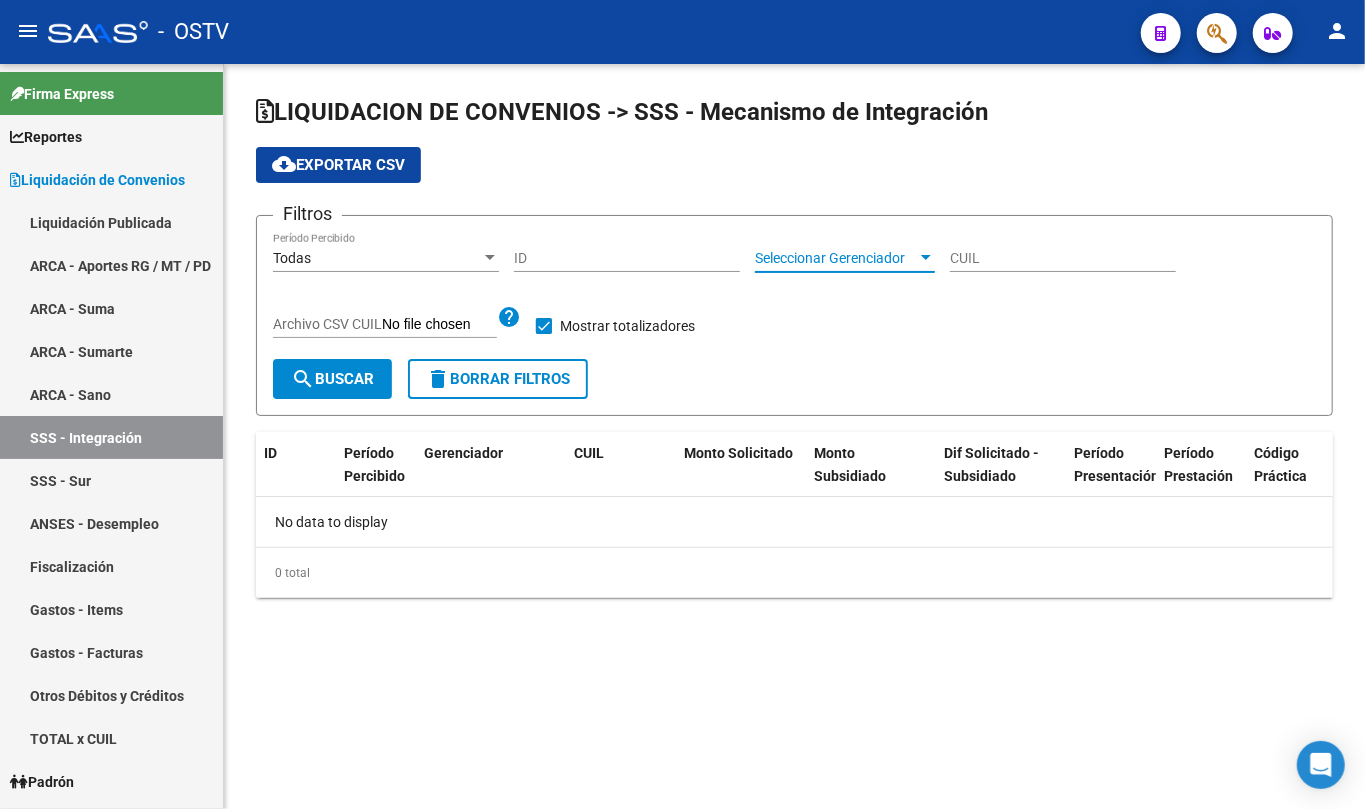 click on "Seleccionar Gerenciador" at bounding box center [836, 258] 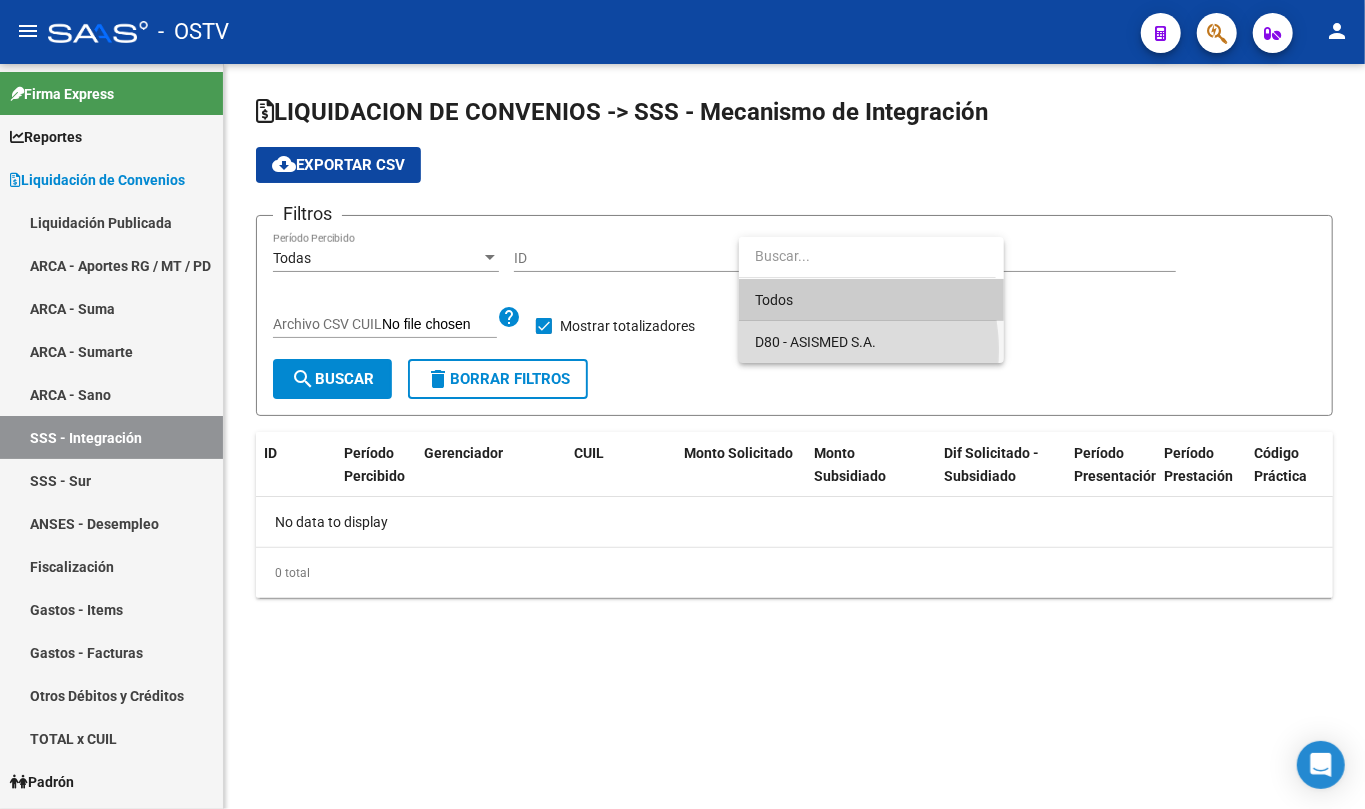 click on "D80 - ASISMED S.A." at bounding box center [871, 342] 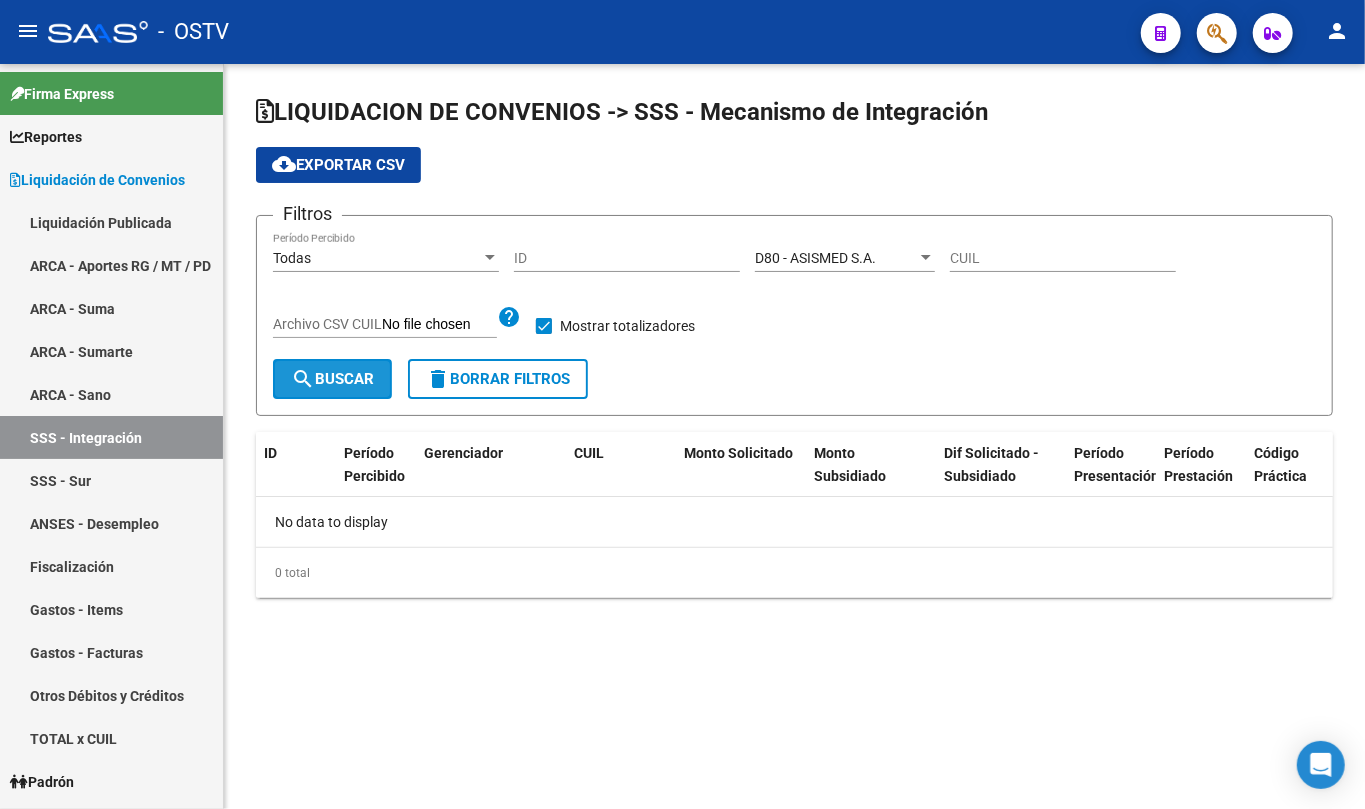 click on "search  Buscar" 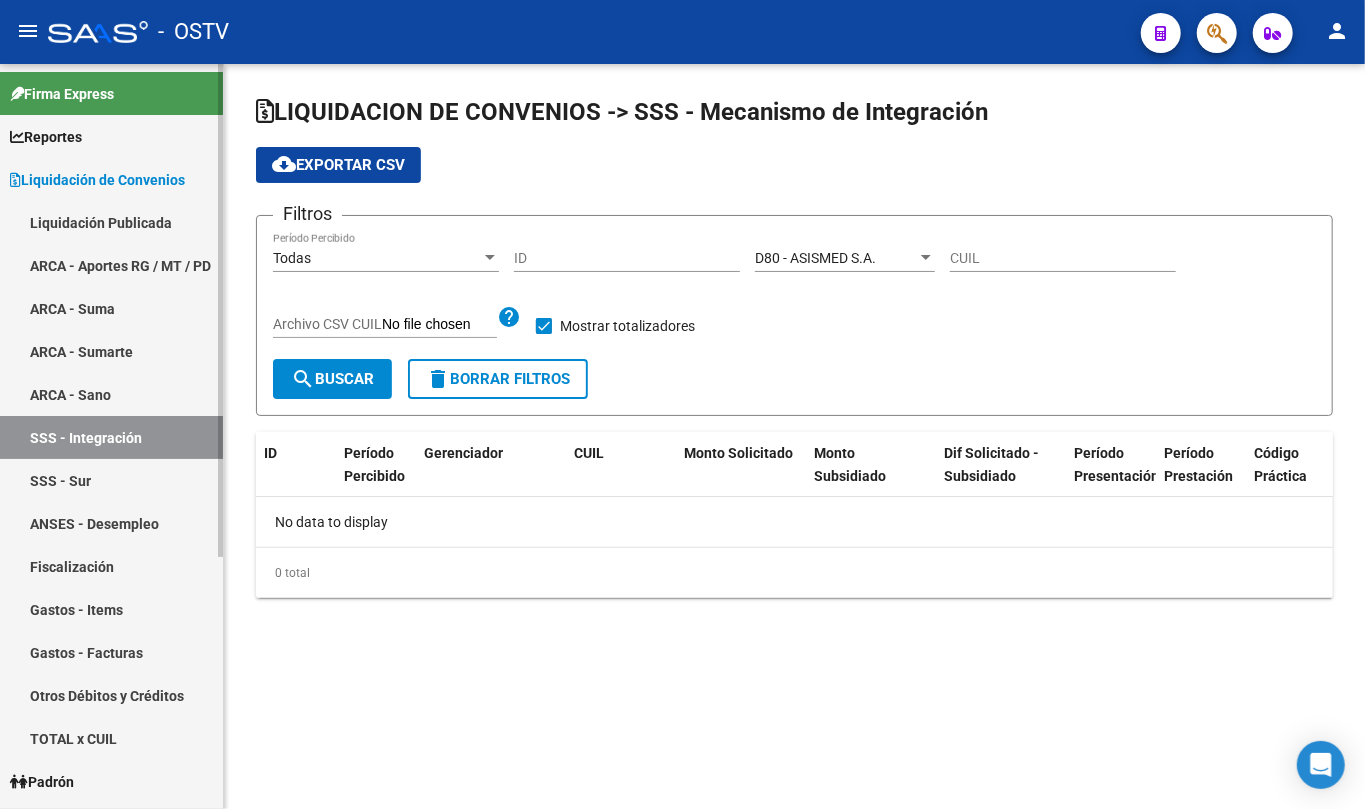 click on "SSS - Sur" at bounding box center [111, 480] 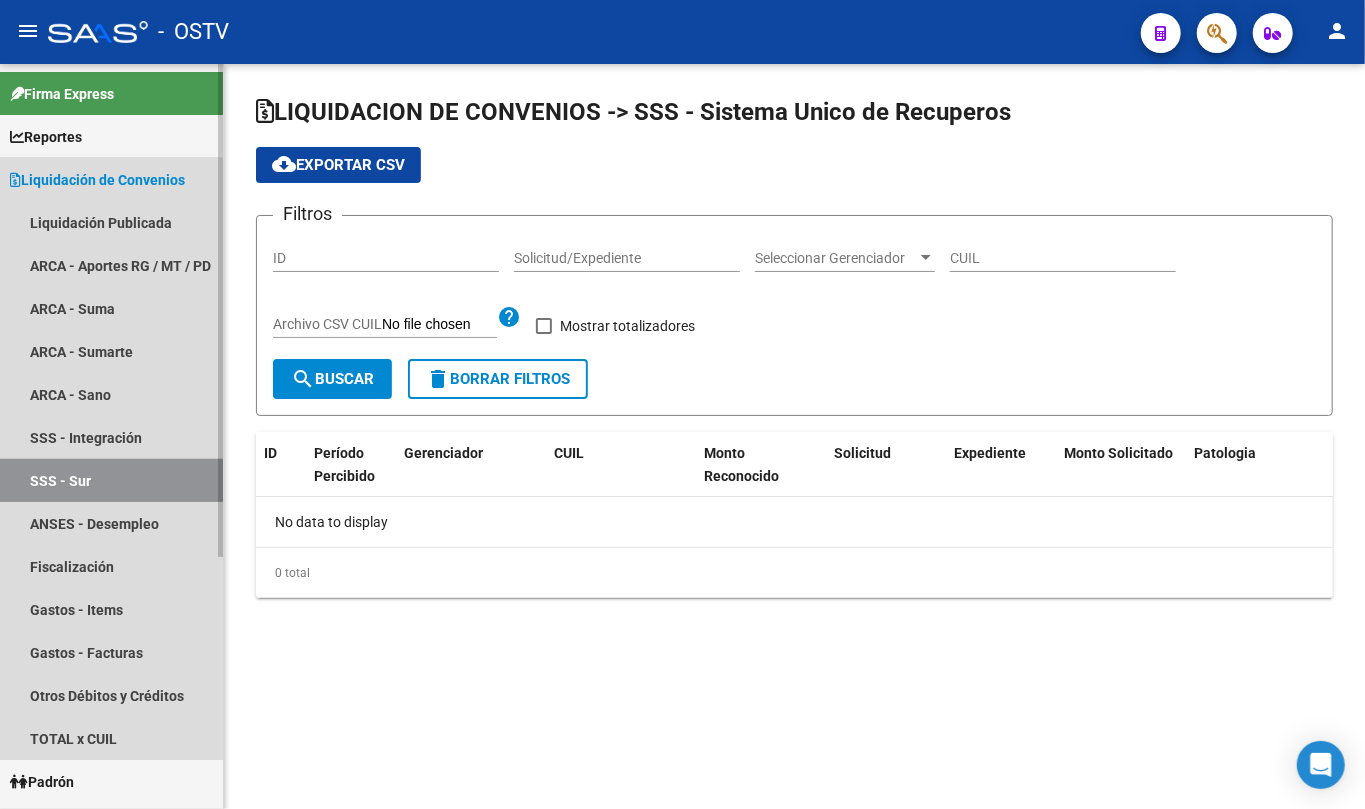 checkbox on "true" 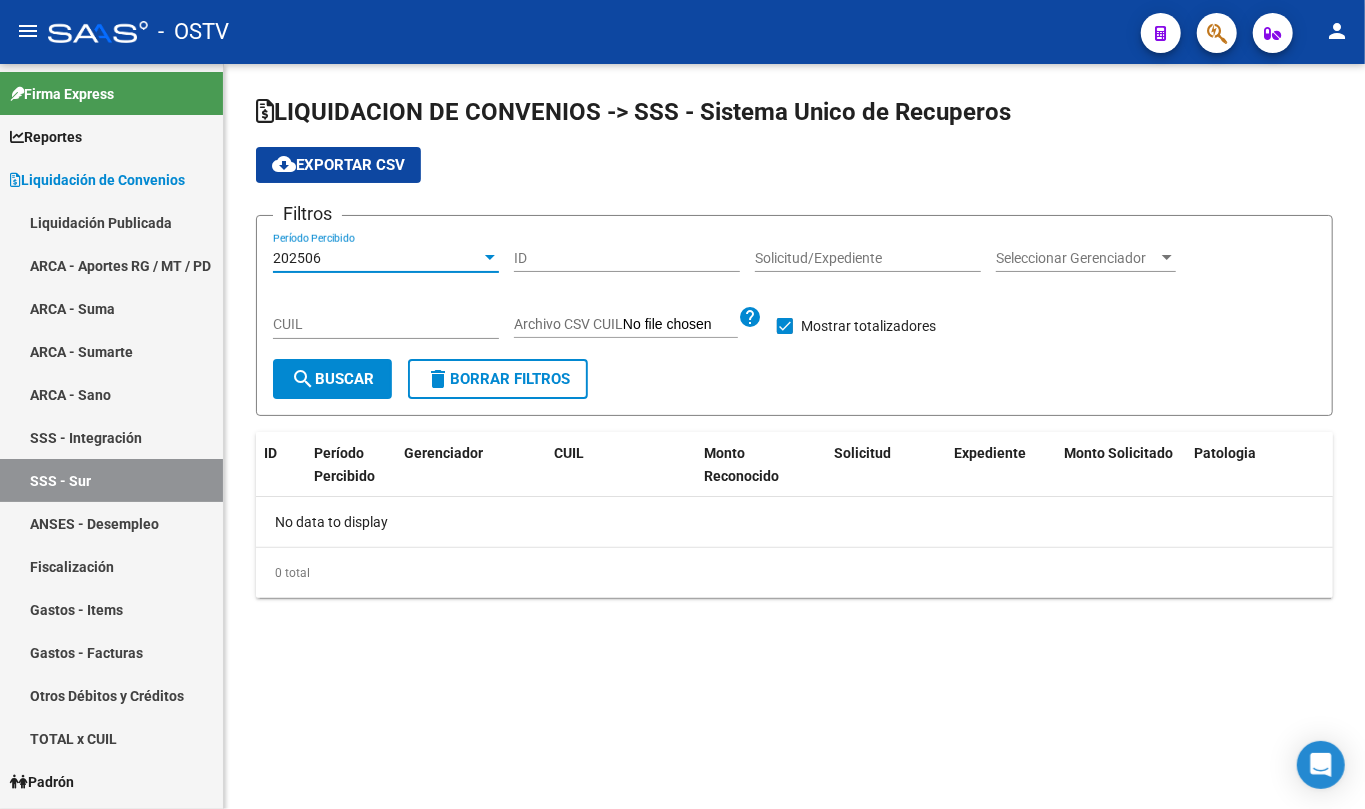 click on "202506" at bounding box center [377, 258] 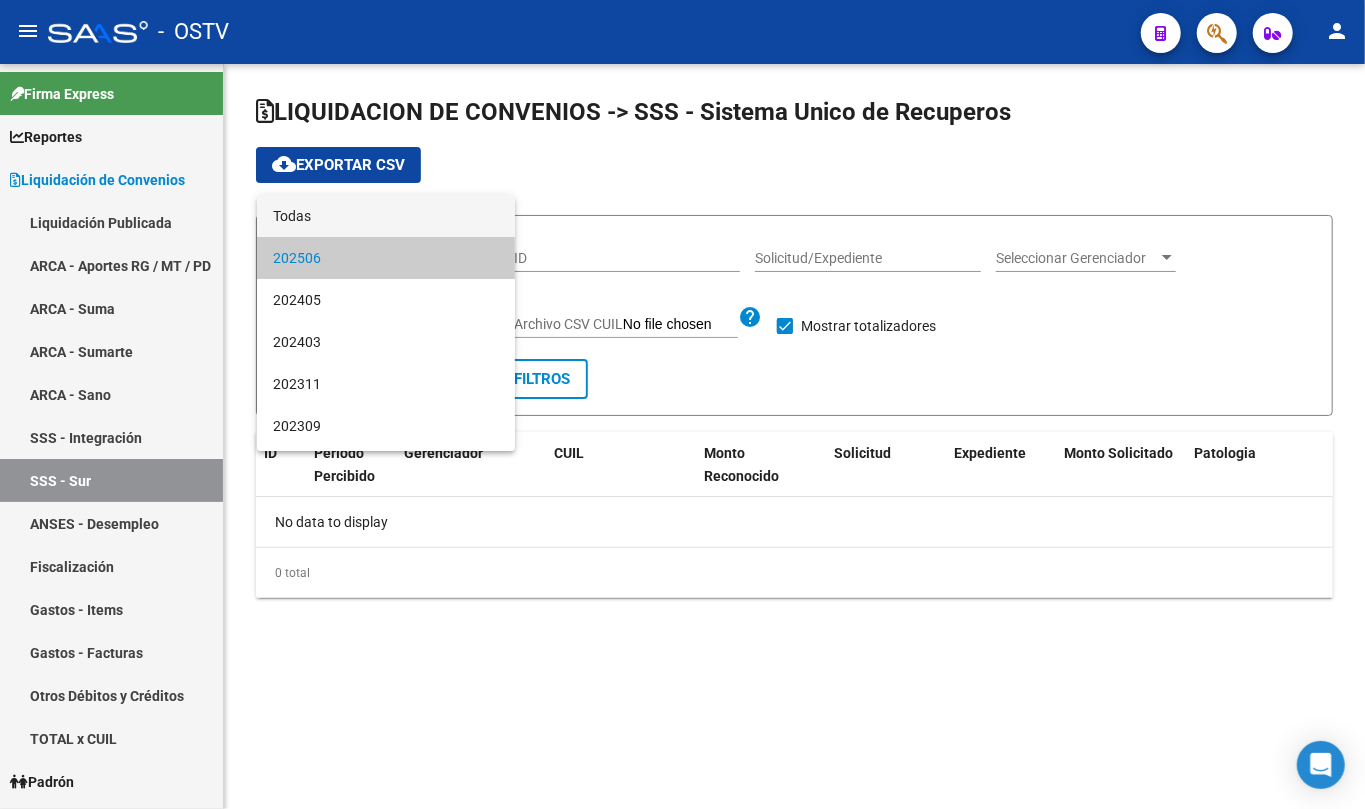 click on "Todas" at bounding box center (386, 216) 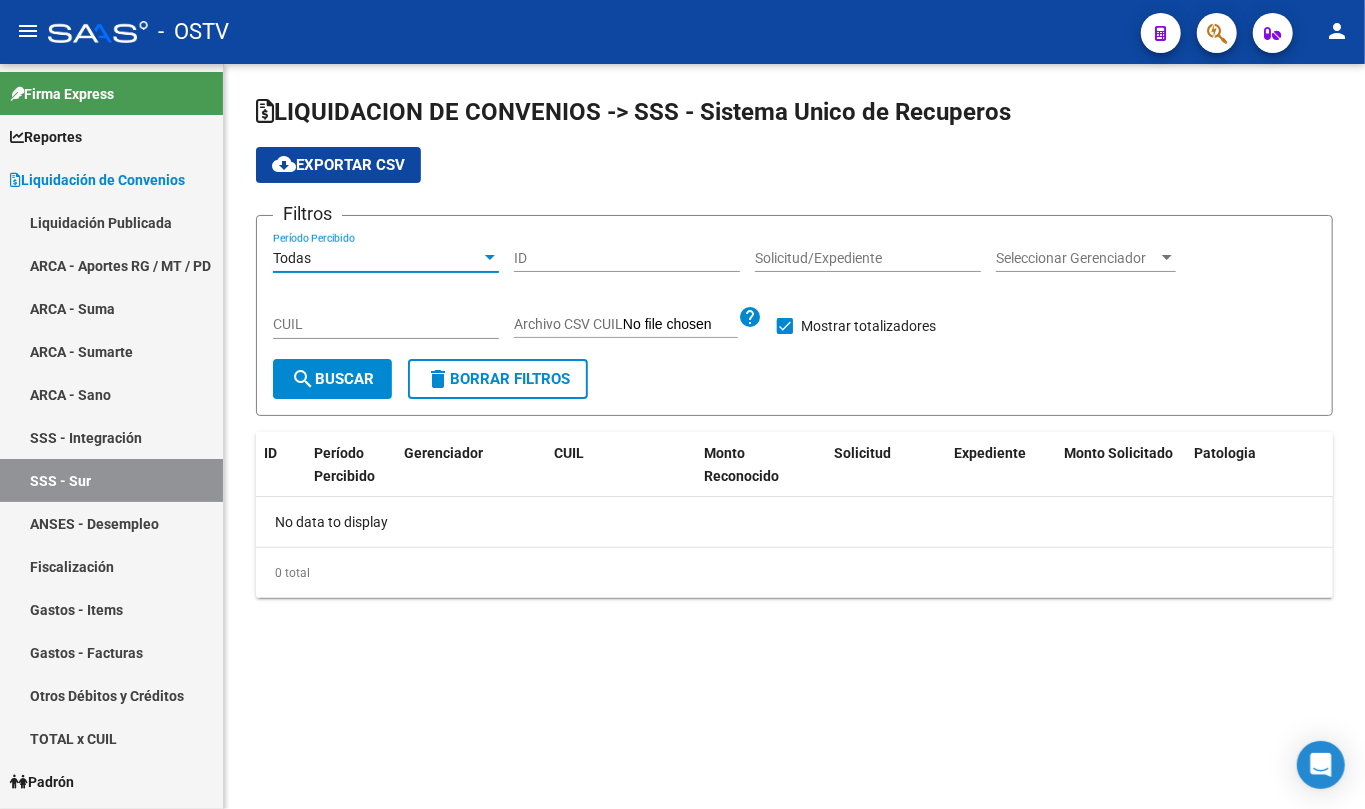 click on "search  Buscar" 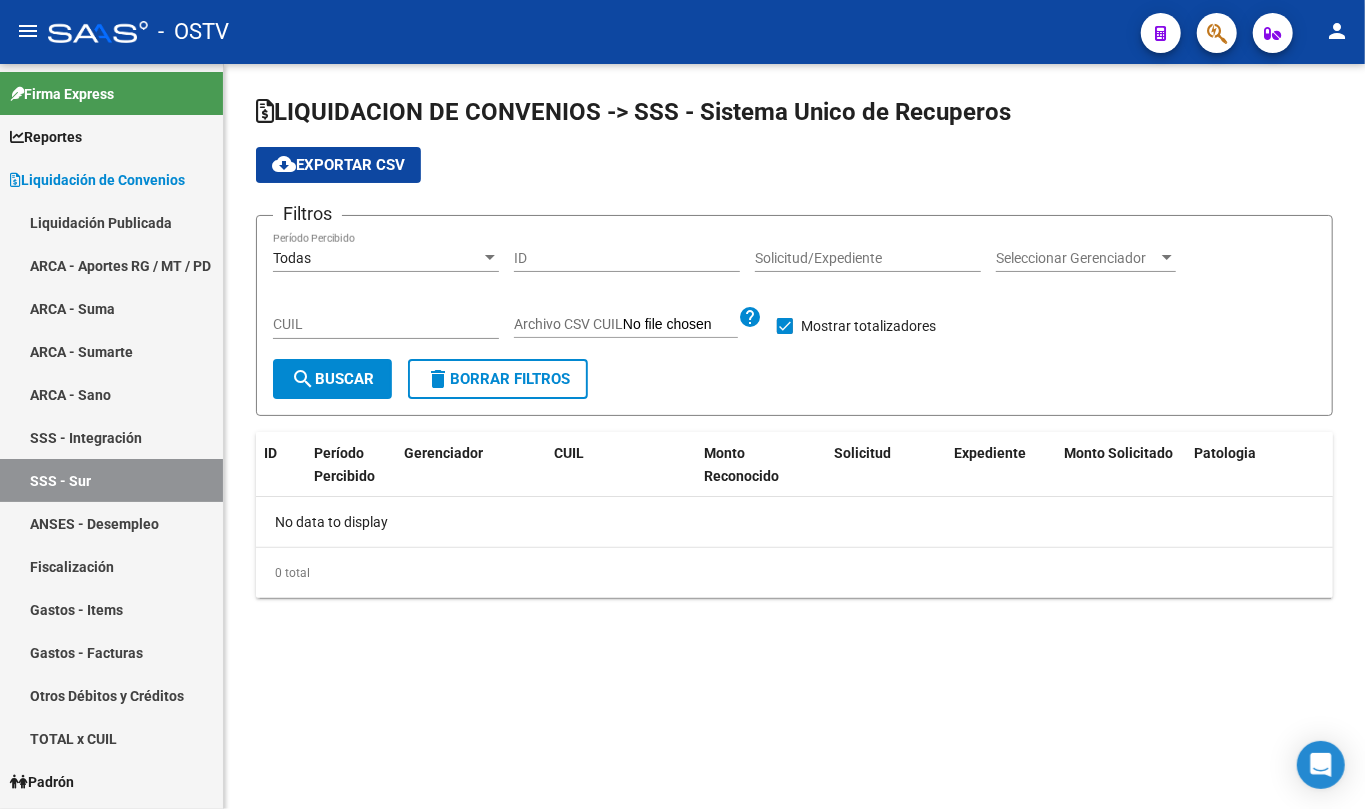 click on "Seleccionar Gerenciador Seleccionar Gerenciador" 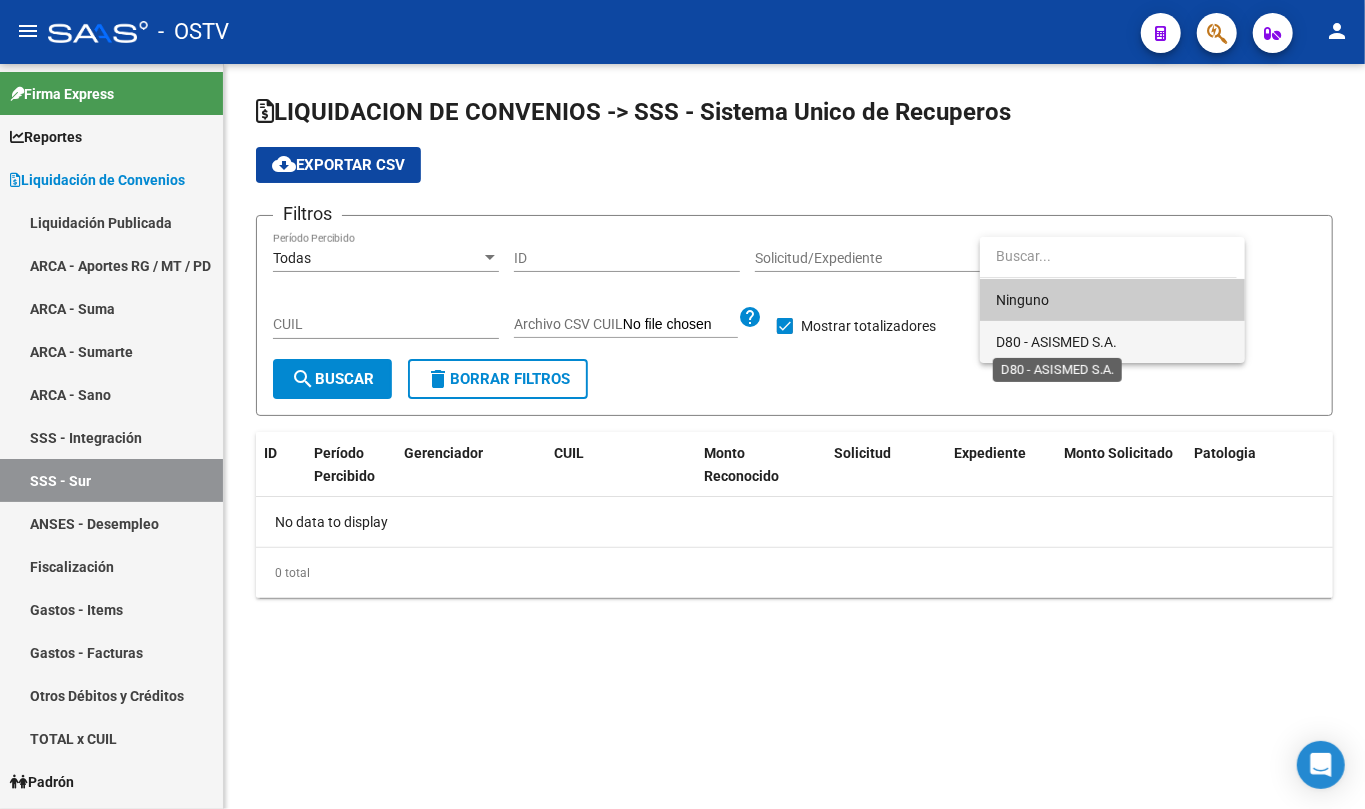 click on "D80 - ASISMED S.A." at bounding box center (1056, 342) 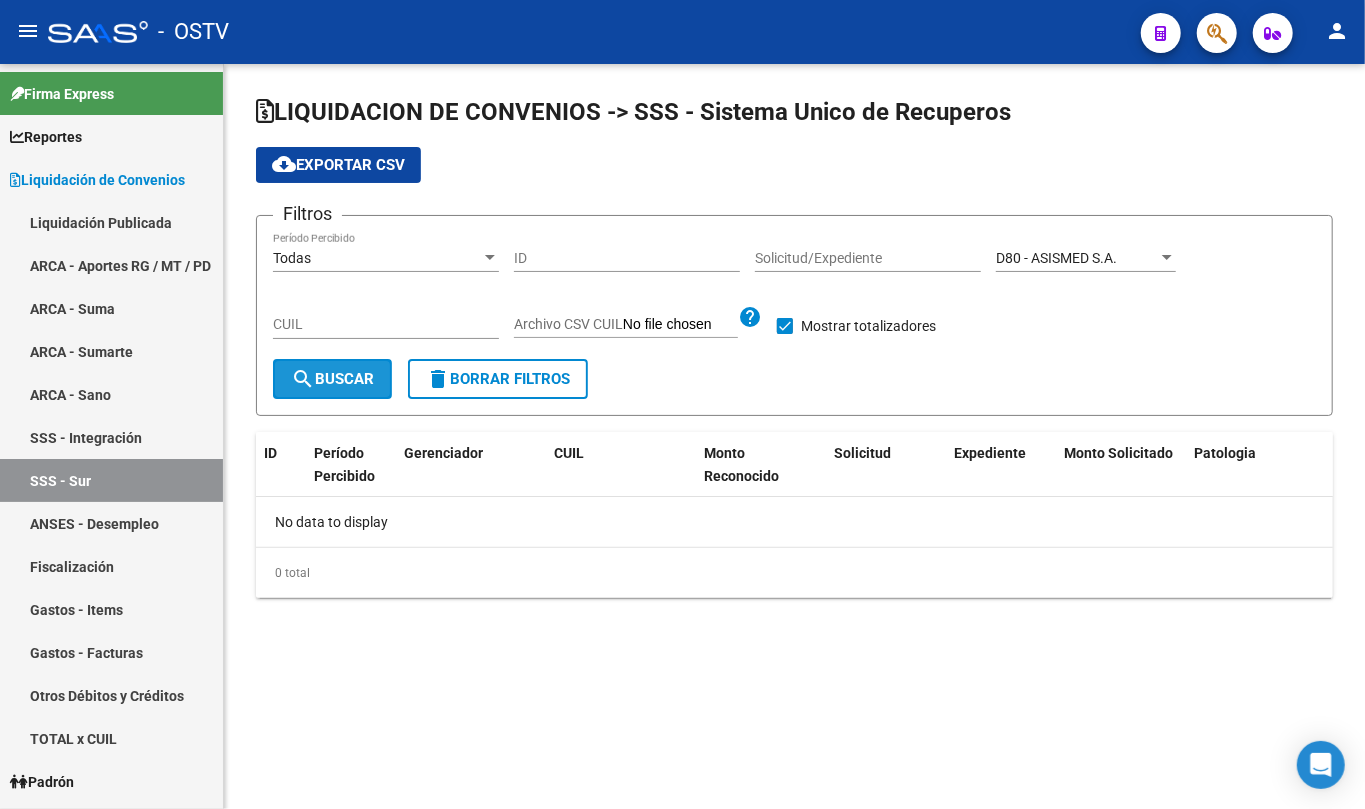 click on "search" 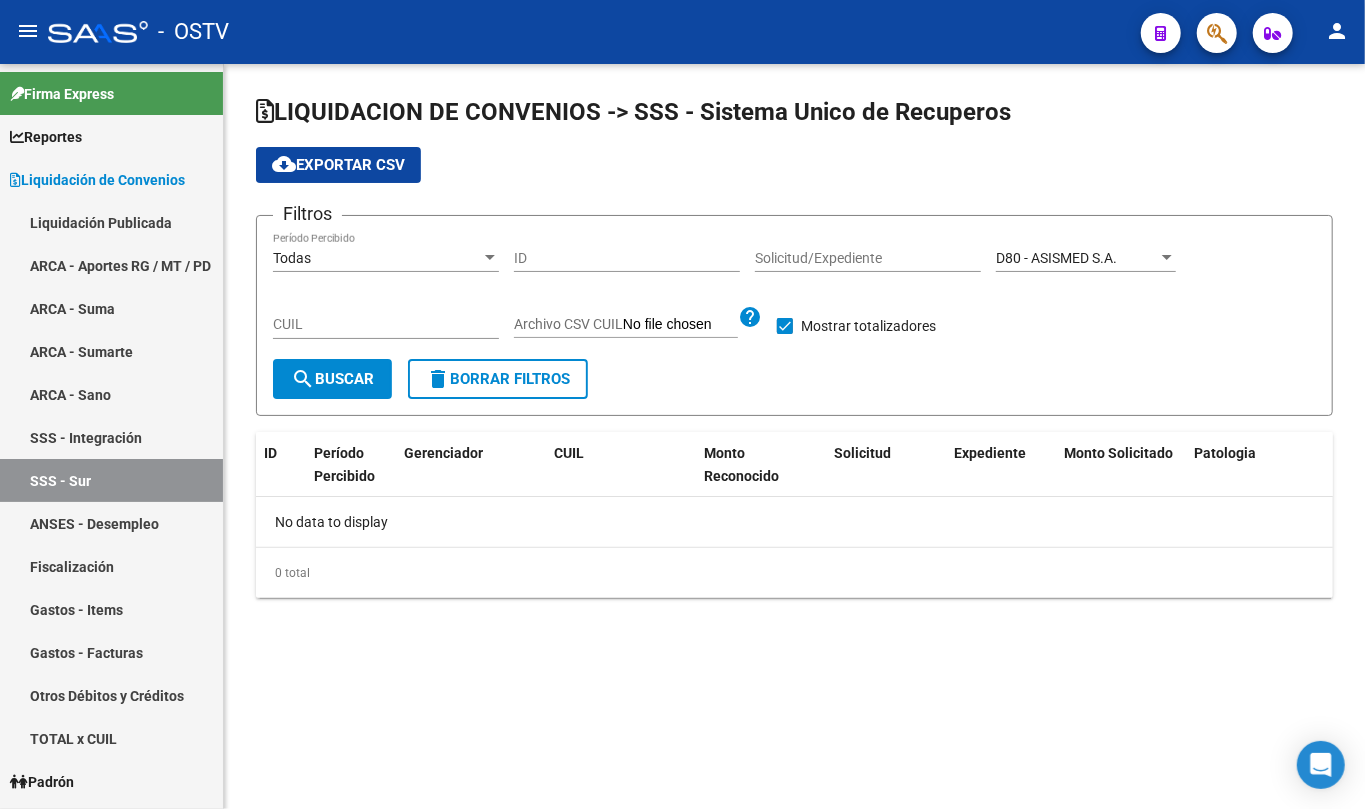 click on "Archivo CSV CUIL" 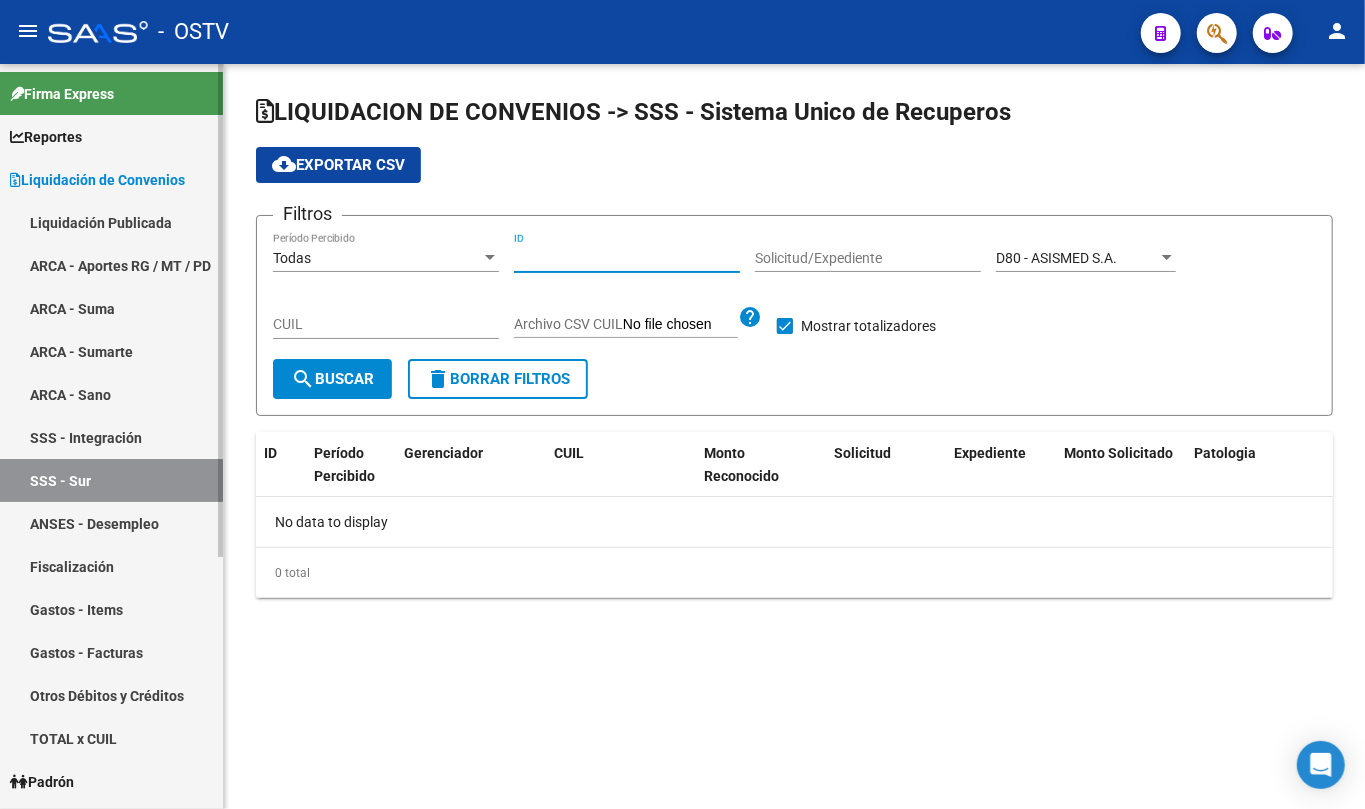 click on "SSS - Integración" at bounding box center (111, 437) 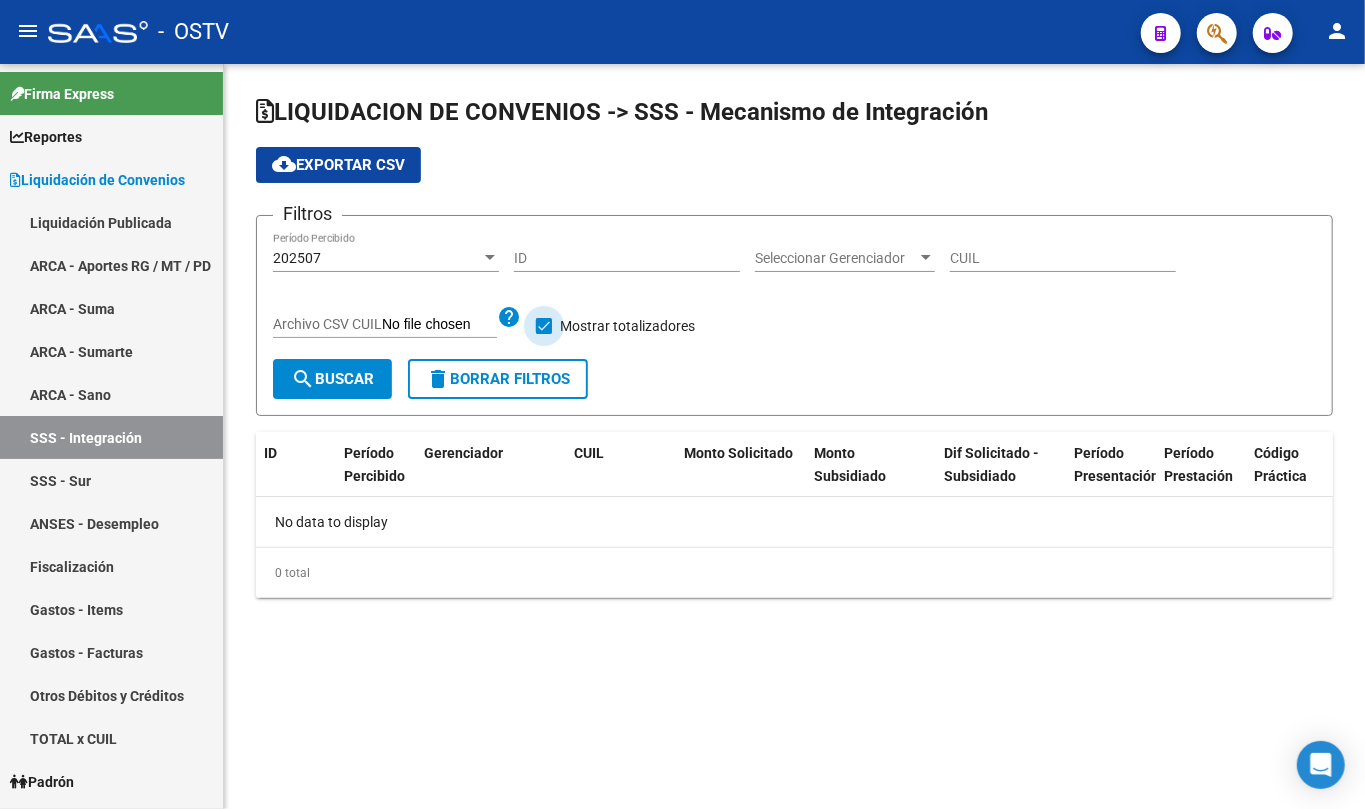 click at bounding box center (544, 326) 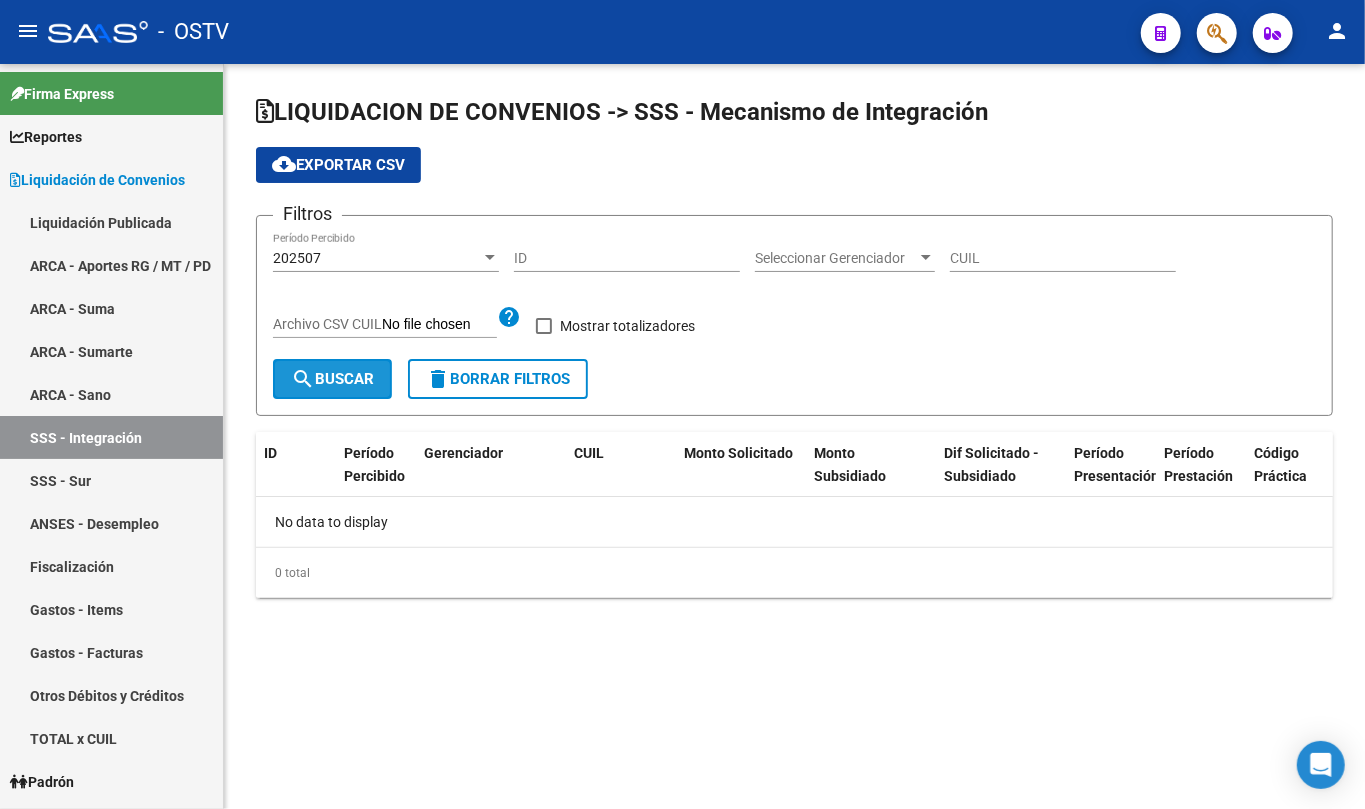 click on "search  Buscar" 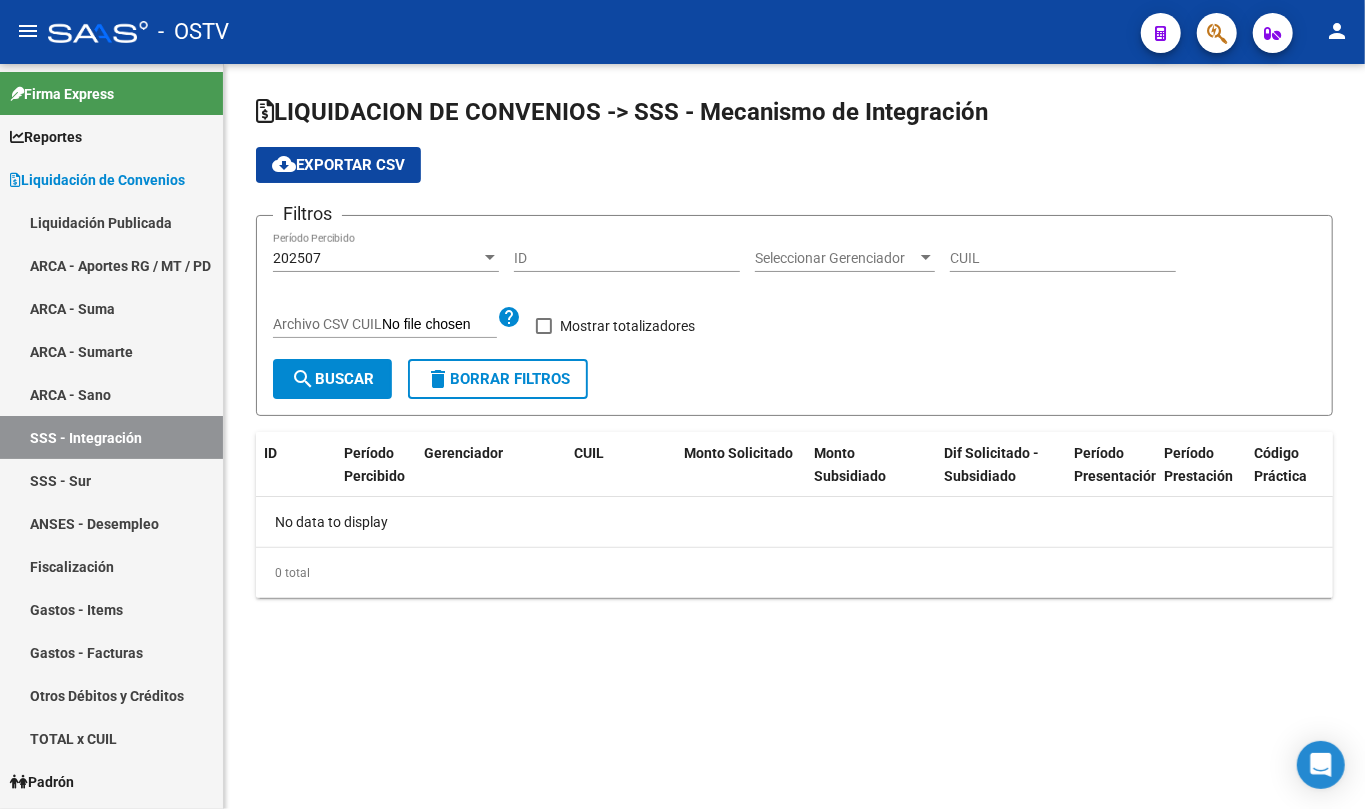 click on "Filtros 202507 Período Percibido ID Seleccionar Gerenciador Seleccionar Gerenciador CUIL Archivo CSV CUIL help    Mostrar totalizadores" 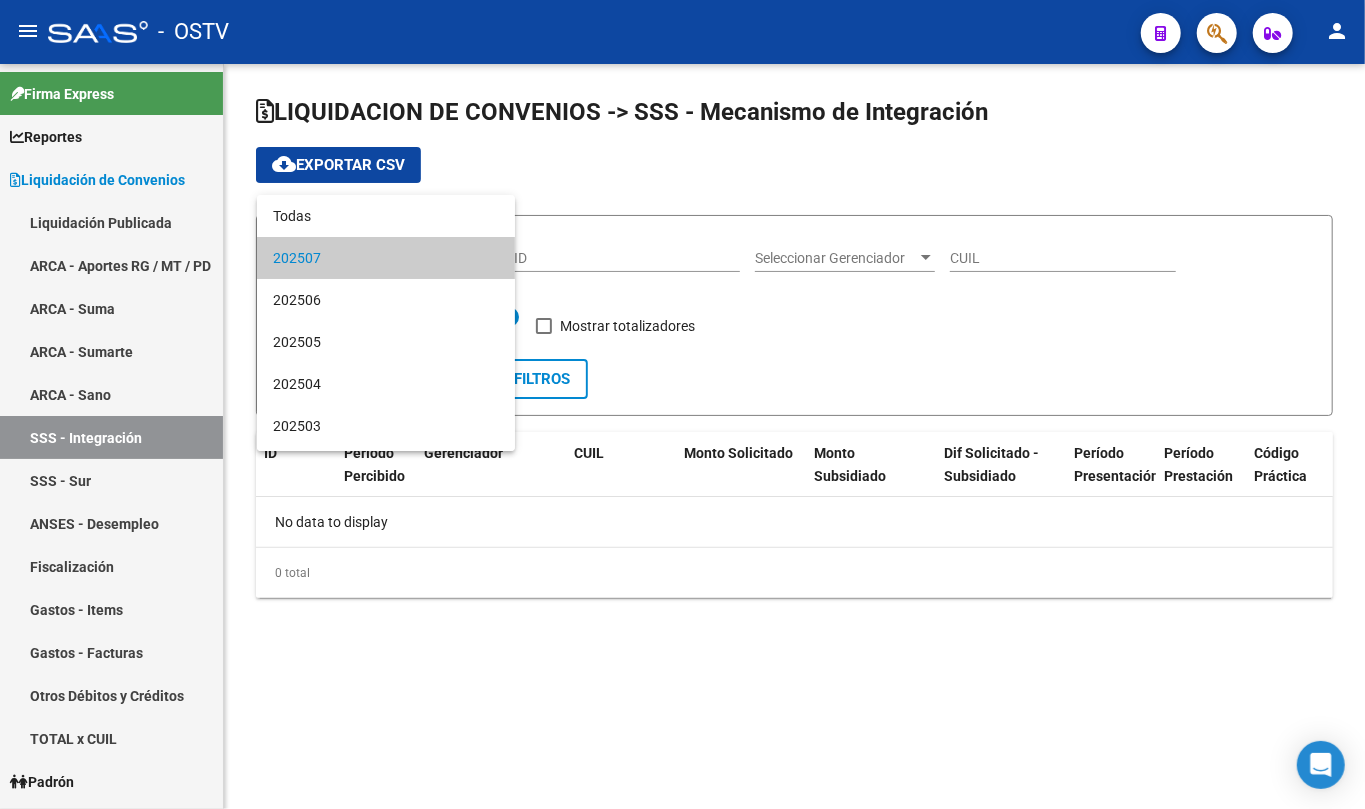 click on "202507" at bounding box center (386, 258) 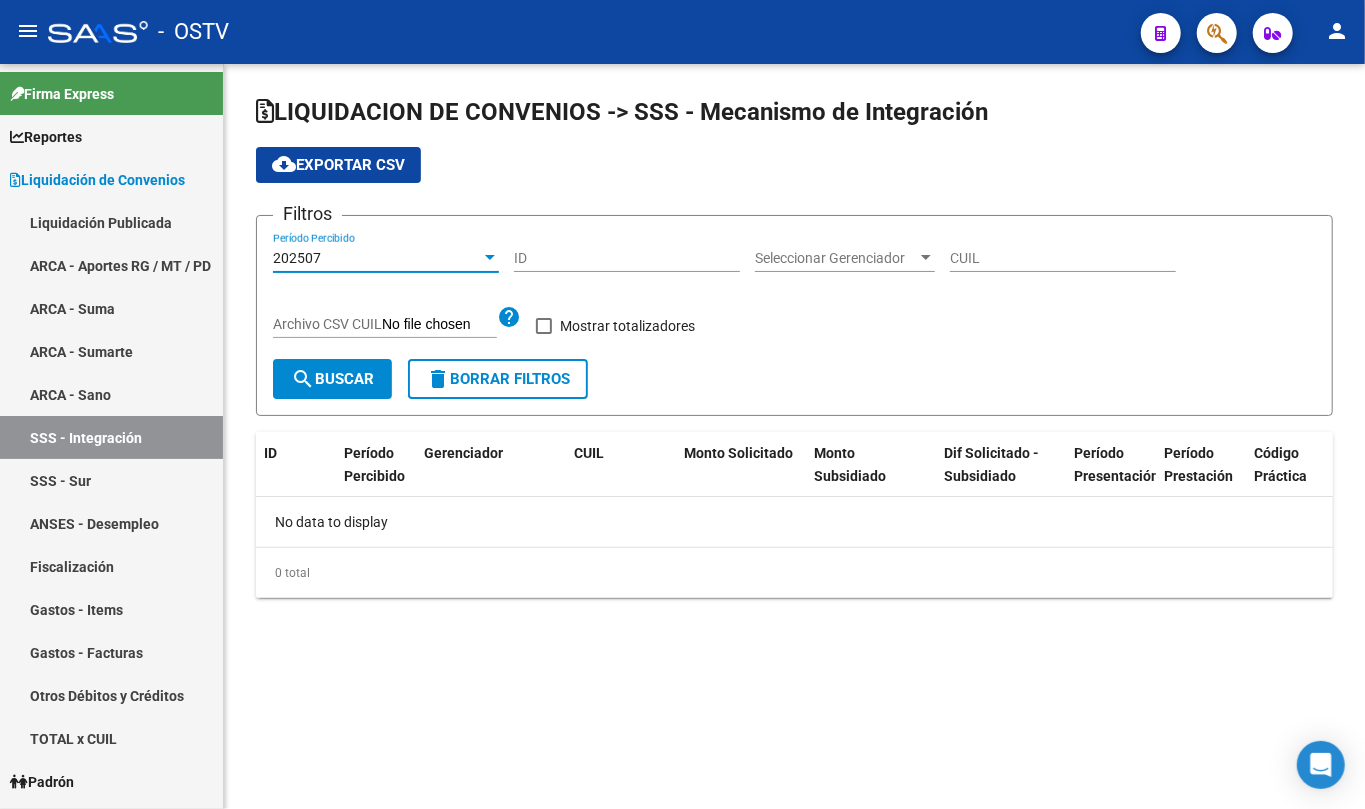 click on "202507" at bounding box center (377, 258) 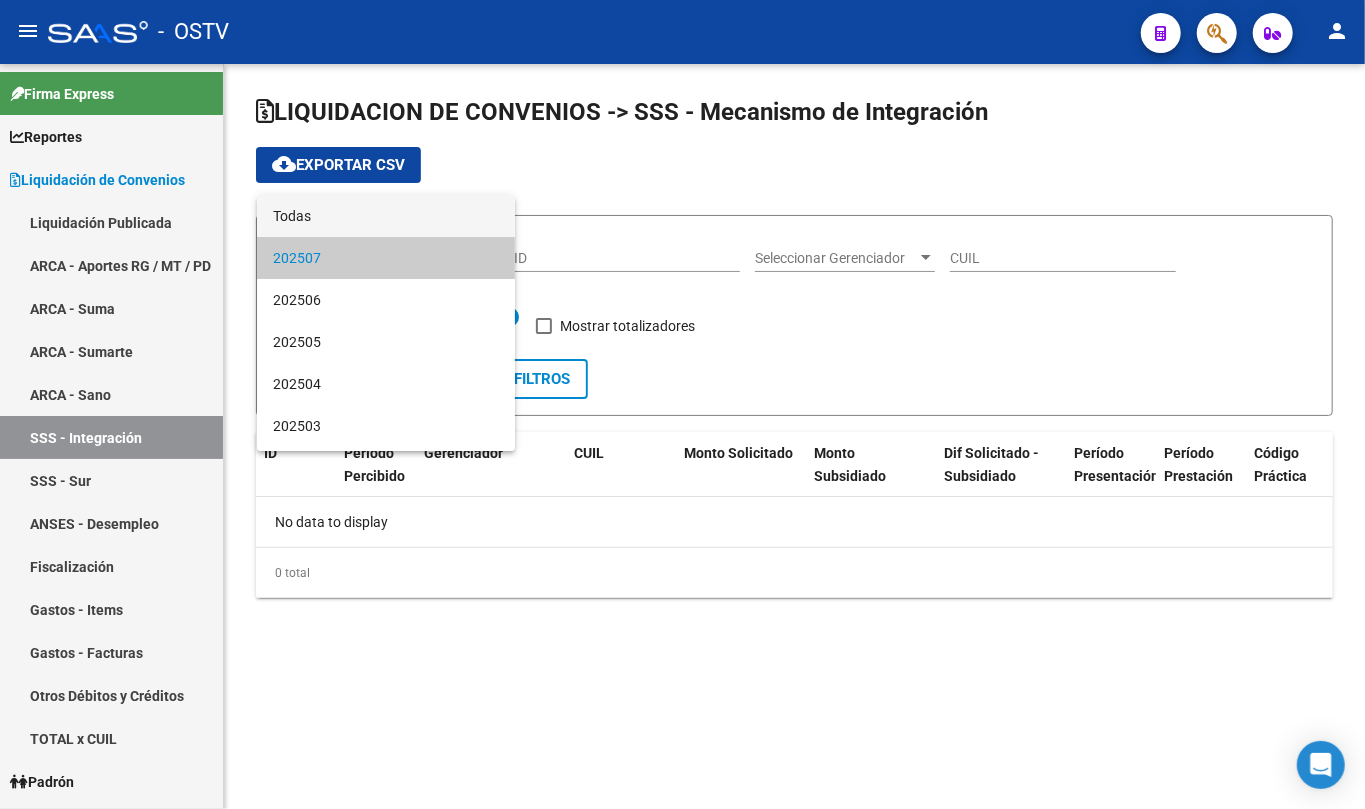 click on "Todas" at bounding box center (386, 216) 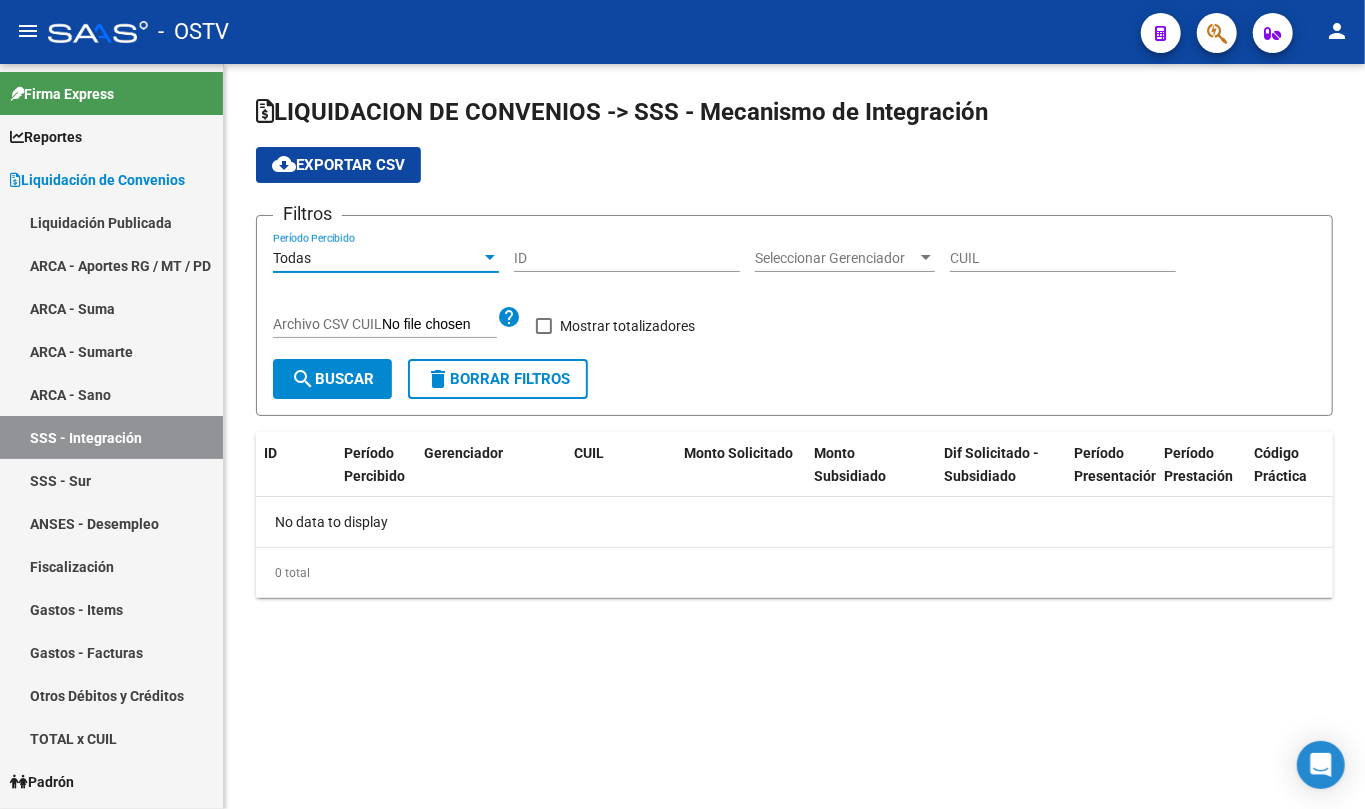 drag, startPoint x: 366, startPoint y: 414, endPoint x: 361, endPoint y: 396, distance: 18.681541 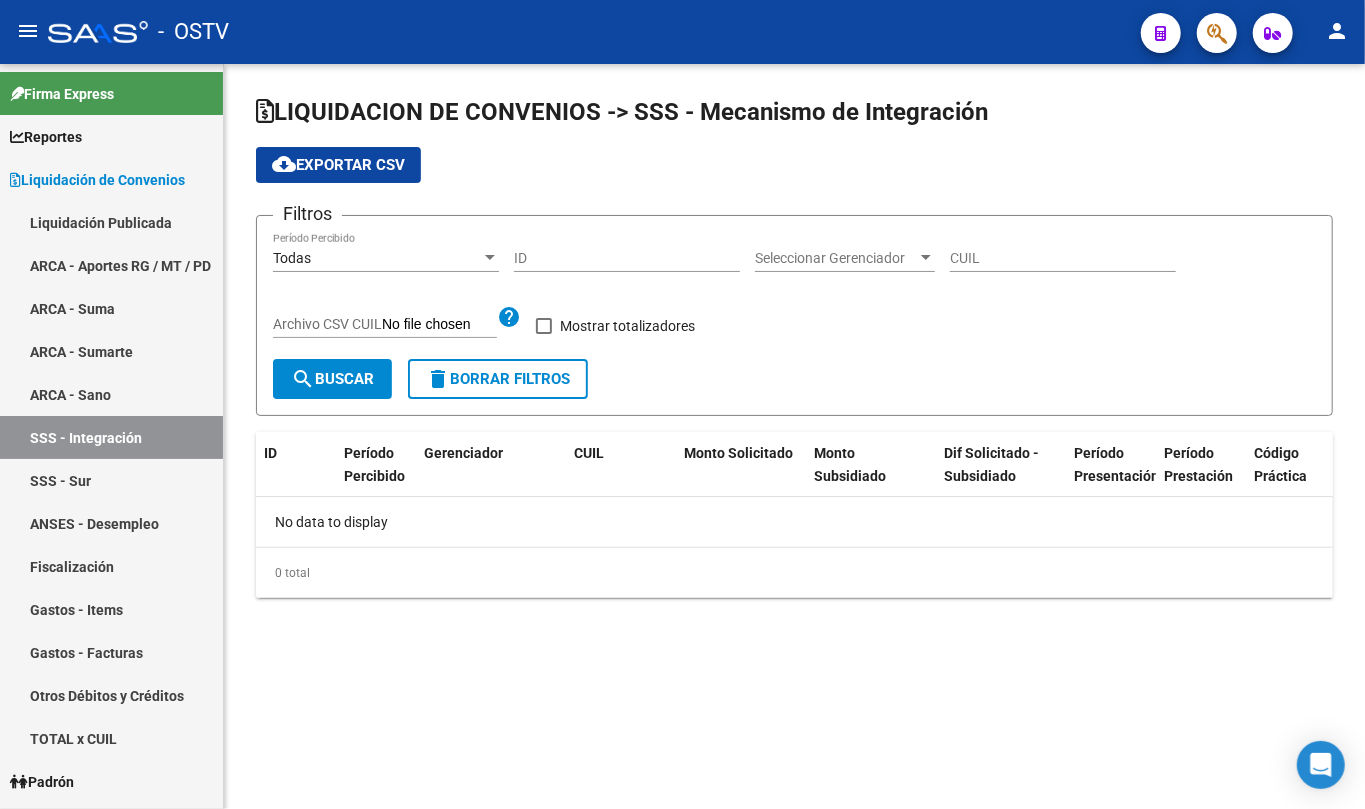 click on "search  Buscar" 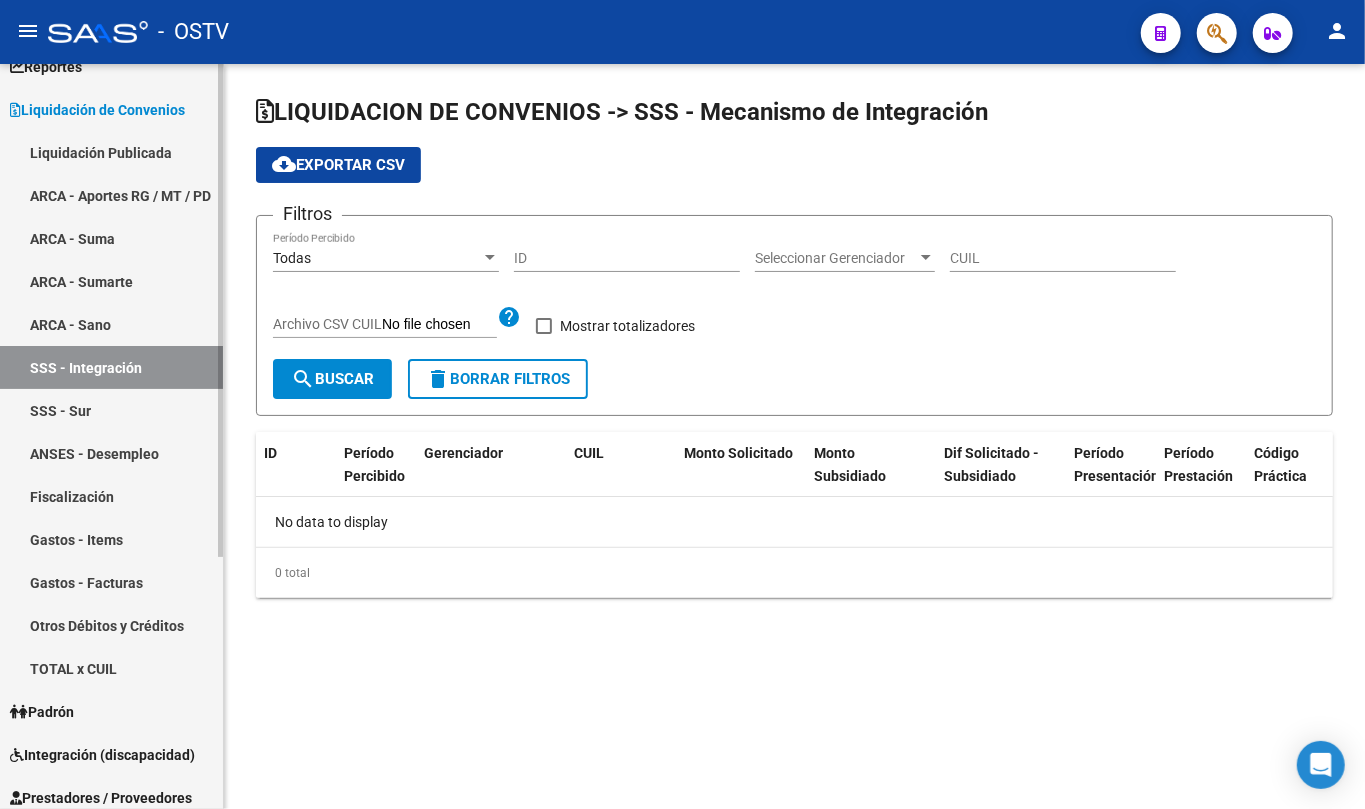 scroll, scrollTop: 133, scrollLeft: 0, axis: vertical 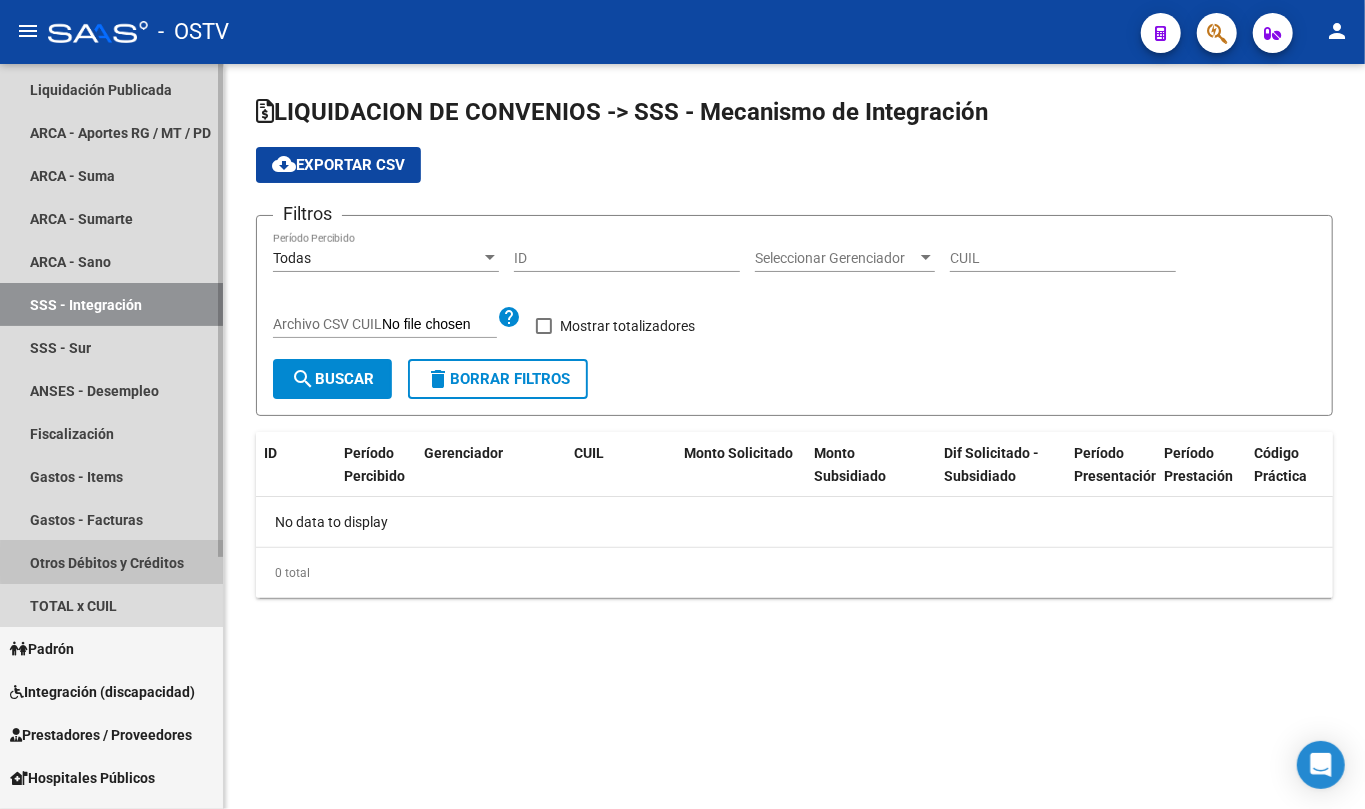 click on "Otros Débitos y Créditos" at bounding box center [111, 562] 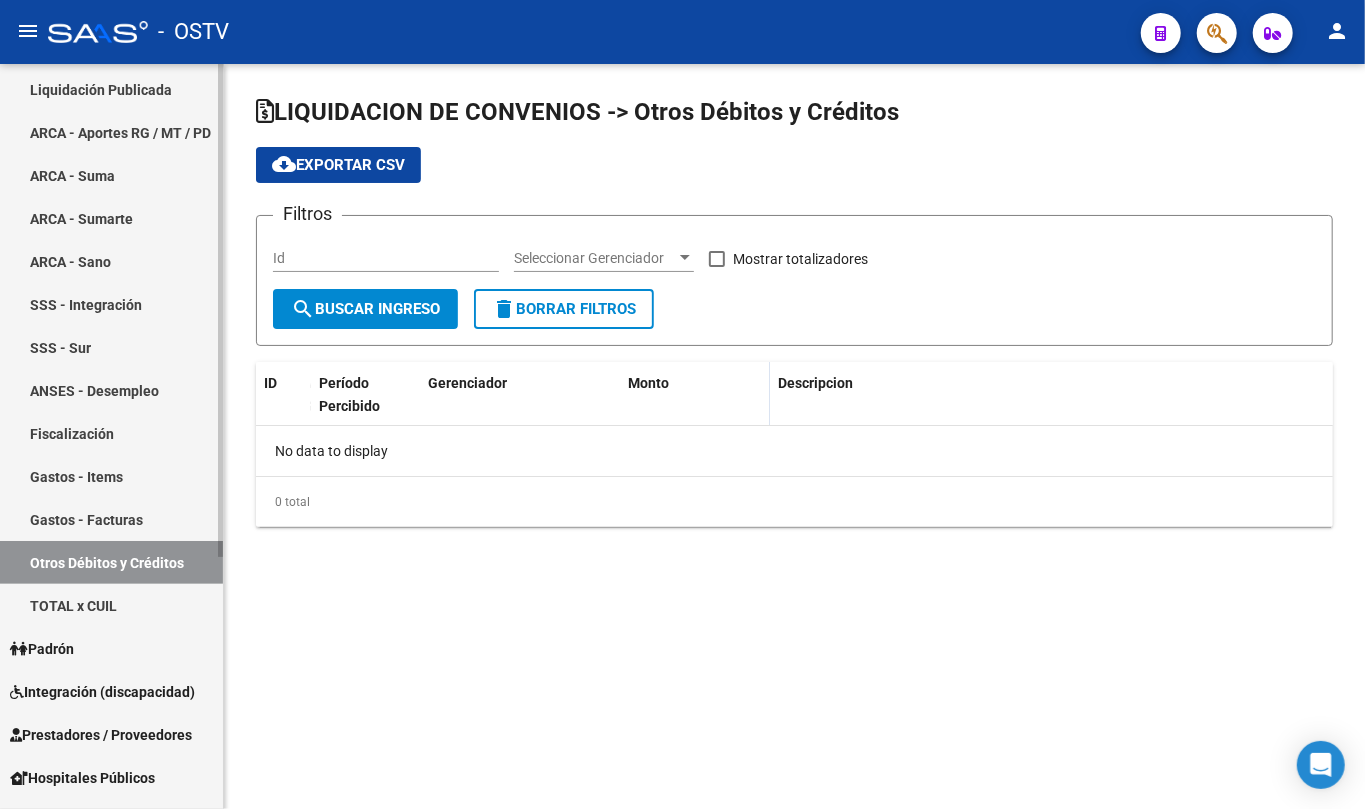checkbox on "true" 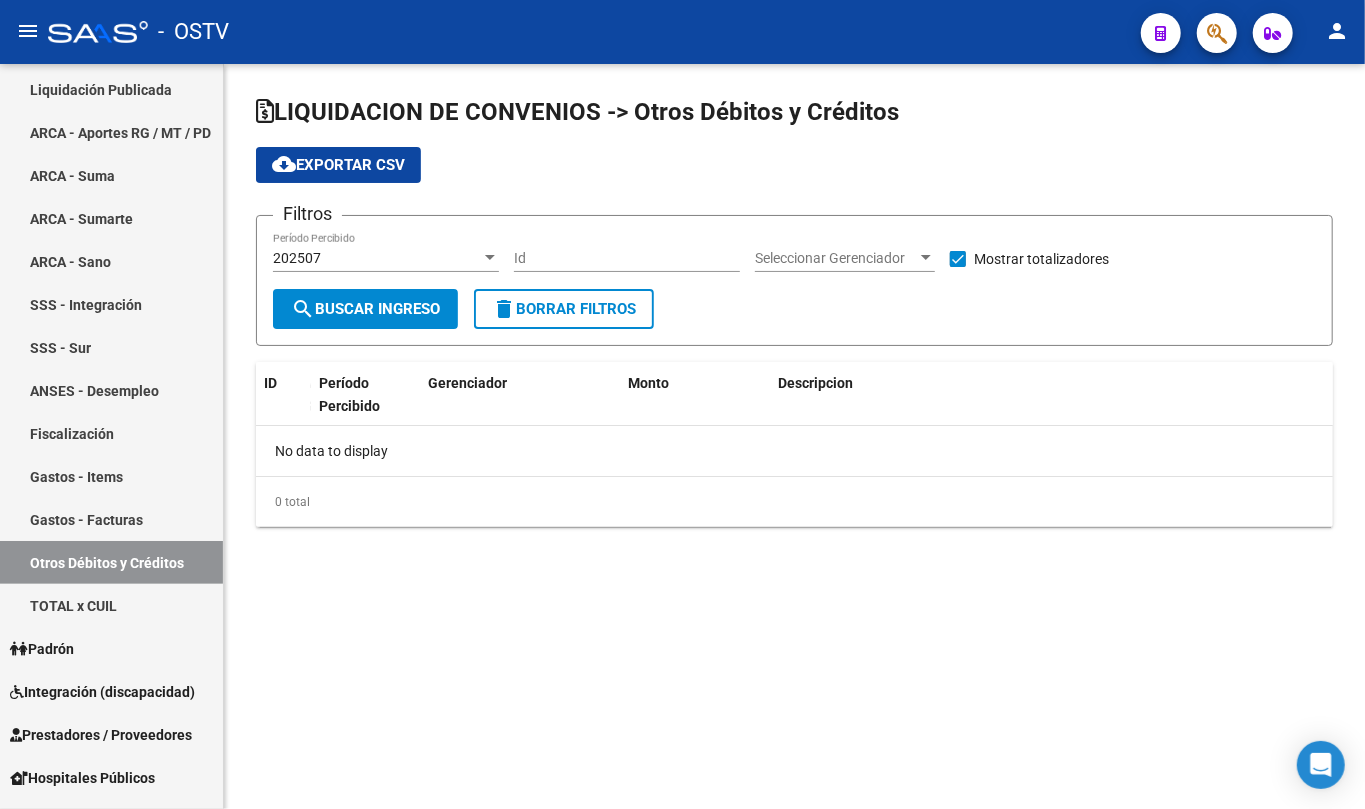 click on "202507 Período Percibido" 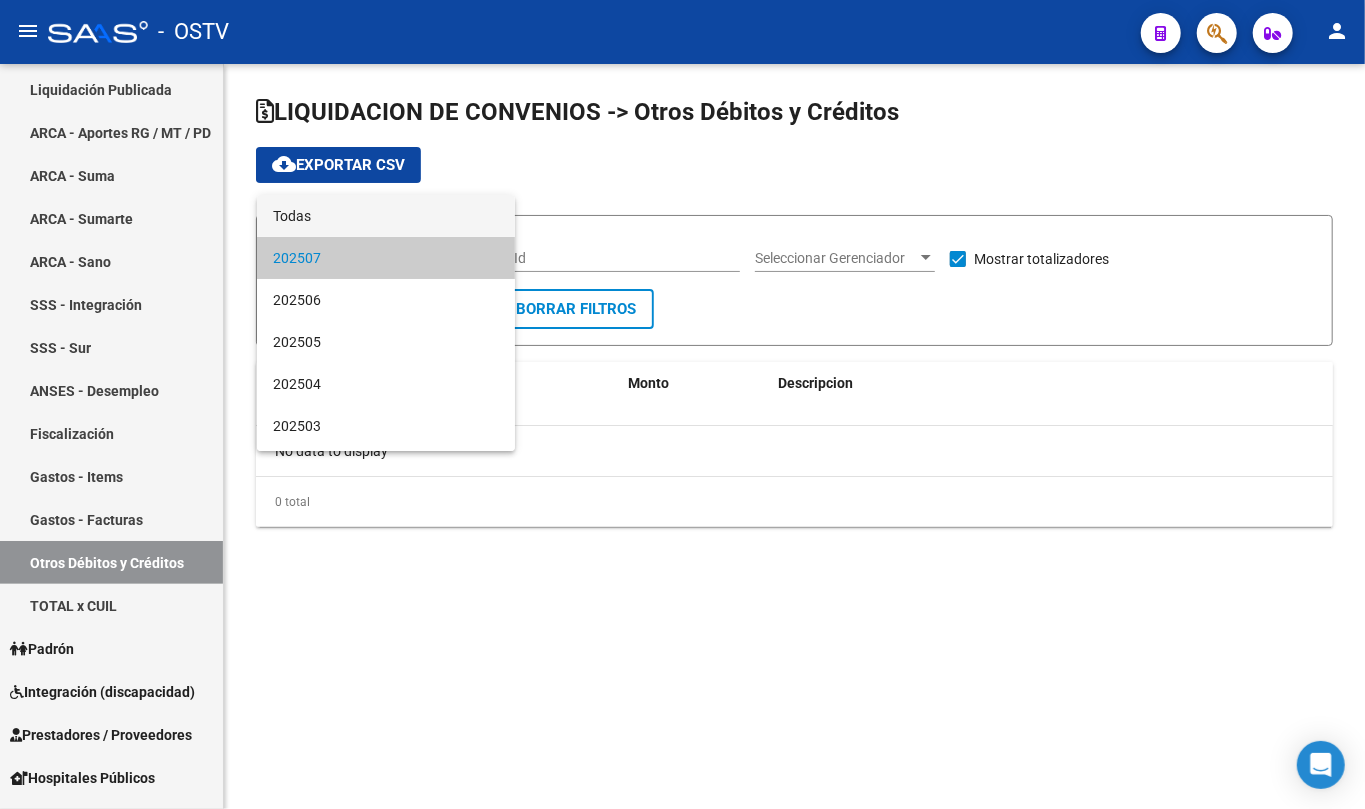 click on "Todas" at bounding box center [386, 216] 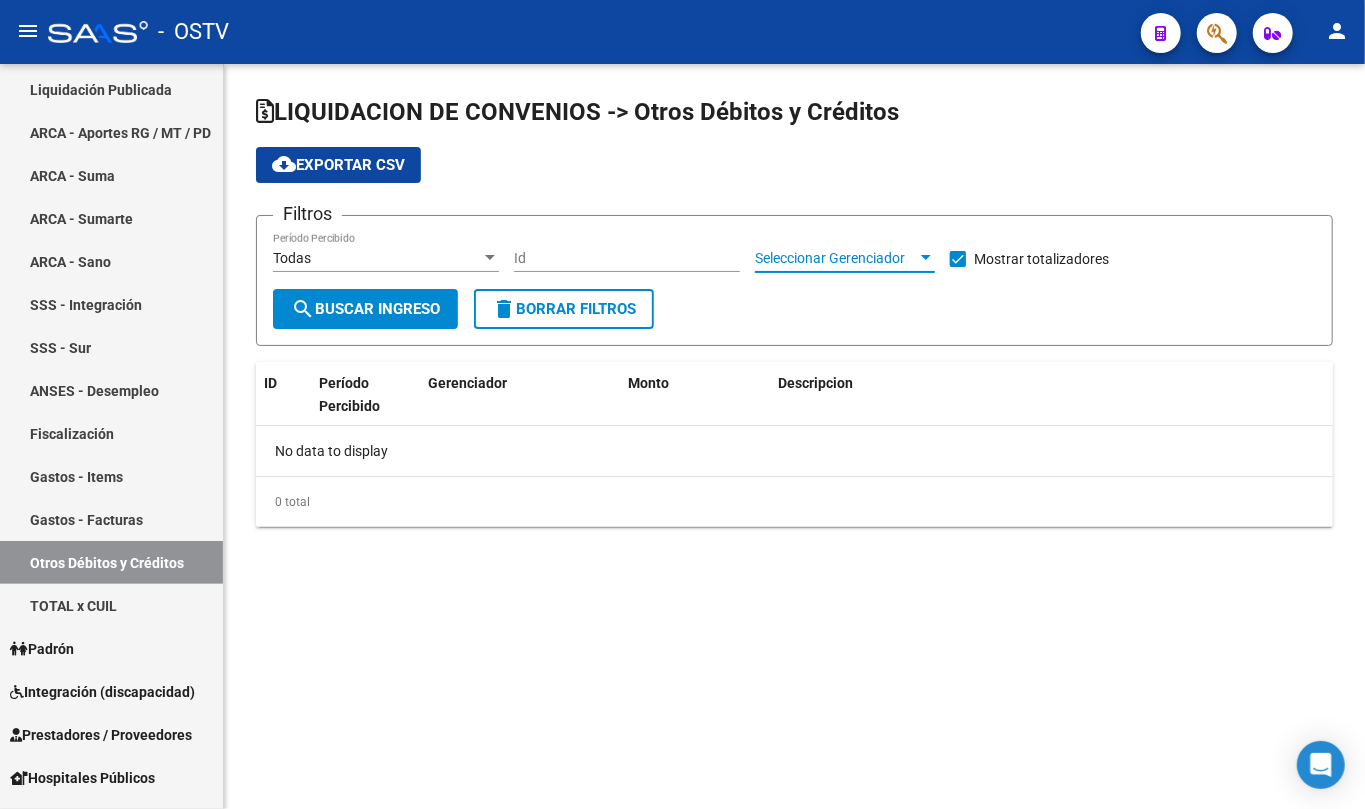 click on "Seleccionar Gerenciador" at bounding box center (836, 258) 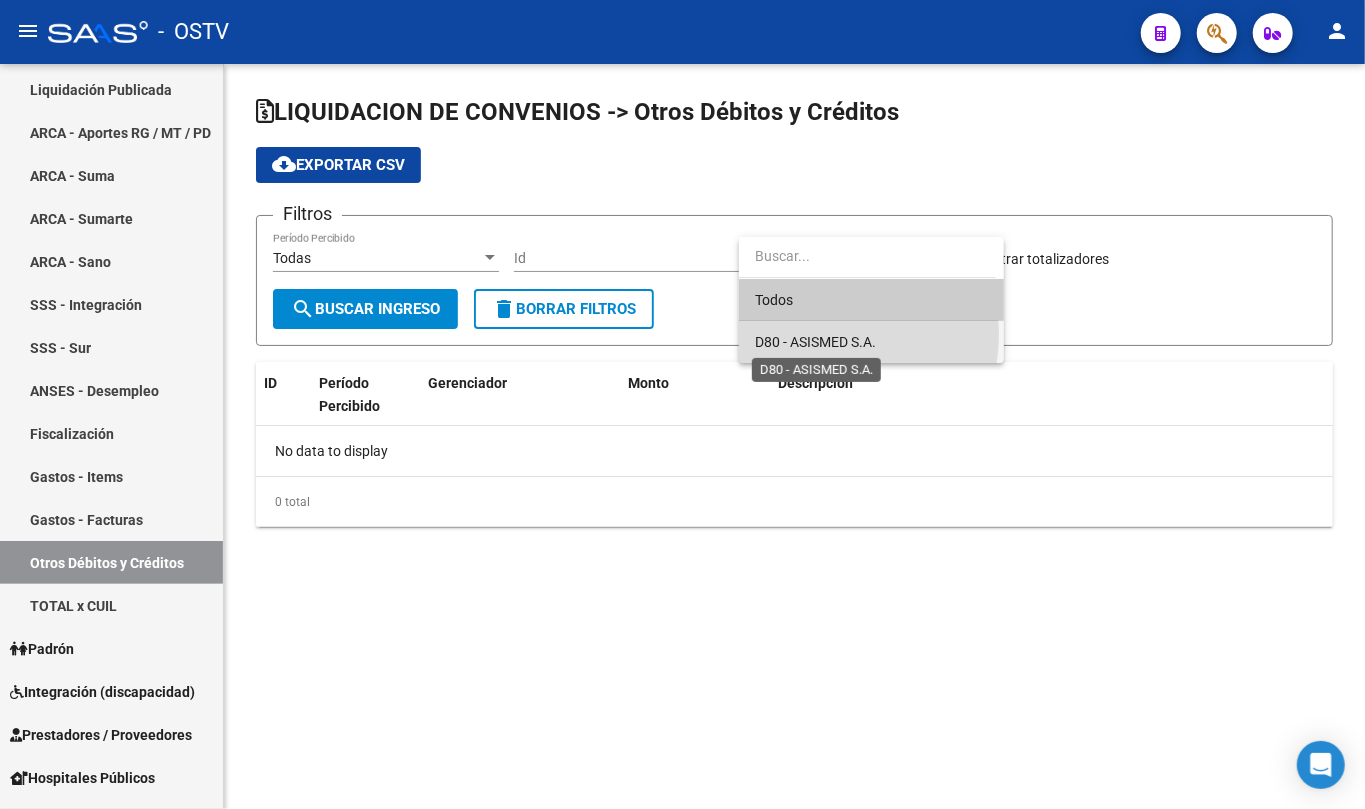 click on "D80 - ASISMED S.A." at bounding box center [815, 342] 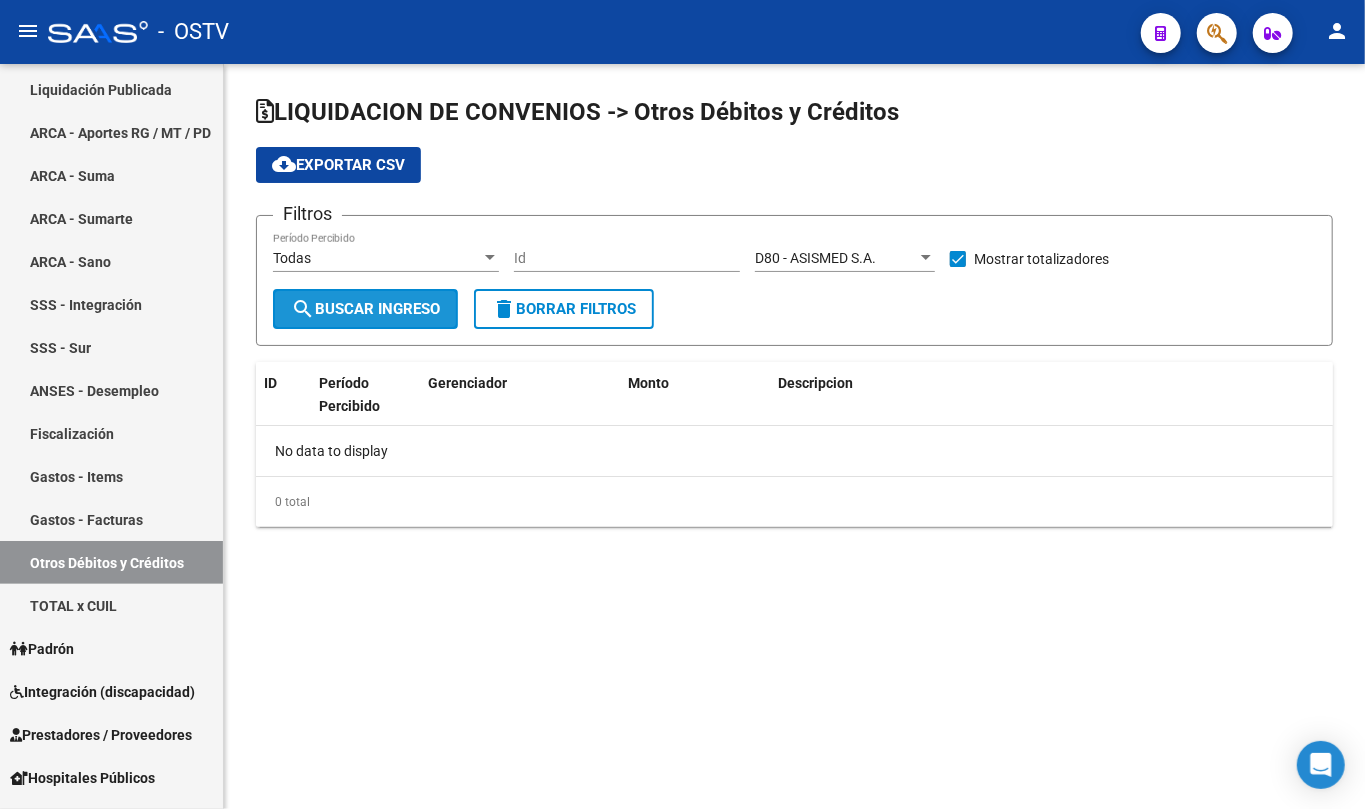 click on "search  Buscar Ingreso" 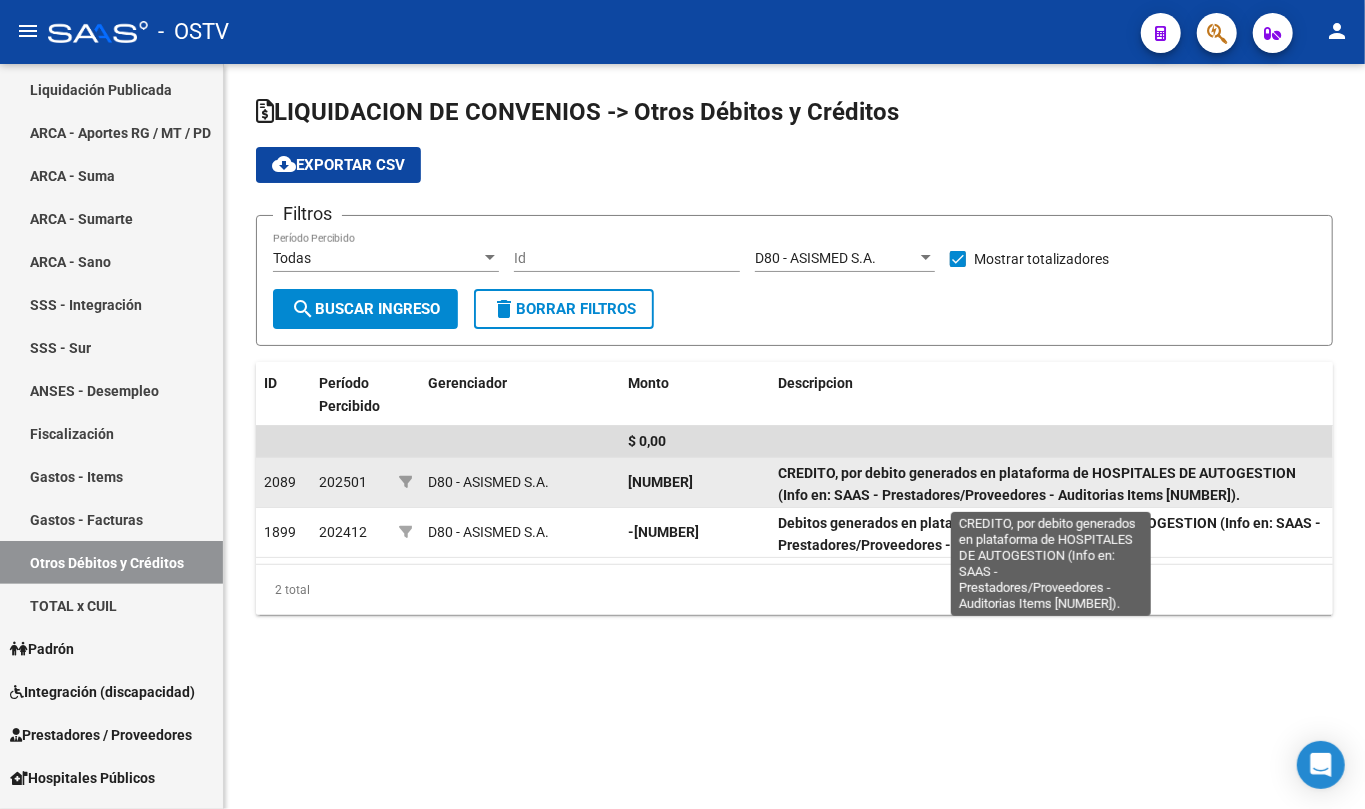 click on "CREDITO, por debito generados en plataforma de HOSPITALES DE AUTOGESTION (Info en: SAAS - Prestadores/Proveedores - Auditorias Items [NUMBER])." 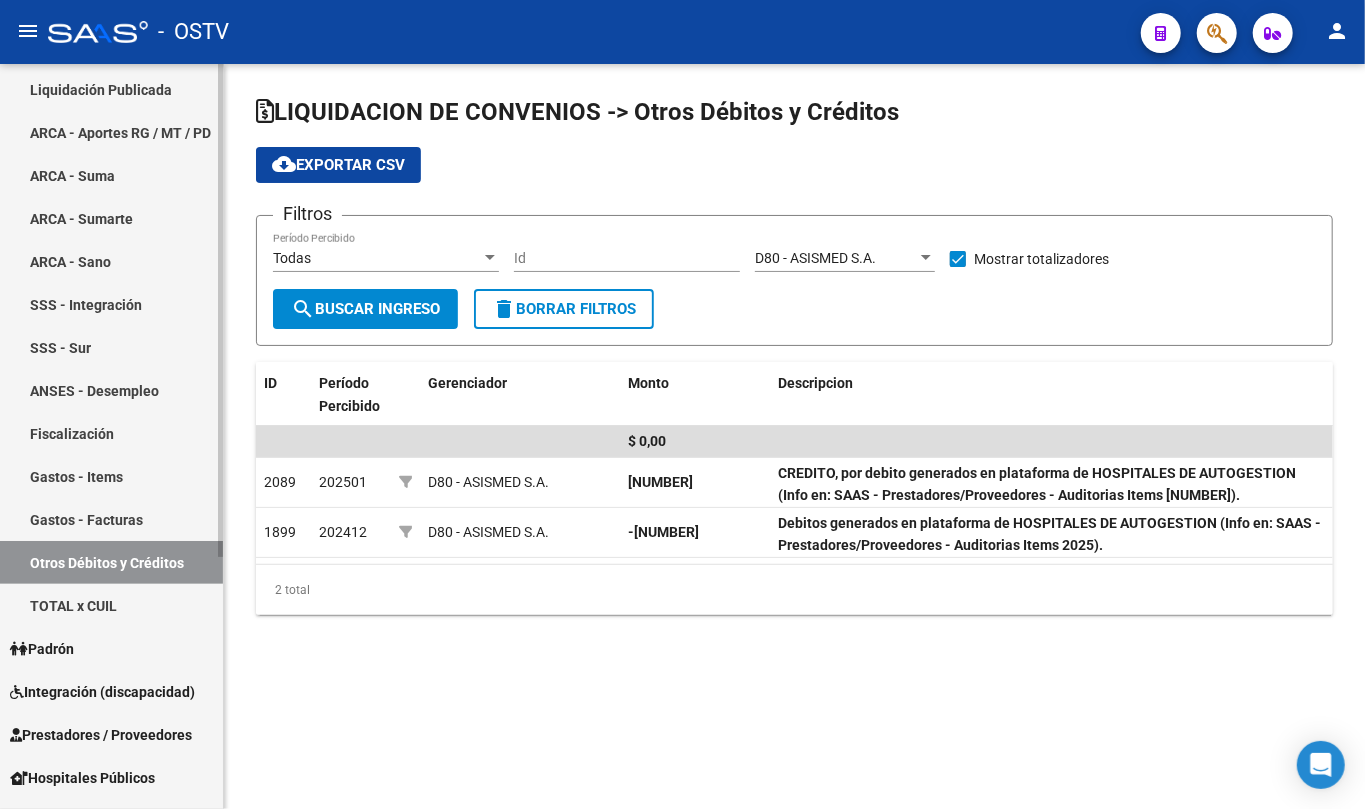 click on "Gastos - Items" at bounding box center (111, 476) 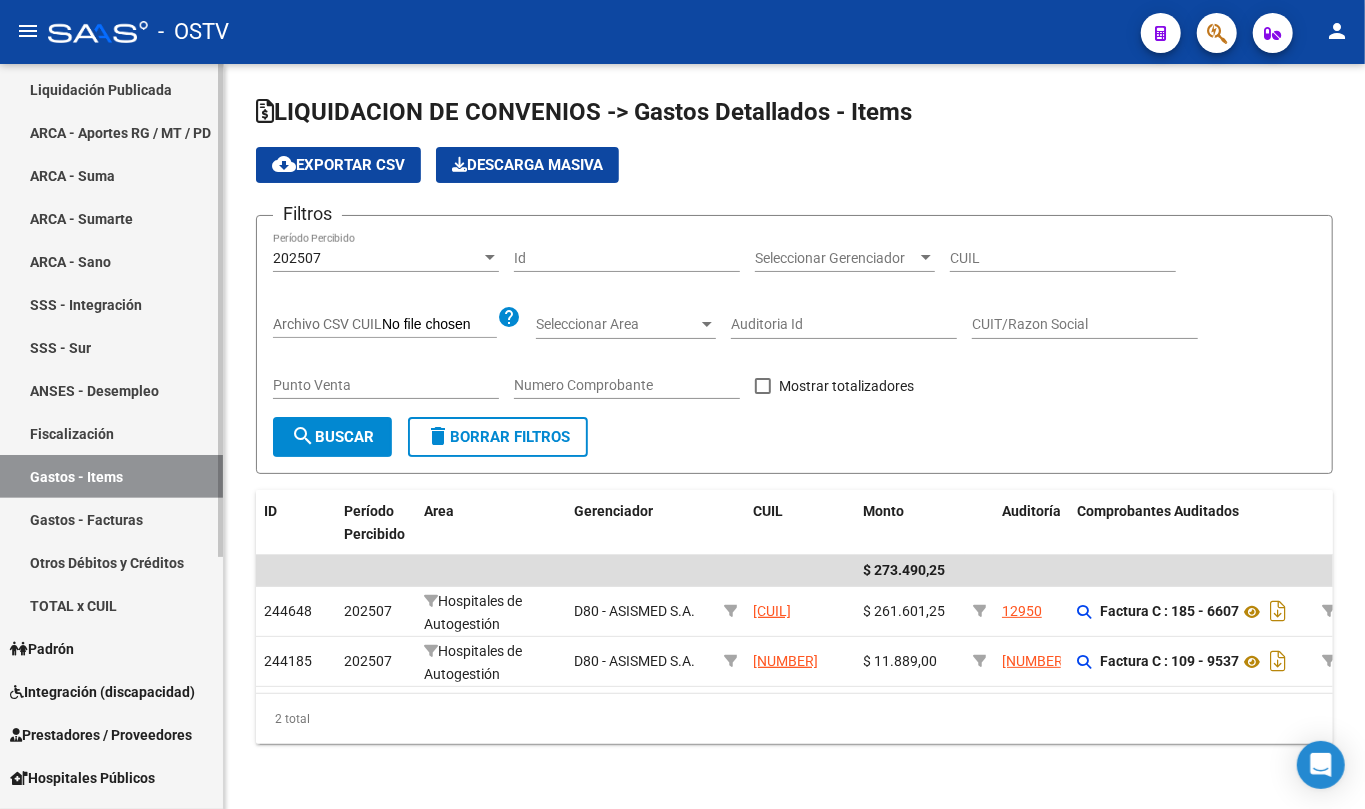 click on "Gastos - Facturas" at bounding box center (111, 519) 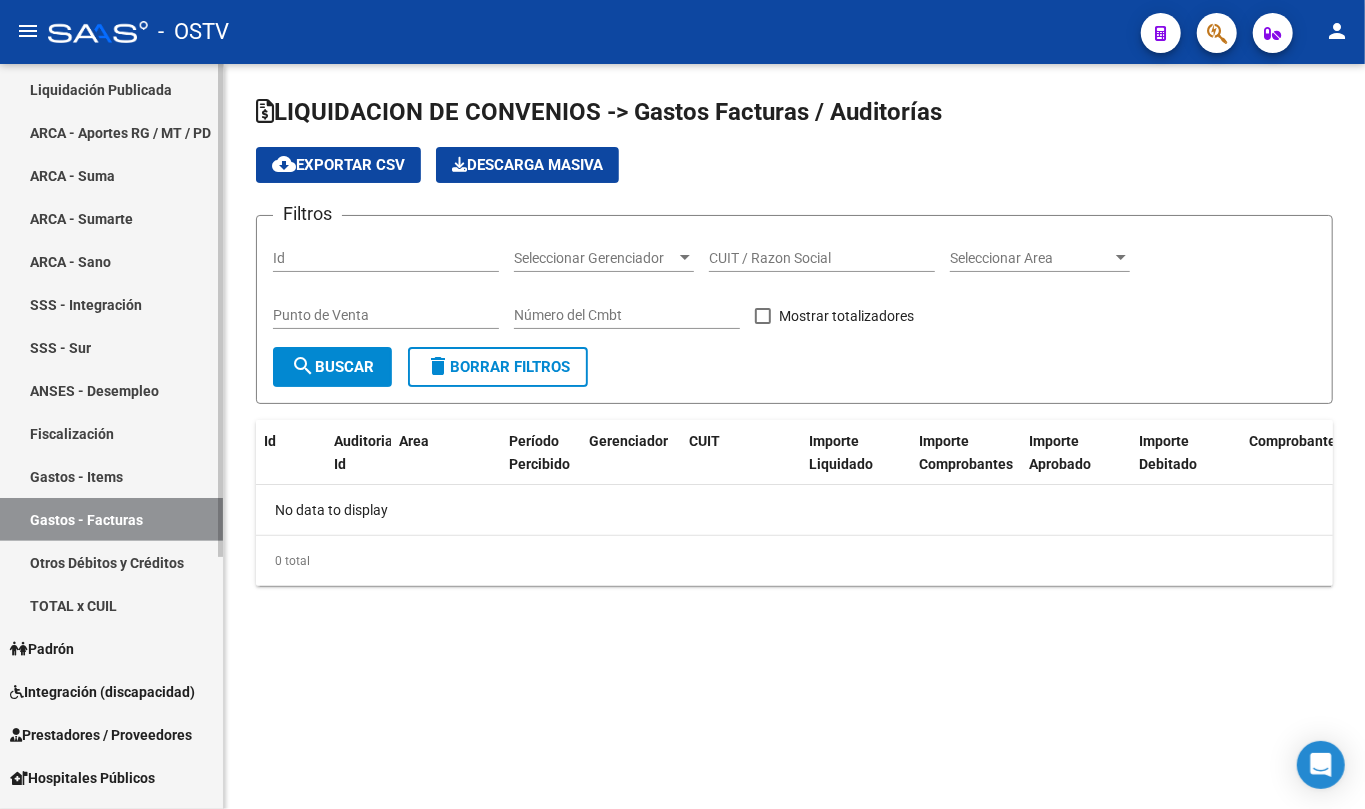 checkbox on "true" 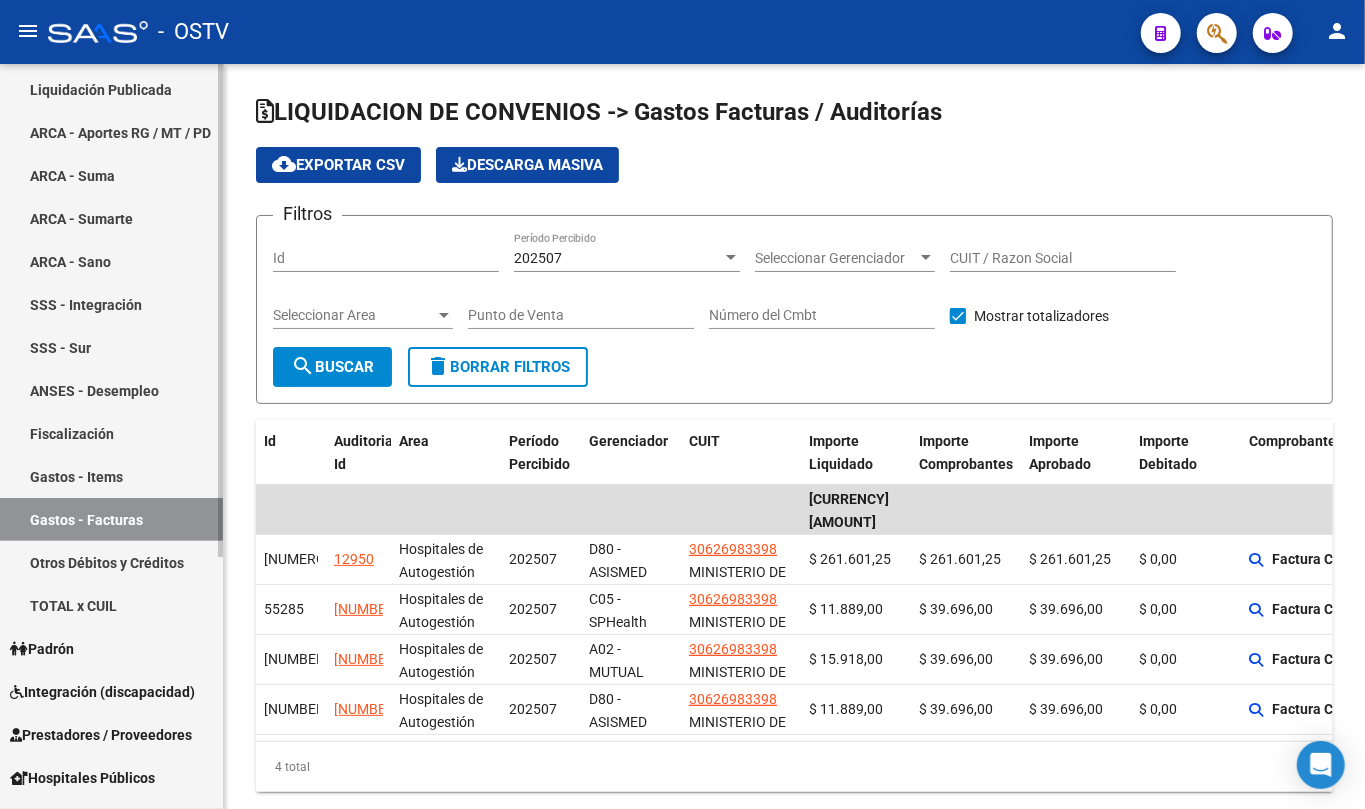 scroll, scrollTop: 0, scrollLeft: 0, axis: both 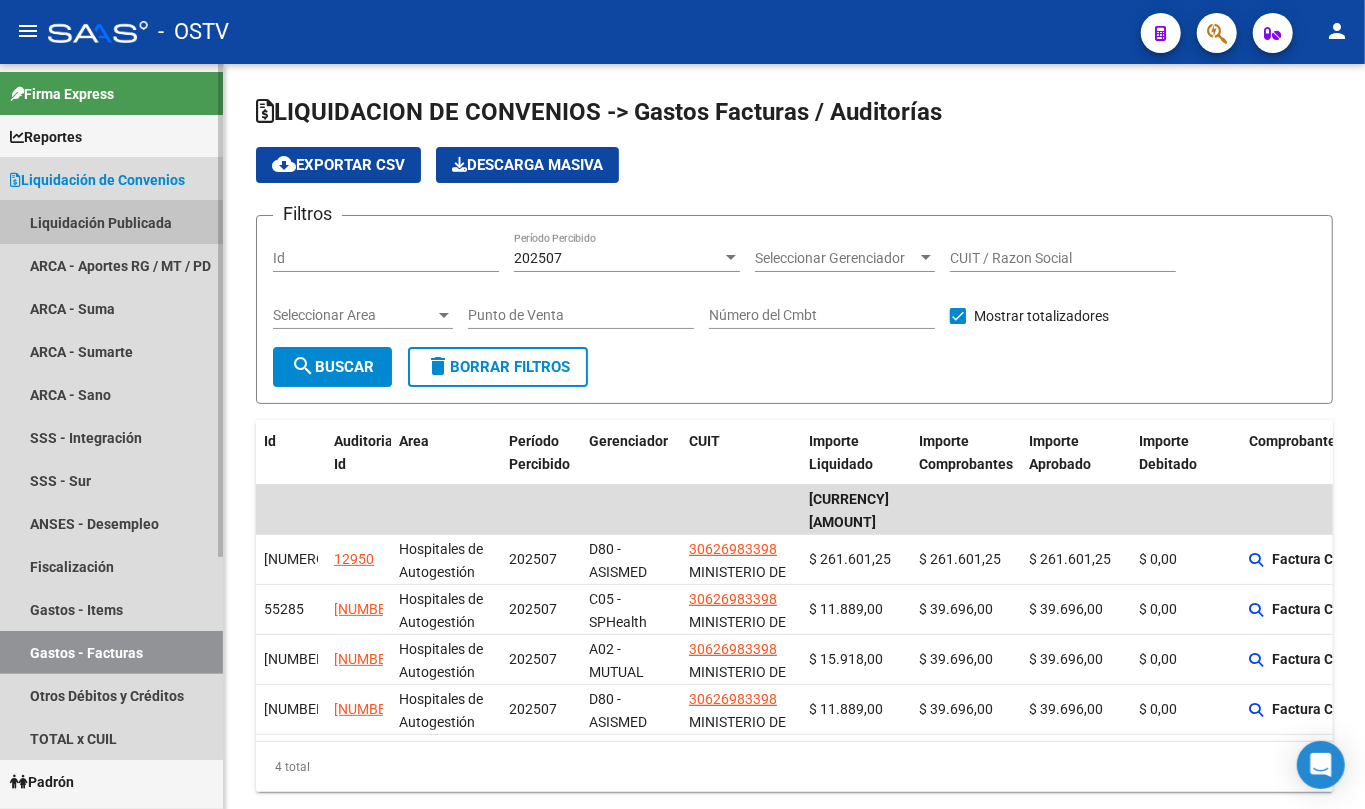 click on "Liquidación Publicada" at bounding box center [111, 222] 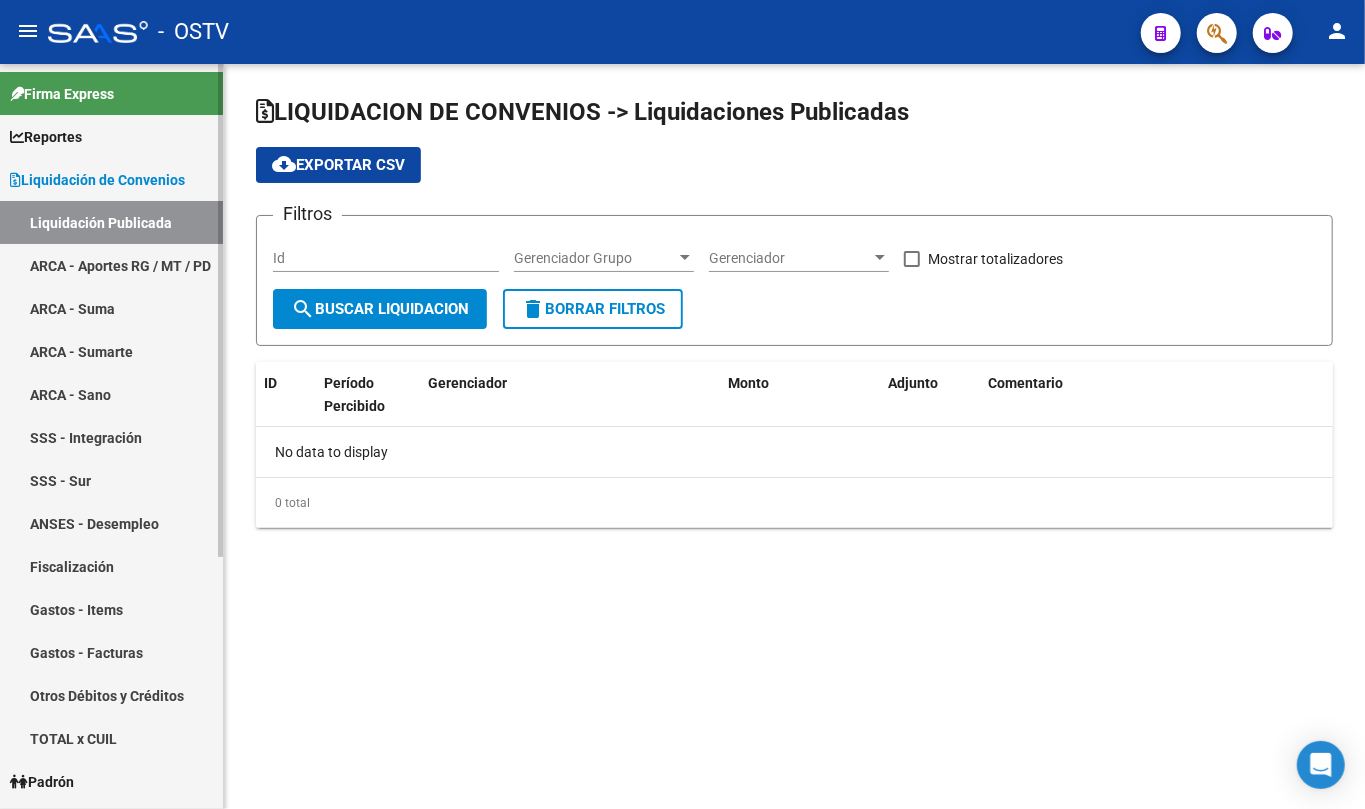 checkbox on "true" 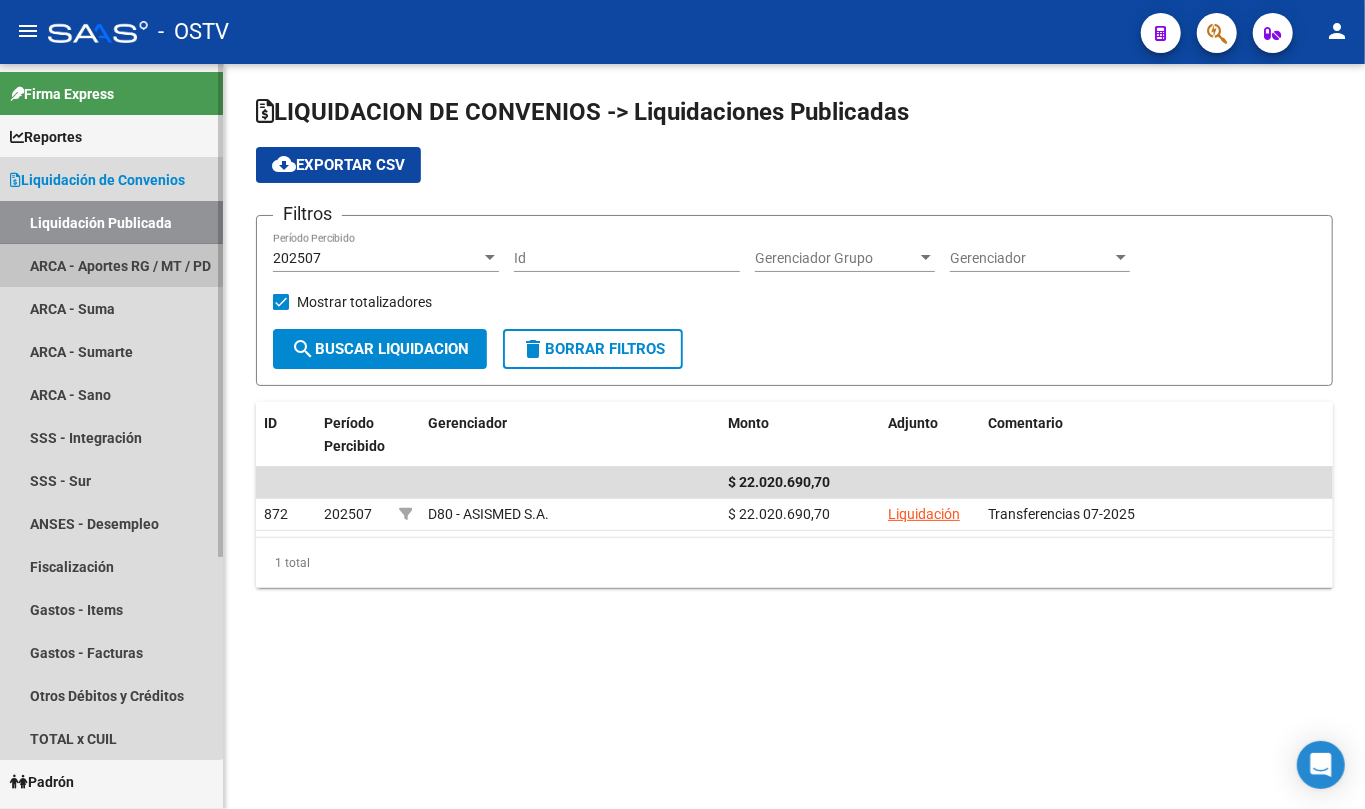 click on "ARCA - Aportes RG / MT / PD" at bounding box center [111, 265] 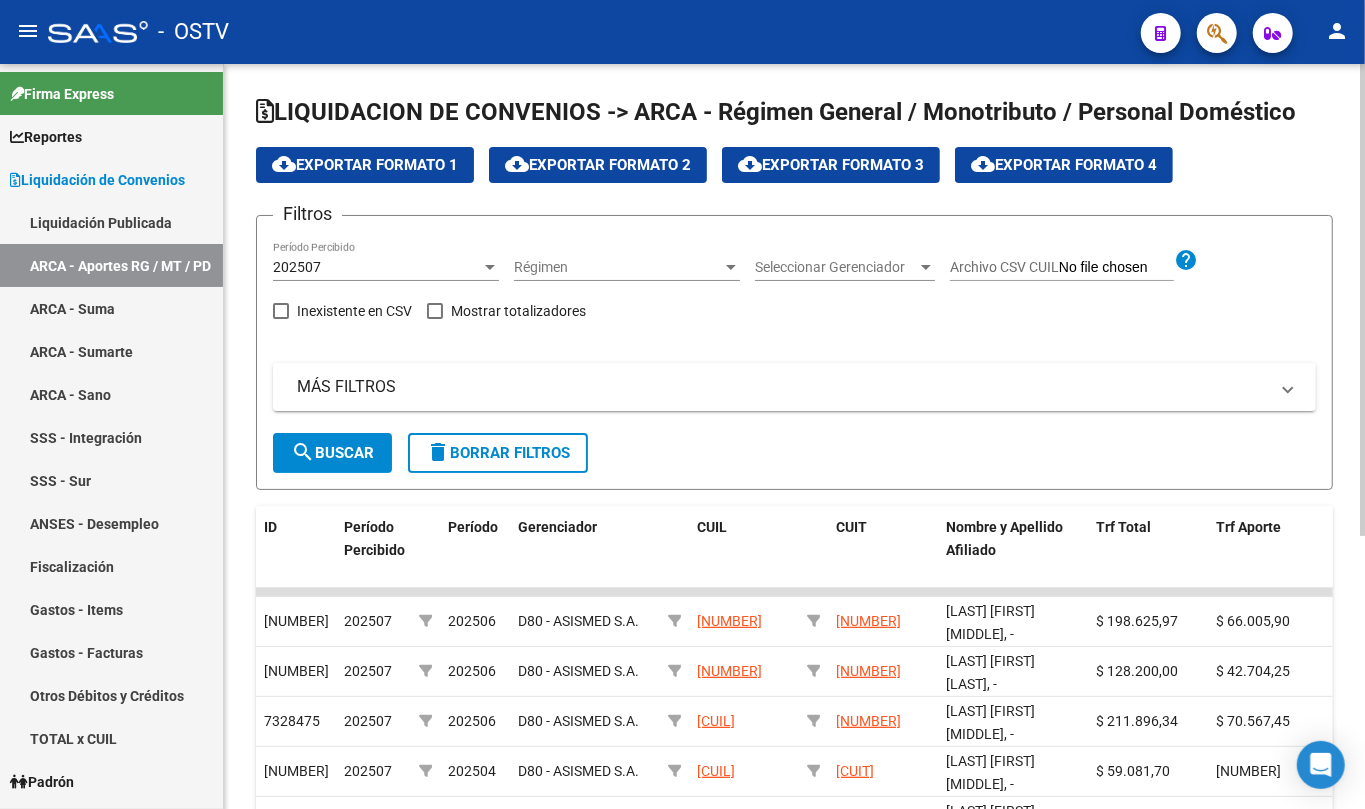 click on "202507 Período Percibido" 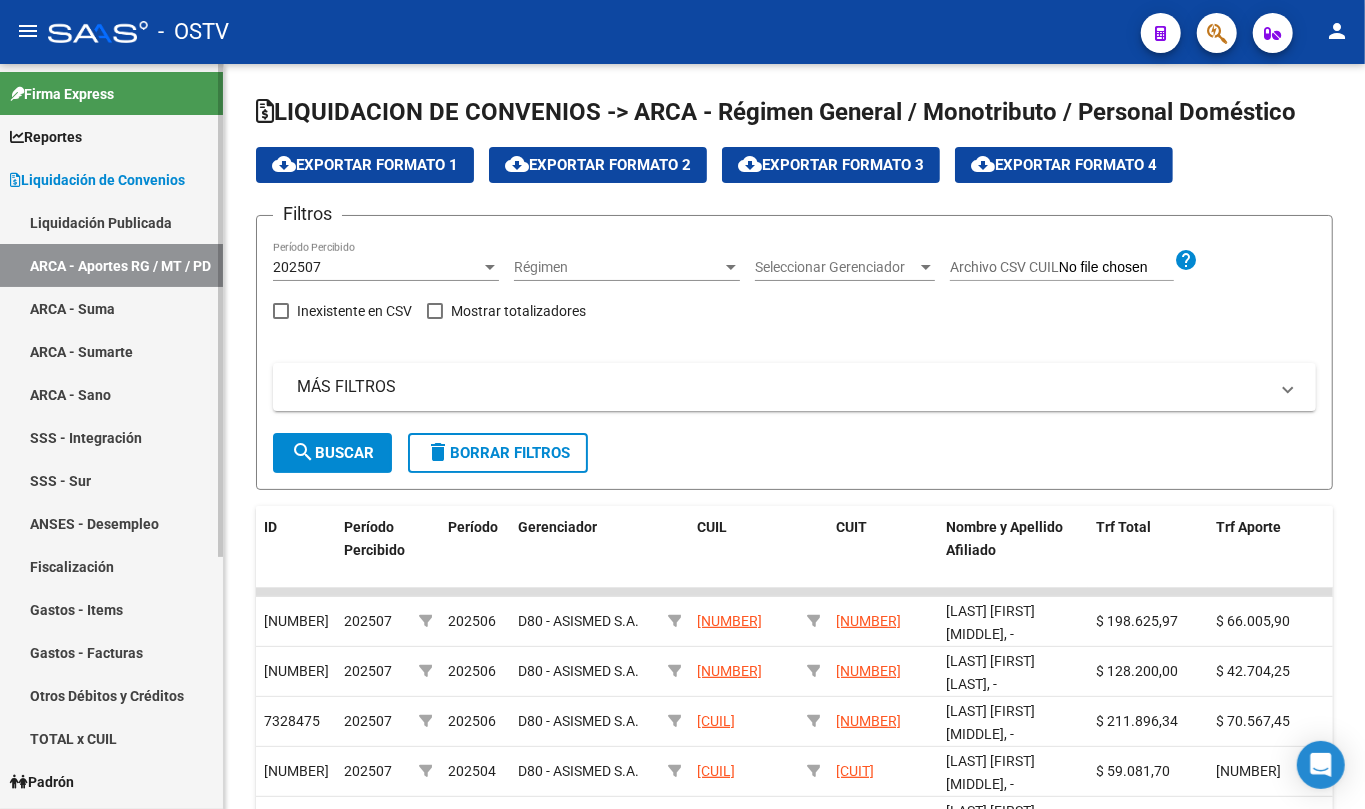 click on "ARCA - Suma" at bounding box center (111, 308) 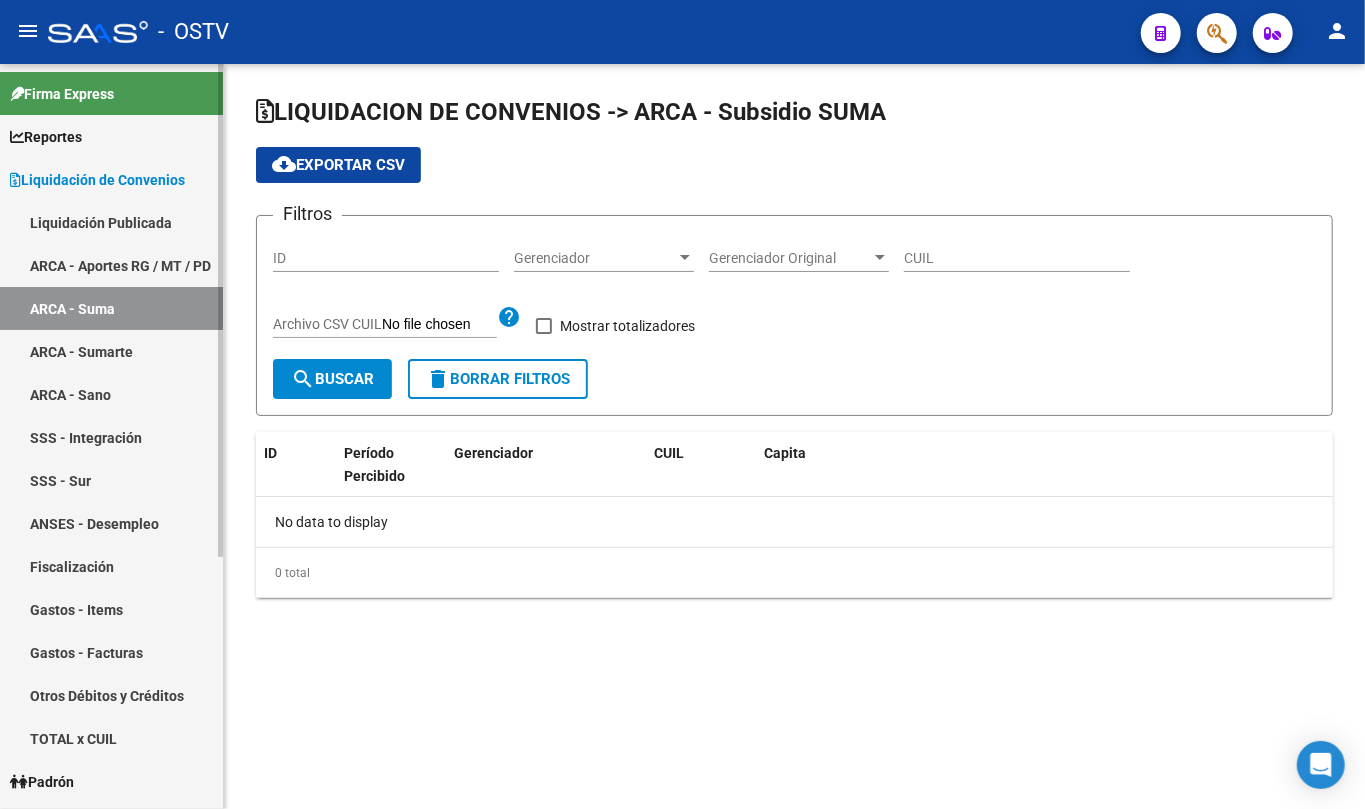 checkbox on "true" 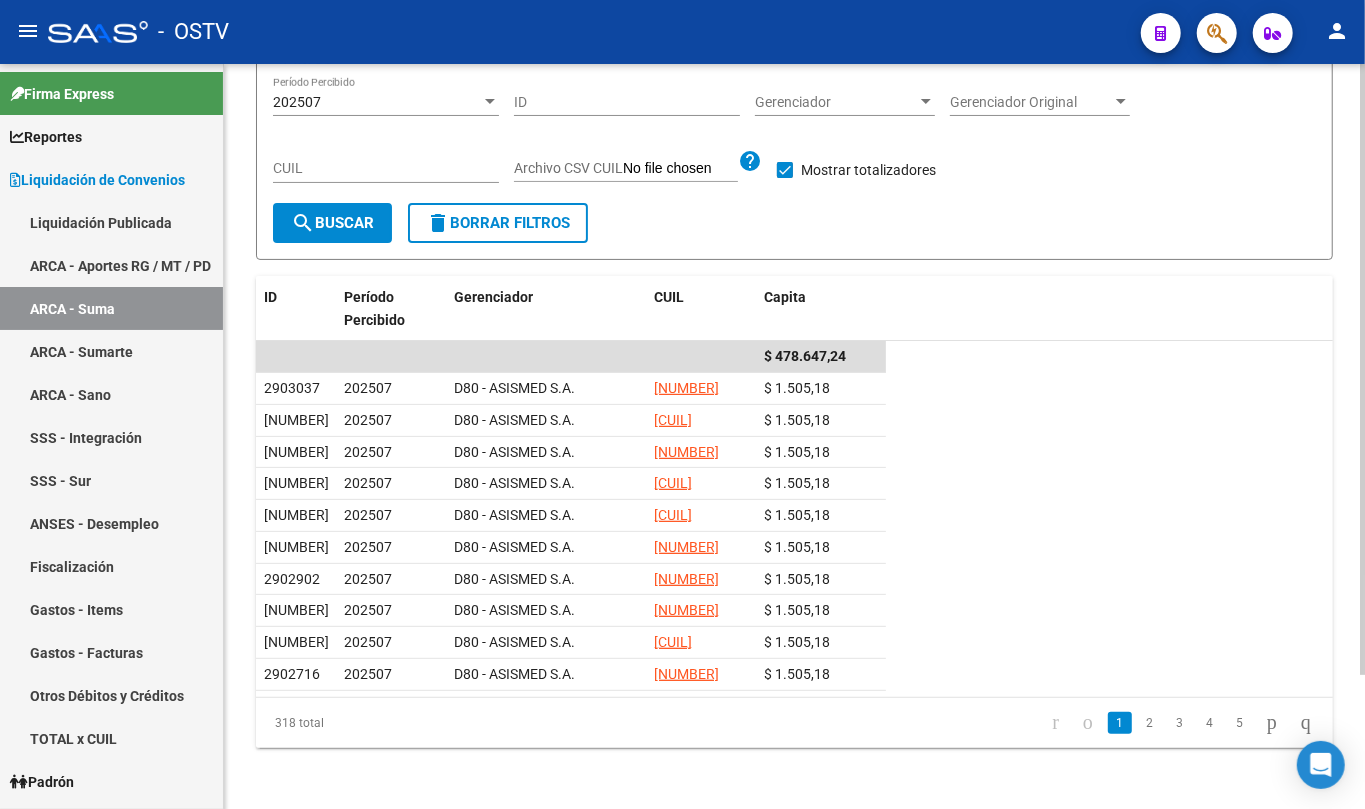 scroll, scrollTop: 164, scrollLeft: 0, axis: vertical 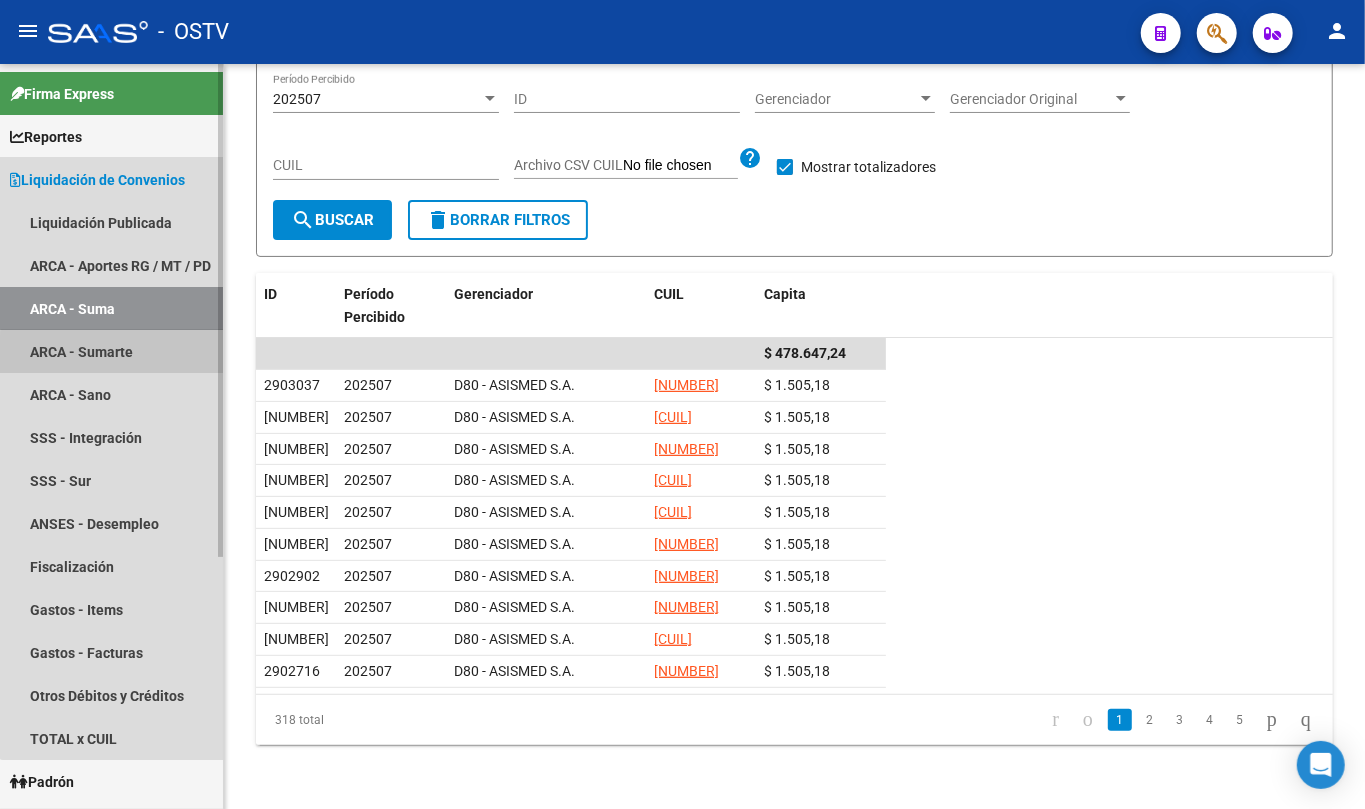 click on "ARCA - Sumarte" at bounding box center [111, 351] 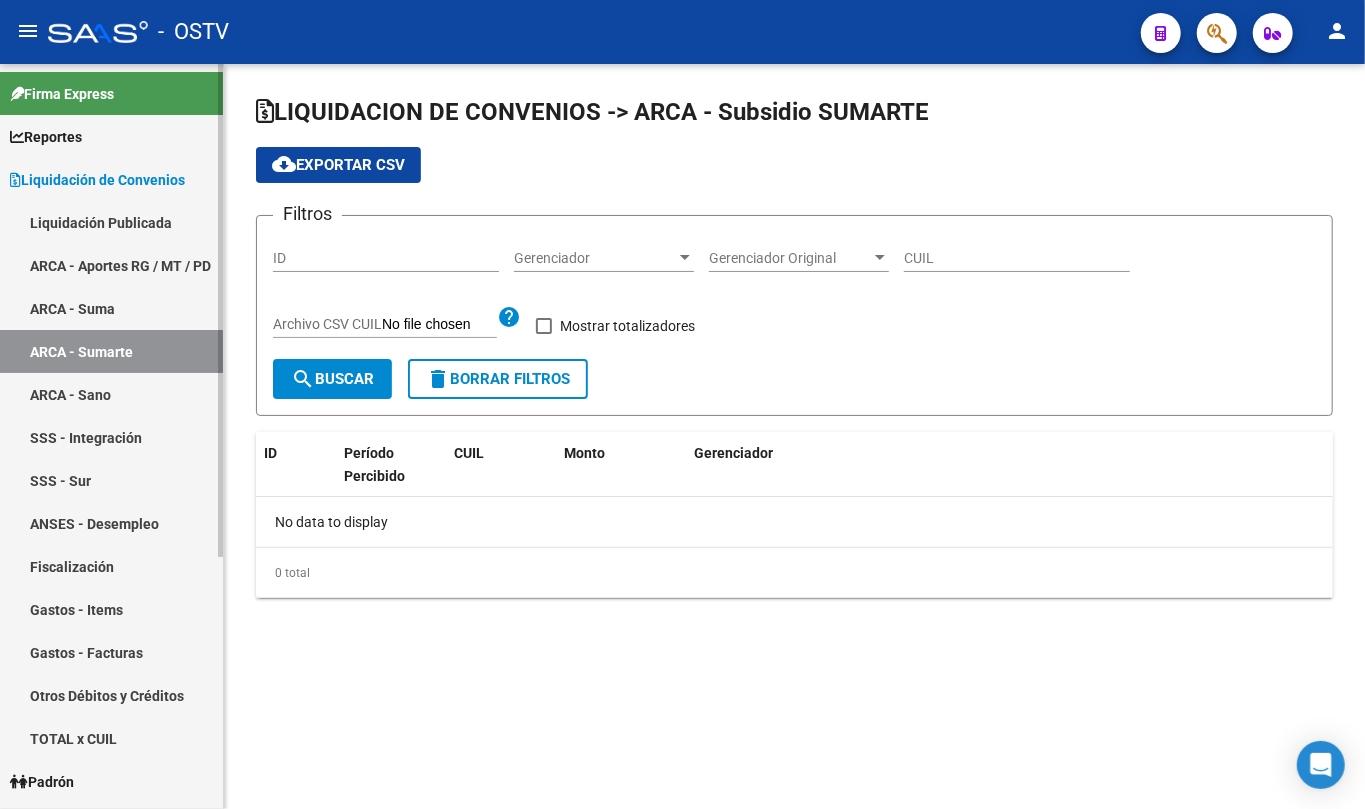 checkbox on "true" 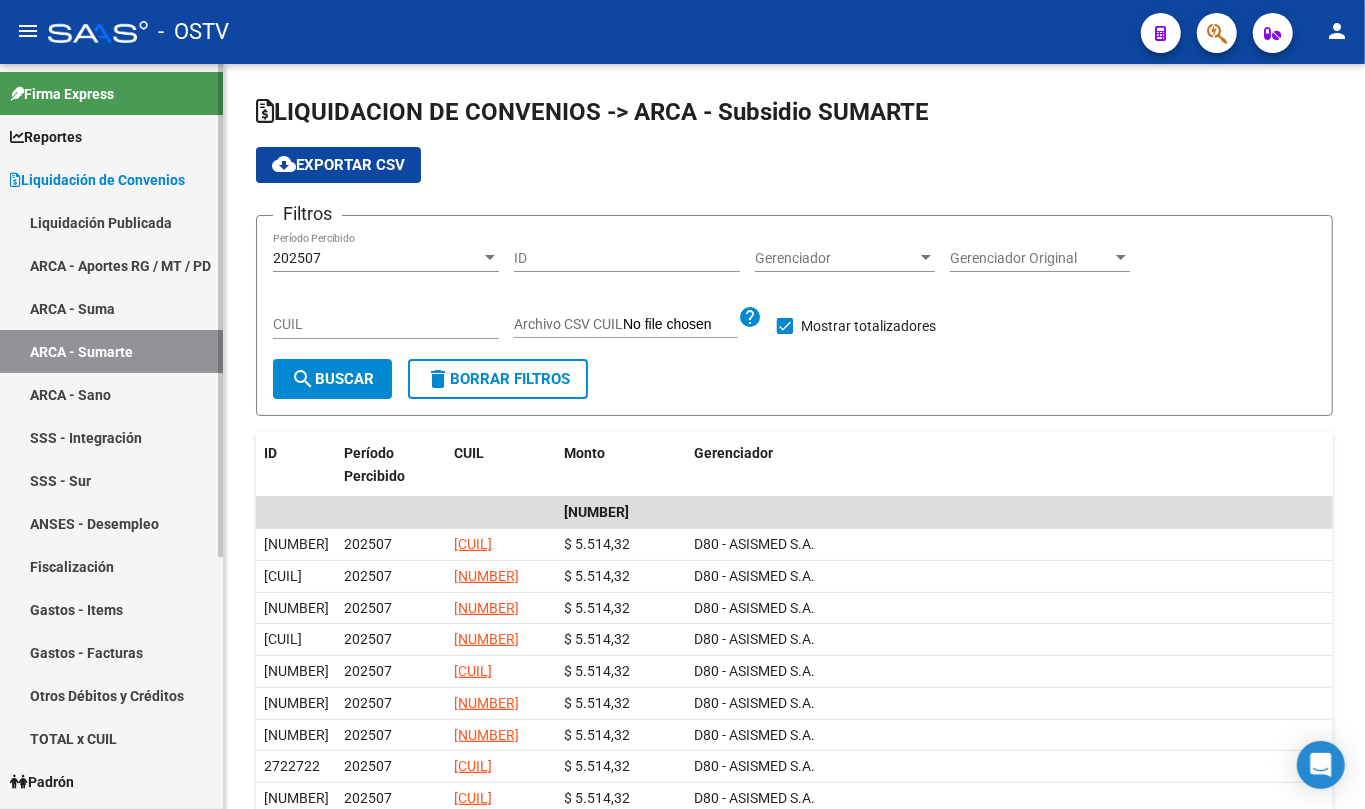 click on "ARCA - Sano" at bounding box center (111, 394) 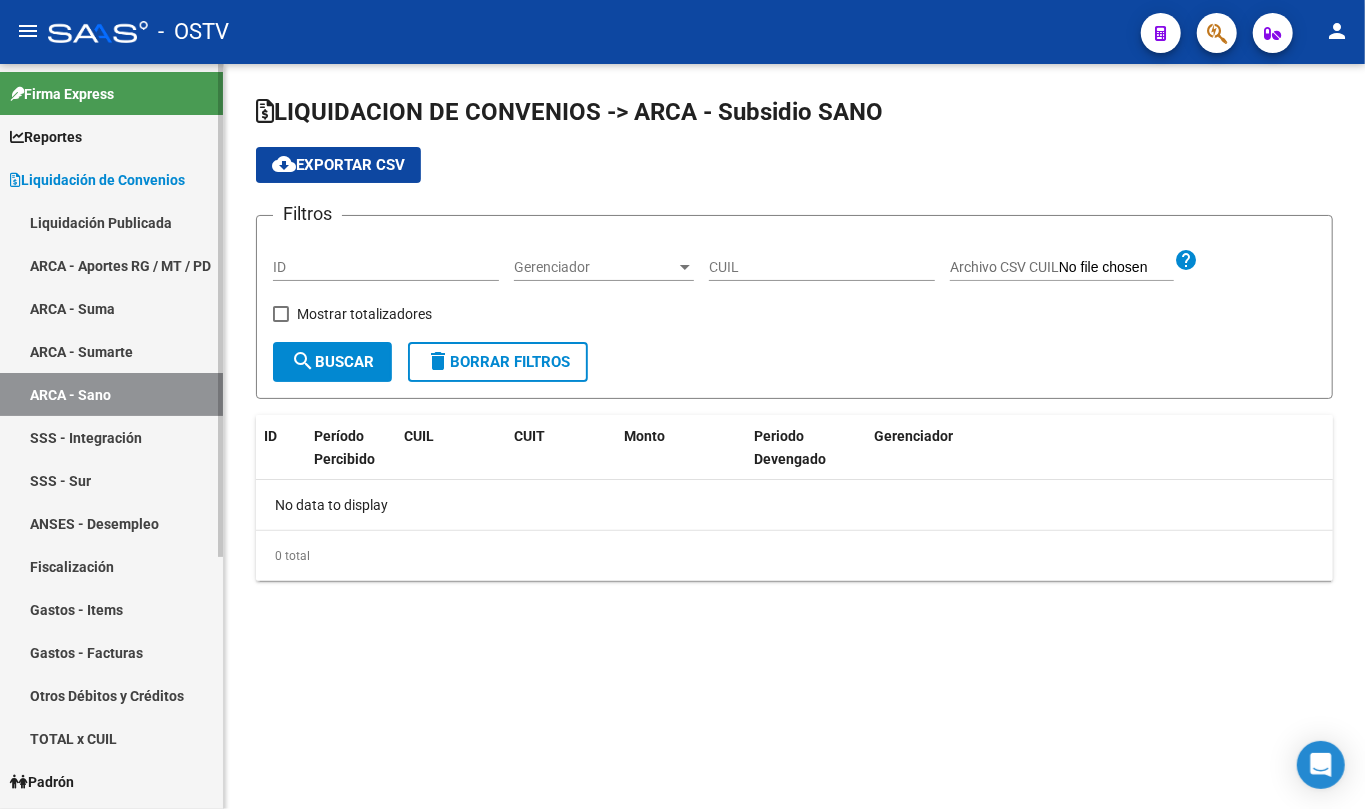 checkbox on "true" 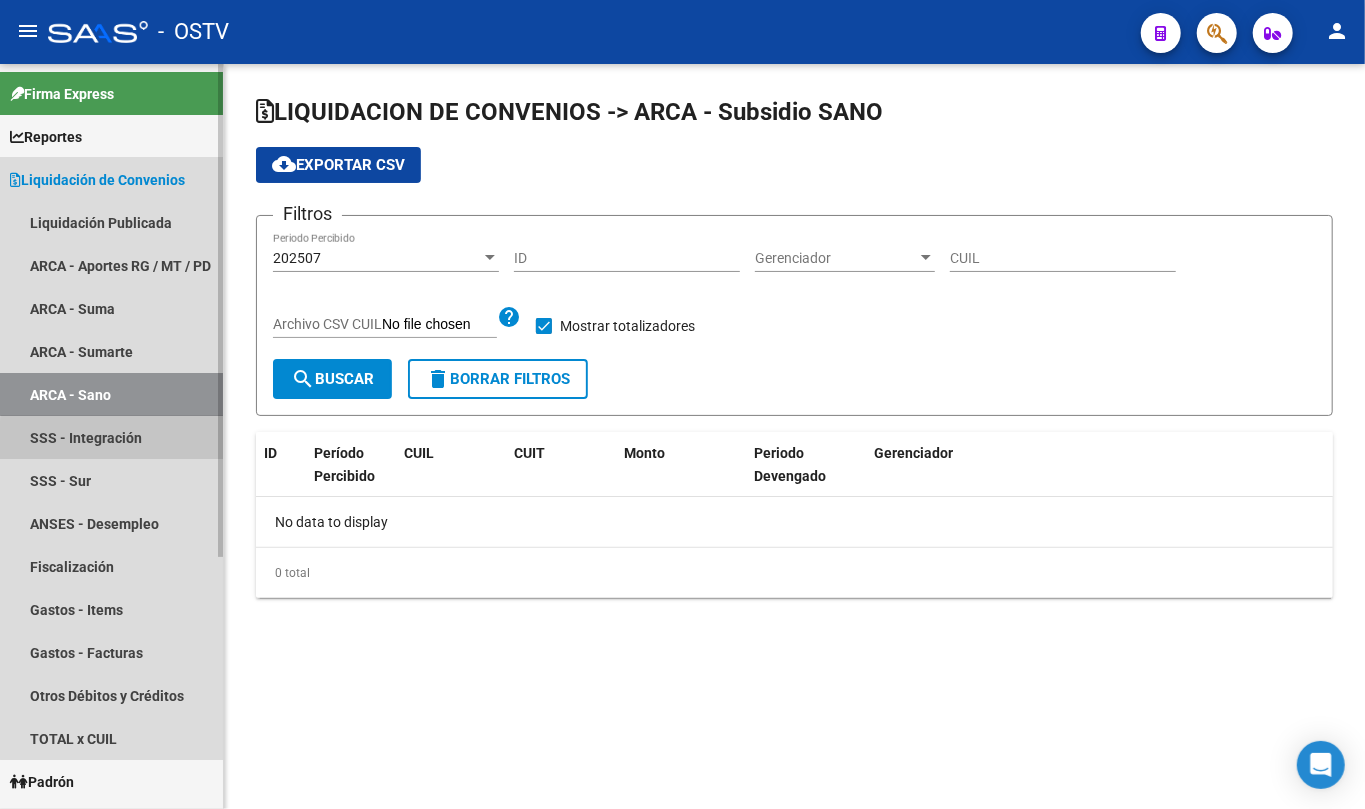 click on "SSS - Integración" at bounding box center [111, 437] 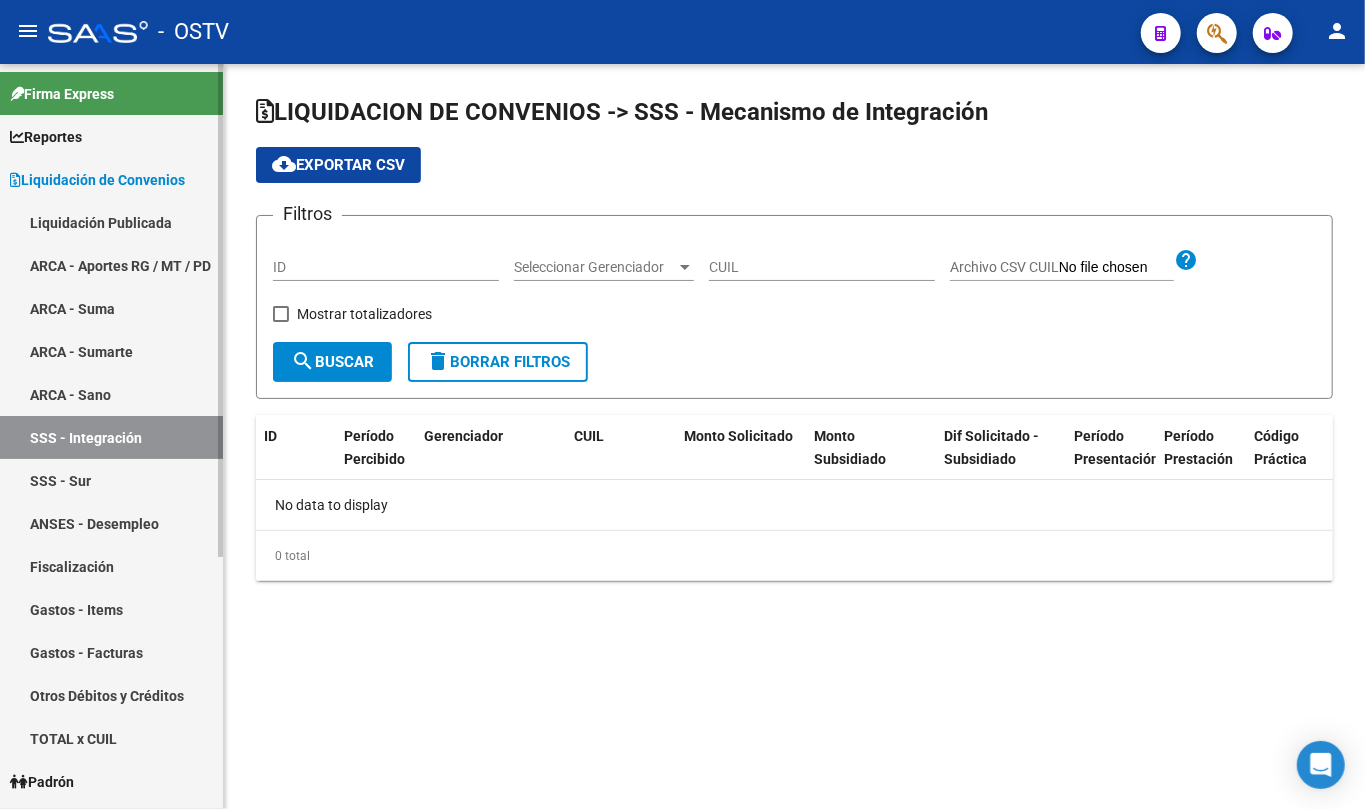 checkbox on "true" 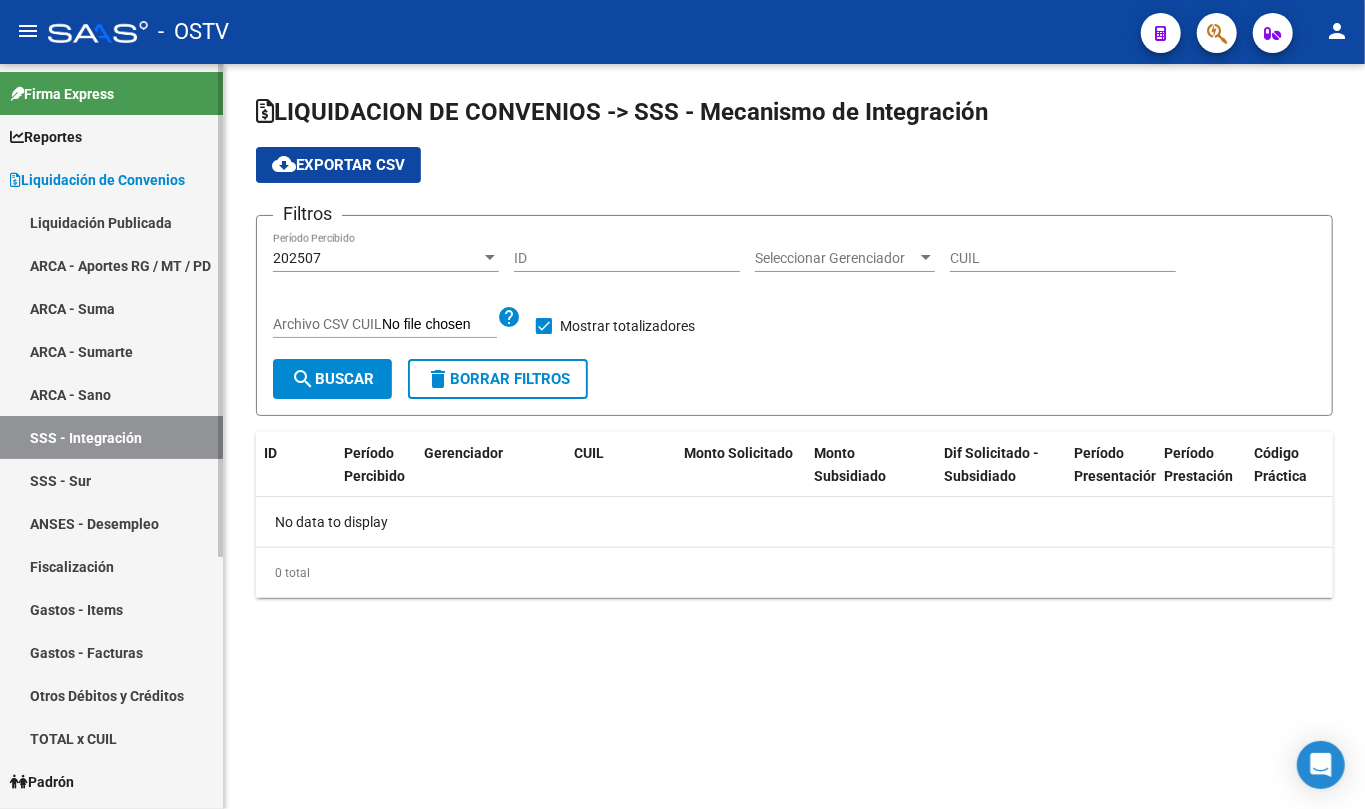 click on "Liquidación de Convenios" at bounding box center (97, 180) 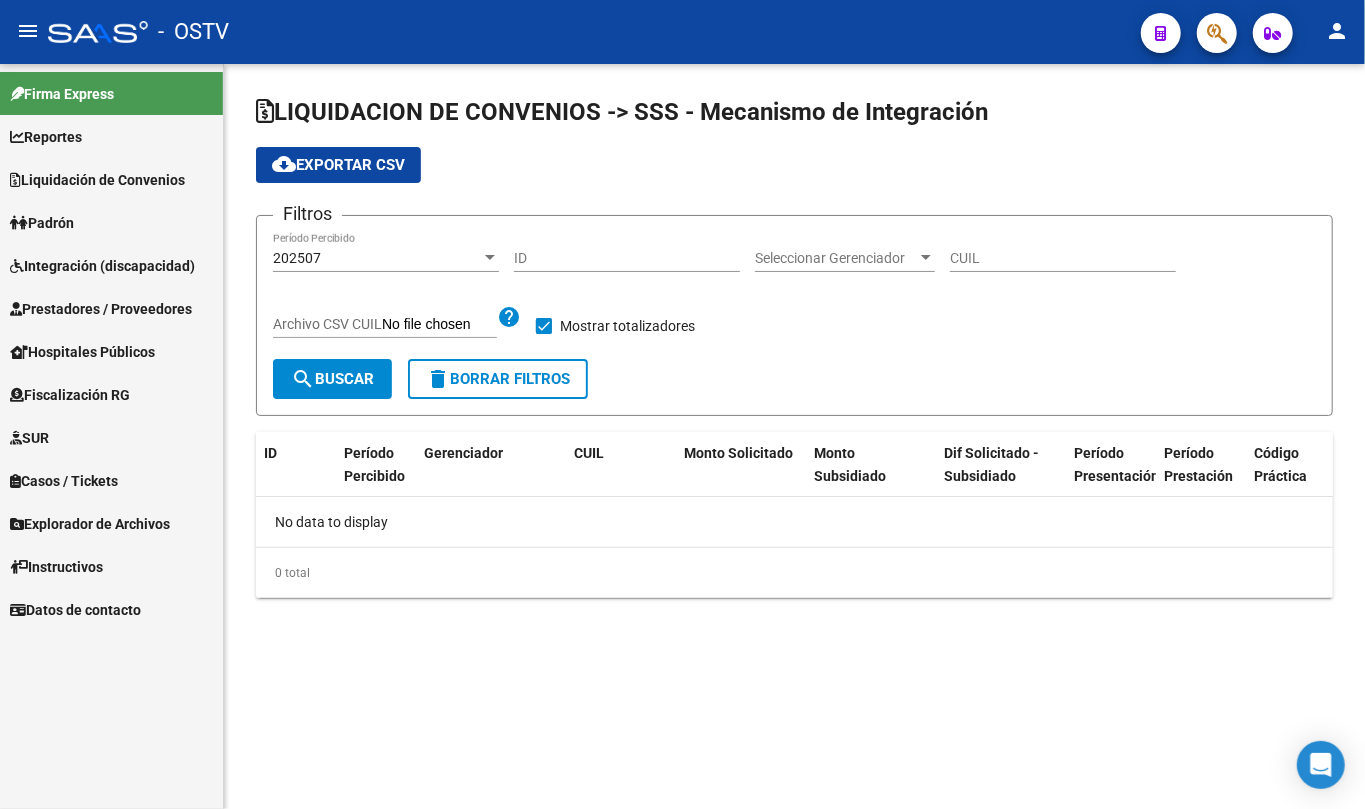 click on "Padrón" at bounding box center [111, 222] 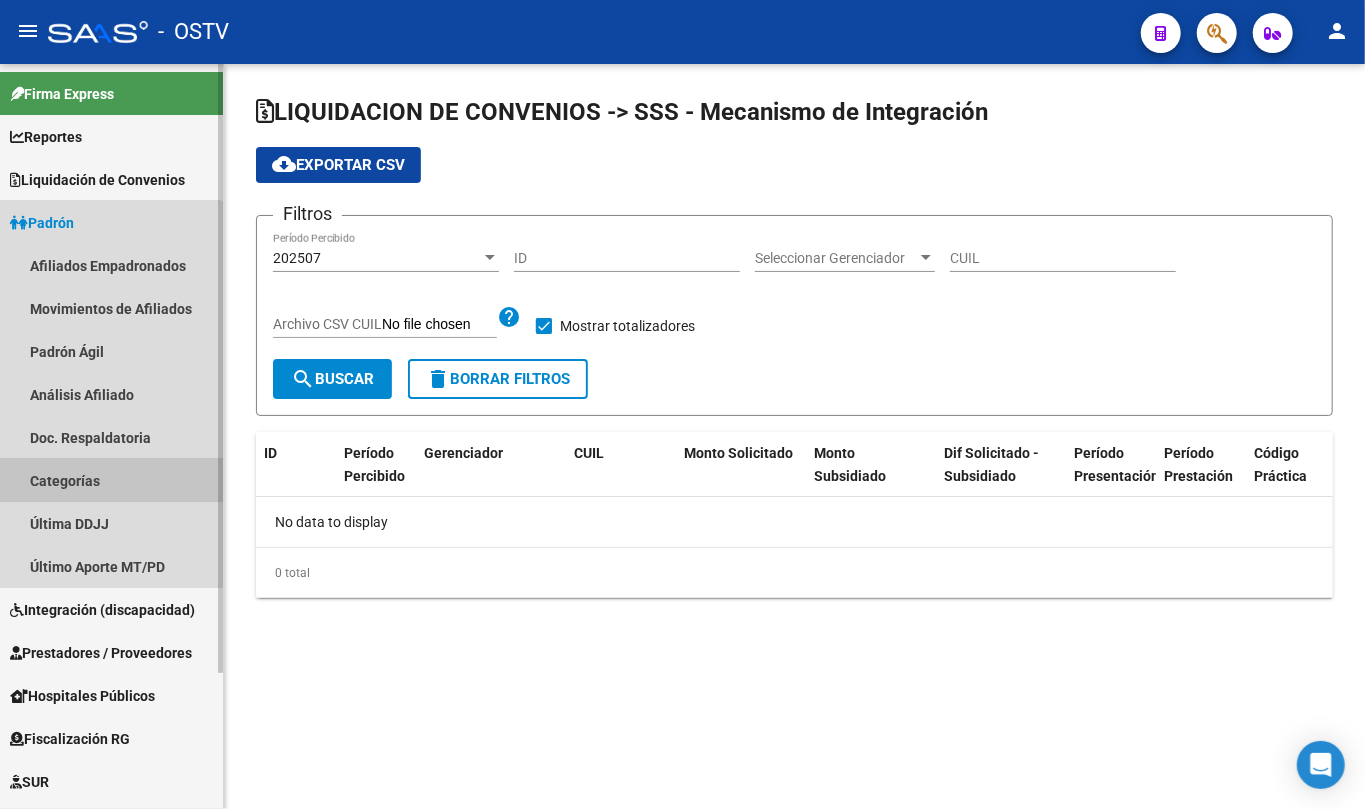click on "Categorías" at bounding box center (111, 480) 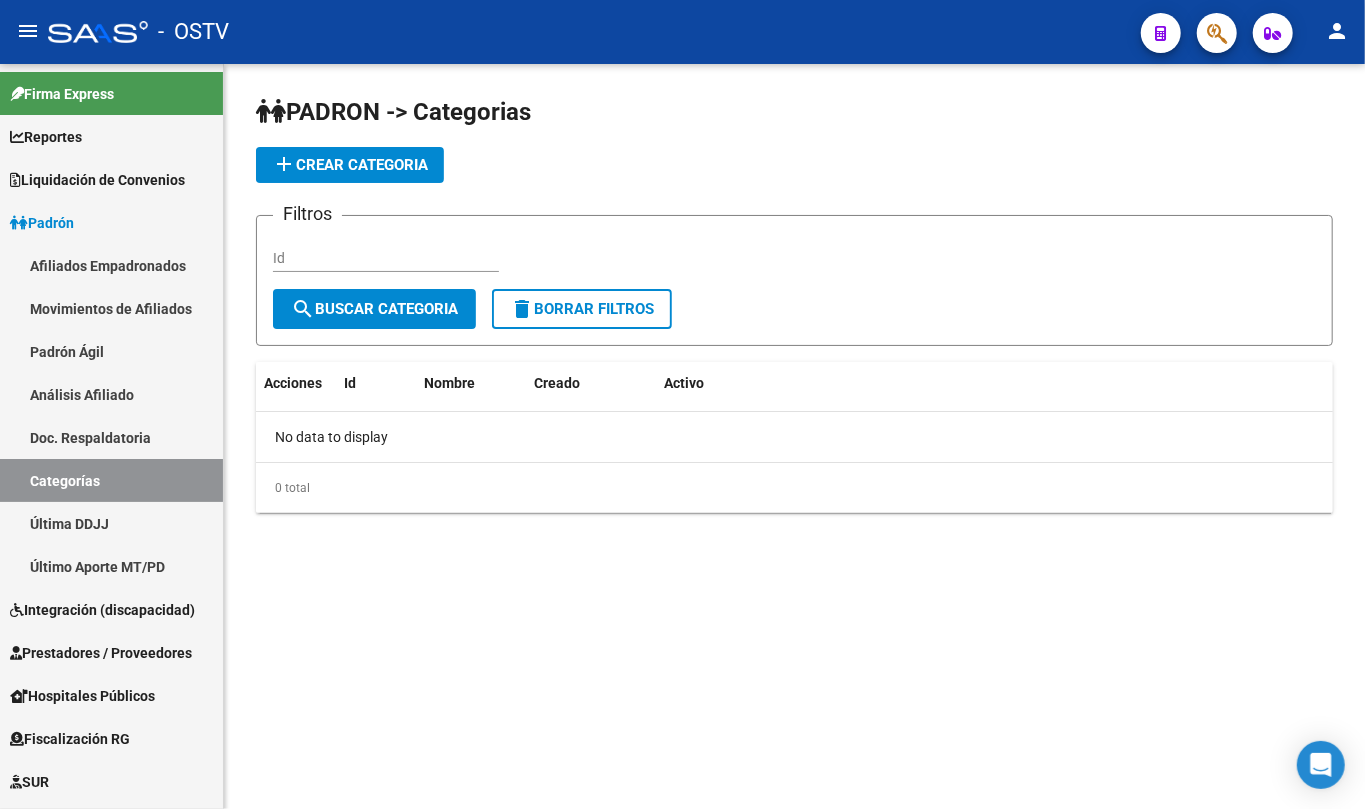 click on "Id" 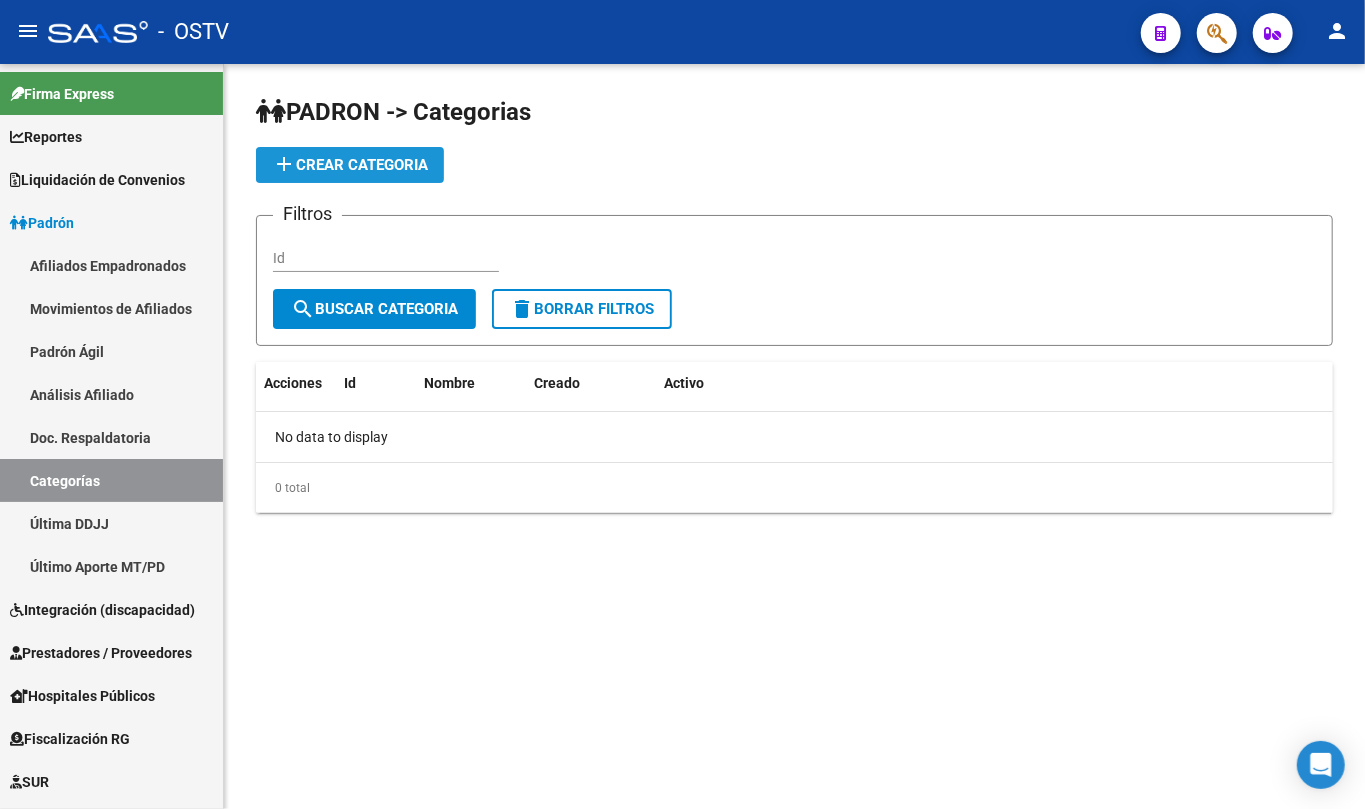 click on "add  Crear Categoria" 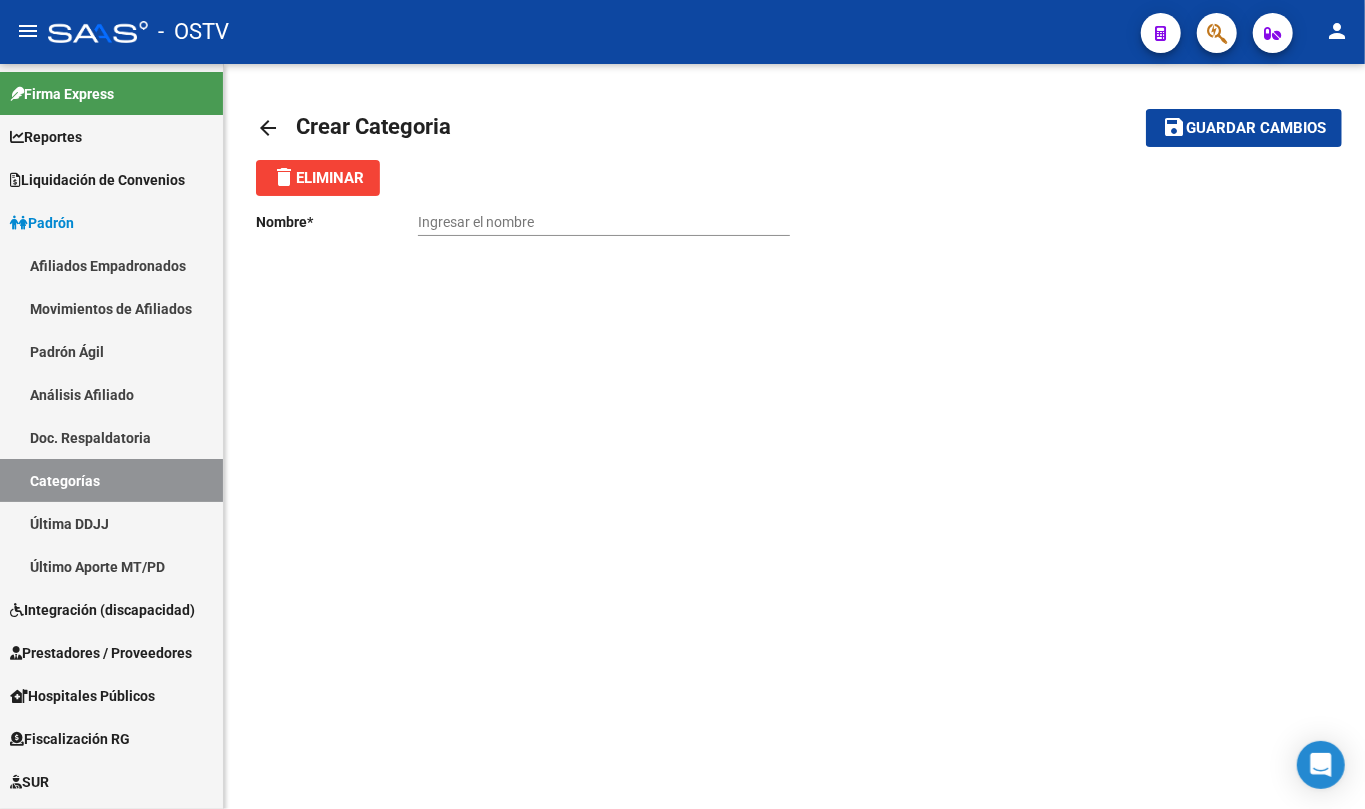 click on "Ingresar el nombre" at bounding box center [604, 222] 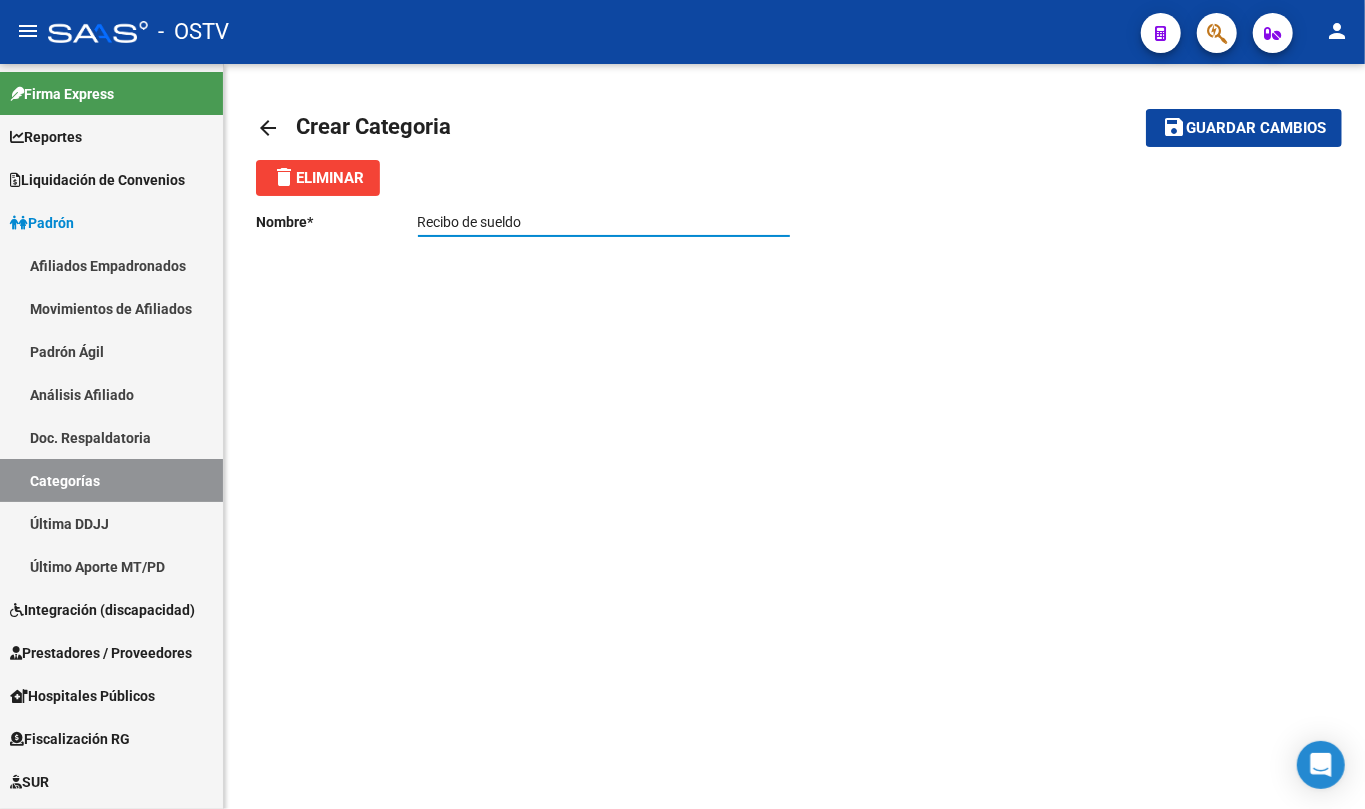 type on "Recibo de sueldo" 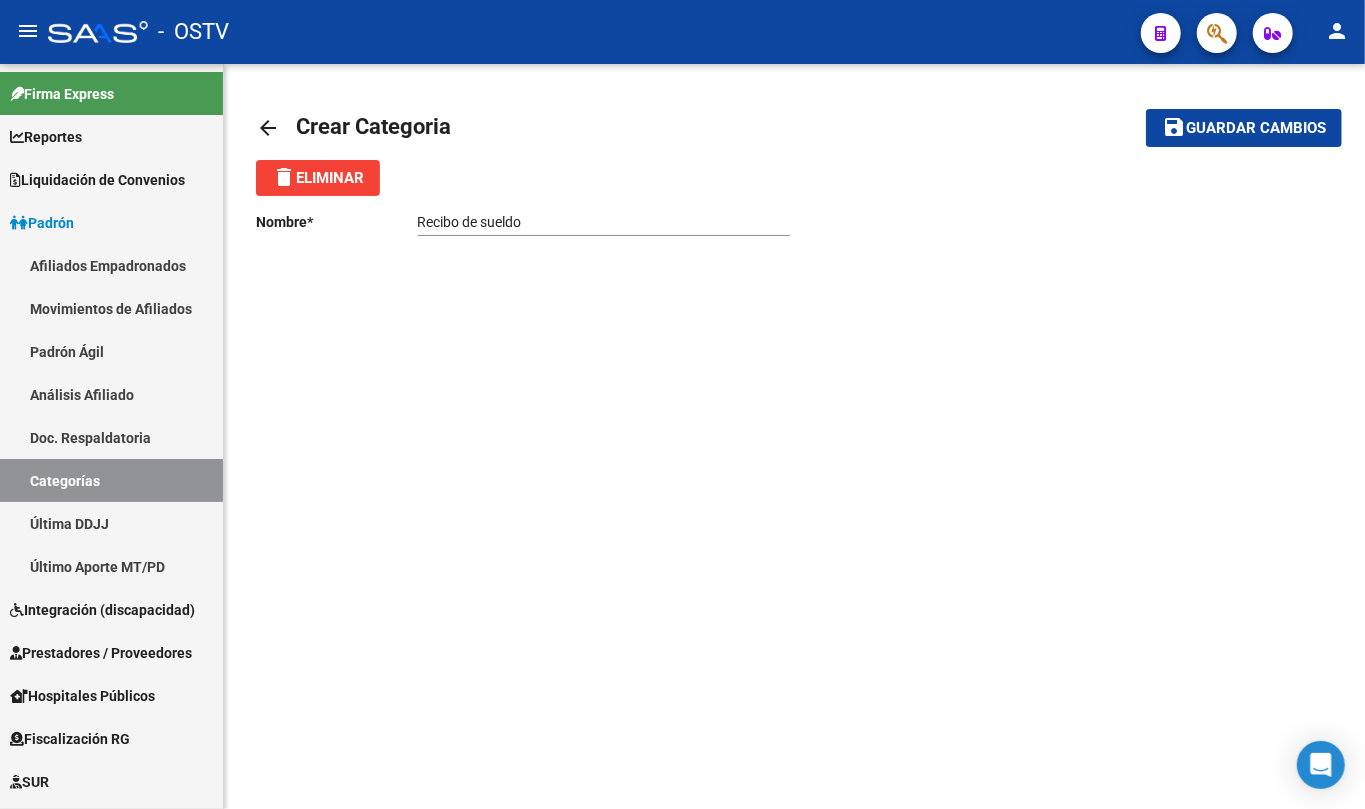 click on "arrow_back Crear Categoria    save Guardar cambios delete  Eliminar
Nombre  *   Recibo de sueldo Ingresar el nombre" 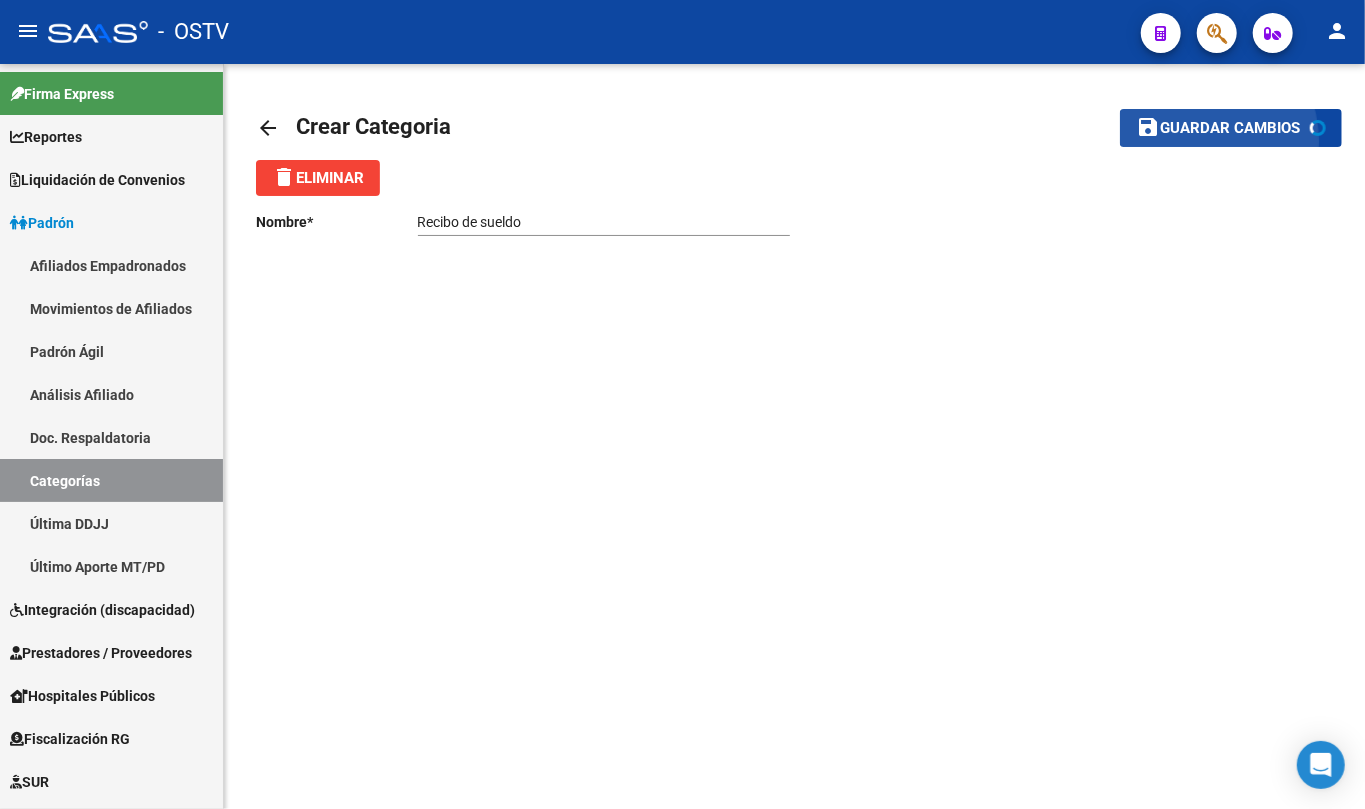 click on "save Guardar cambios" 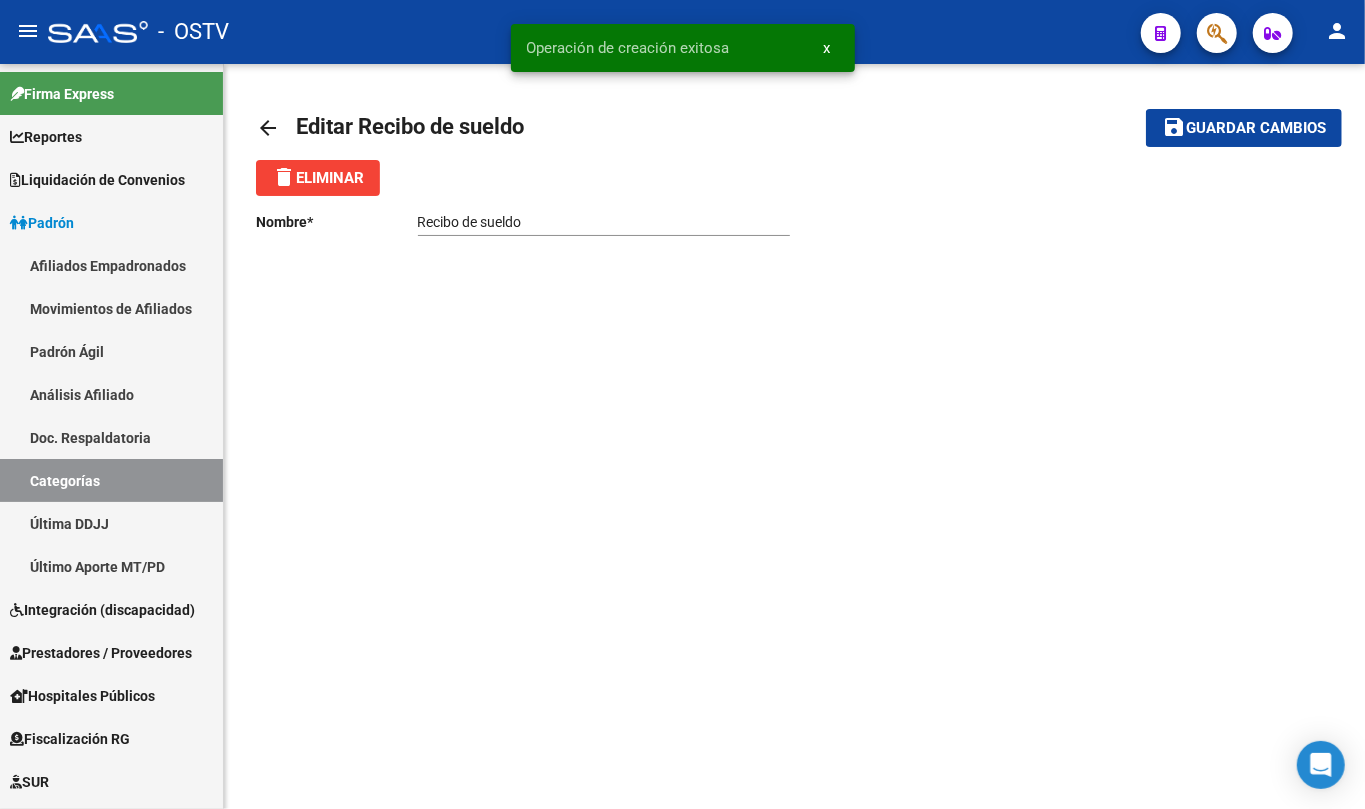 click on "Recibo de sueldo Ingresar el nombre" 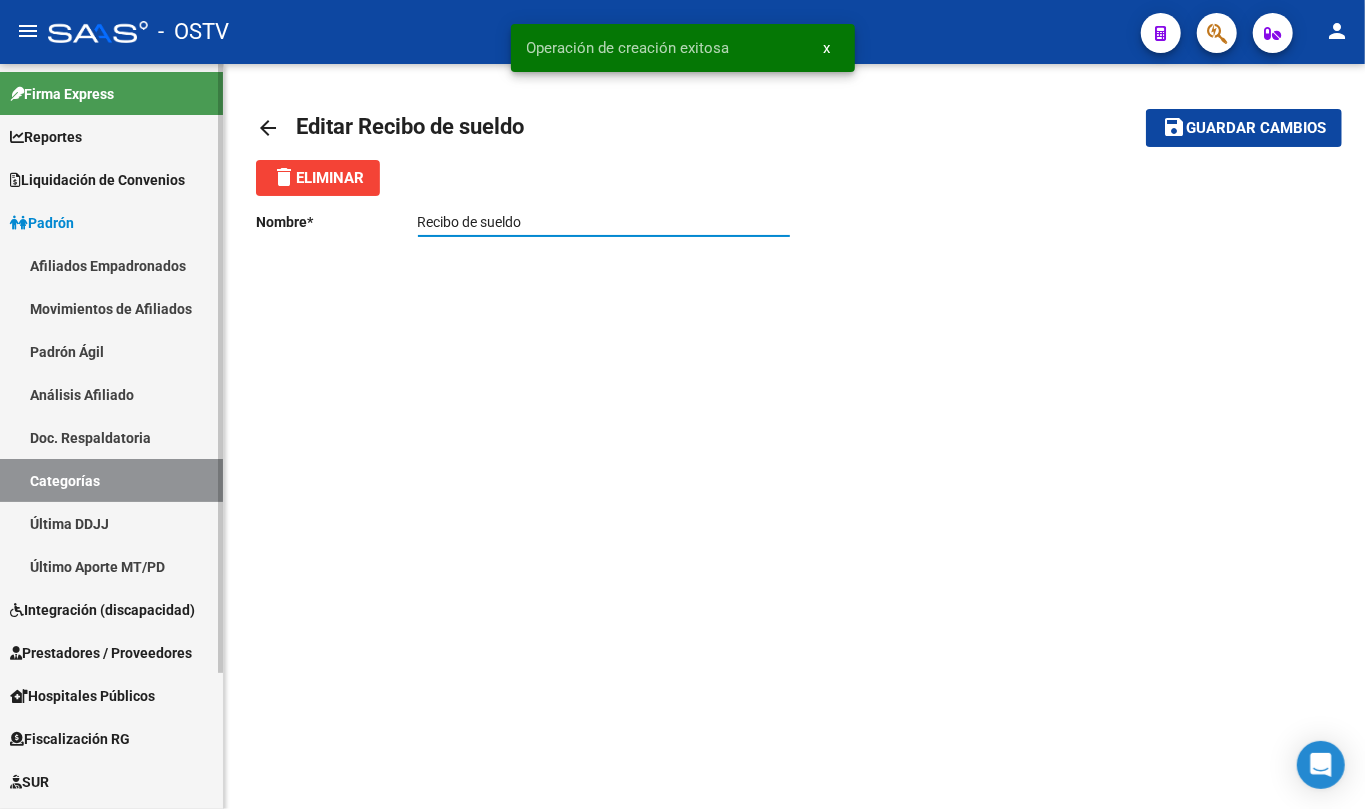 click on "Doc. Respaldatoria" at bounding box center (111, 437) 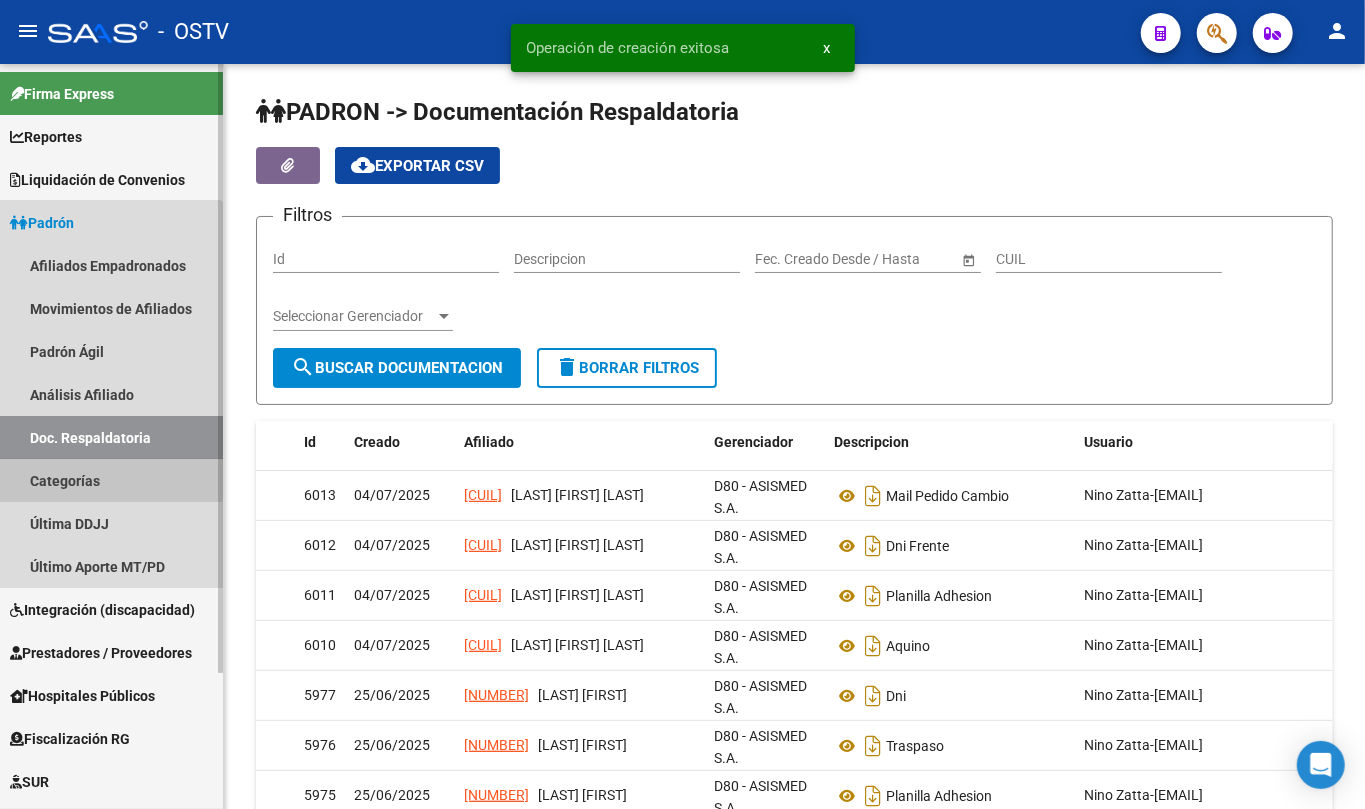 click on "Categorías" at bounding box center (111, 480) 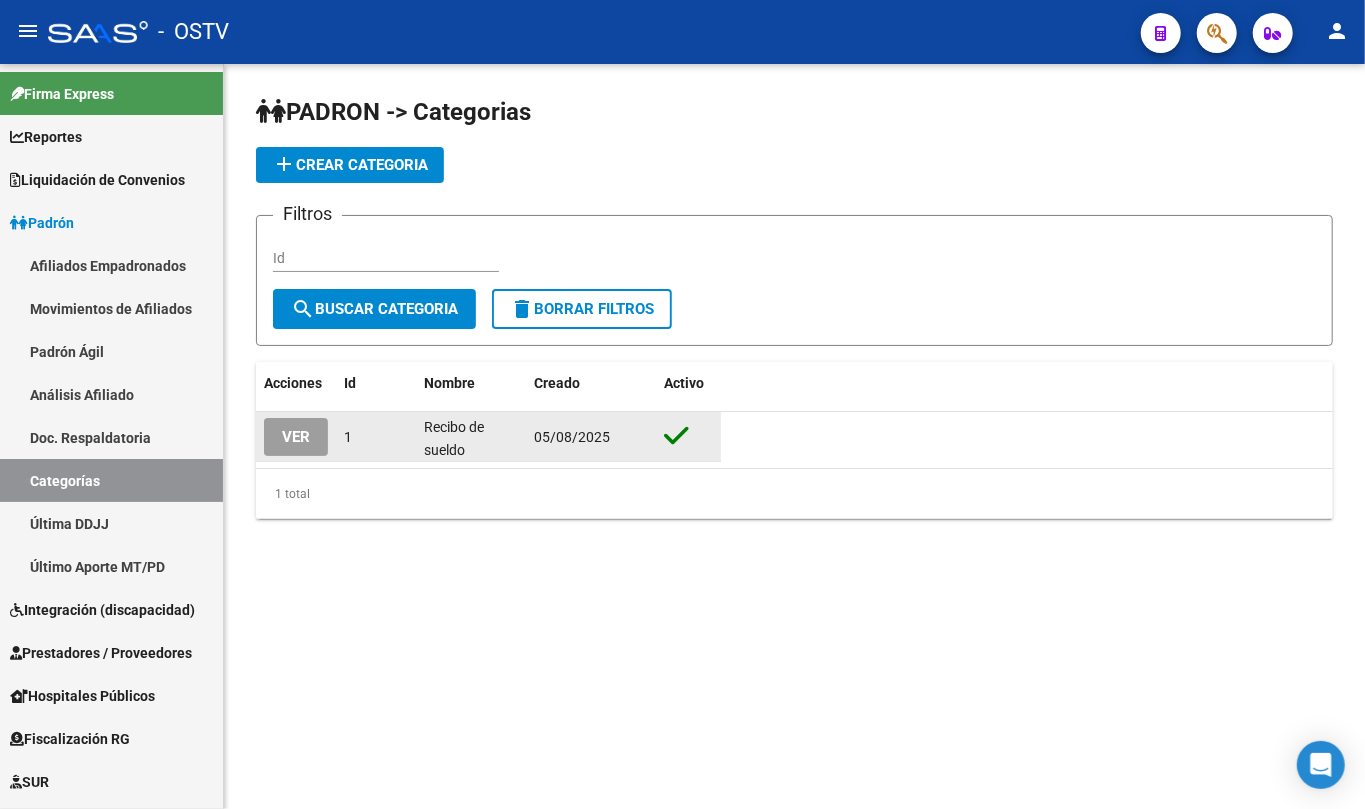 click on "VER" 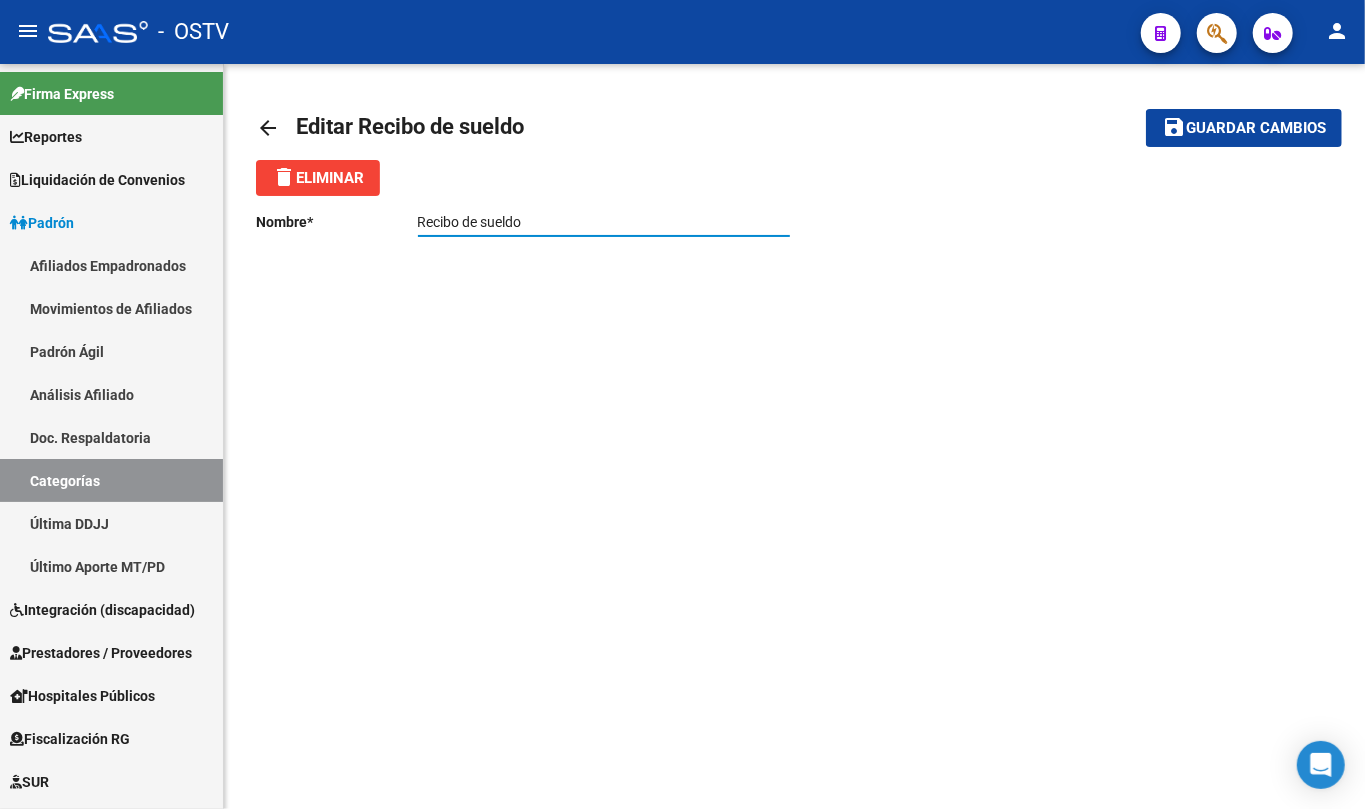 click on "Recibo de sueldo" at bounding box center [604, 222] 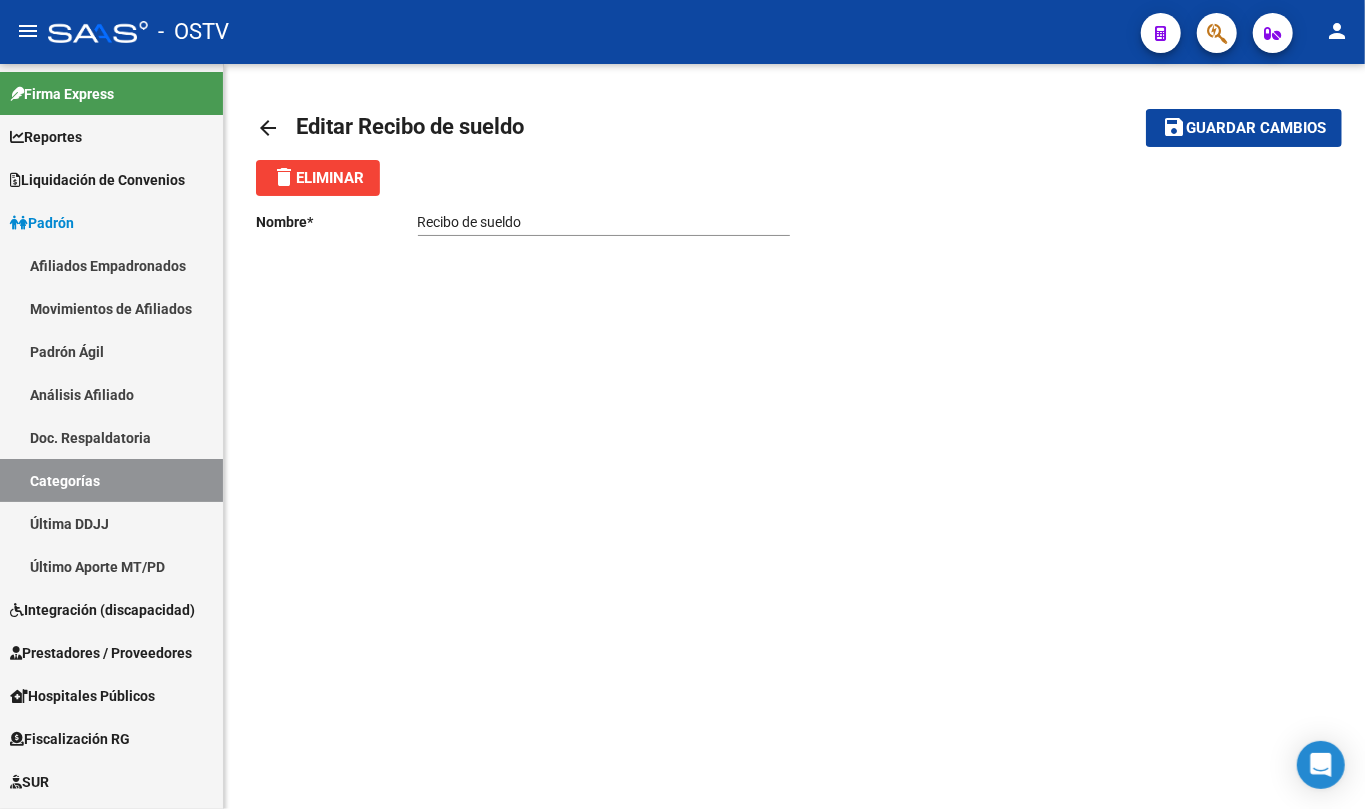click on "Nombre  *   Recibo de sueldo Ingresar el nombre" 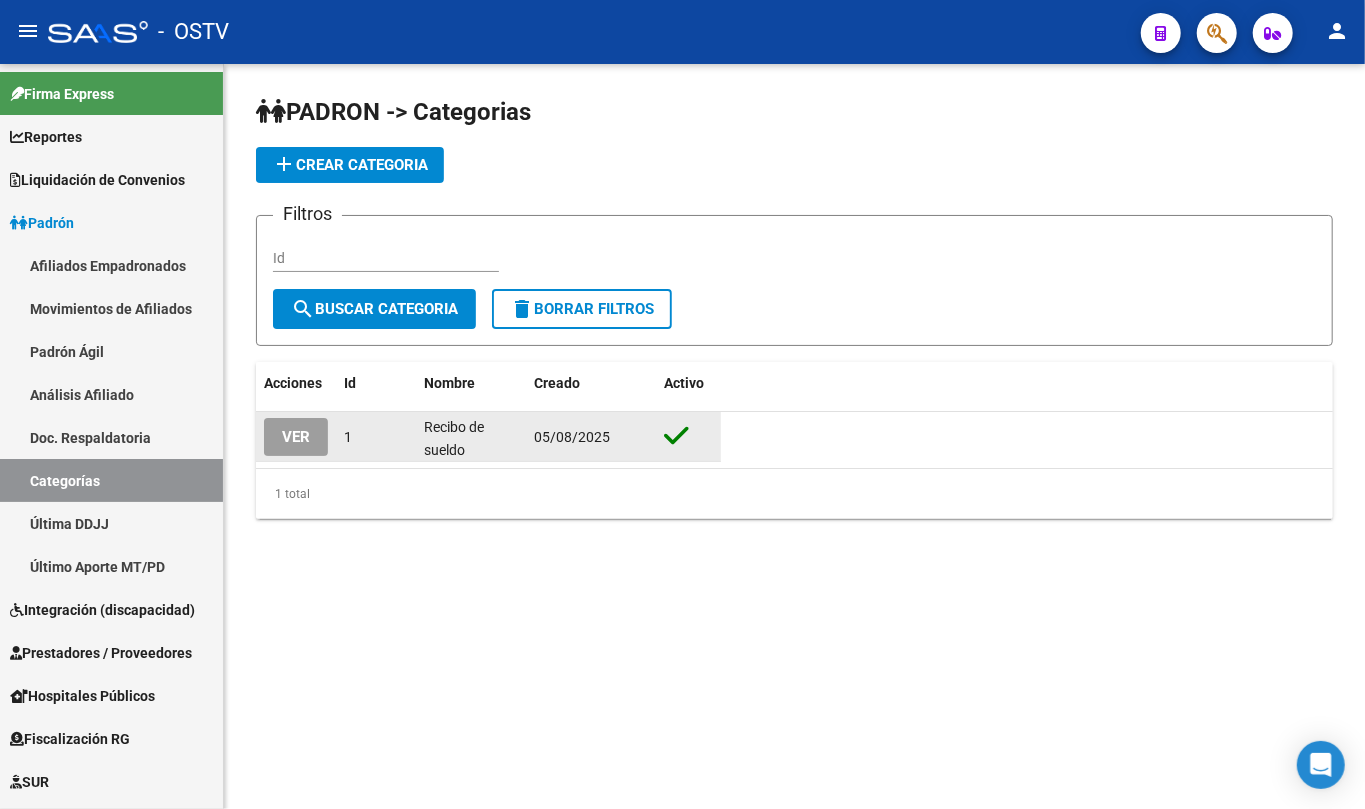 click 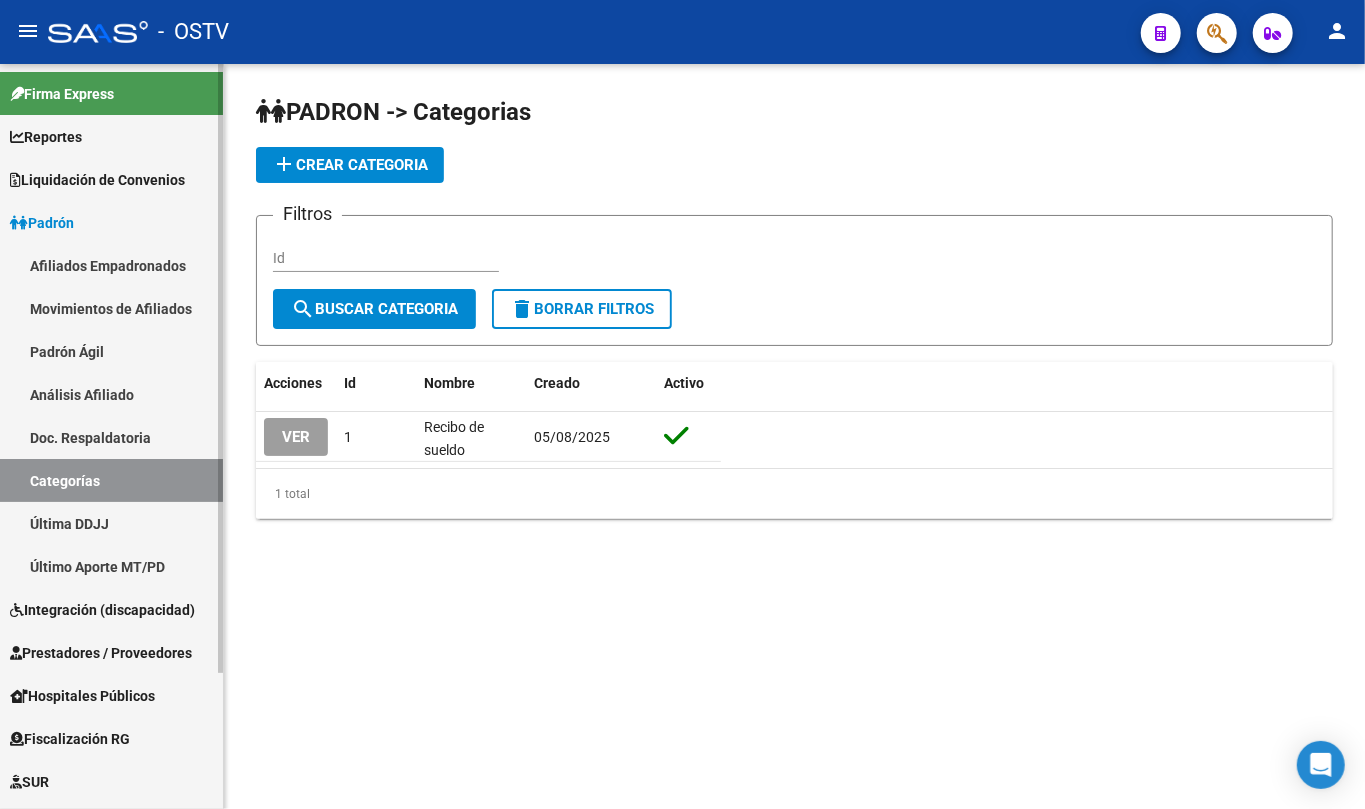 click on "Padrón Ágil" at bounding box center (111, 351) 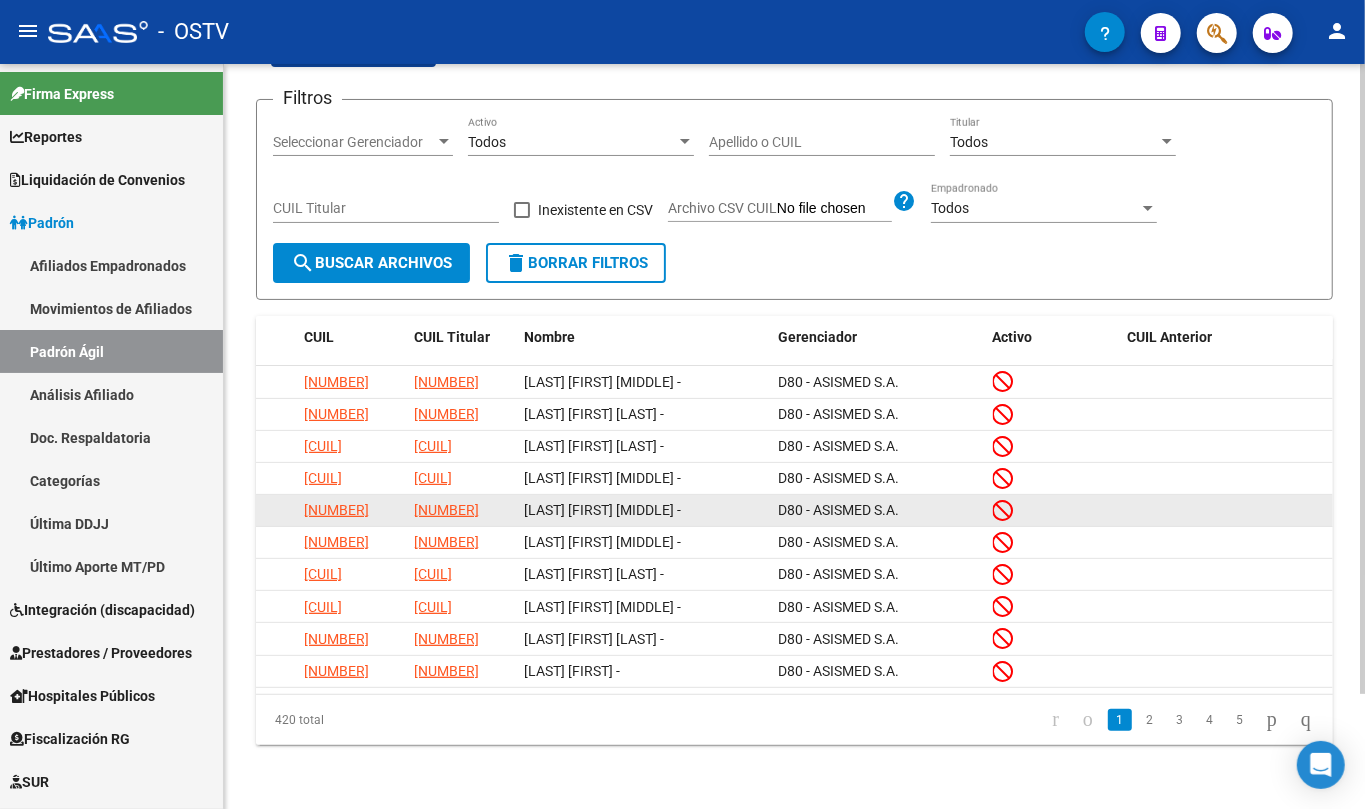 scroll, scrollTop: 134, scrollLeft: 0, axis: vertical 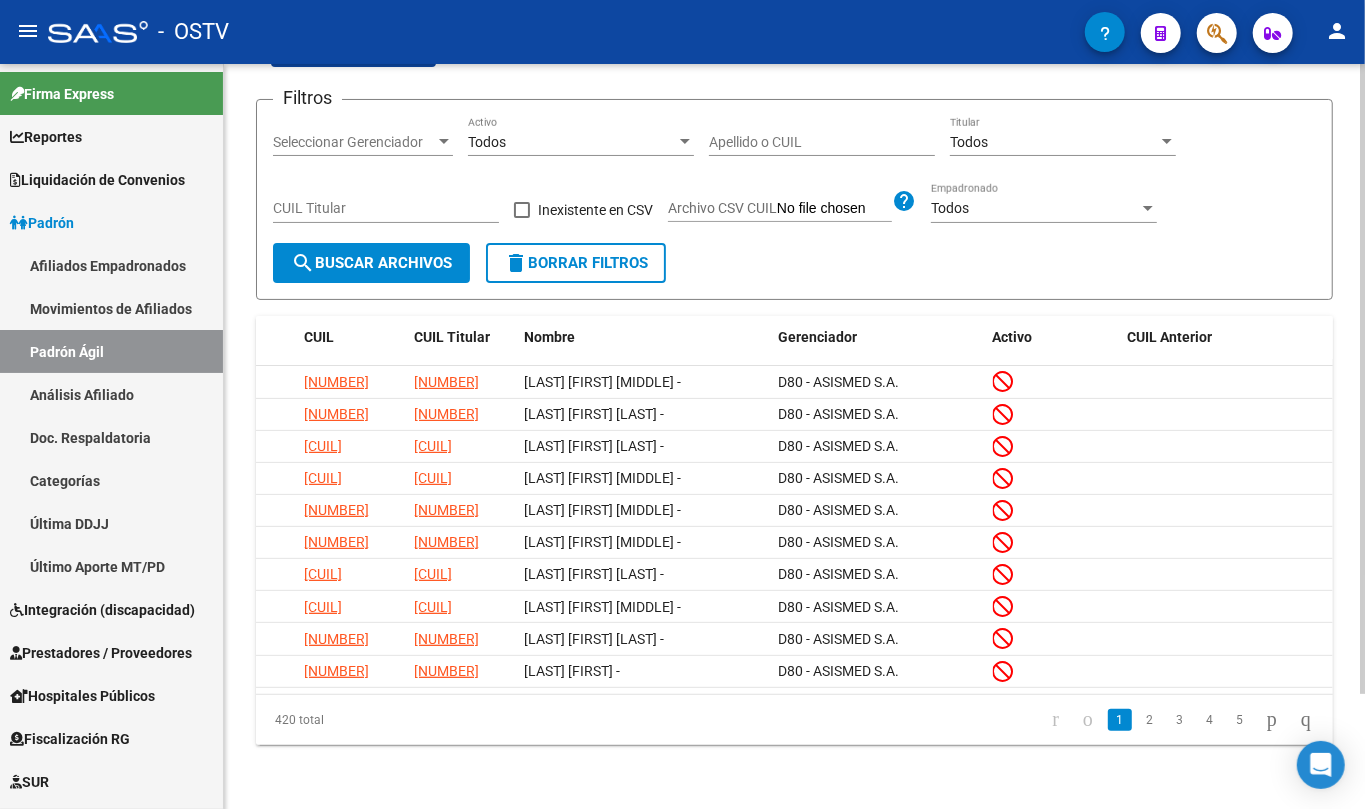 click 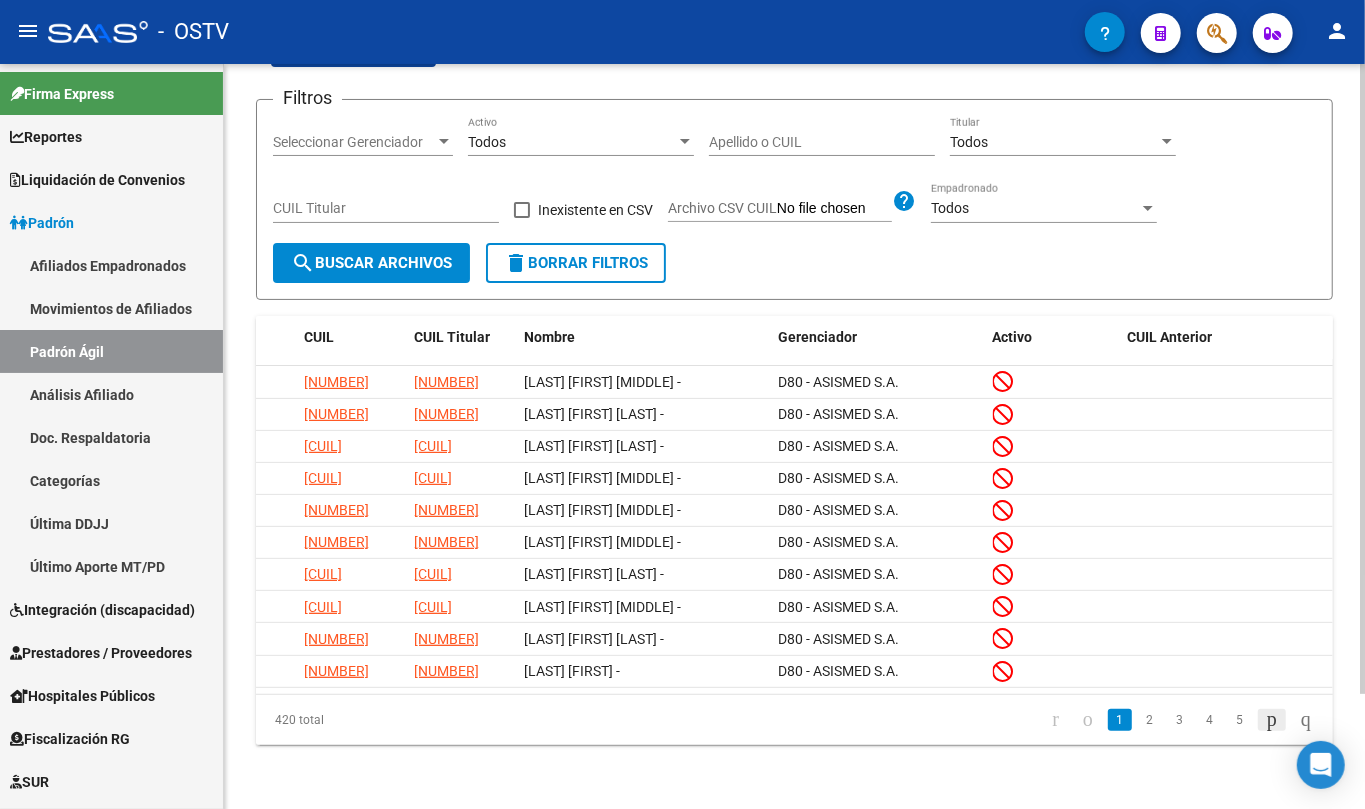 click 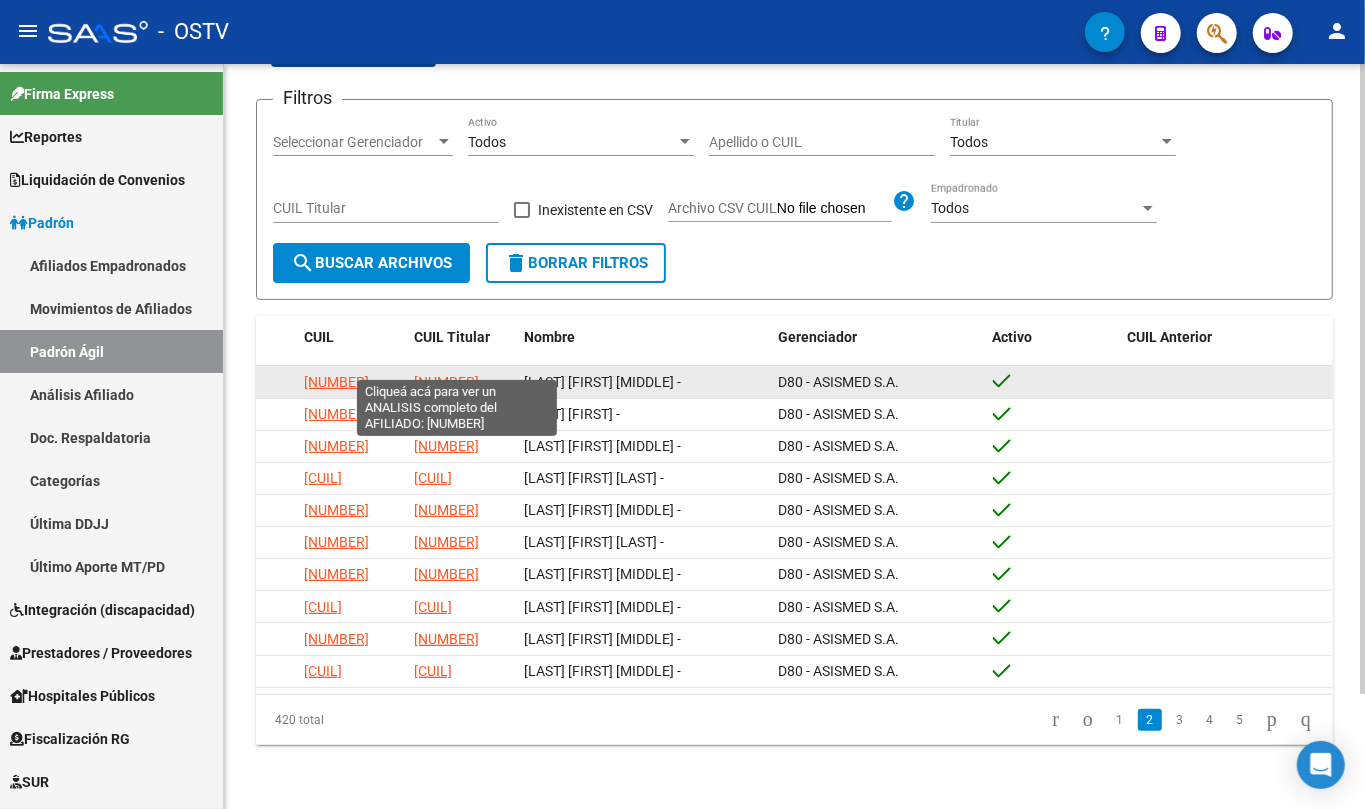 click on "[NUMBER]" 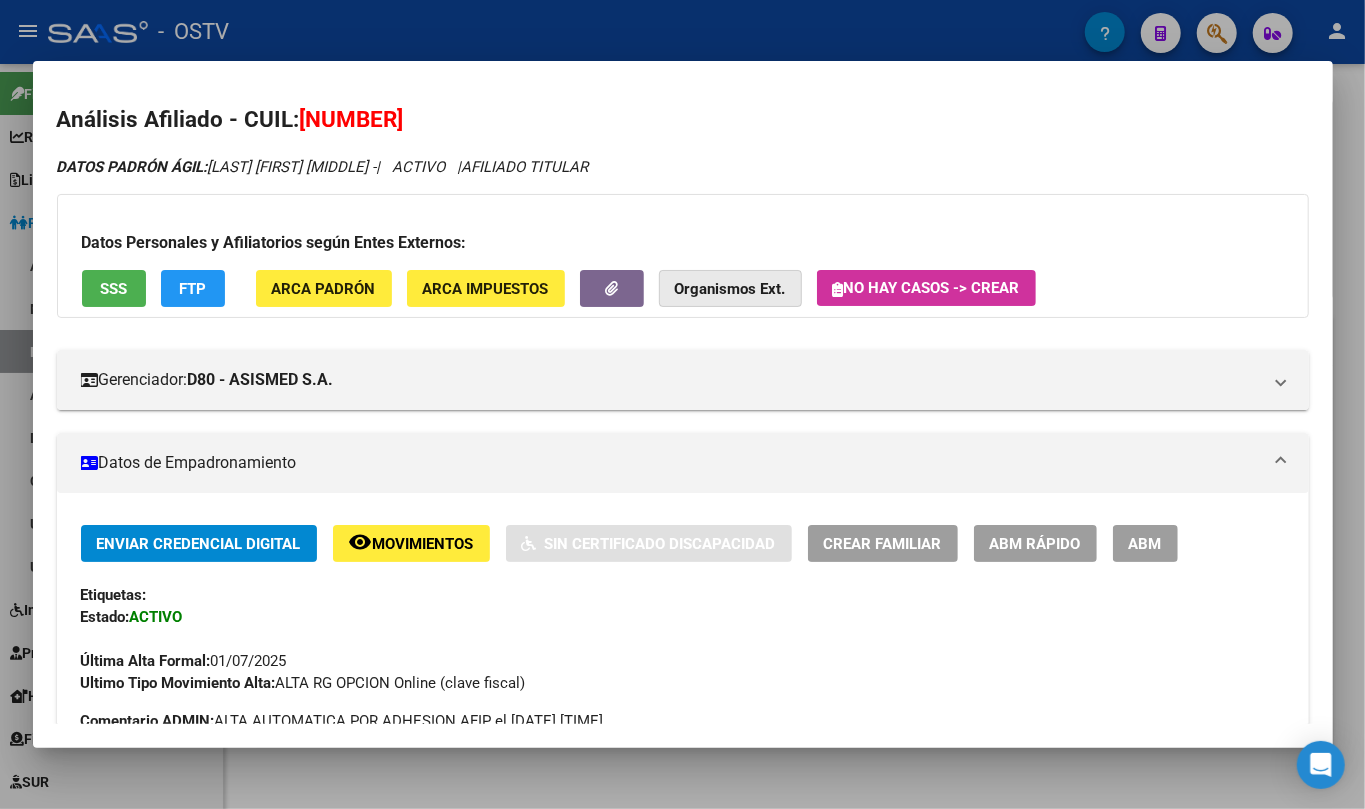 click on "Organismos Ext." 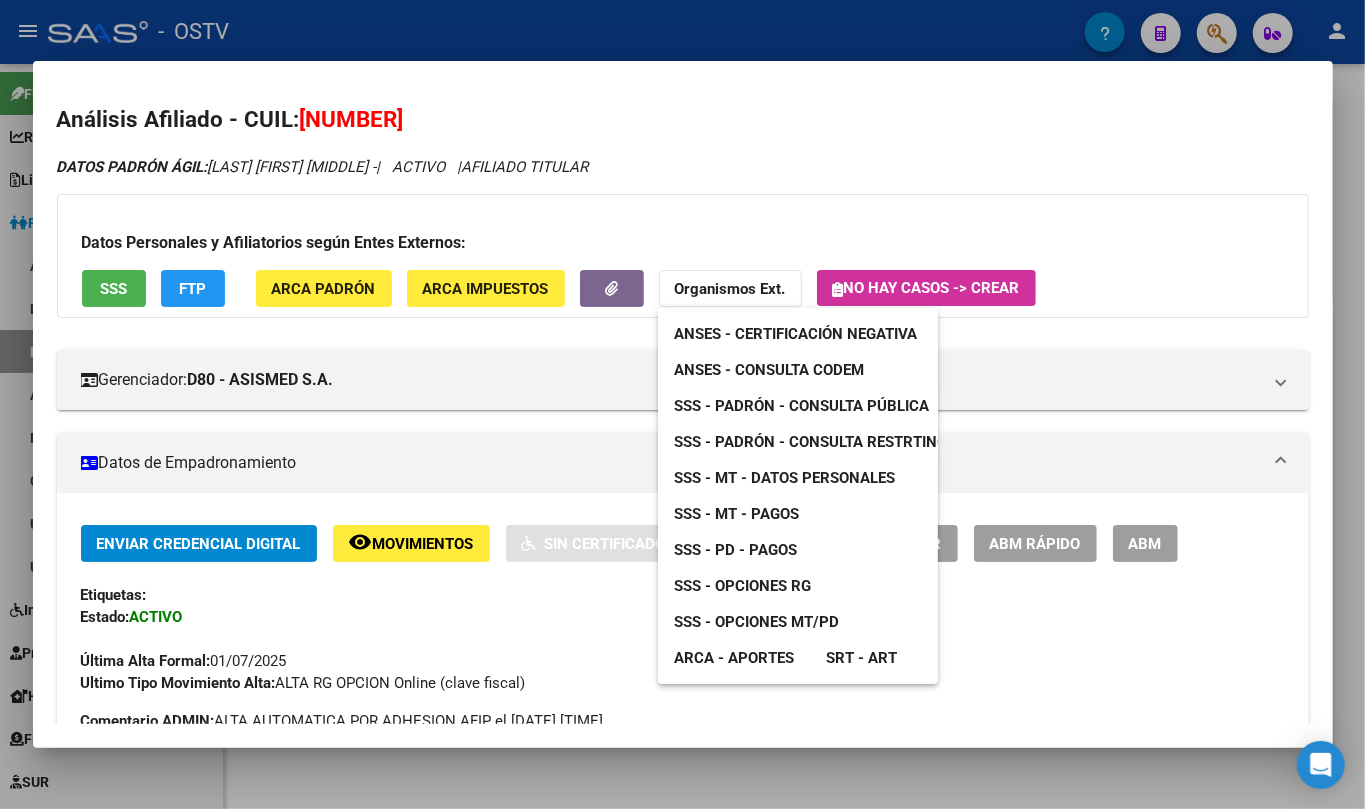 type 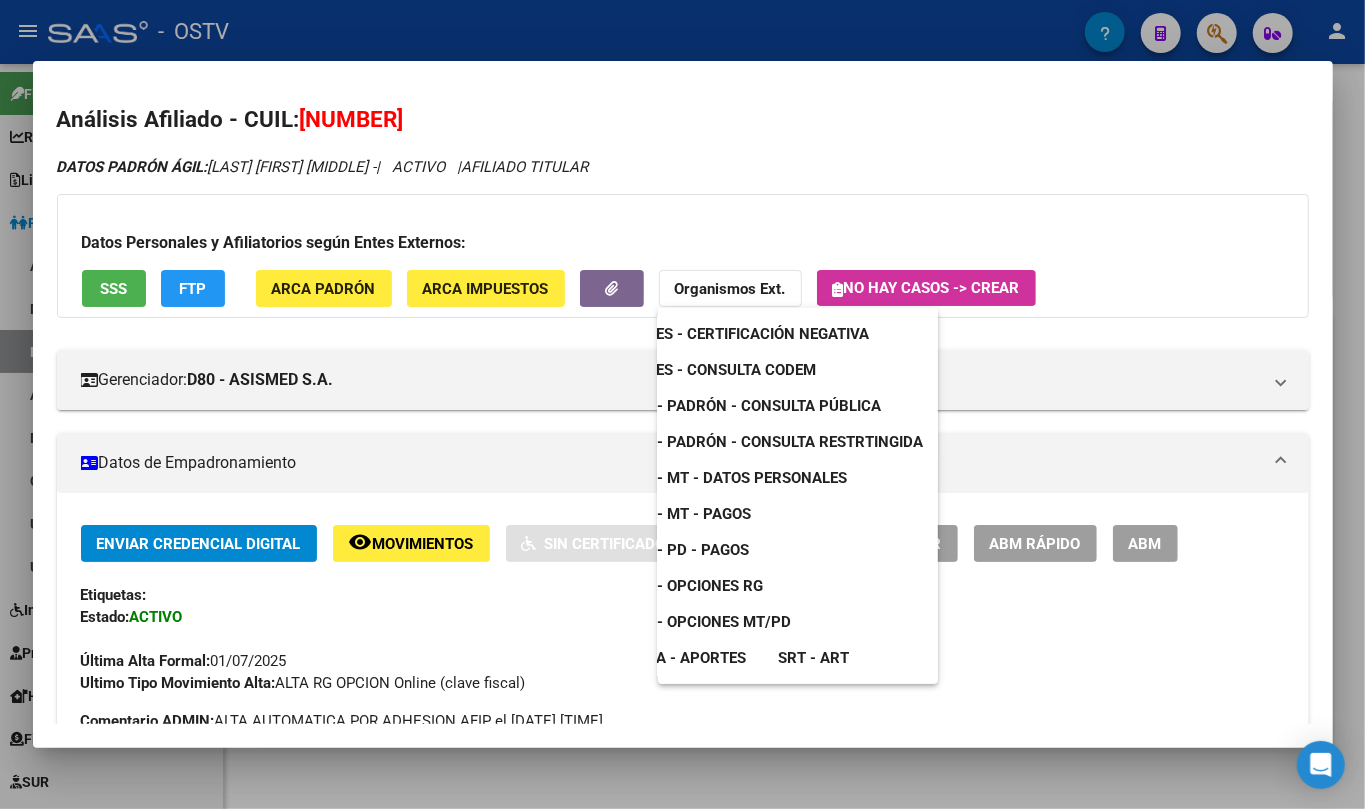 scroll, scrollTop: 0, scrollLeft: 0, axis: both 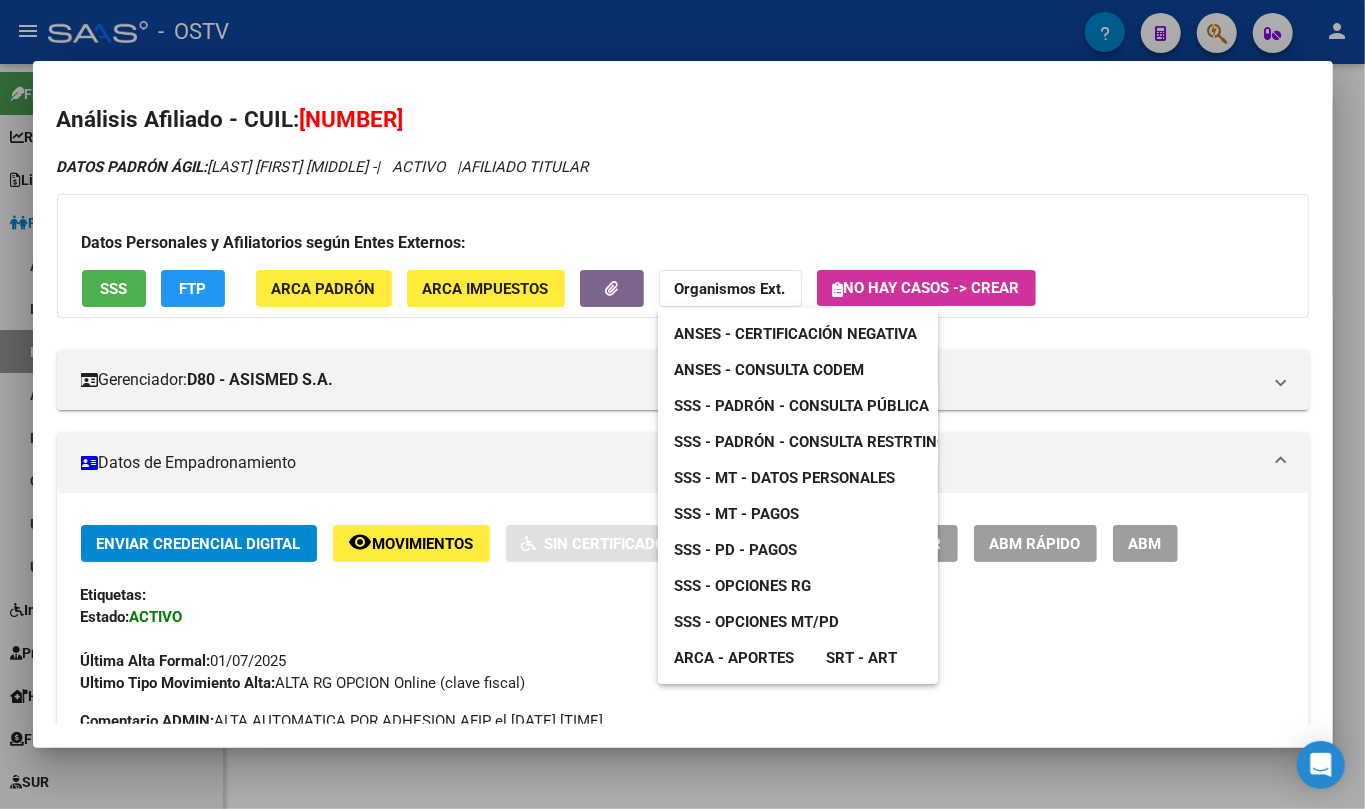drag, startPoint x: 777, startPoint y: 154, endPoint x: 644, endPoint y: 292, distance: 191.65855 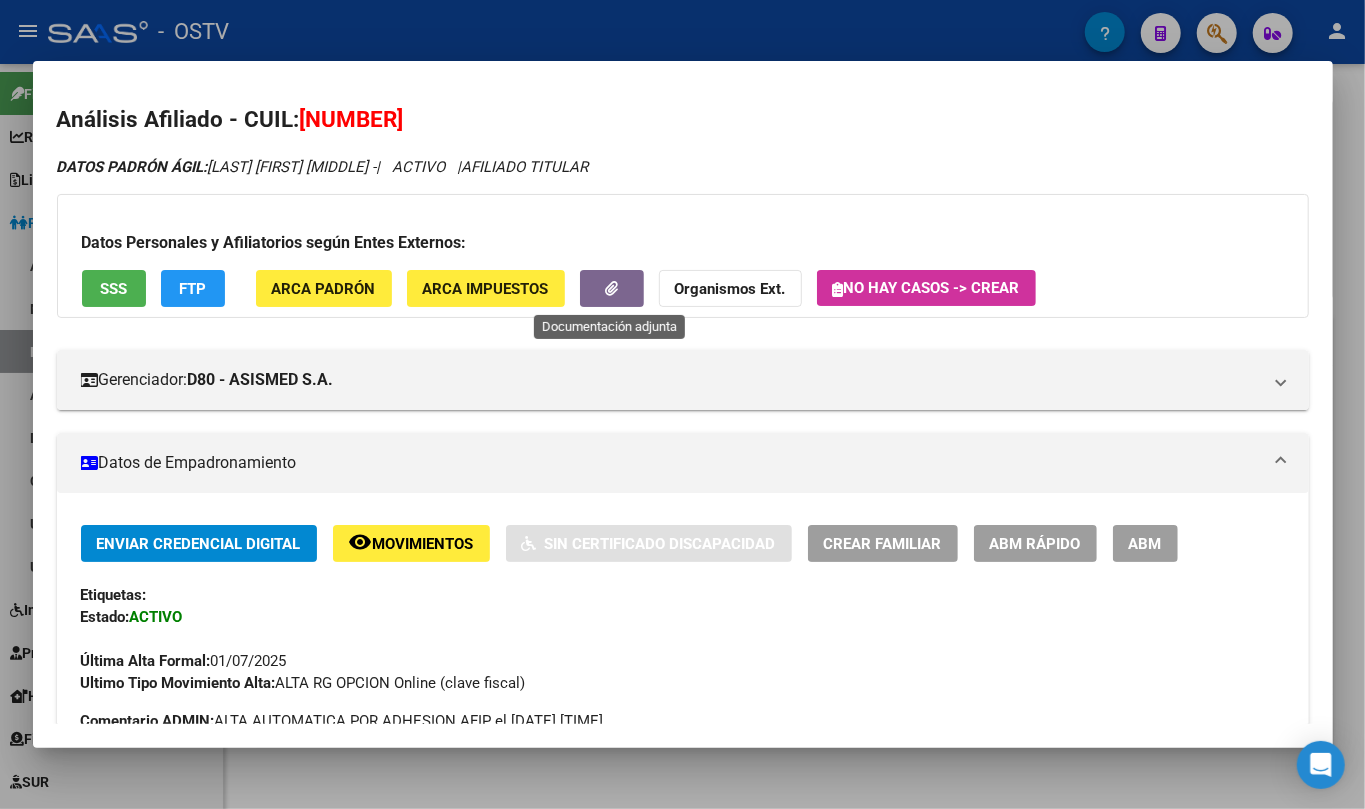 click 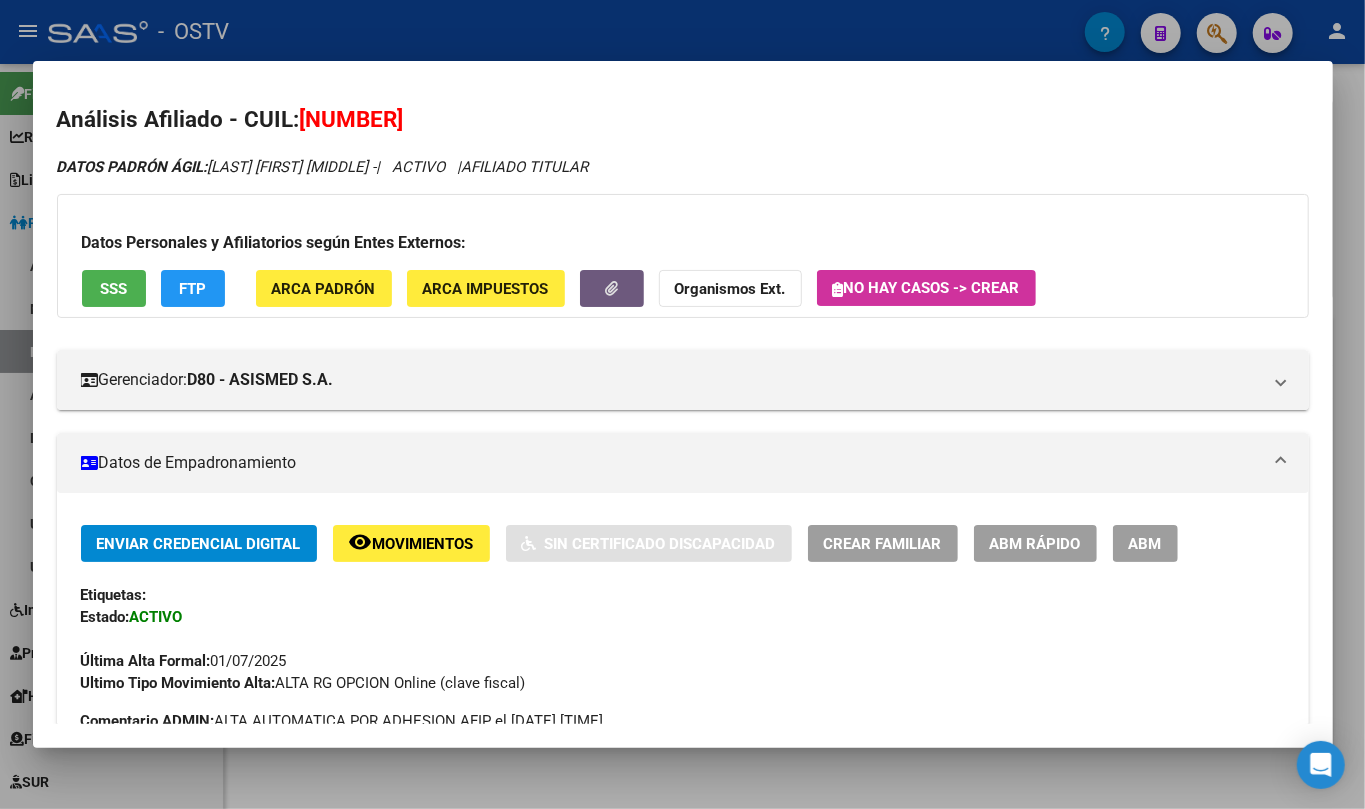 click on "SSS" at bounding box center [113, 289] 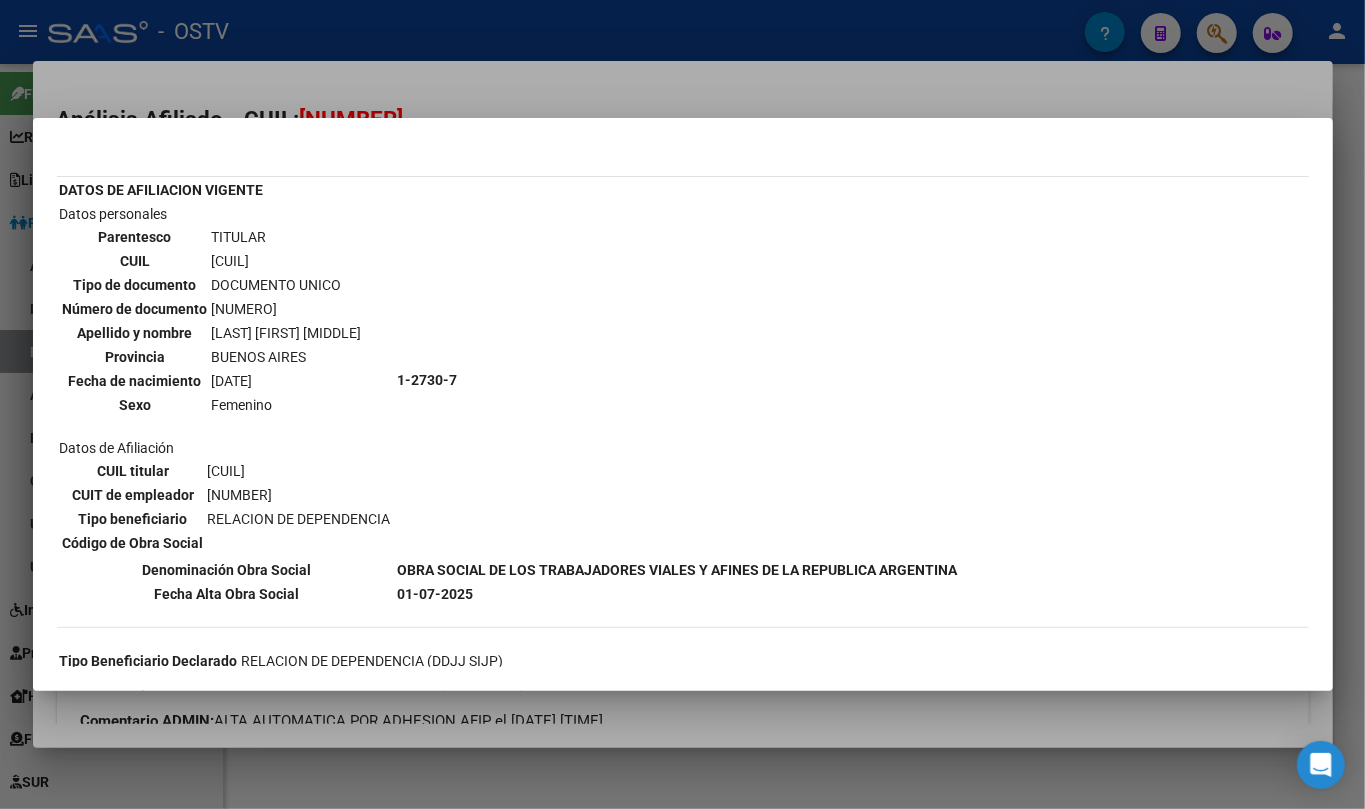 scroll, scrollTop: 0, scrollLeft: 0, axis: both 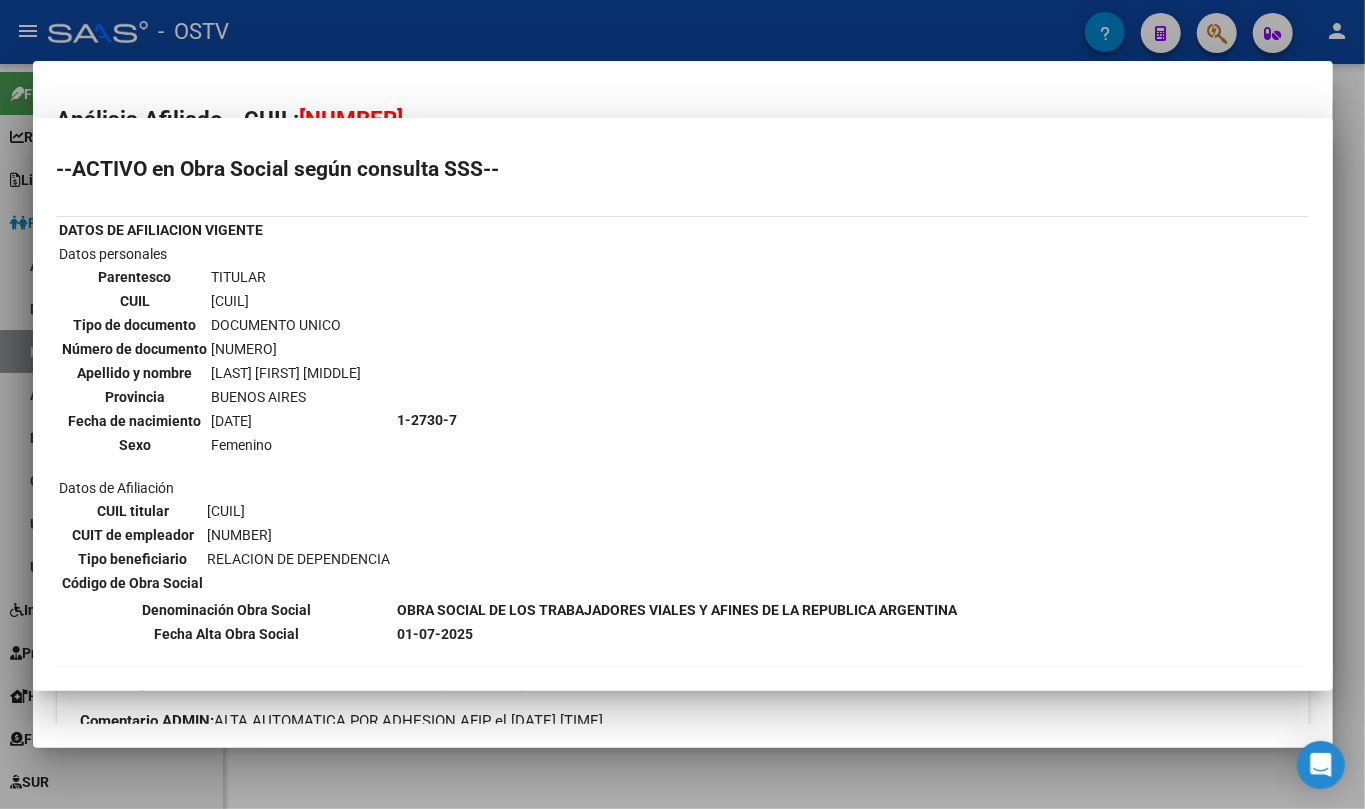 type 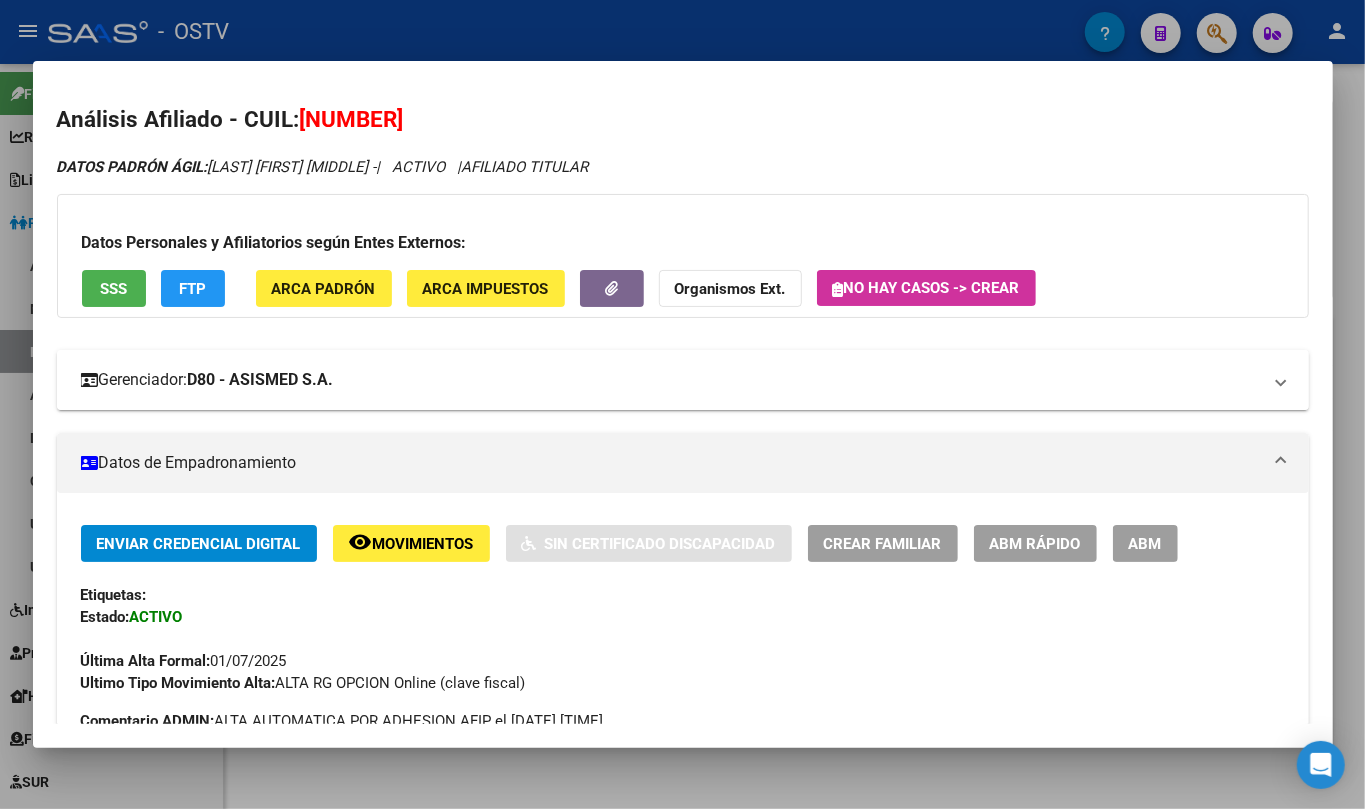 click on "D80 - ASISMED S.A." at bounding box center [261, 380] 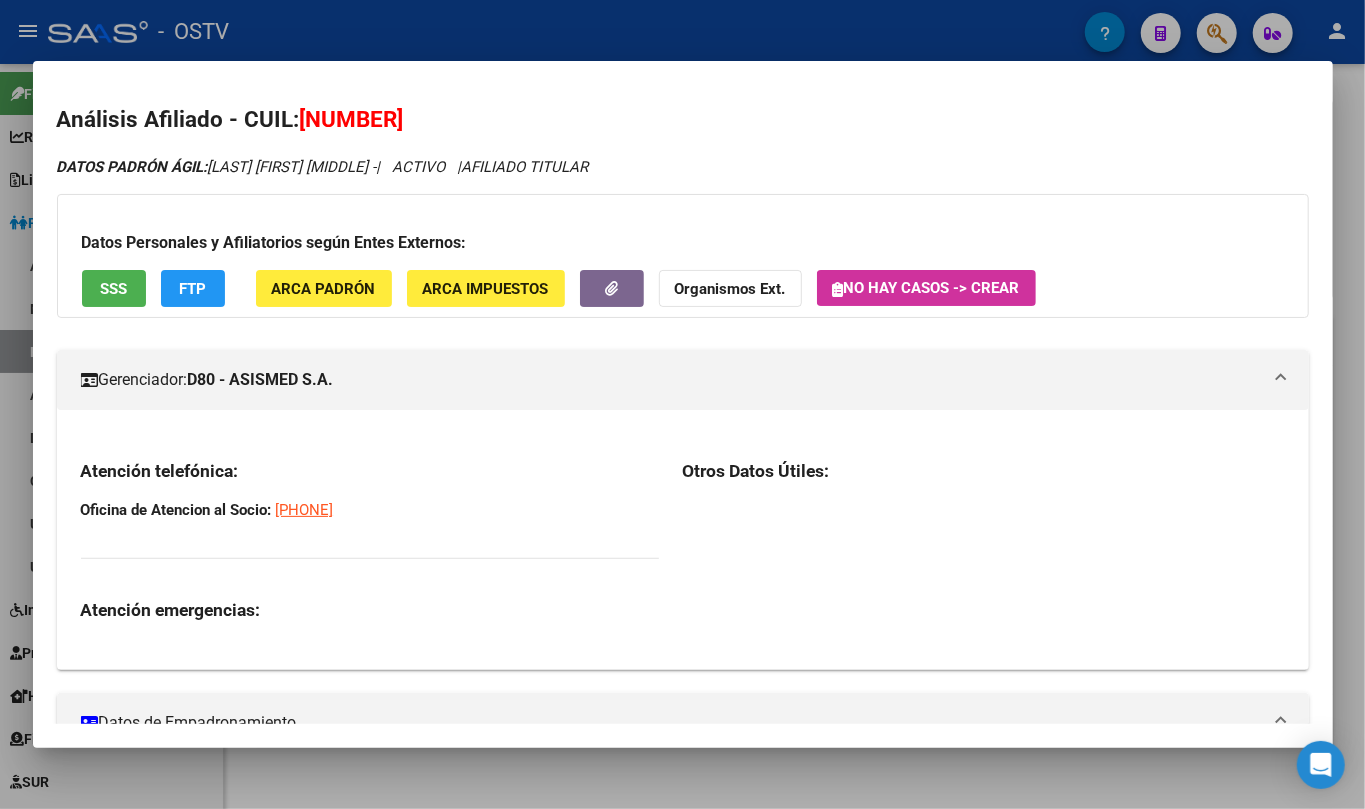 click on "D80 - ASISMED S.A." at bounding box center (261, 380) 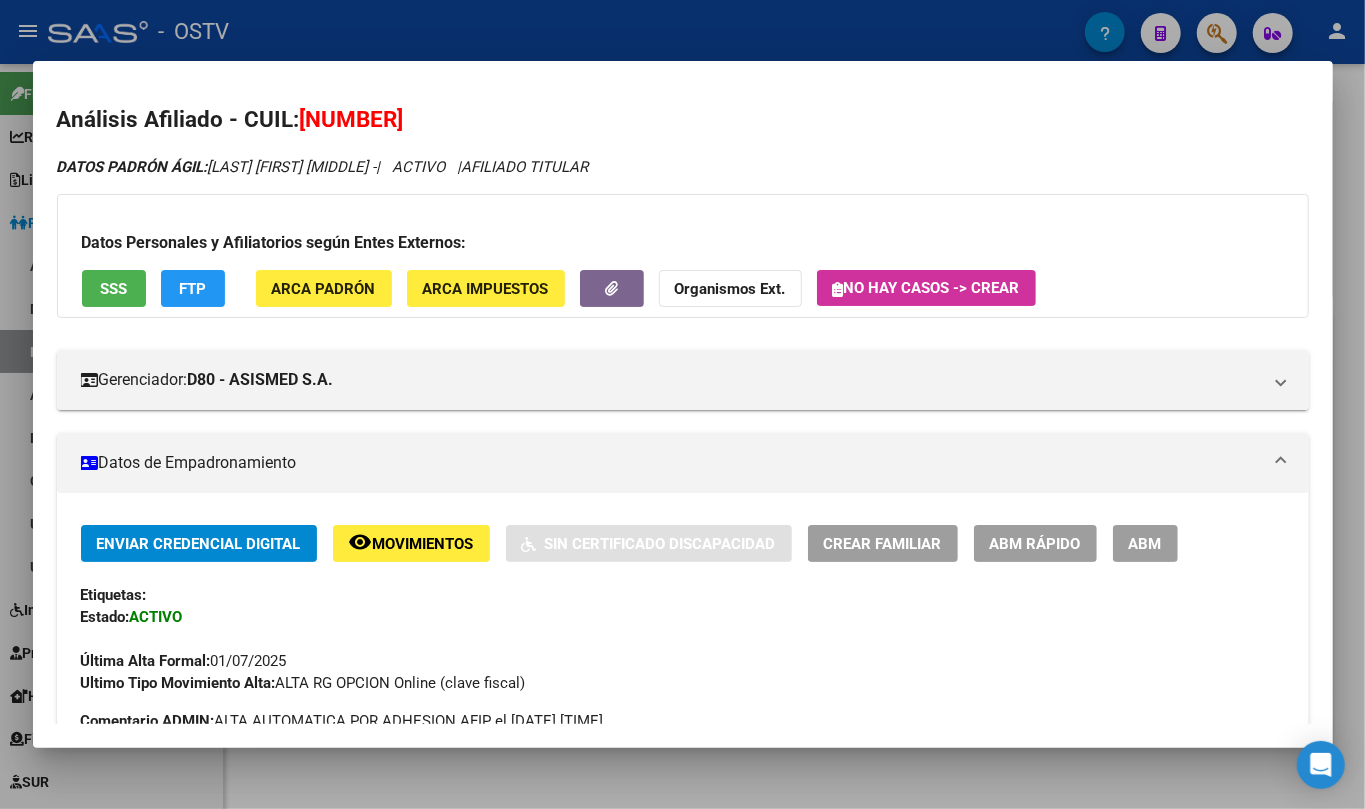 click on "FTP" 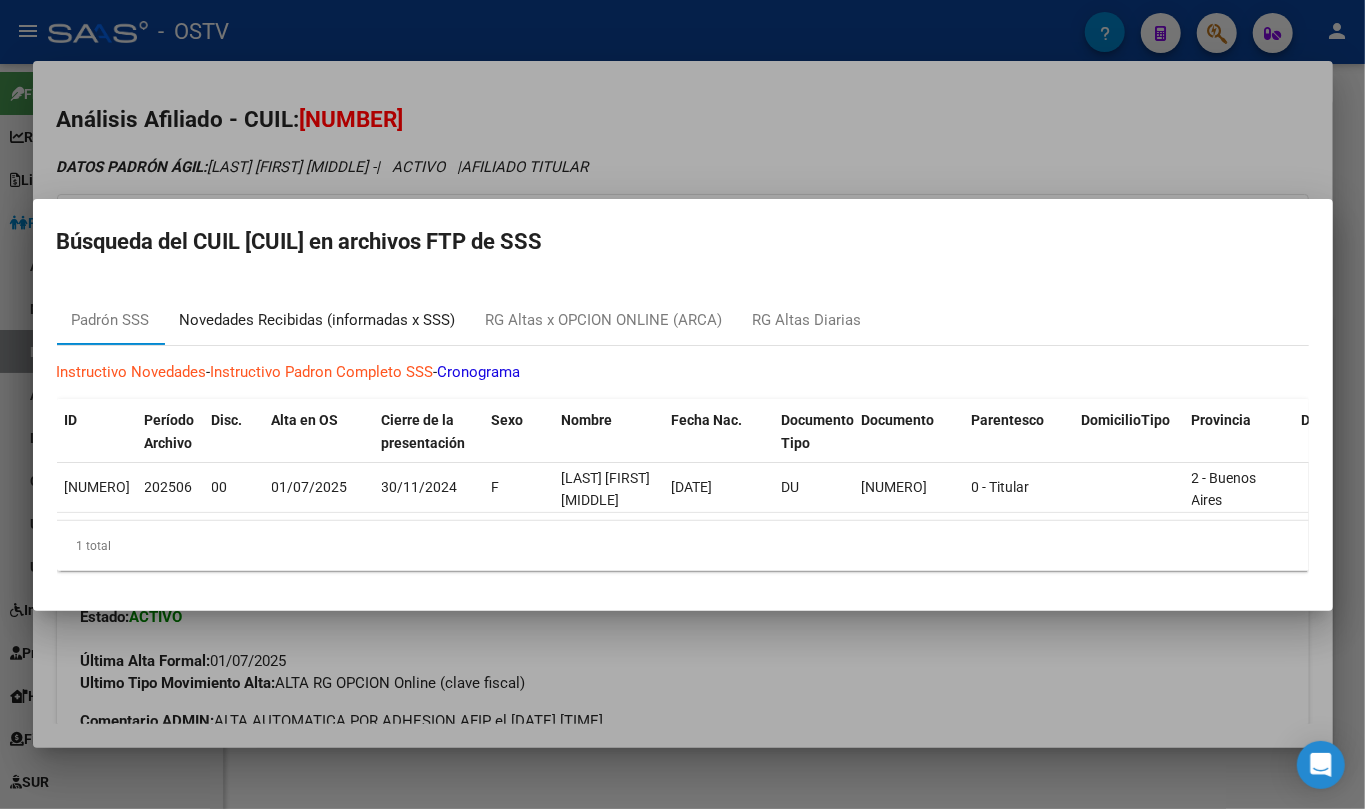 click on "Novedades Recibidas (informadas x SSS)" at bounding box center (318, 320) 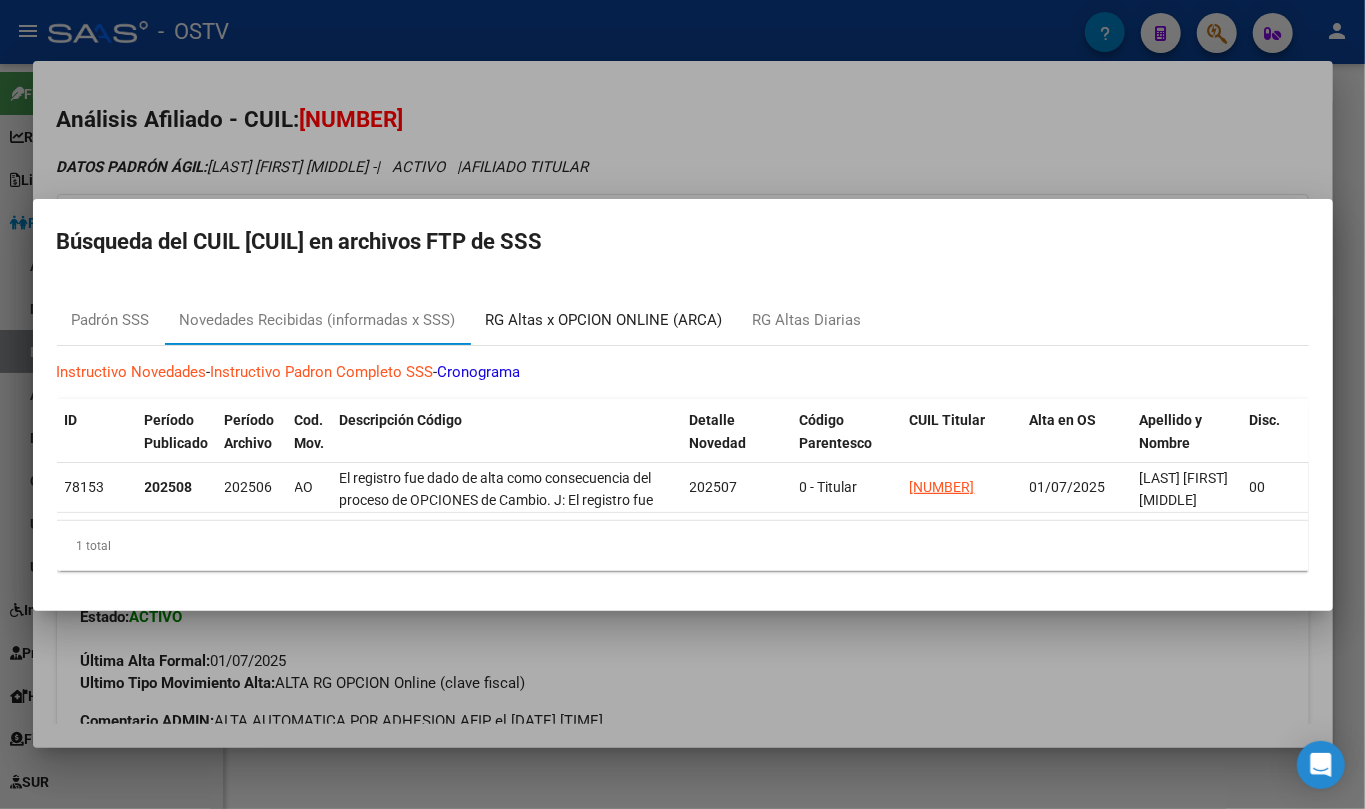 click on "RG Altas x OPCION ONLINE (ARCA)" at bounding box center [604, 320] 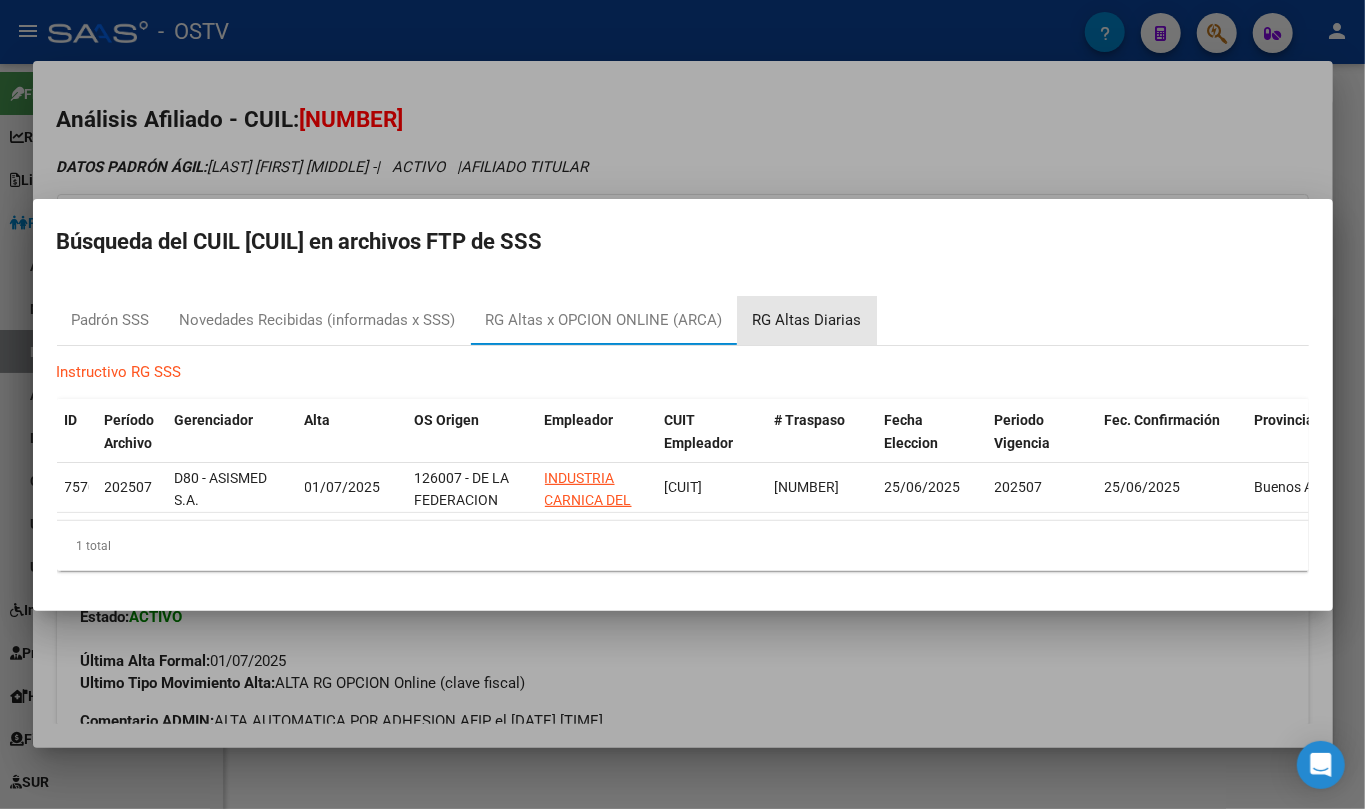 click on "RG Altas Diarias" at bounding box center [807, 320] 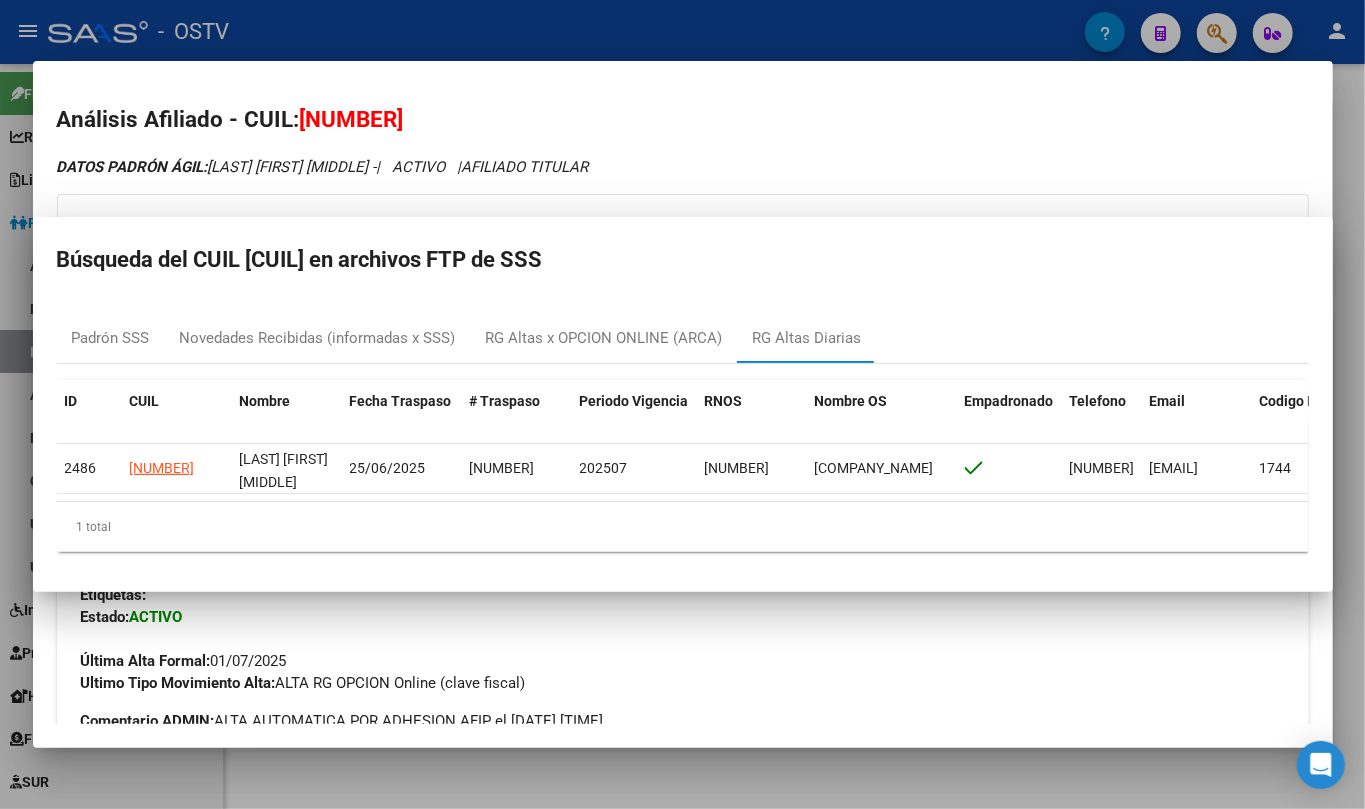type 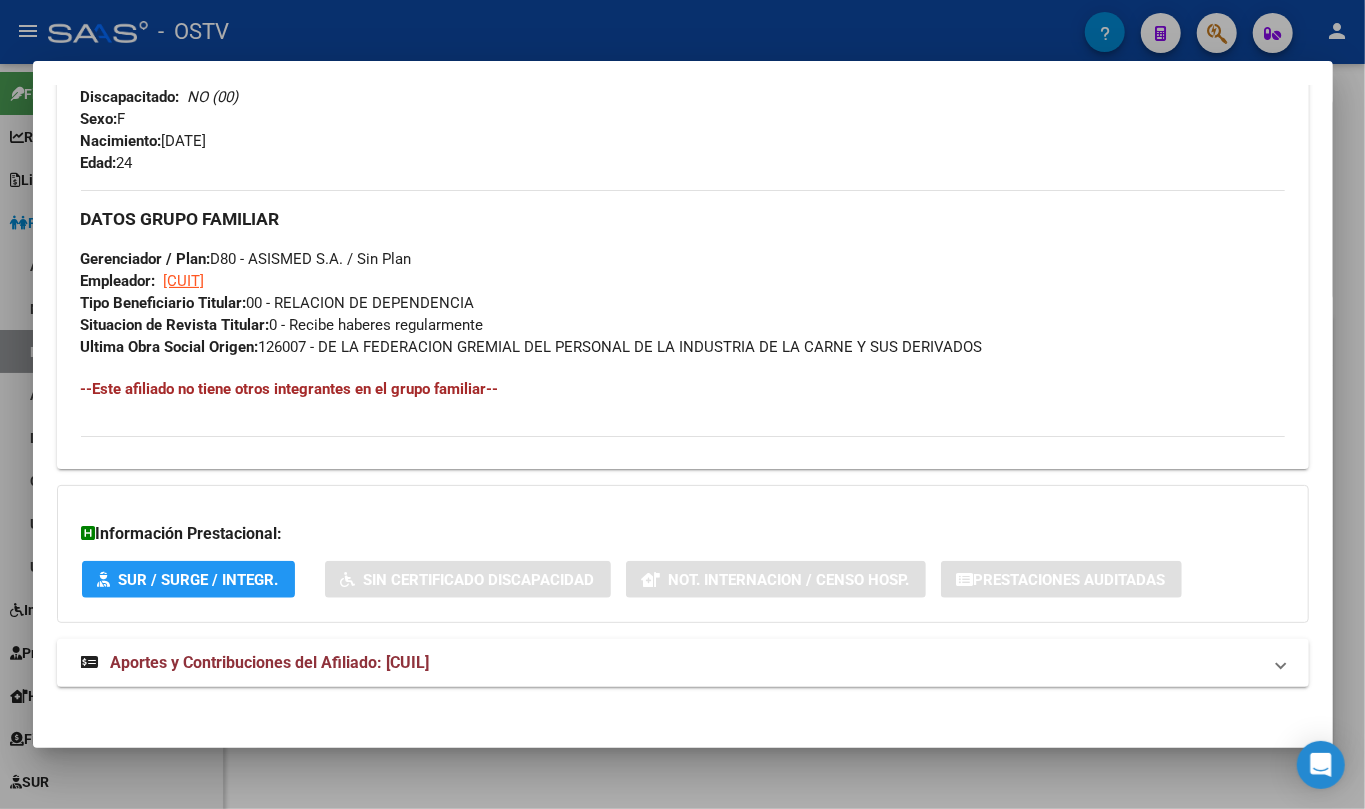 scroll, scrollTop: 861, scrollLeft: 0, axis: vertical 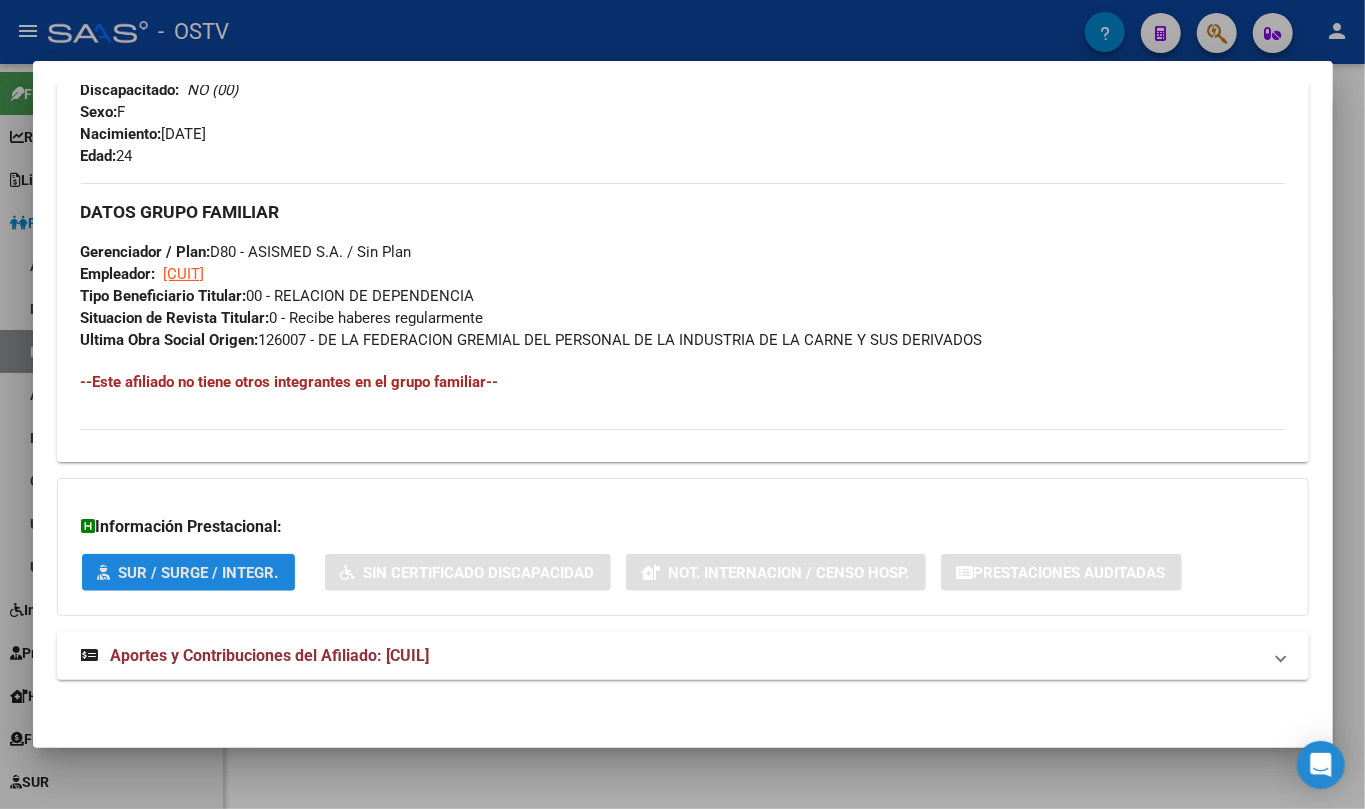 click on "SUR / SURGE / INTEGR." at bounding box center [199, 573] 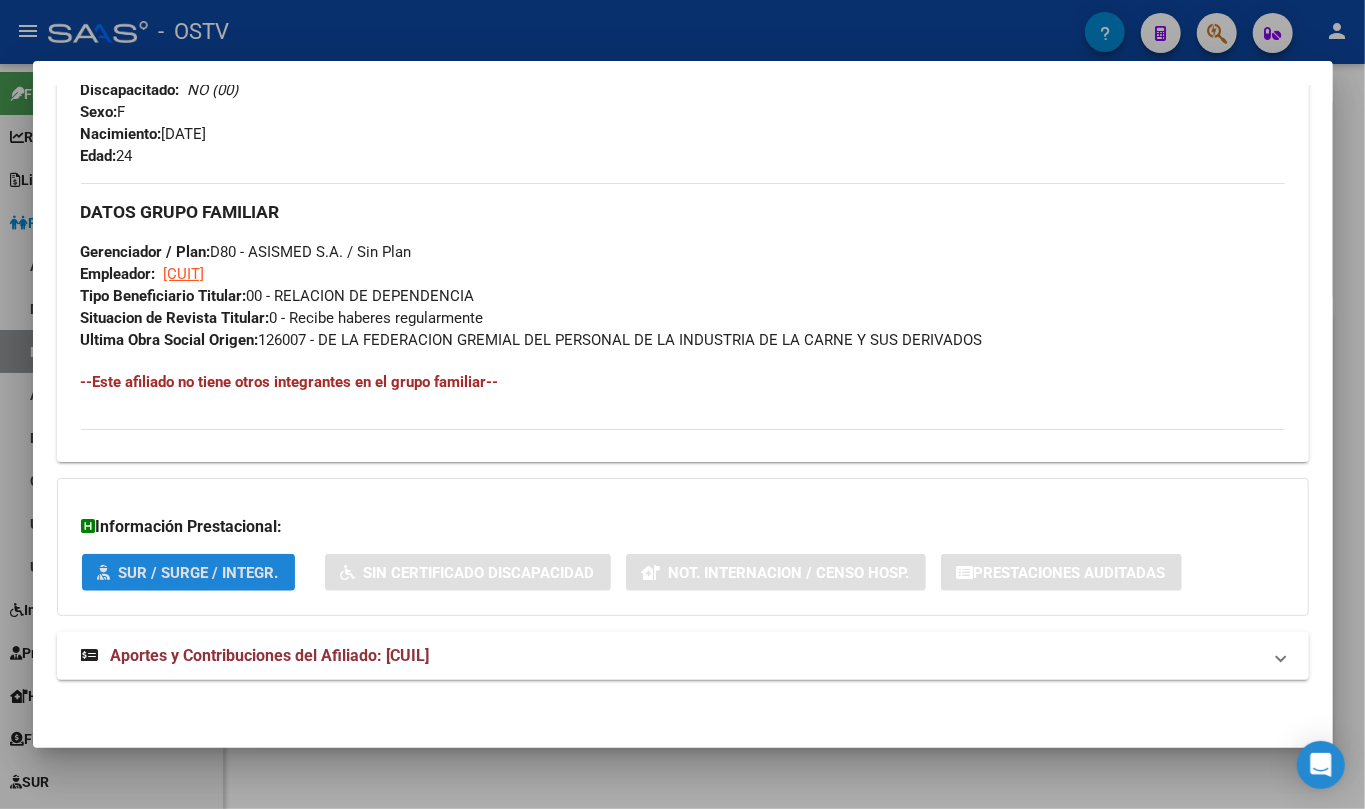 type 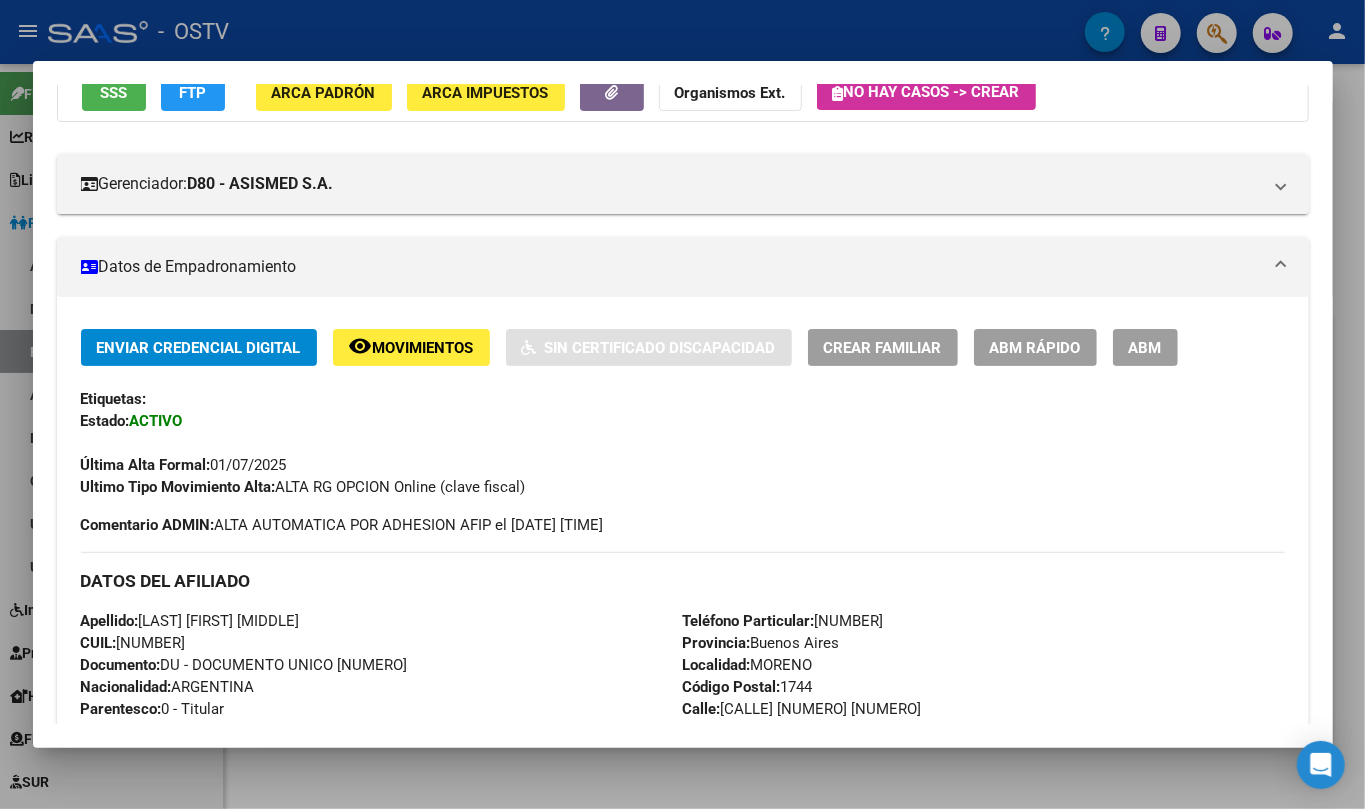 scroll, scrollTop: 194, scrollLeft: 0, axis: vertical 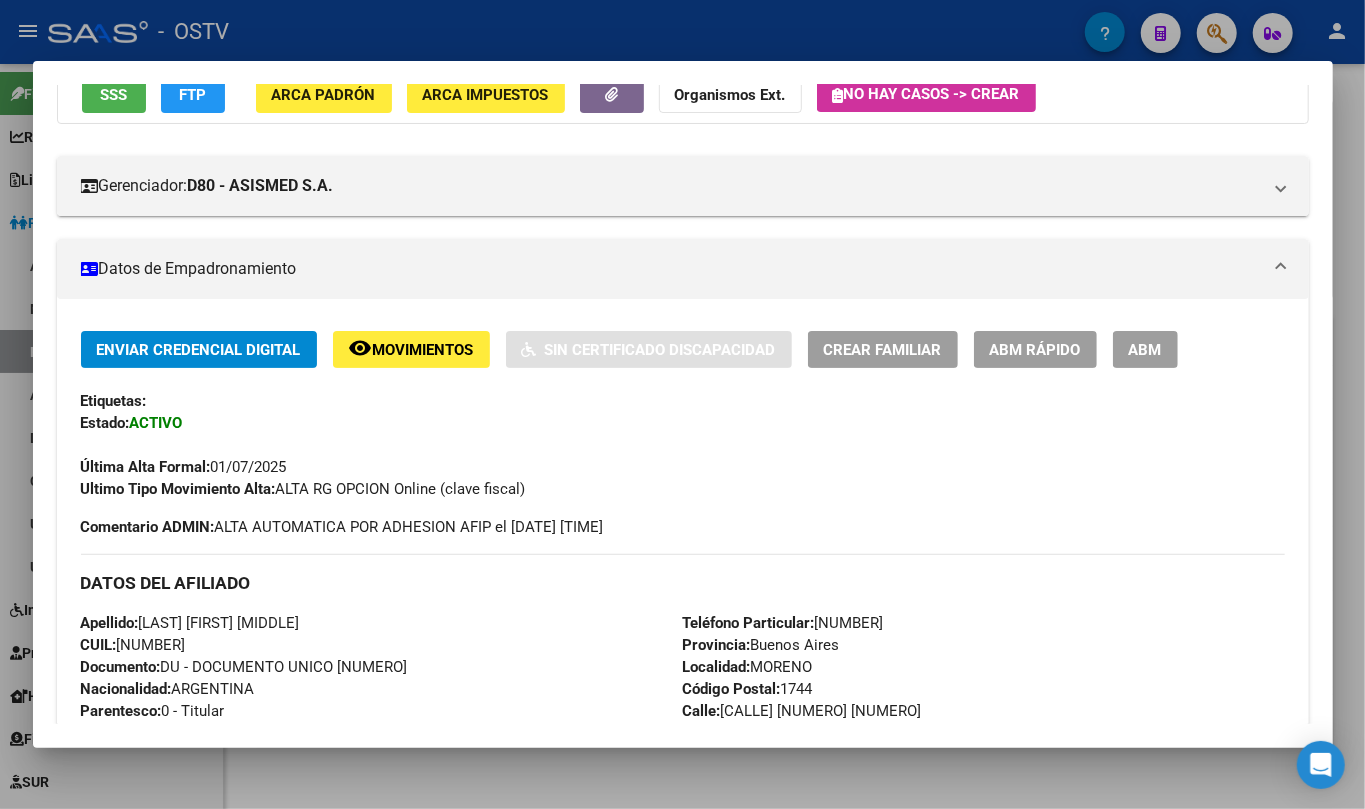 click on "Movimientos" 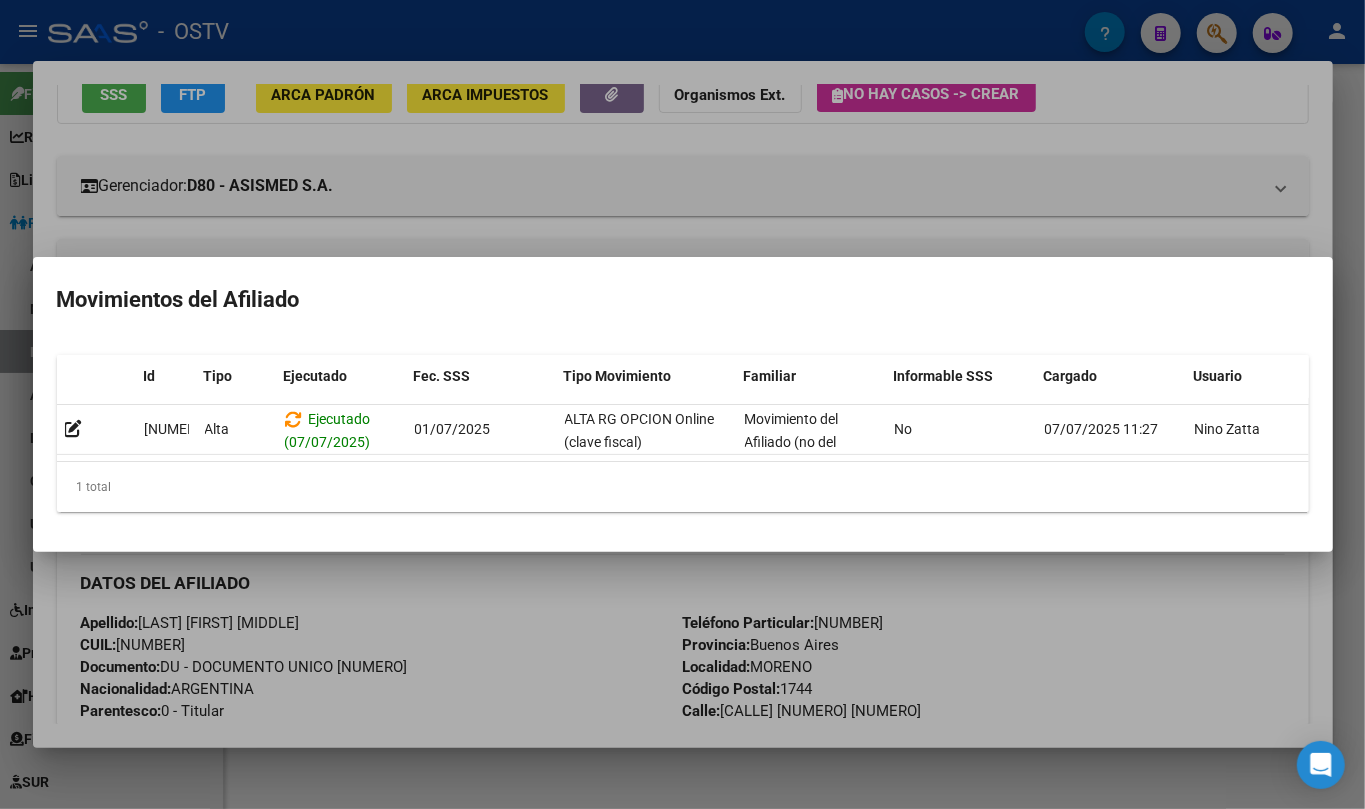 scroll, scrollTop: 0, scrollLeft: 28, axis: horizontal 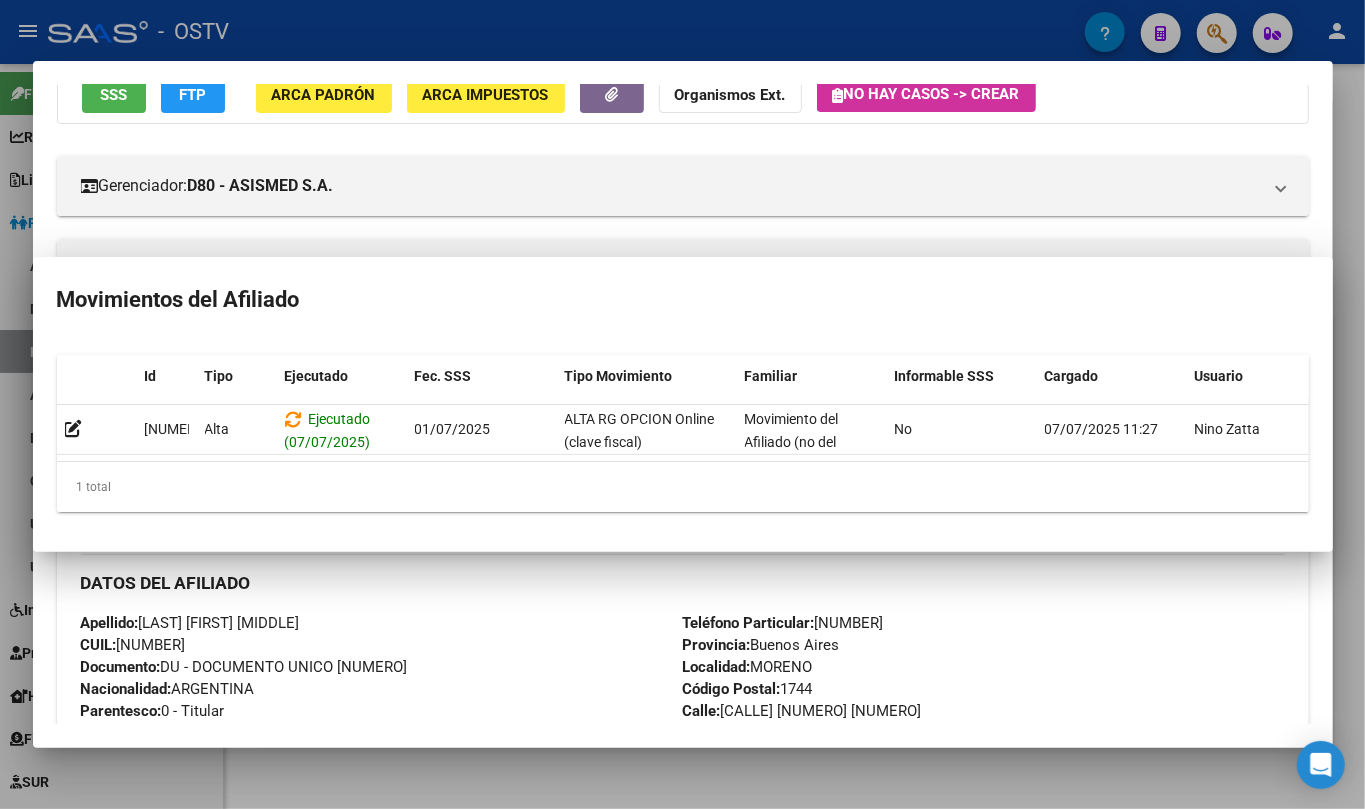 type 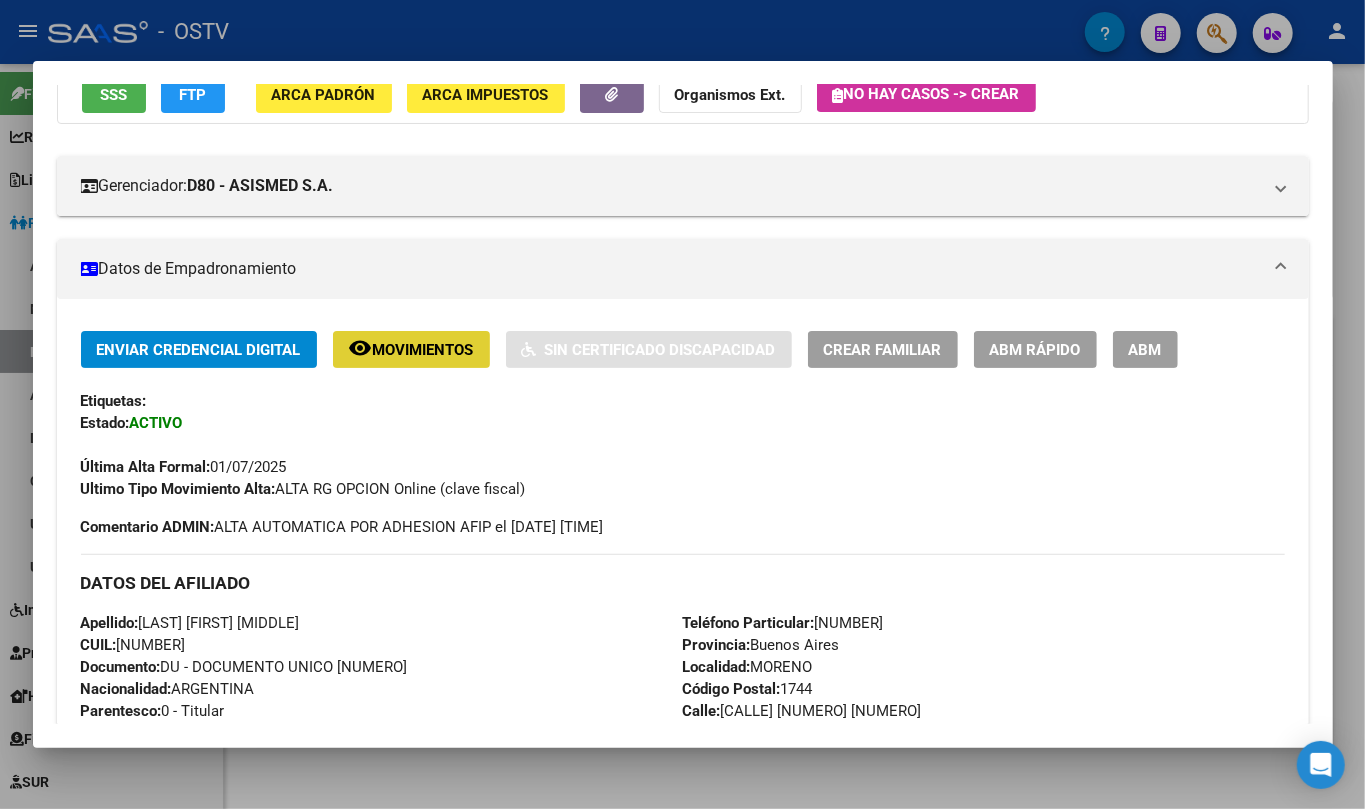 click on "ABM Rápido" 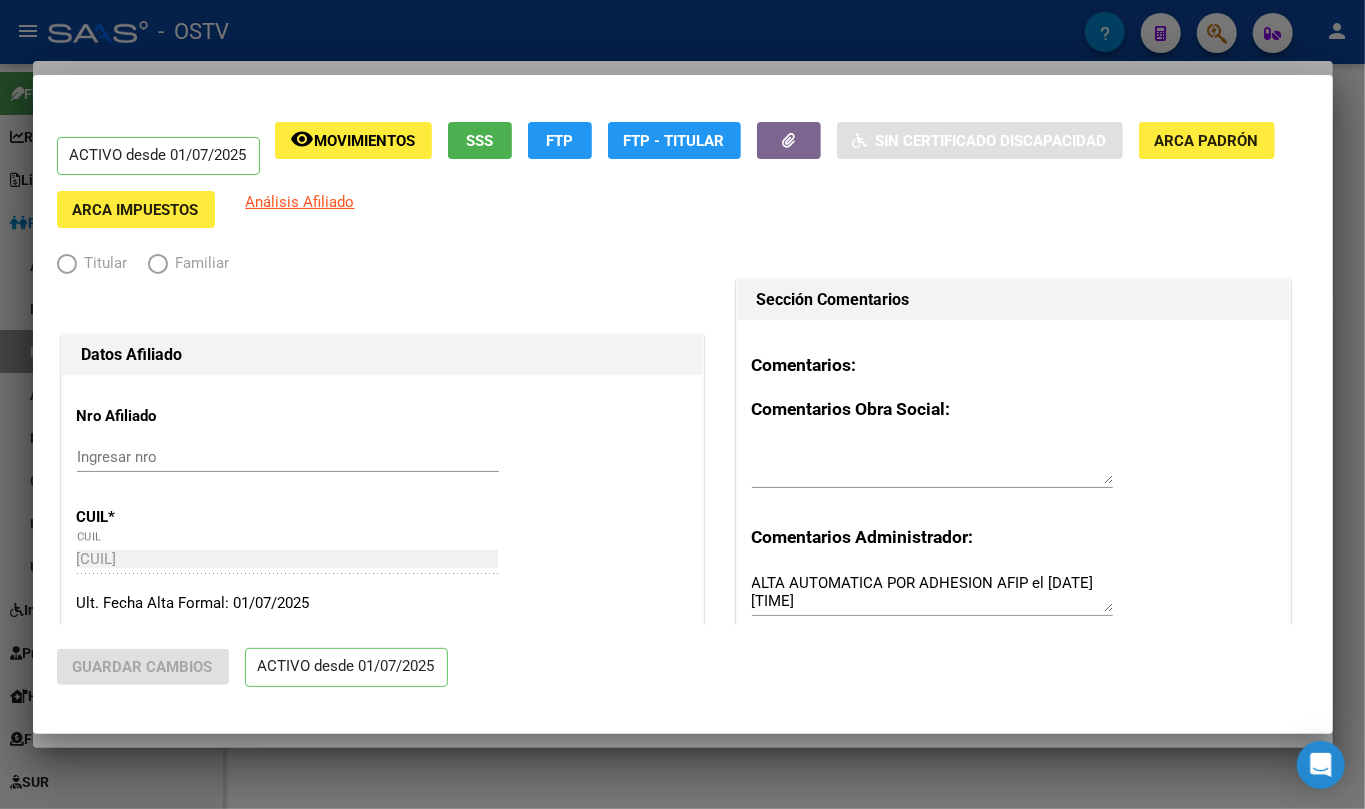 radio on "true" 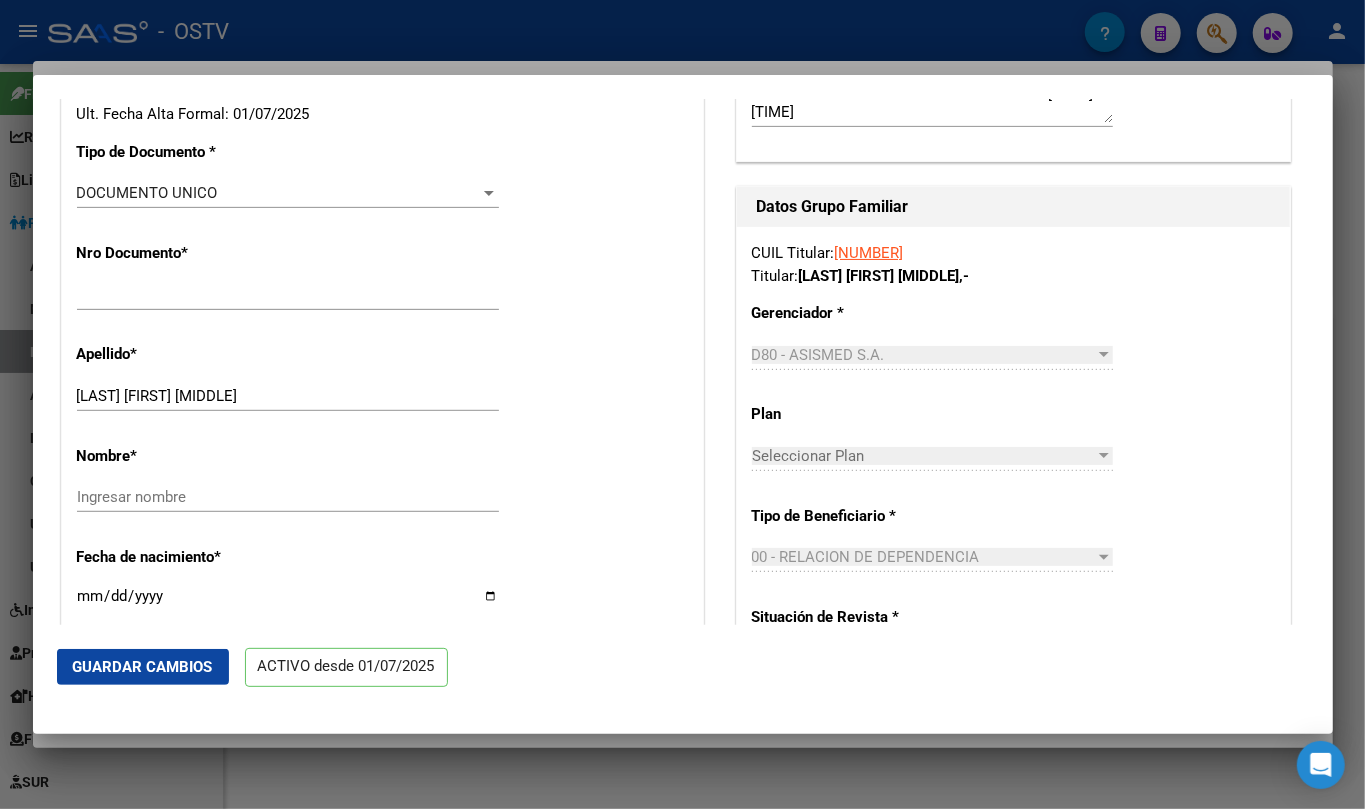 scroll, scrollTop: 533, scrollLeft: 0, axis: vertical 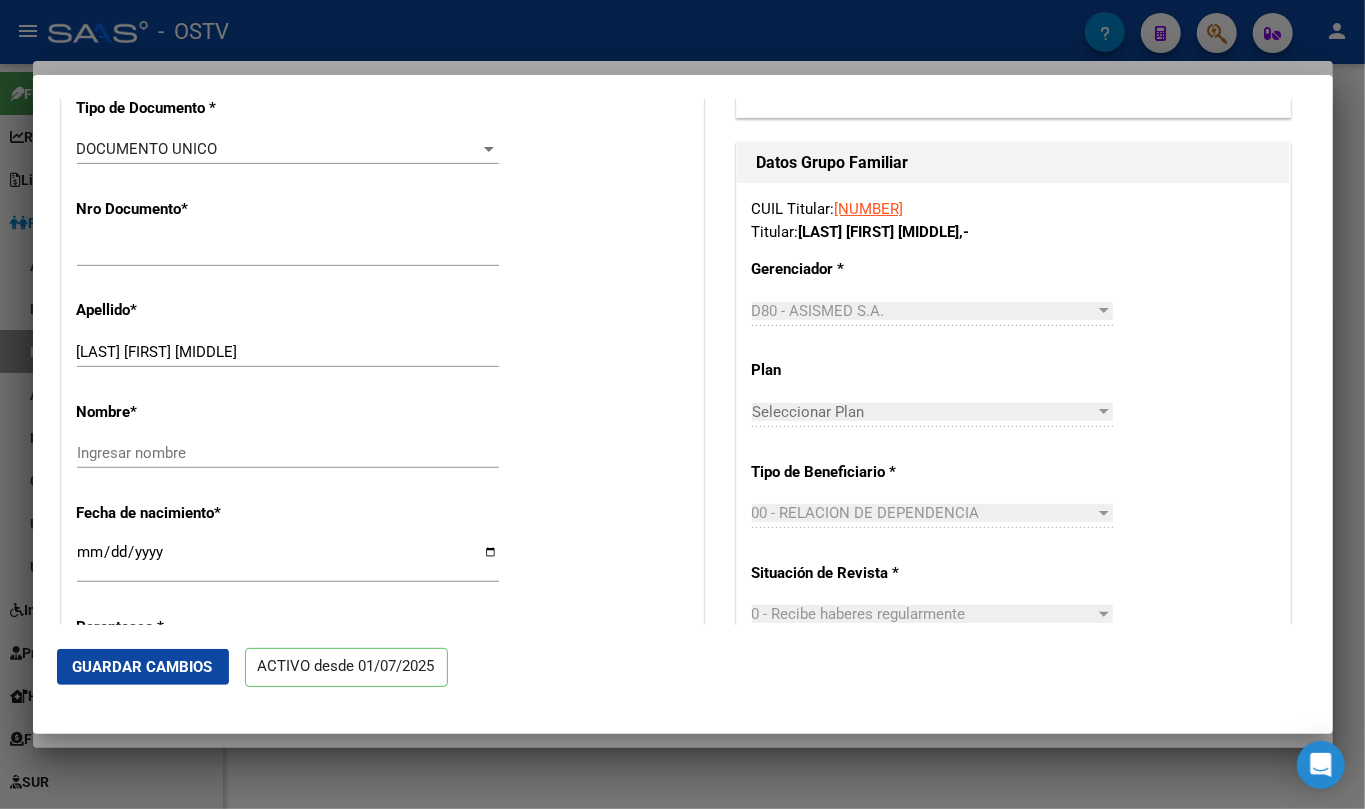 click on "Seleccionar Plan" at bounding box center [923, 412] 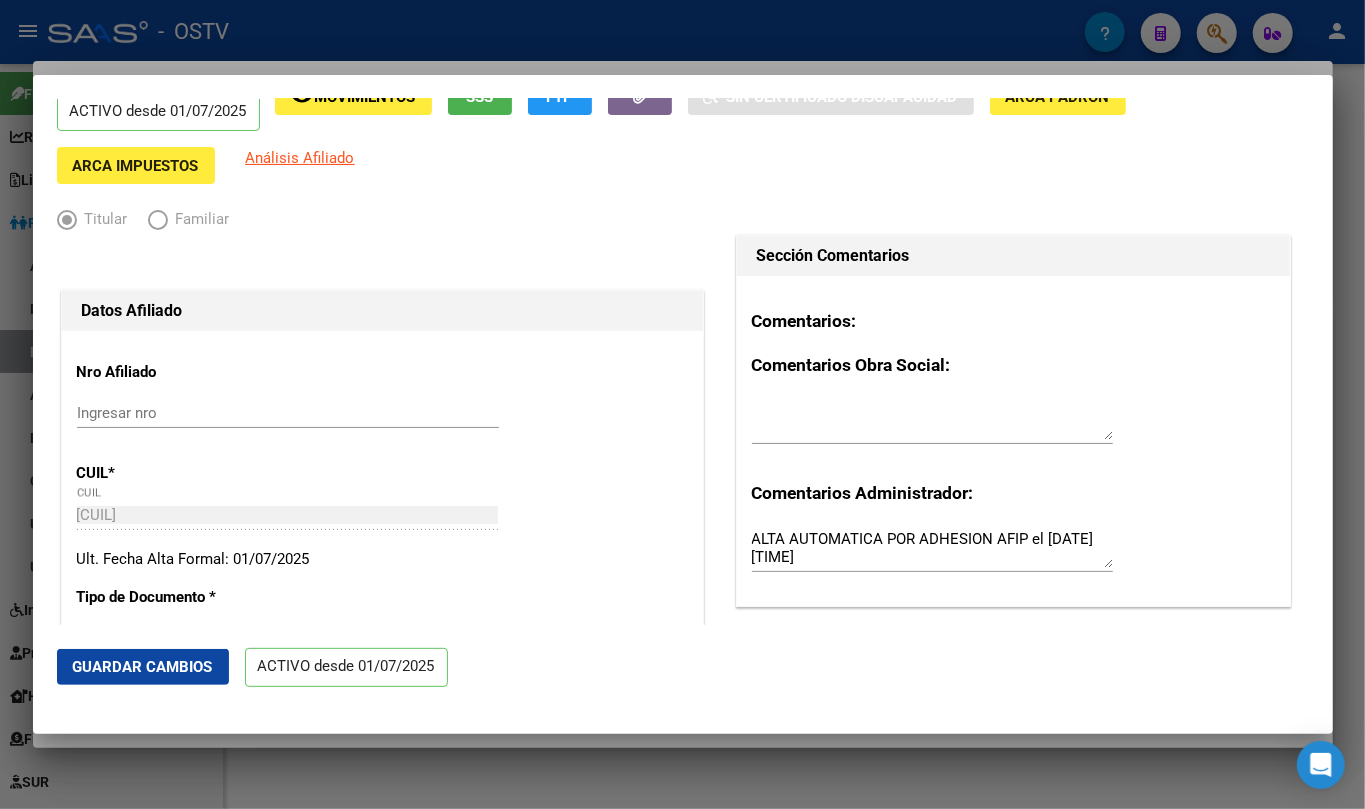 scroll, scrollTop: 0, scrollLeft: 0, axis: both 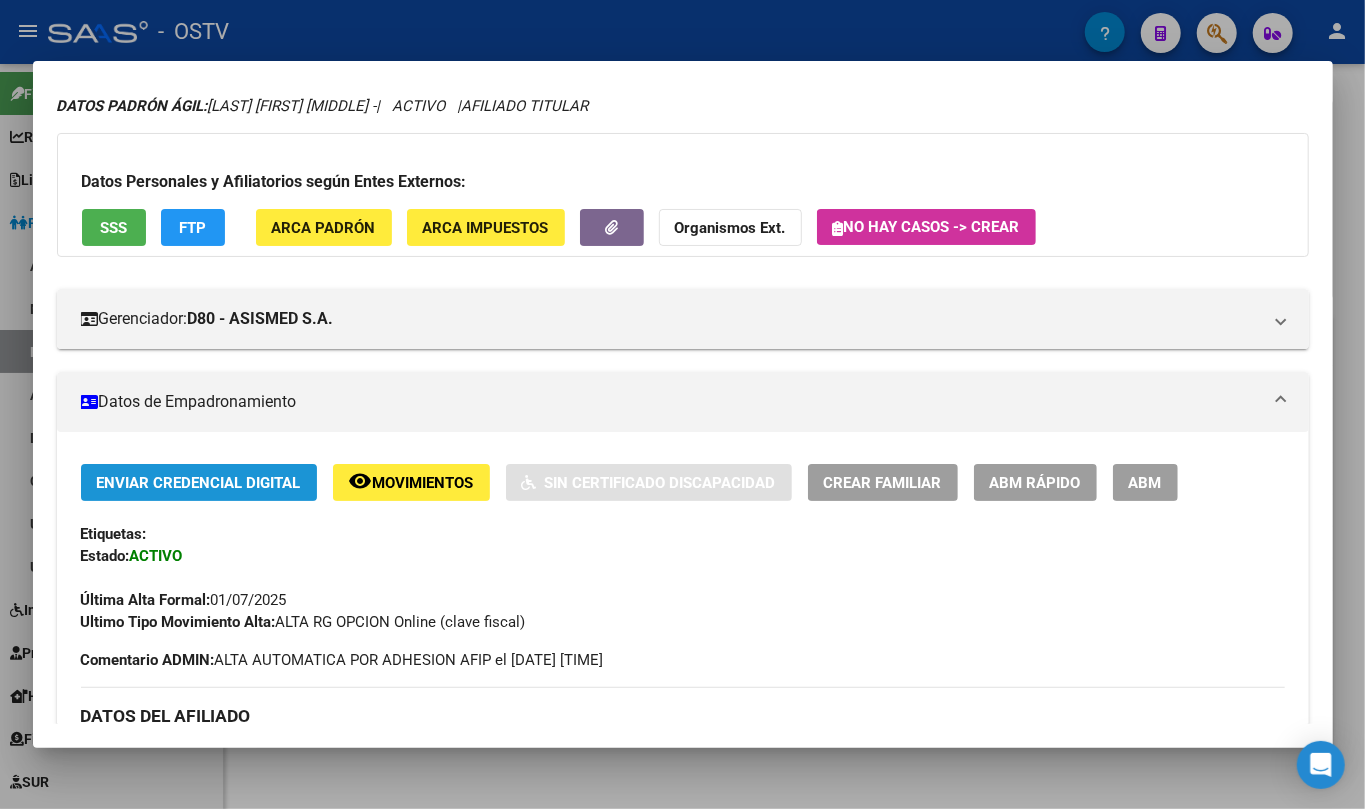 click on "Enviar Credencial Digital" at bounding box center [199, 483] 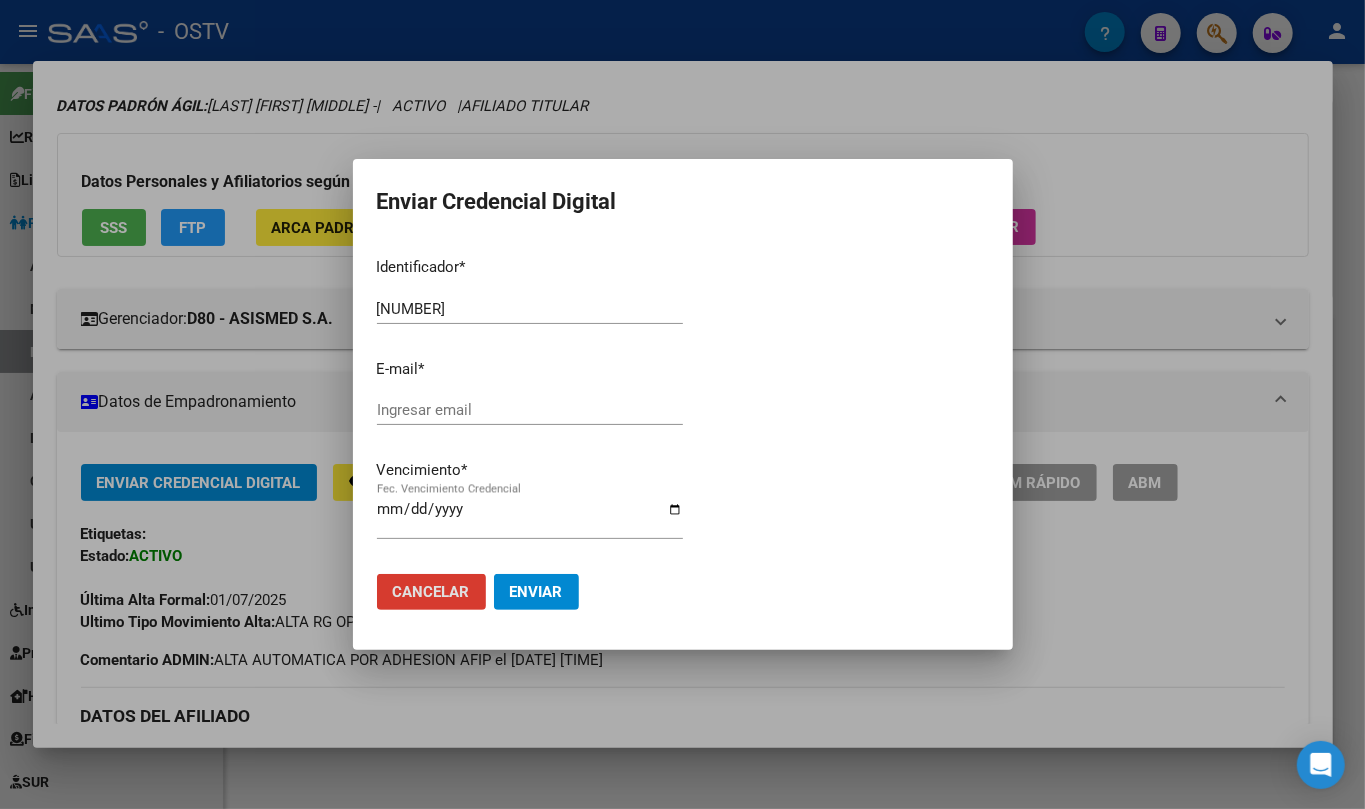 type 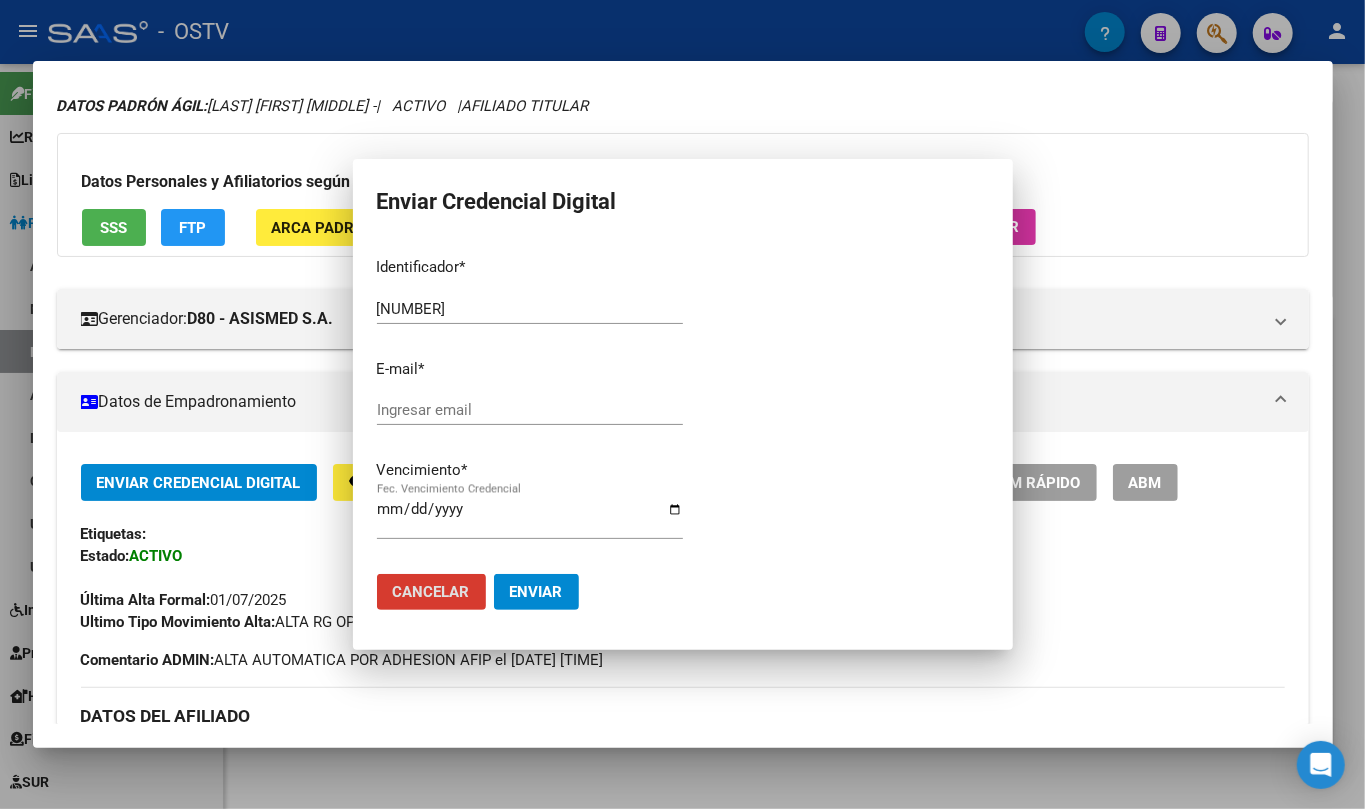 type 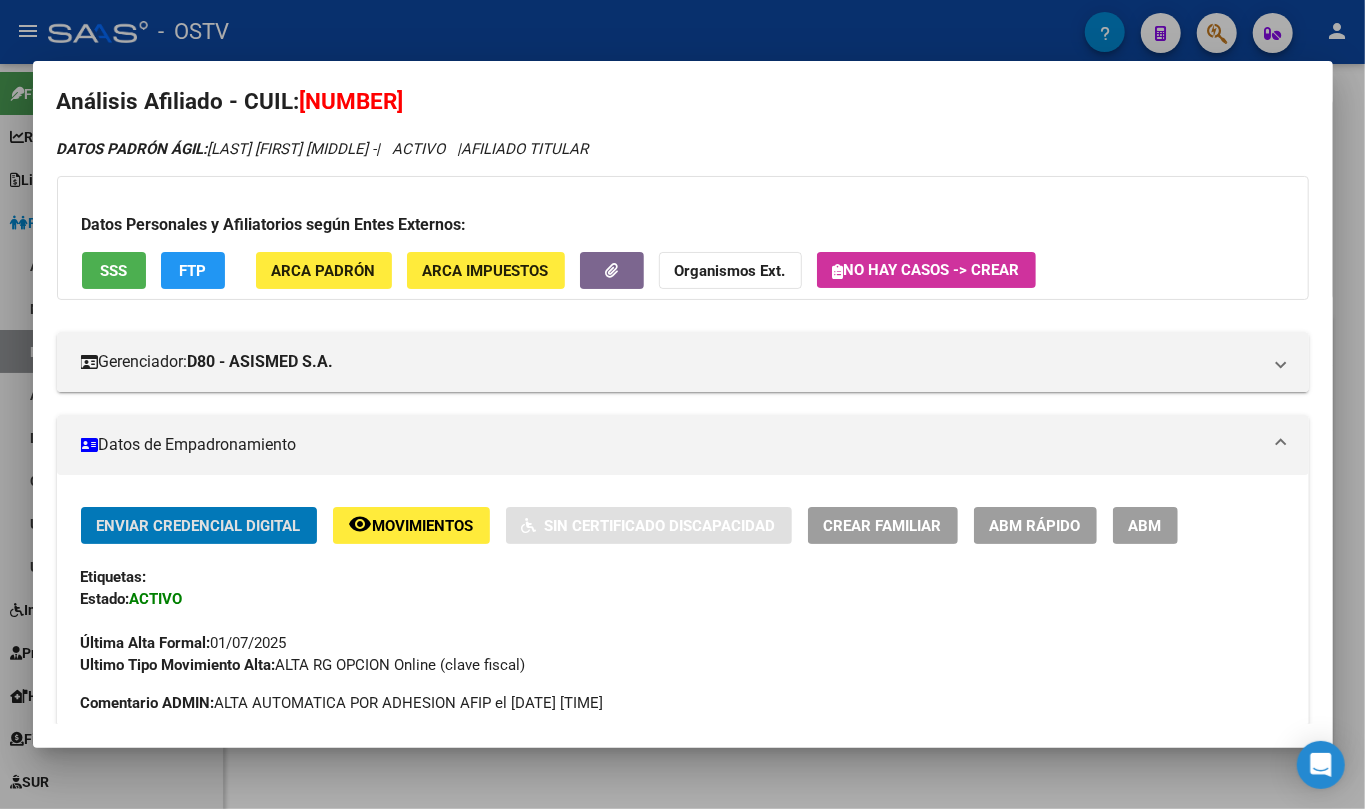 scroll, scrollTop: 0, scrollLeft: 0, axis: both 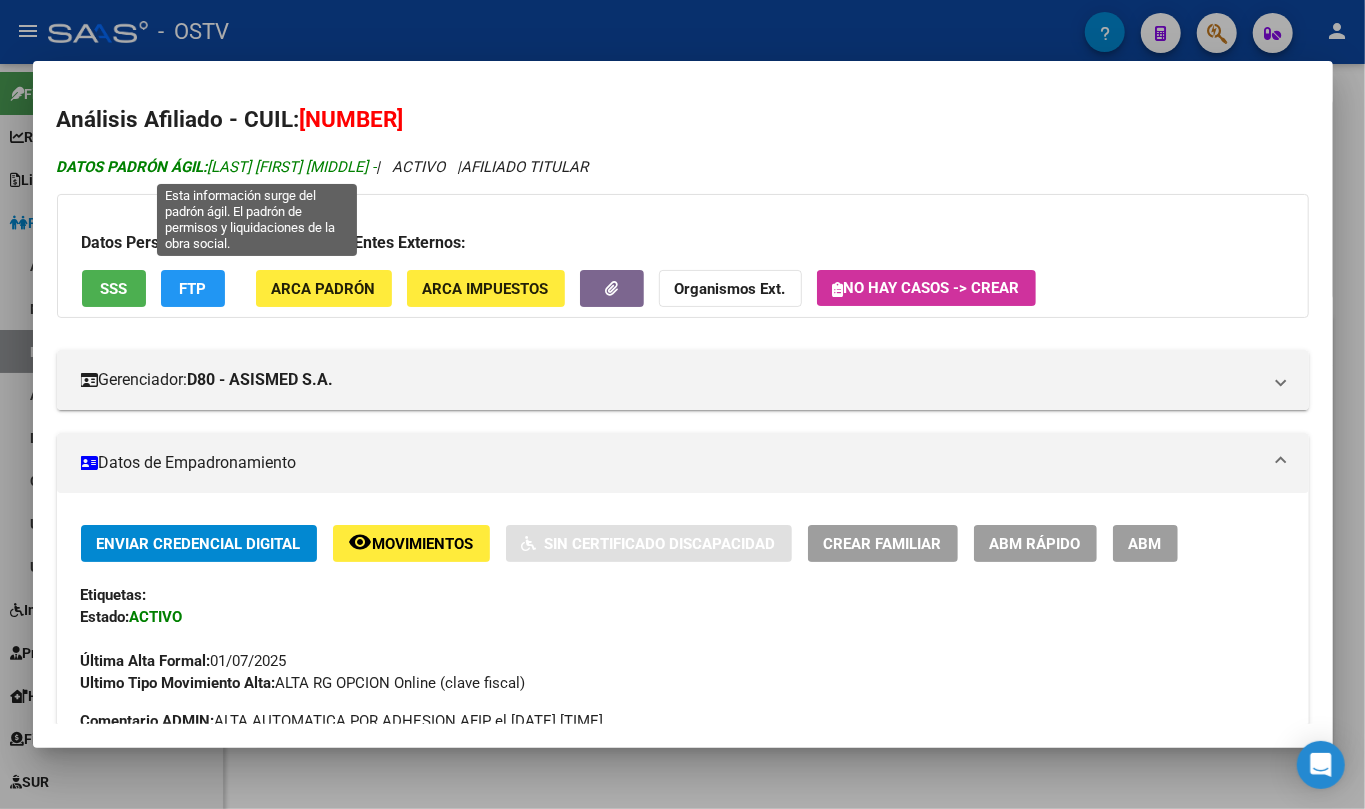 click on "DATOS PADRÓN ÁGIL:  [LAST] [FIRST] [MIDDLE] -" at bounding box center [217, 167] 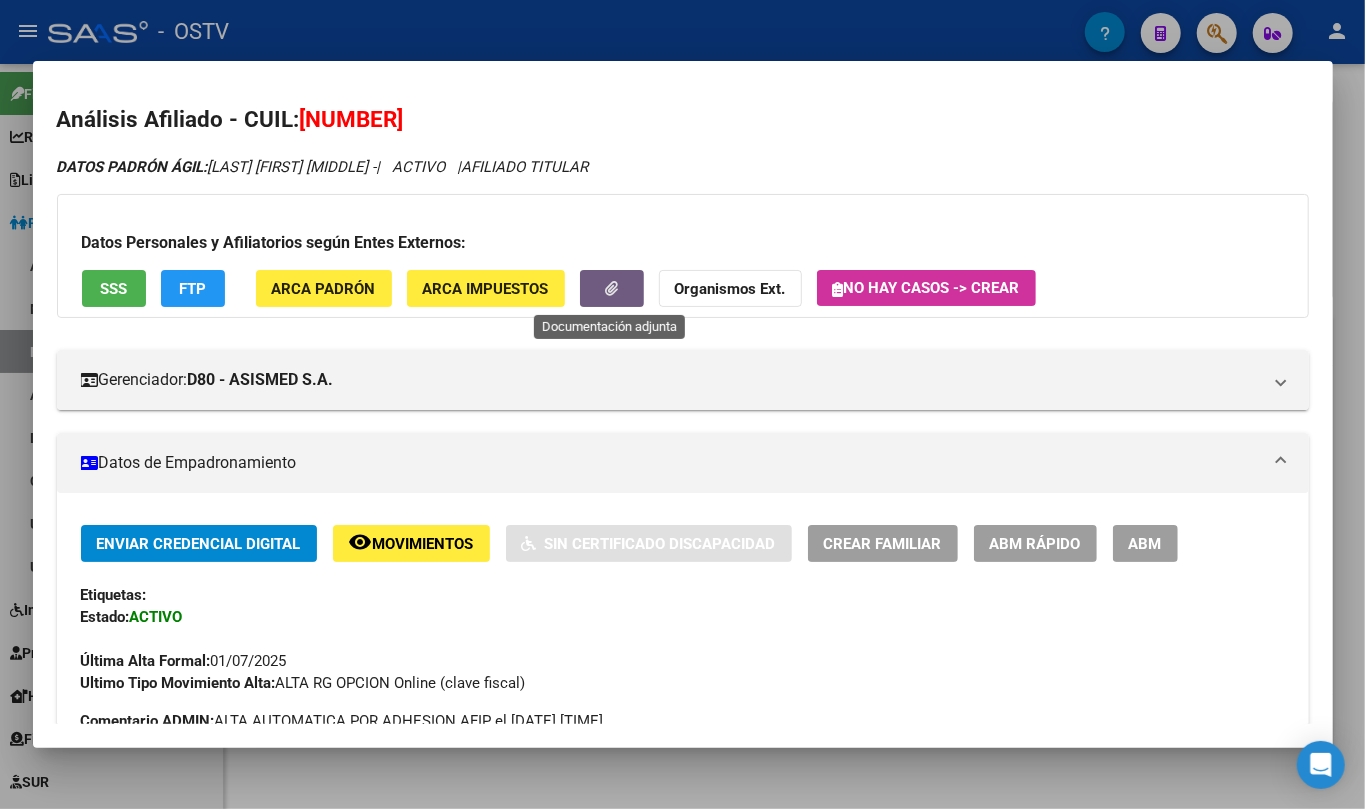 click 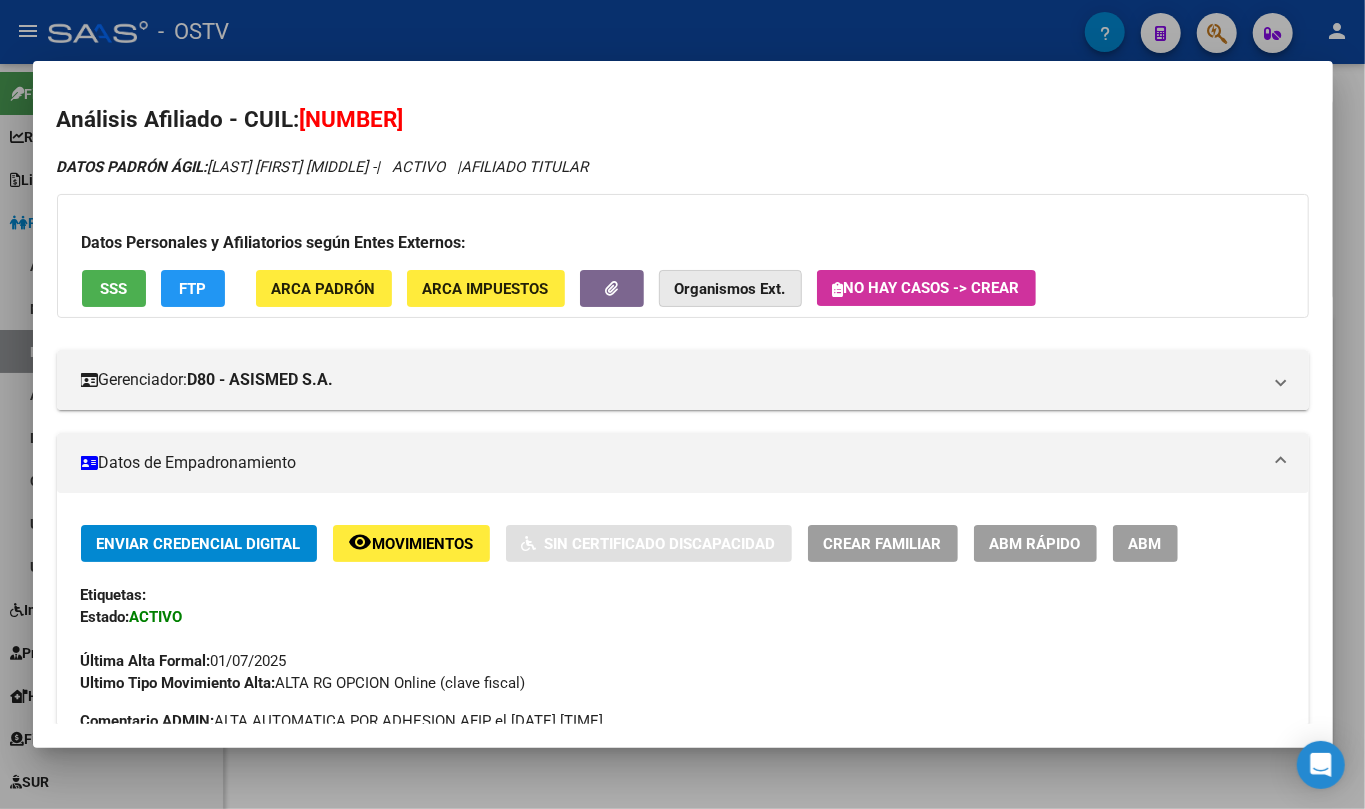 click on "Organismos Ext." 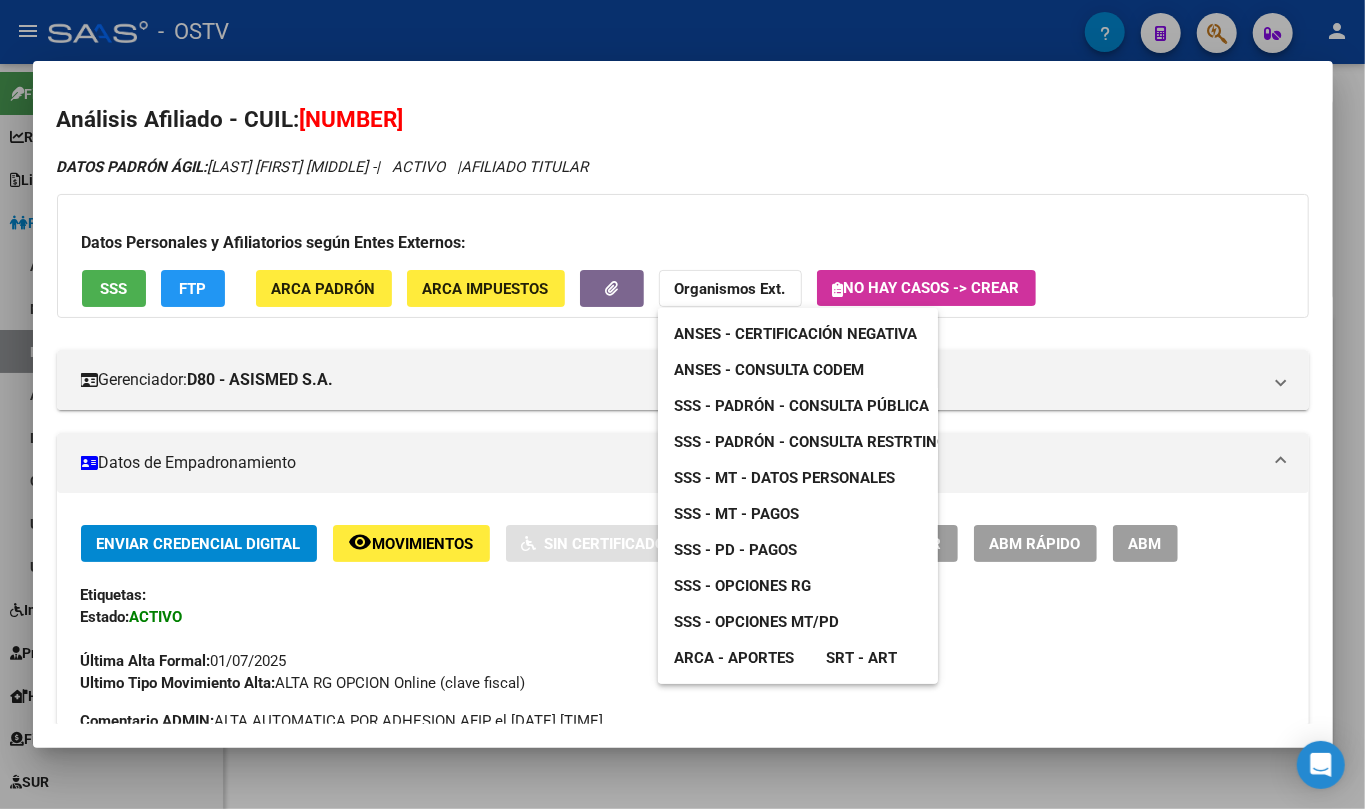 click at bounding box center [682, 404] 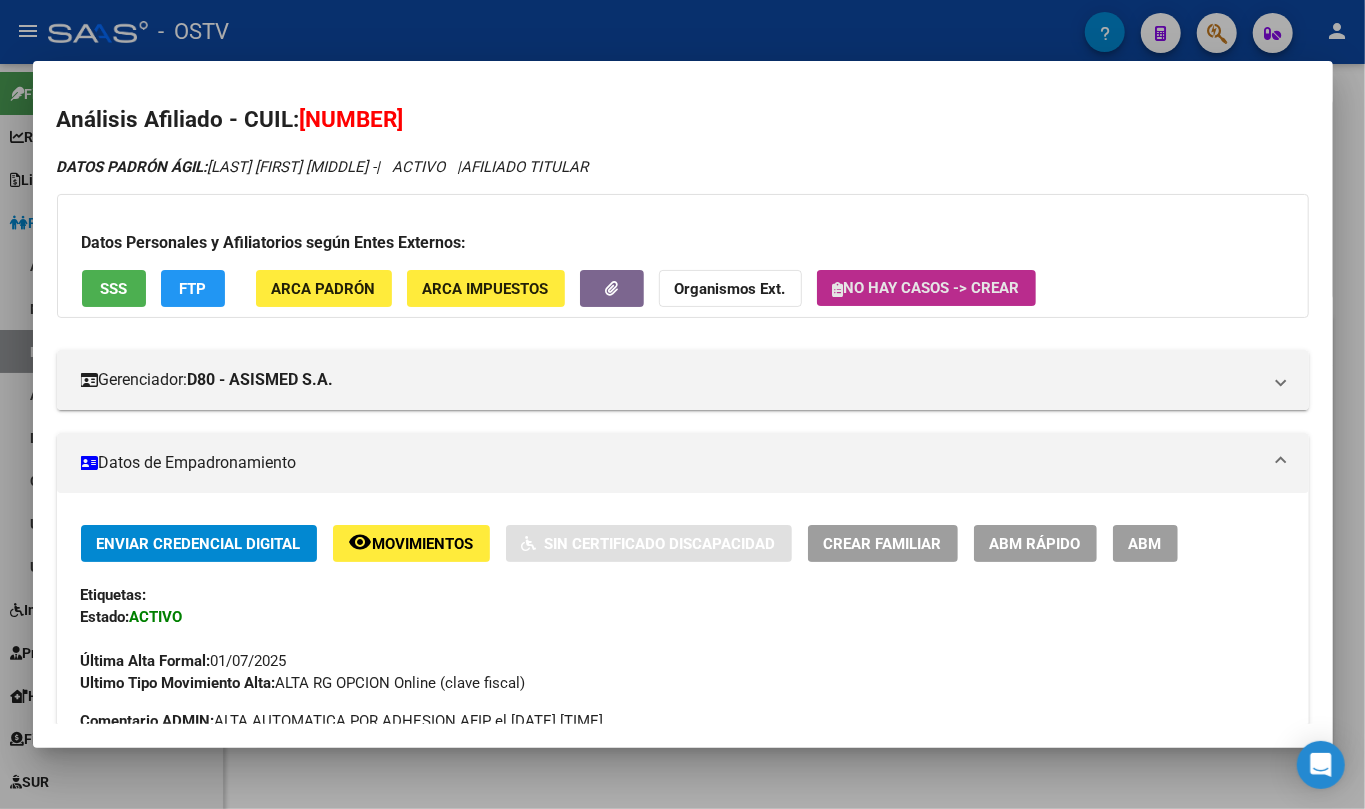 click on "No hay casos -> Crear" 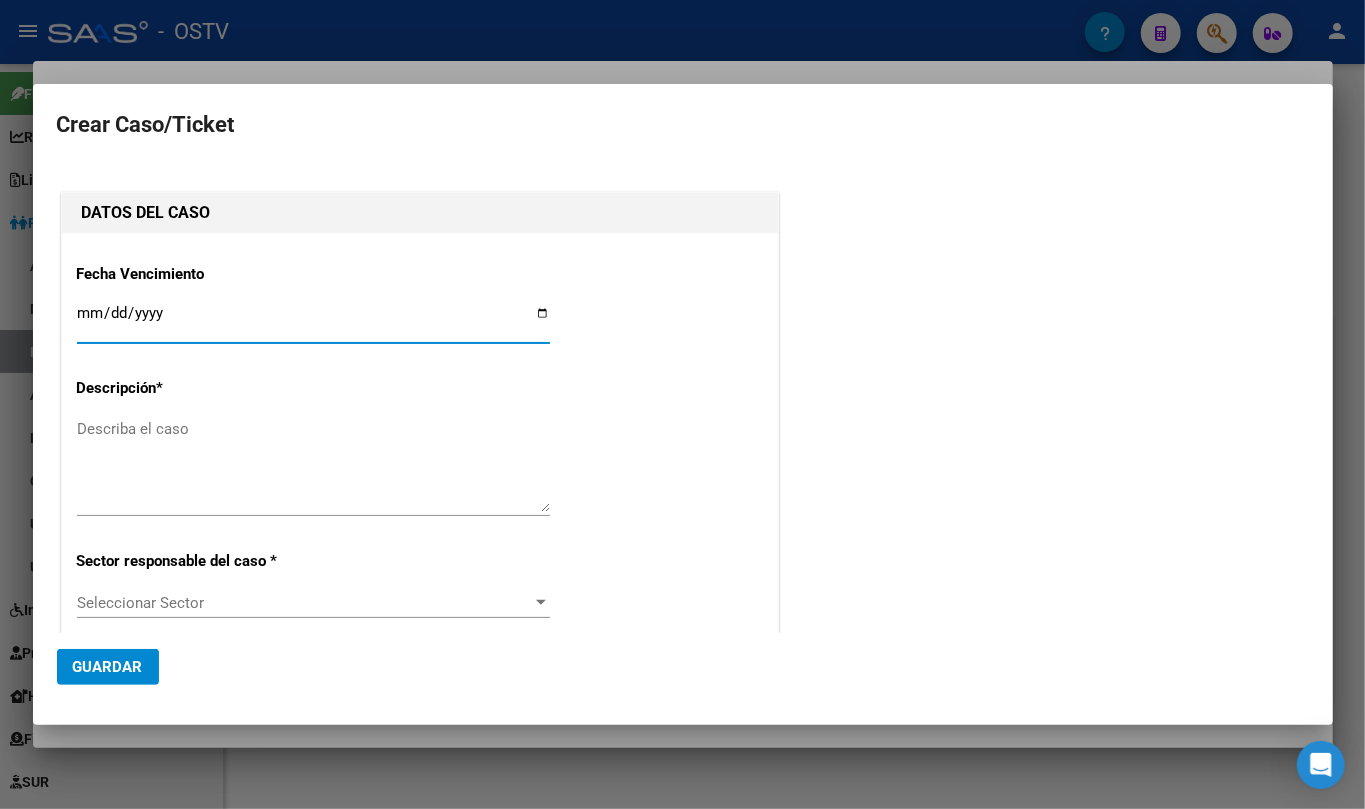 type on "[CUIL]" 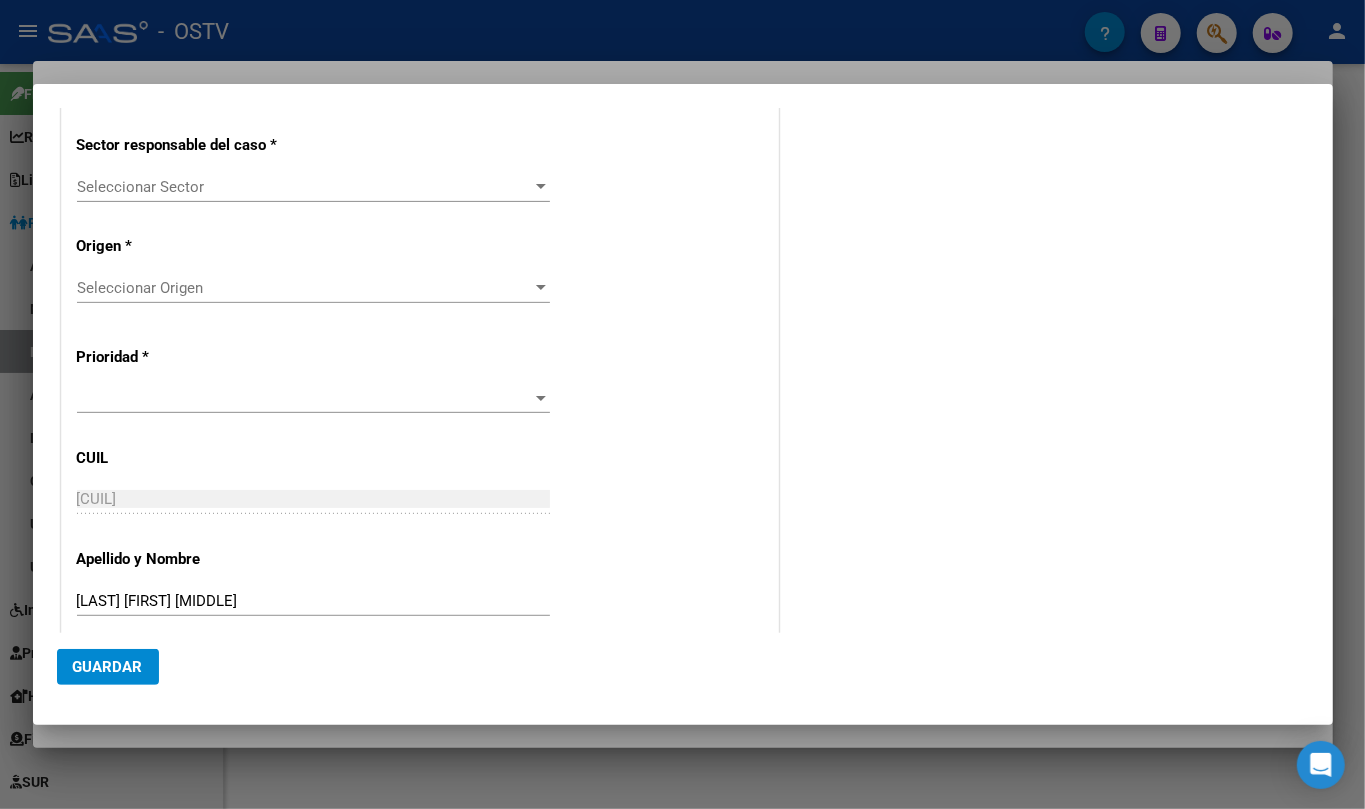 scroll, scrollTop: 437, scrollLeft: 0, axis: vertical 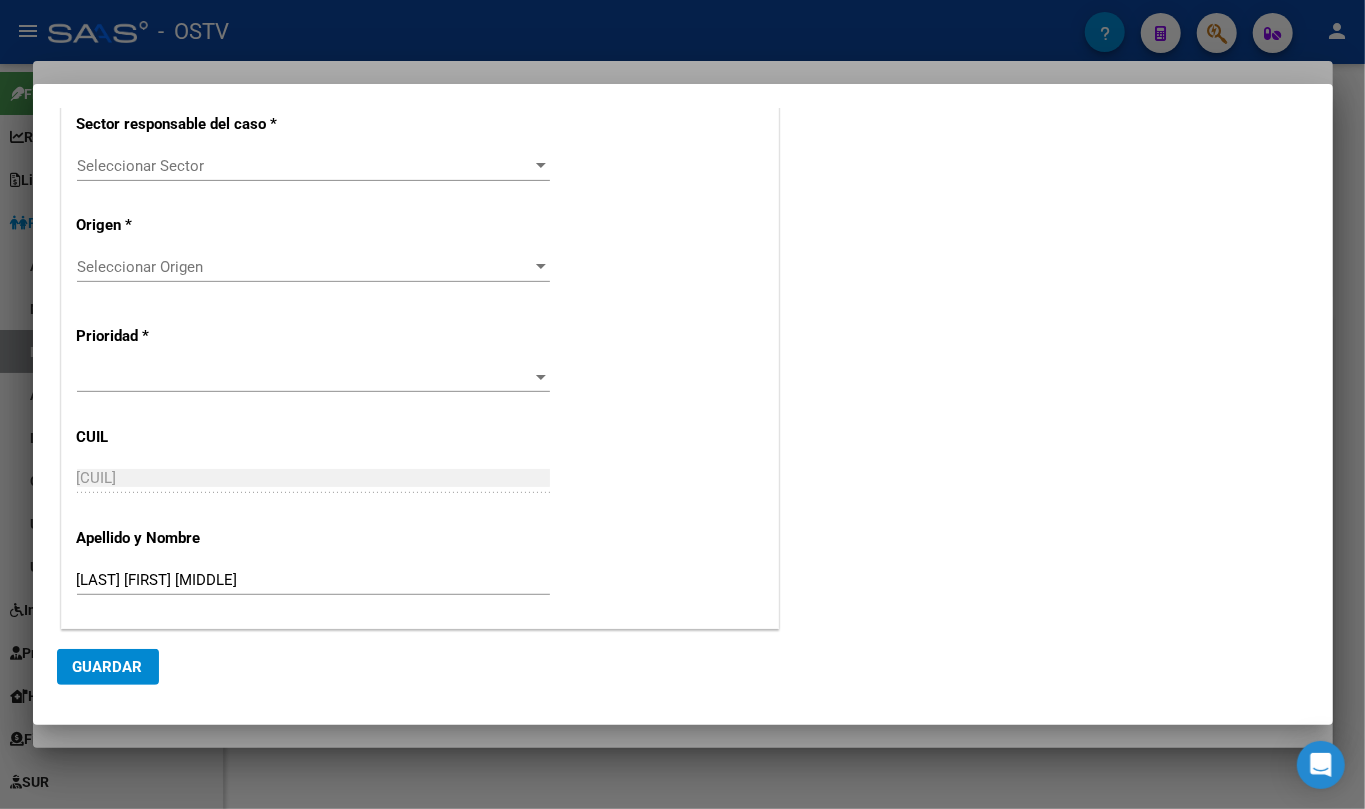 type 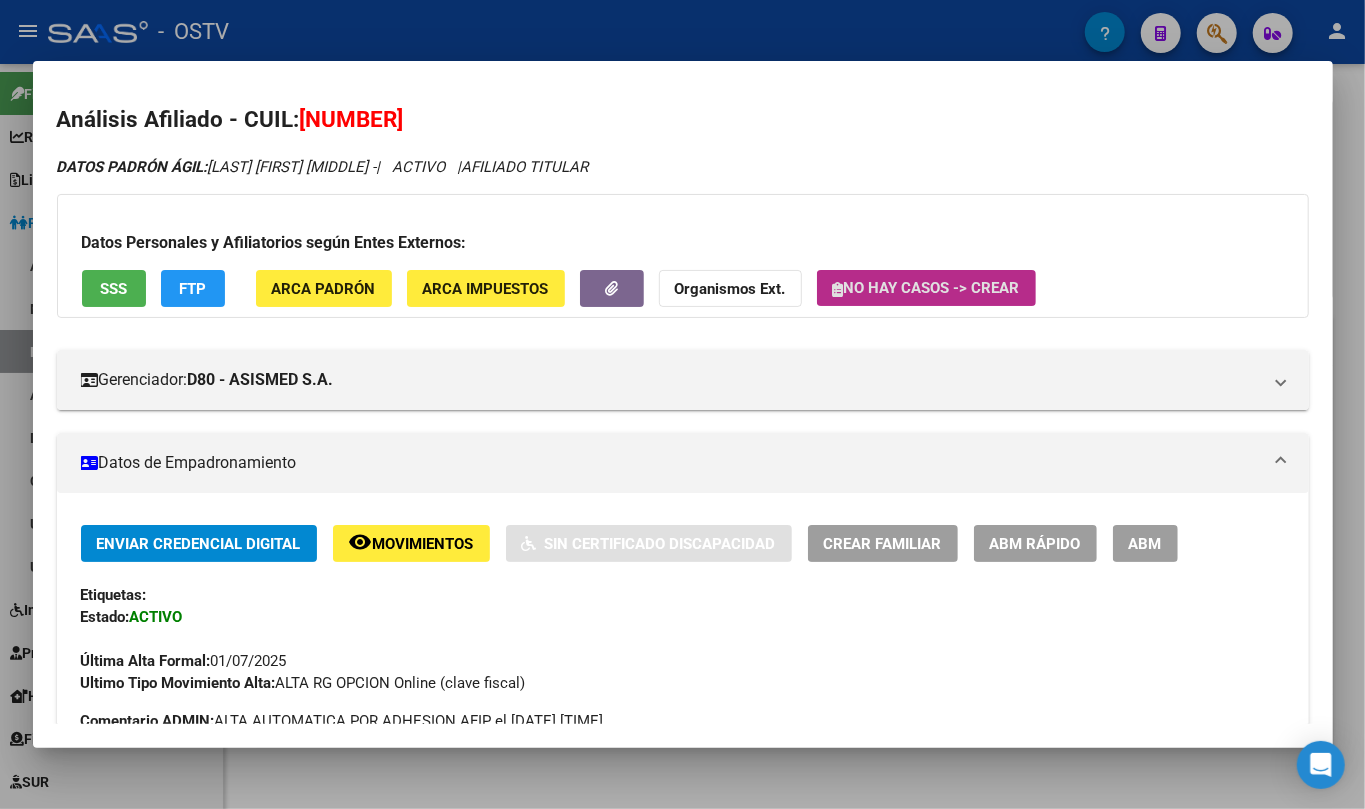 click on "Organismos Ext." 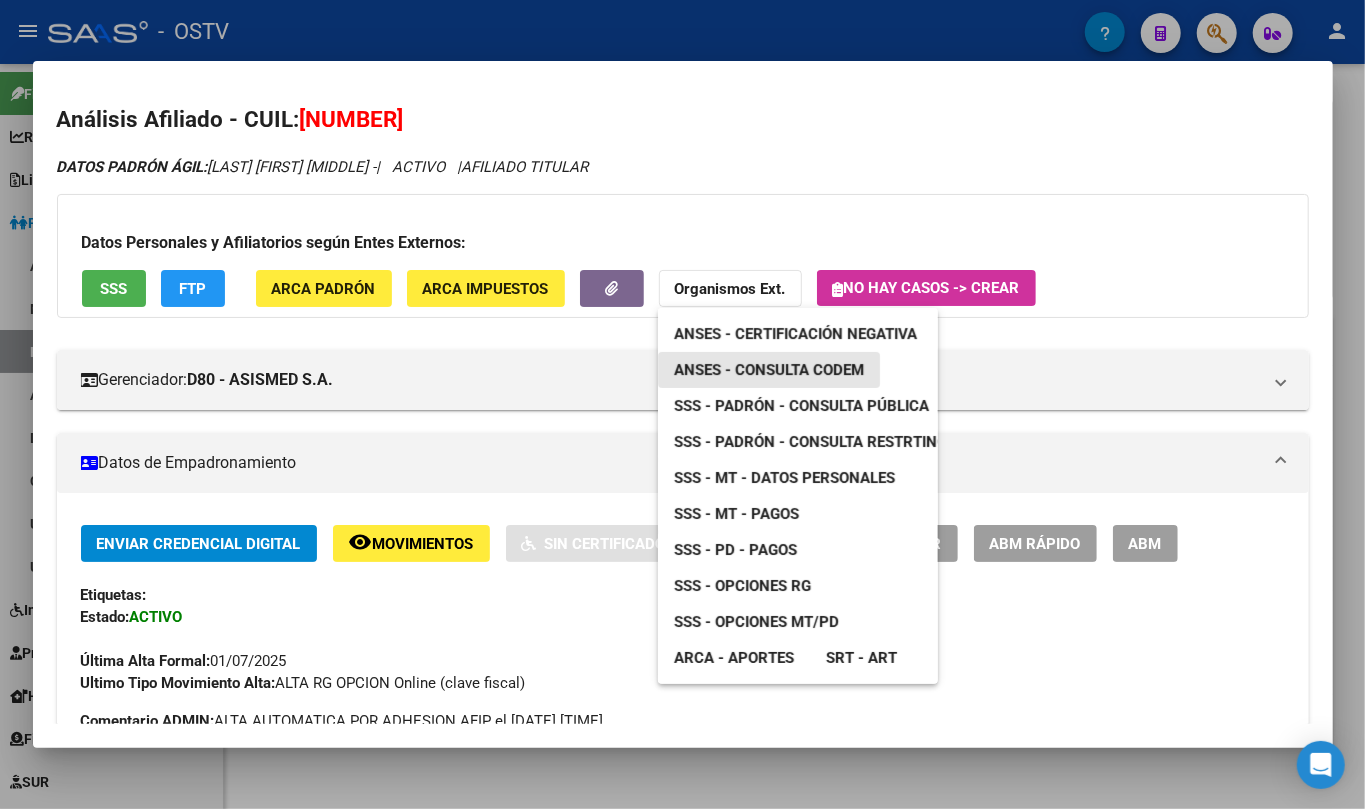 click on "ANSES - Consulta CODEM" at bounding box center [769, 370] 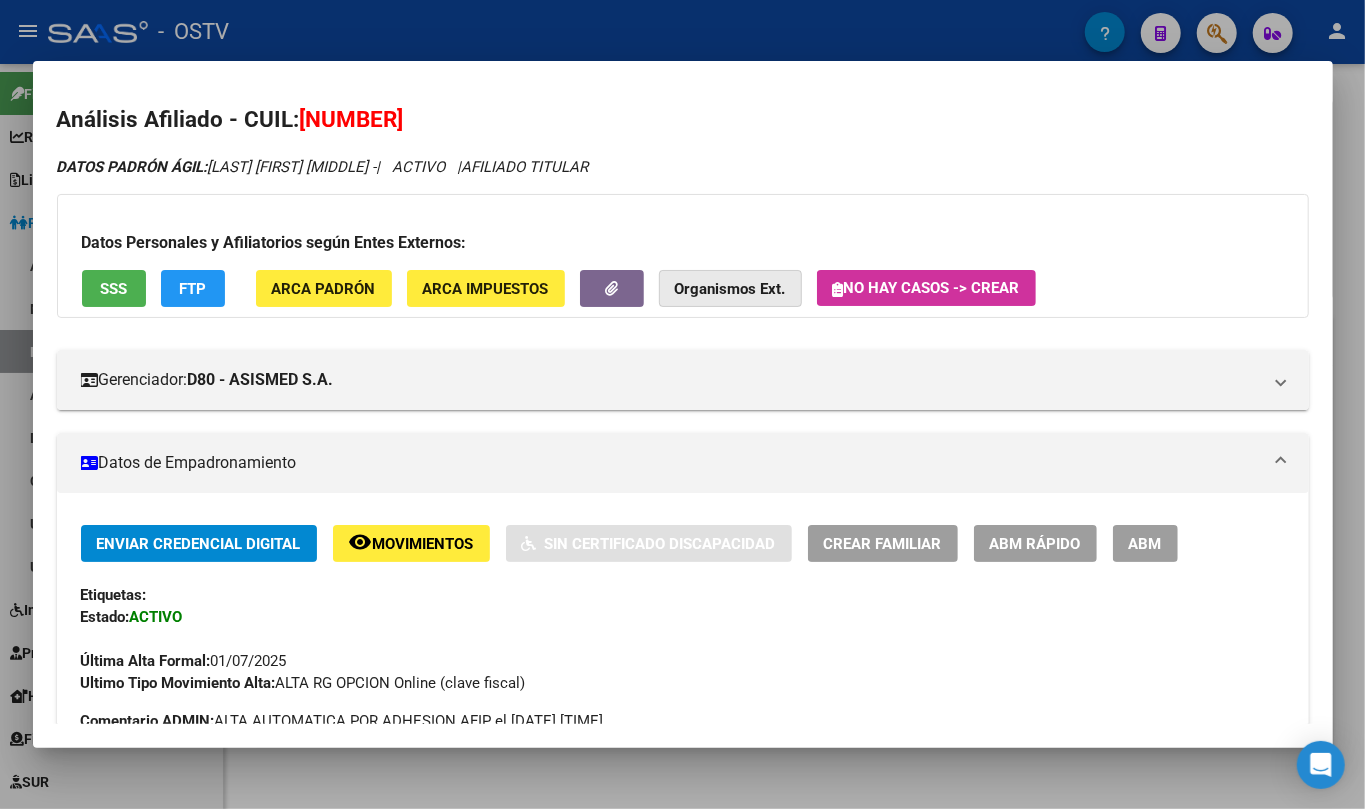 click on "Organismos Ext." 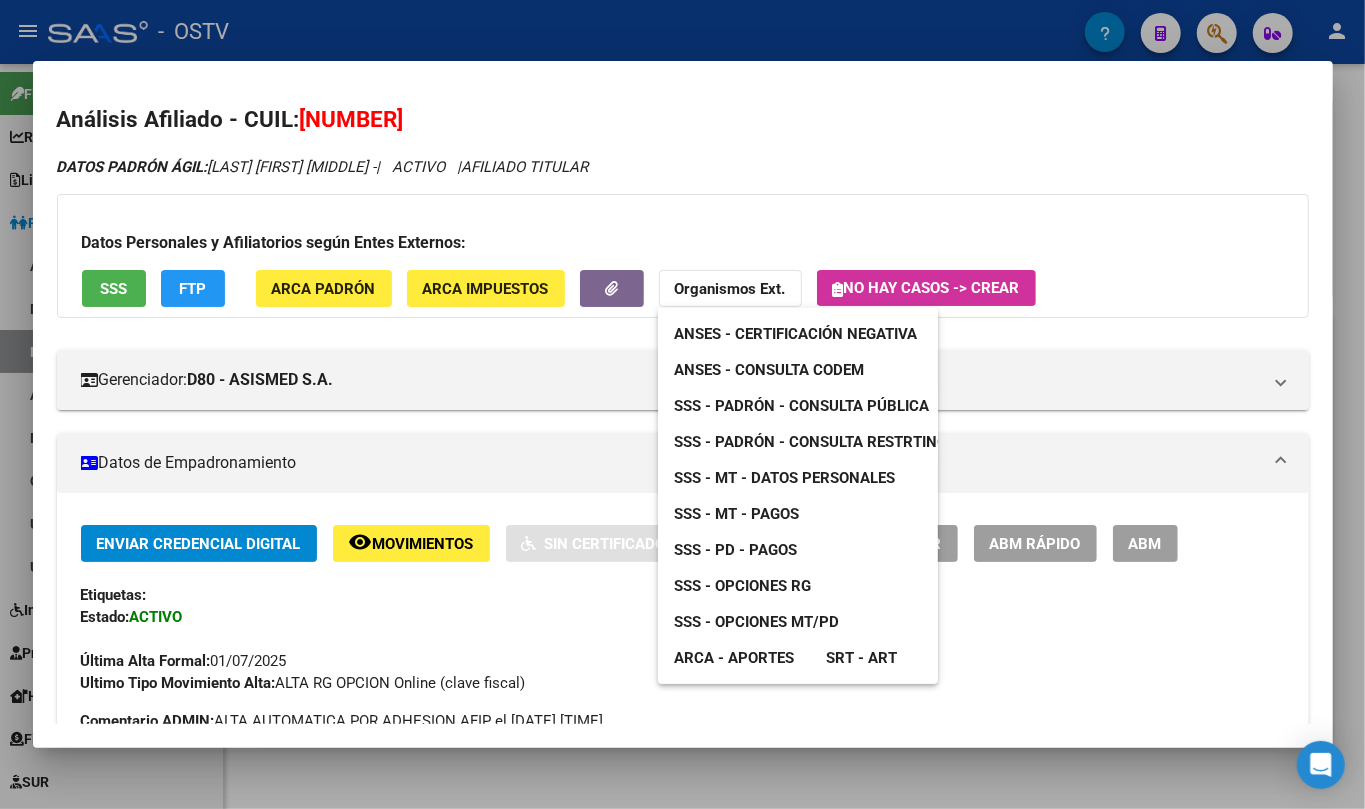 click on "ARCA - Aportes" at bounding box center [734, 658] 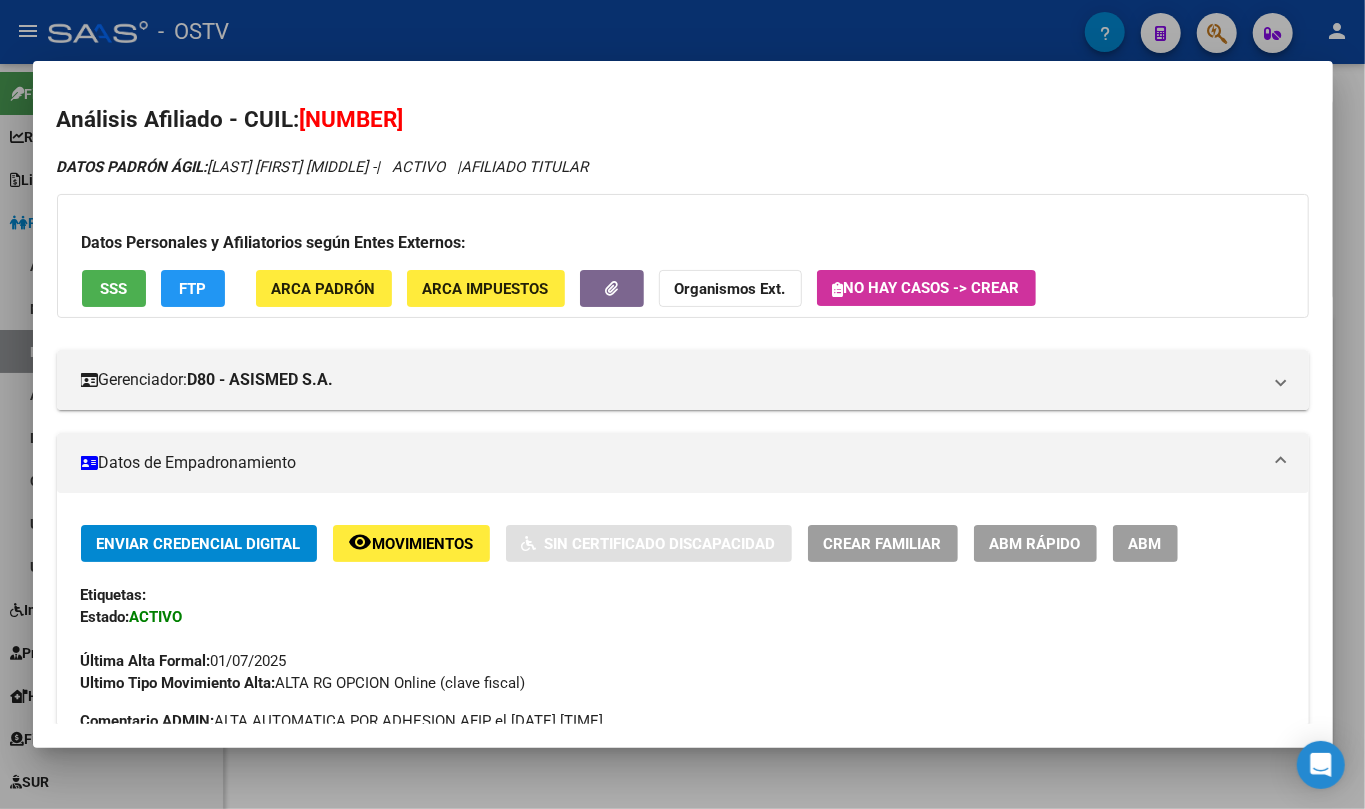 click on "Organismos Ext." 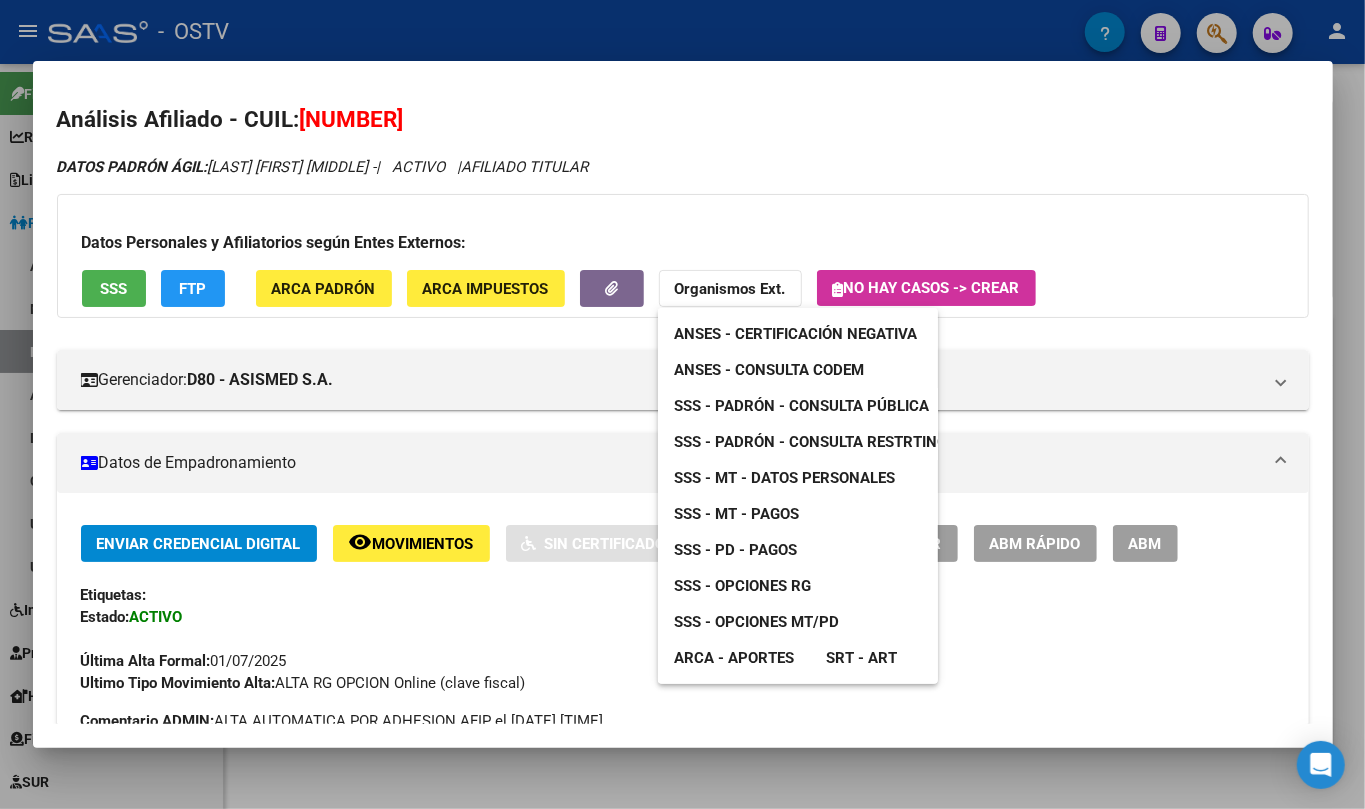 click on "SSS - Padrón - Consulta Pública" at bounding box center (801, 406) 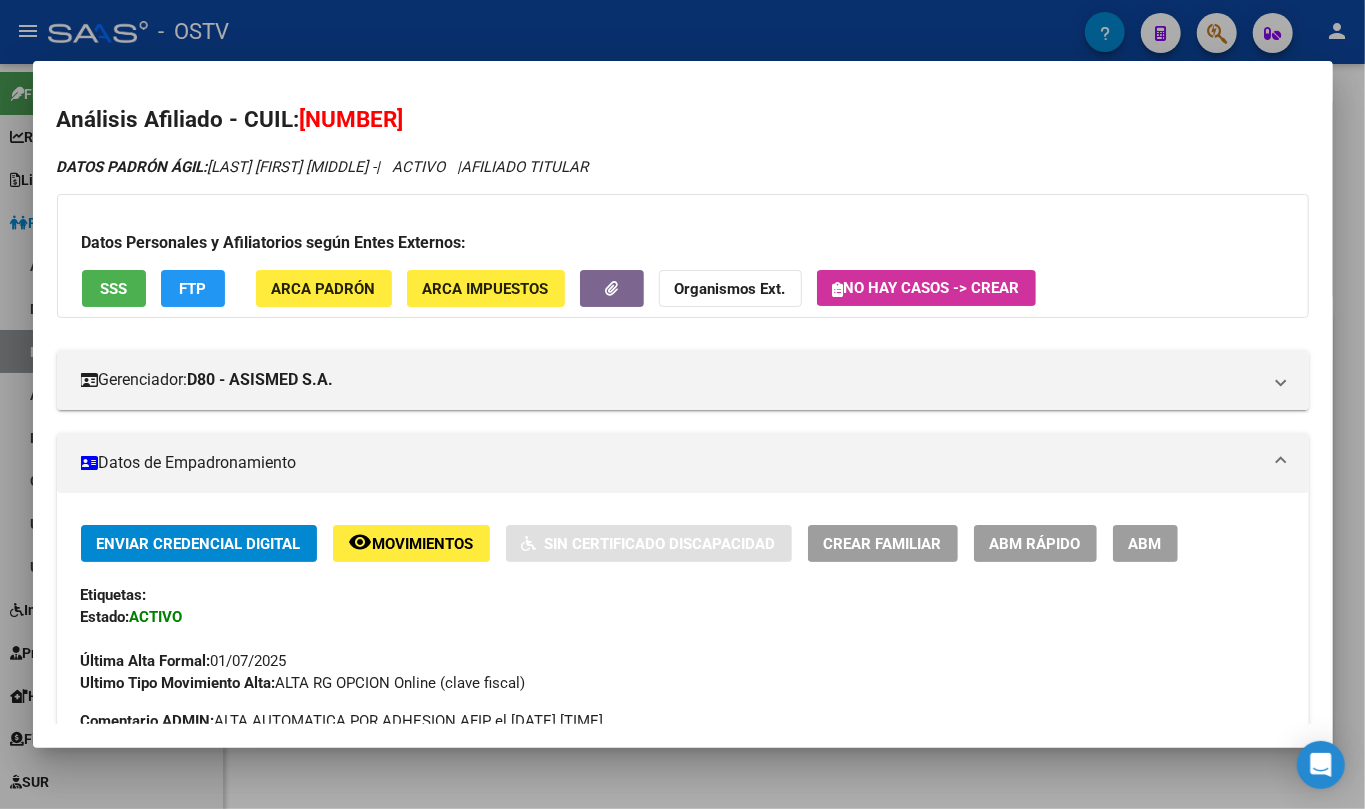 click on "Organismos Ext." 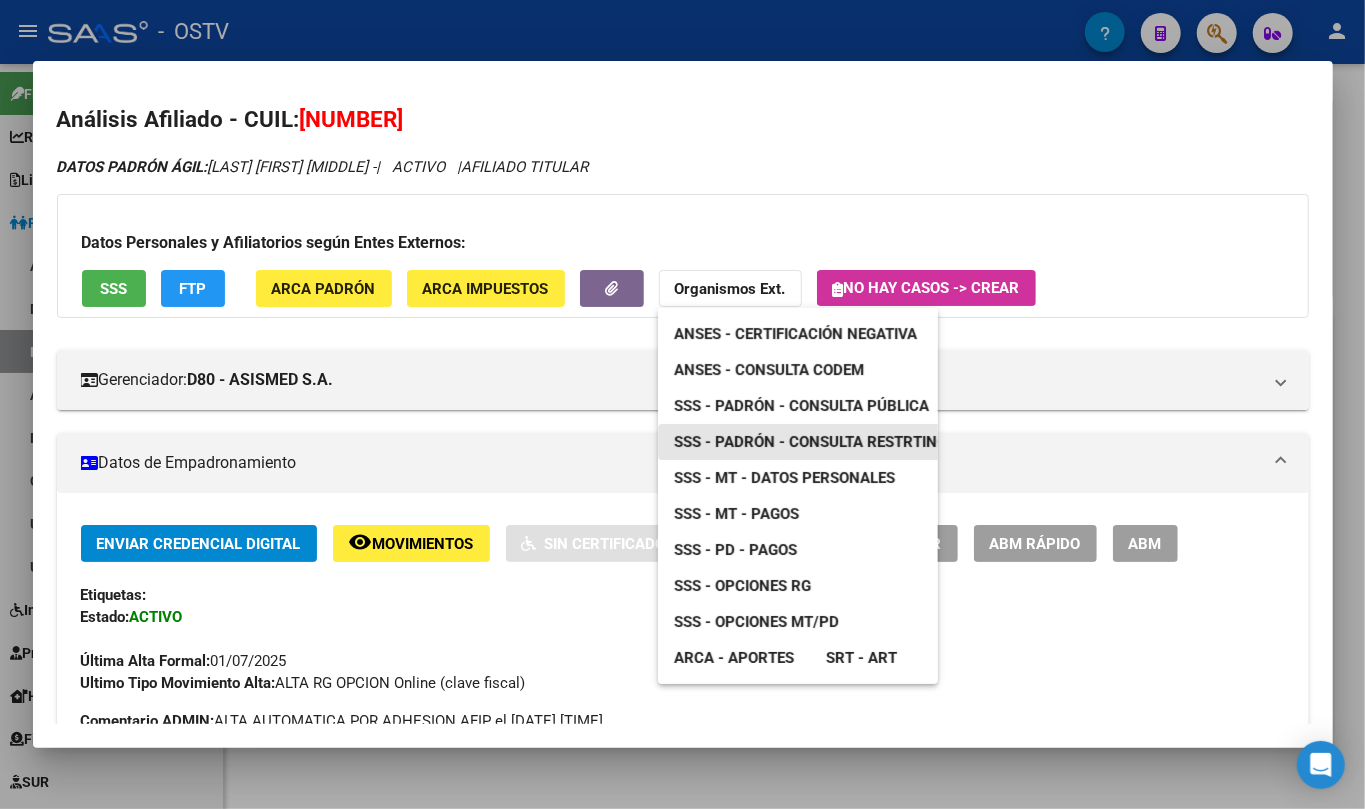 click on "SSS - Padrón - Consulta Restrtingida" at bounding box center [822, 442] 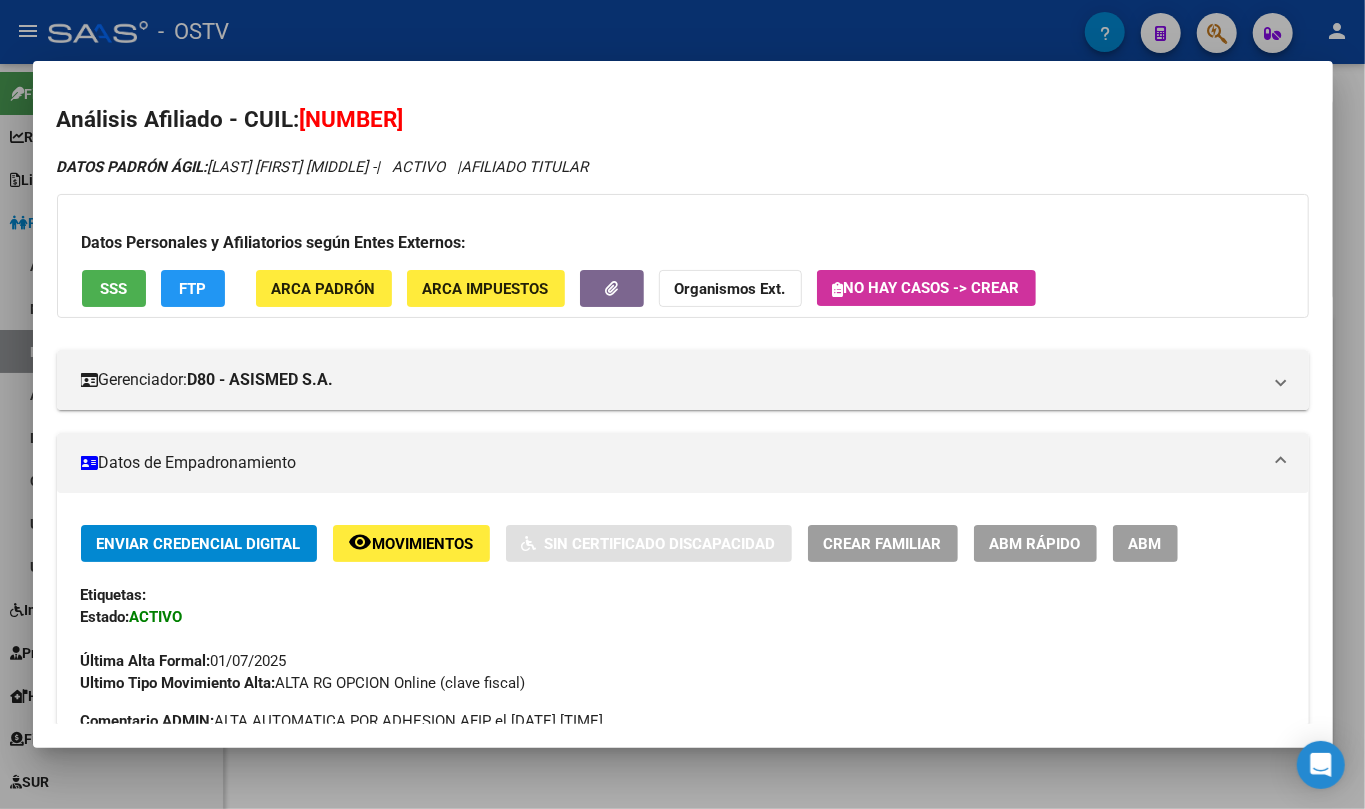 click on "ARCA Padrón" 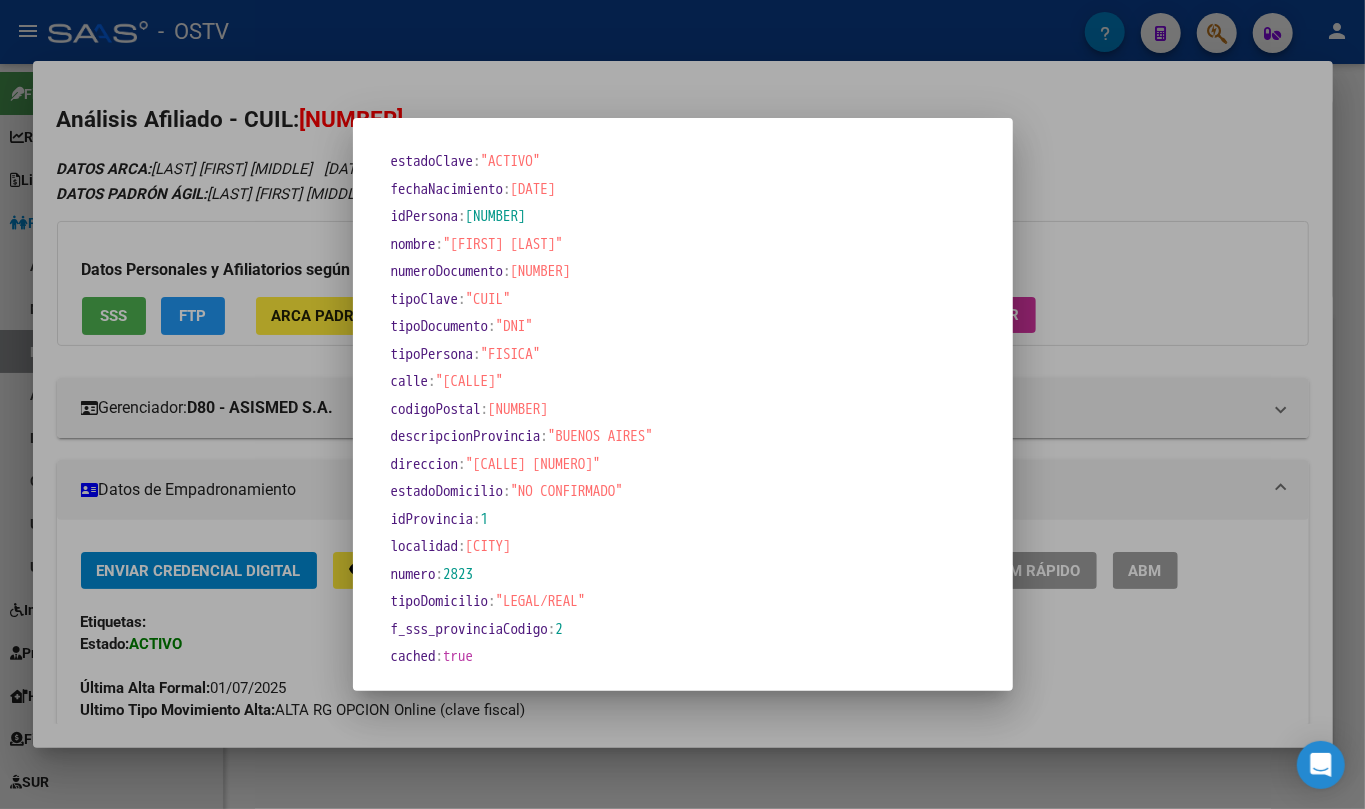 scroll, scrollTop: 372, scrollLeft: 0, axis: vertical 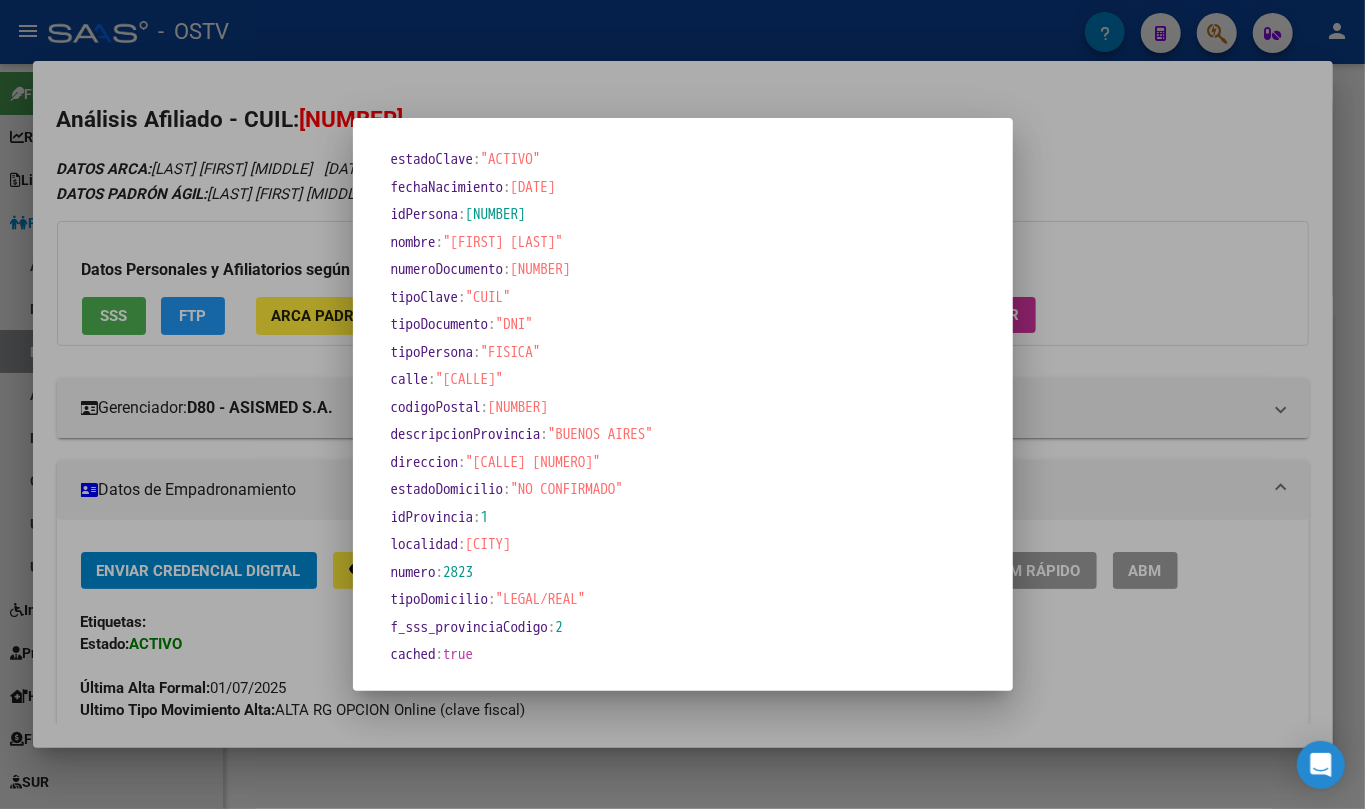 click at bounding box center [682, 404] 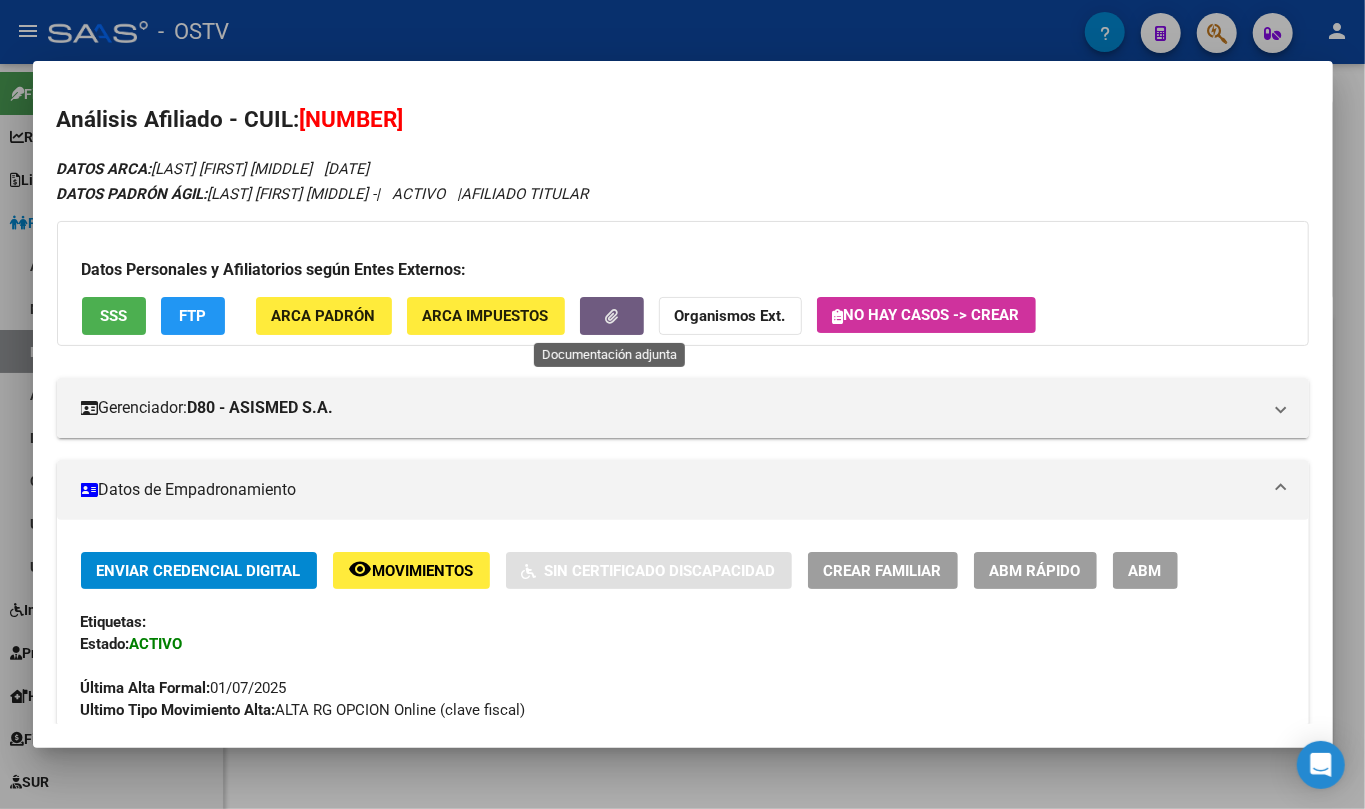 click 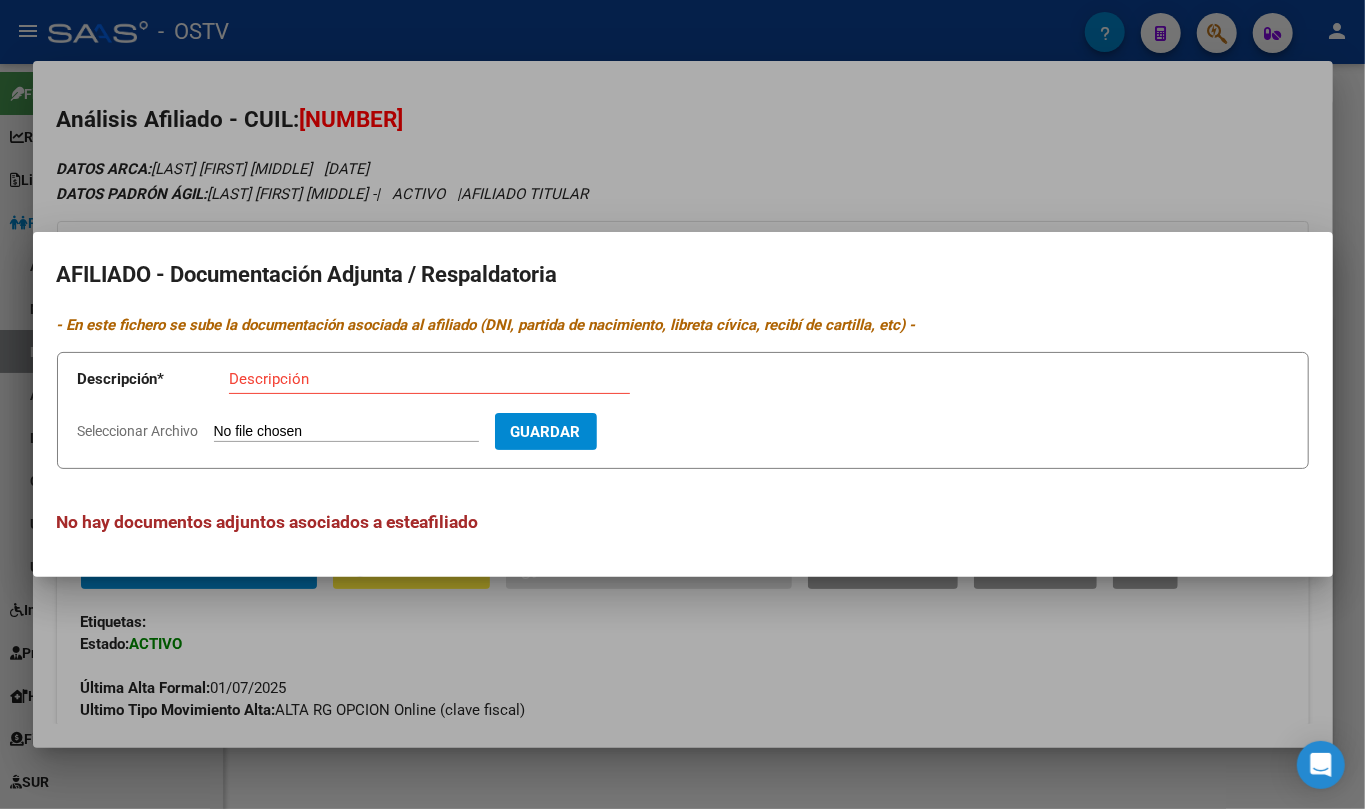 click on "No hay documentos adjuntos asociados a este  afiliado" at bounding box center [683, 522] 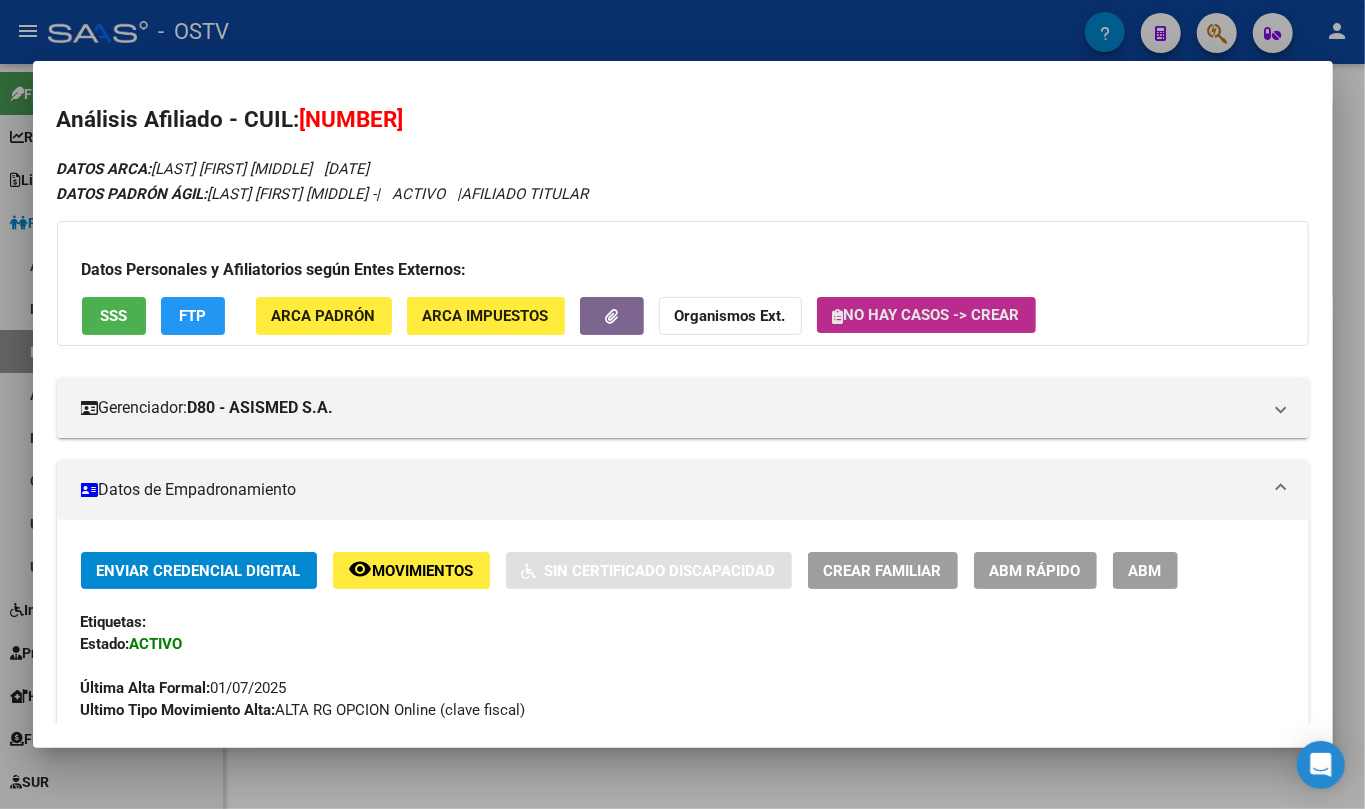 click on "No hay casos -> Crear" 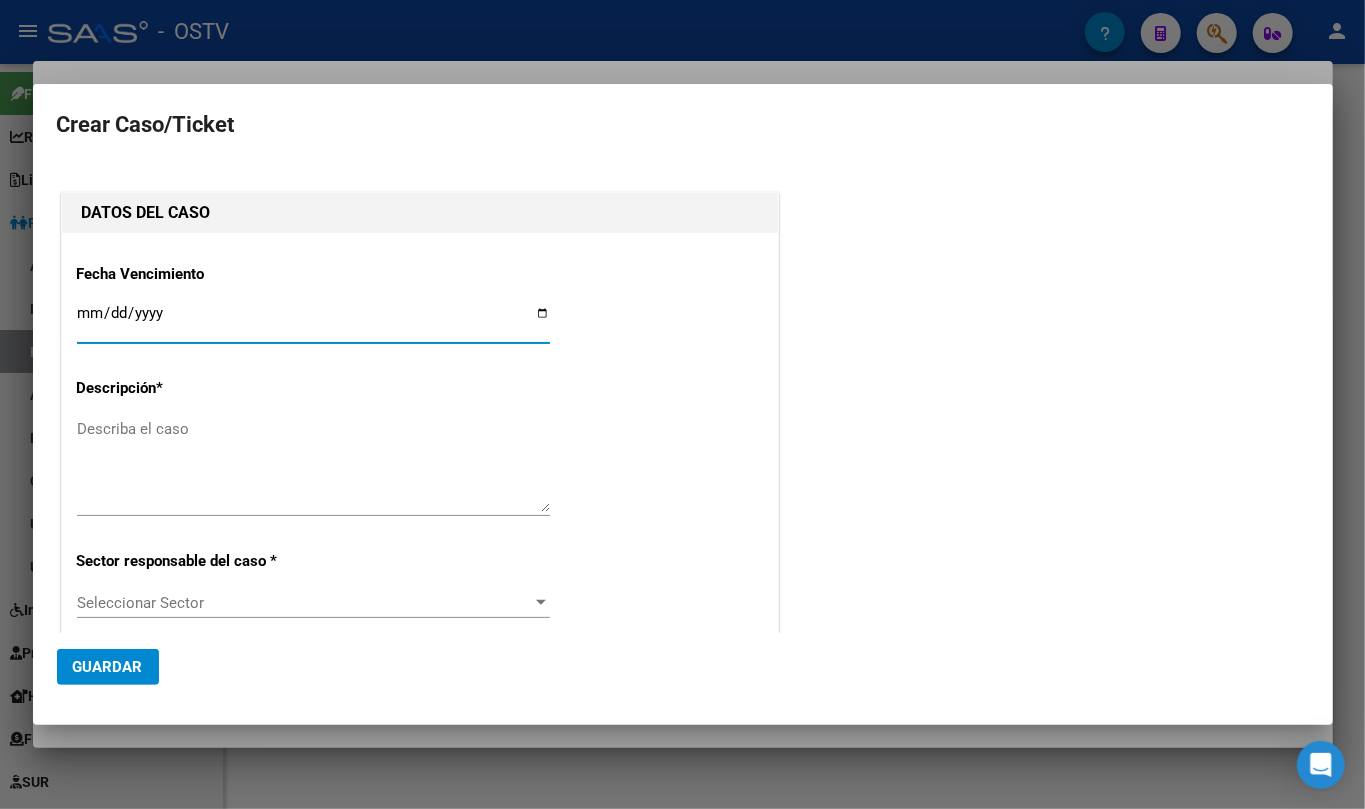 type on "[CUIL]" 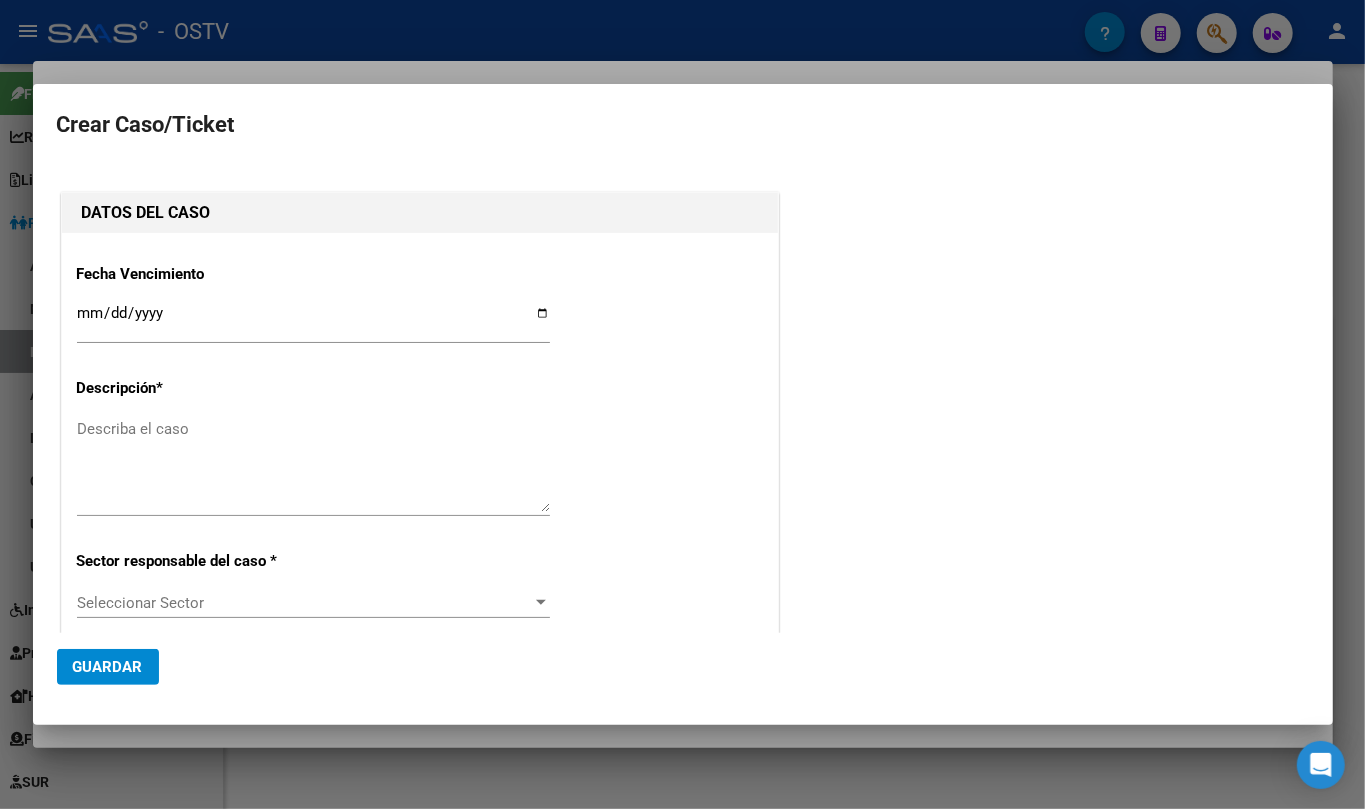 type on "[LAST] [FIRST] [MIDDLE]" 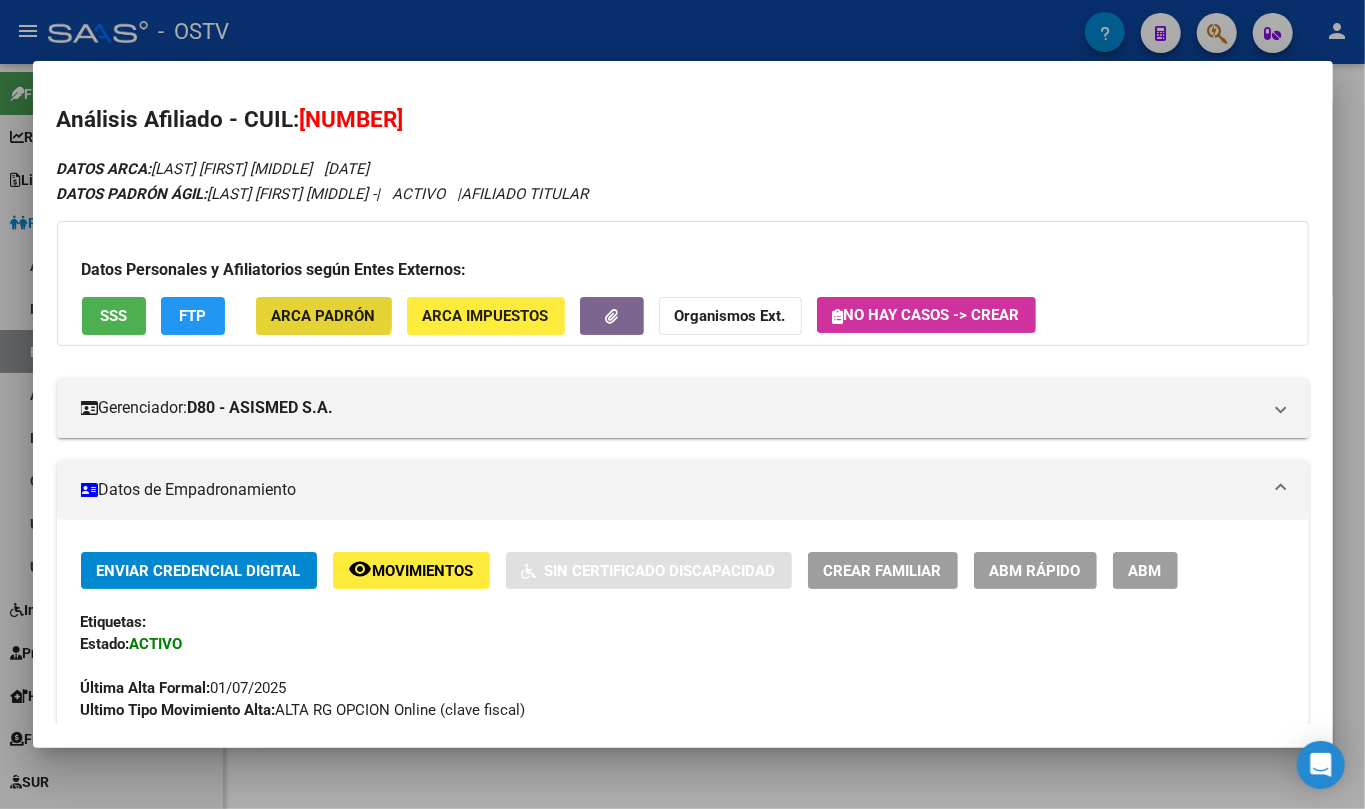 click on "ARCA Padrón" 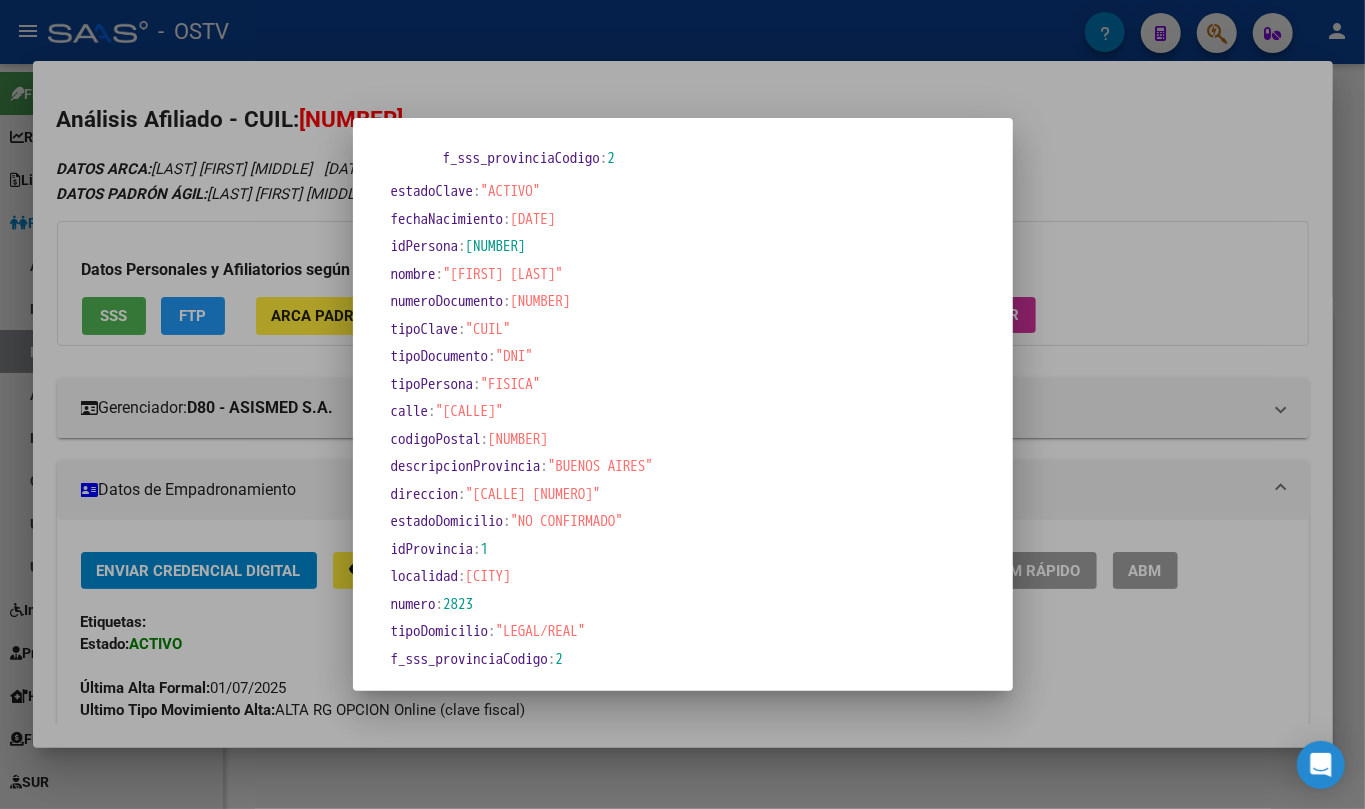 scroll, scrollTop: 372, scrollLeft: 0, axis: vertical 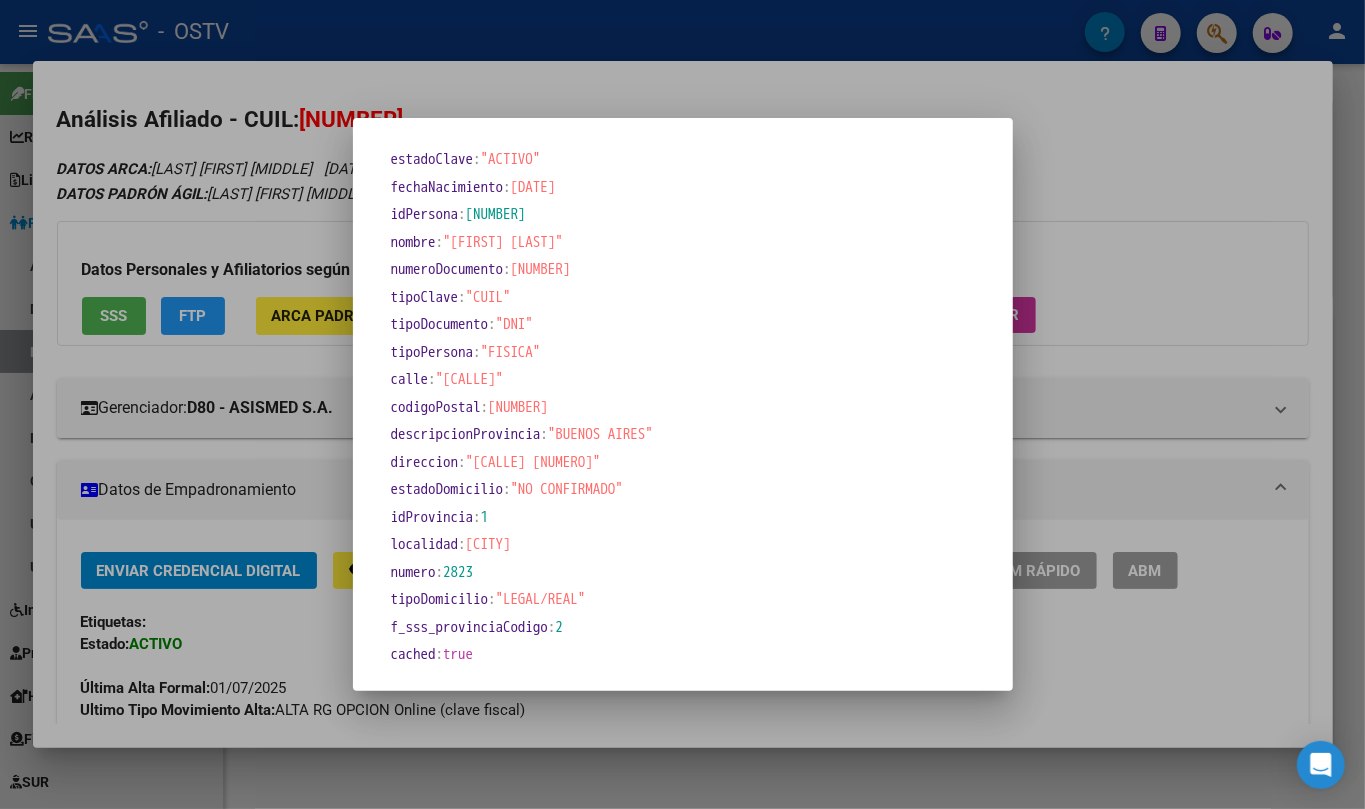 click at bounding box center (682, 404) 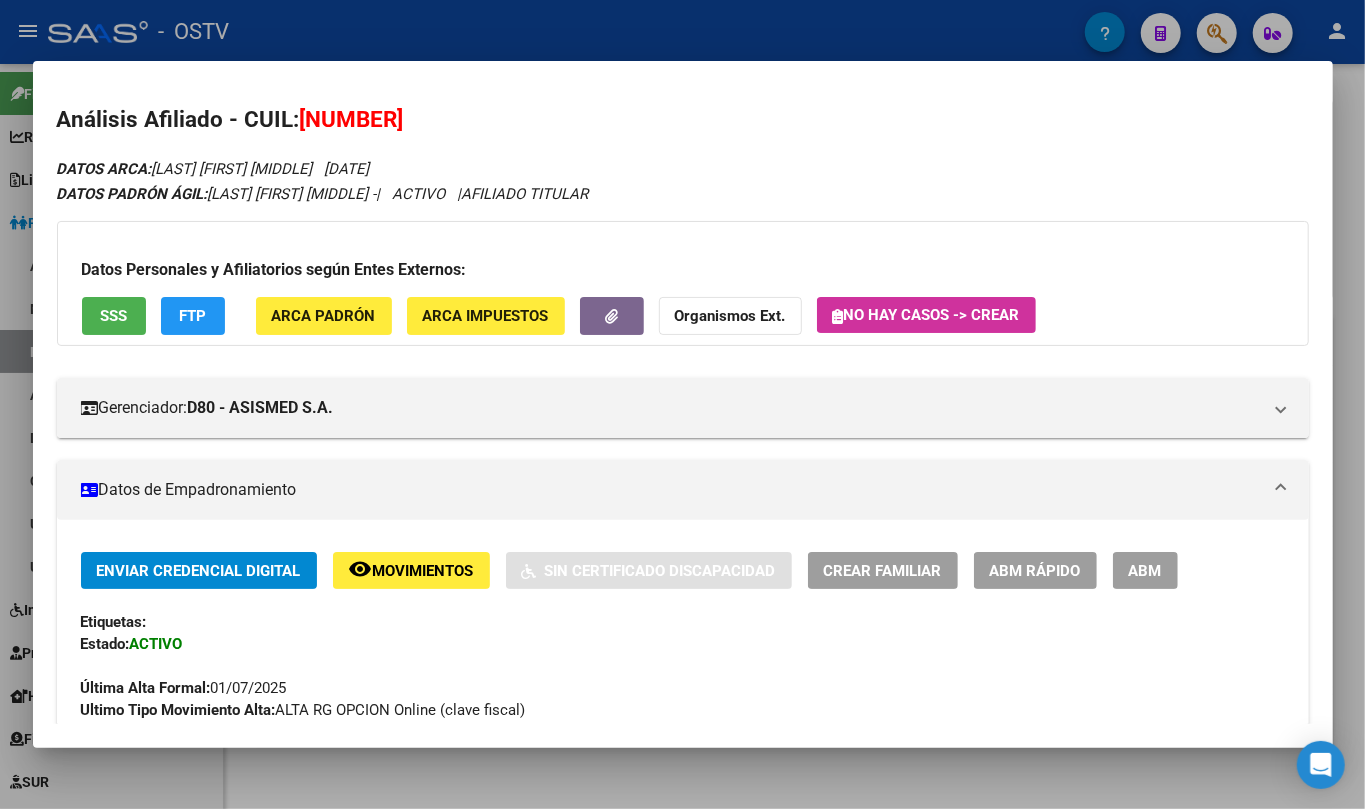 click on "ARCA Impuestos" 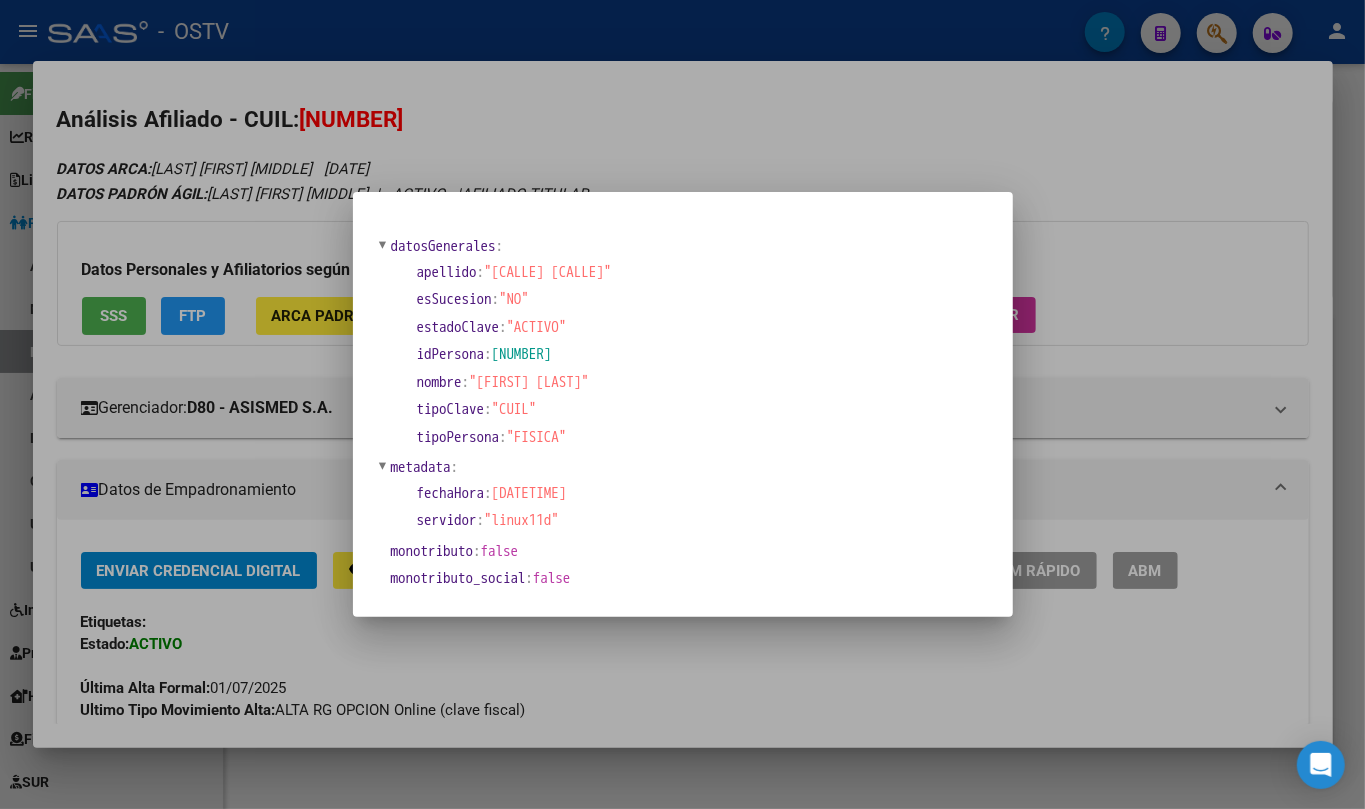 click at bounding box center (682, 404) 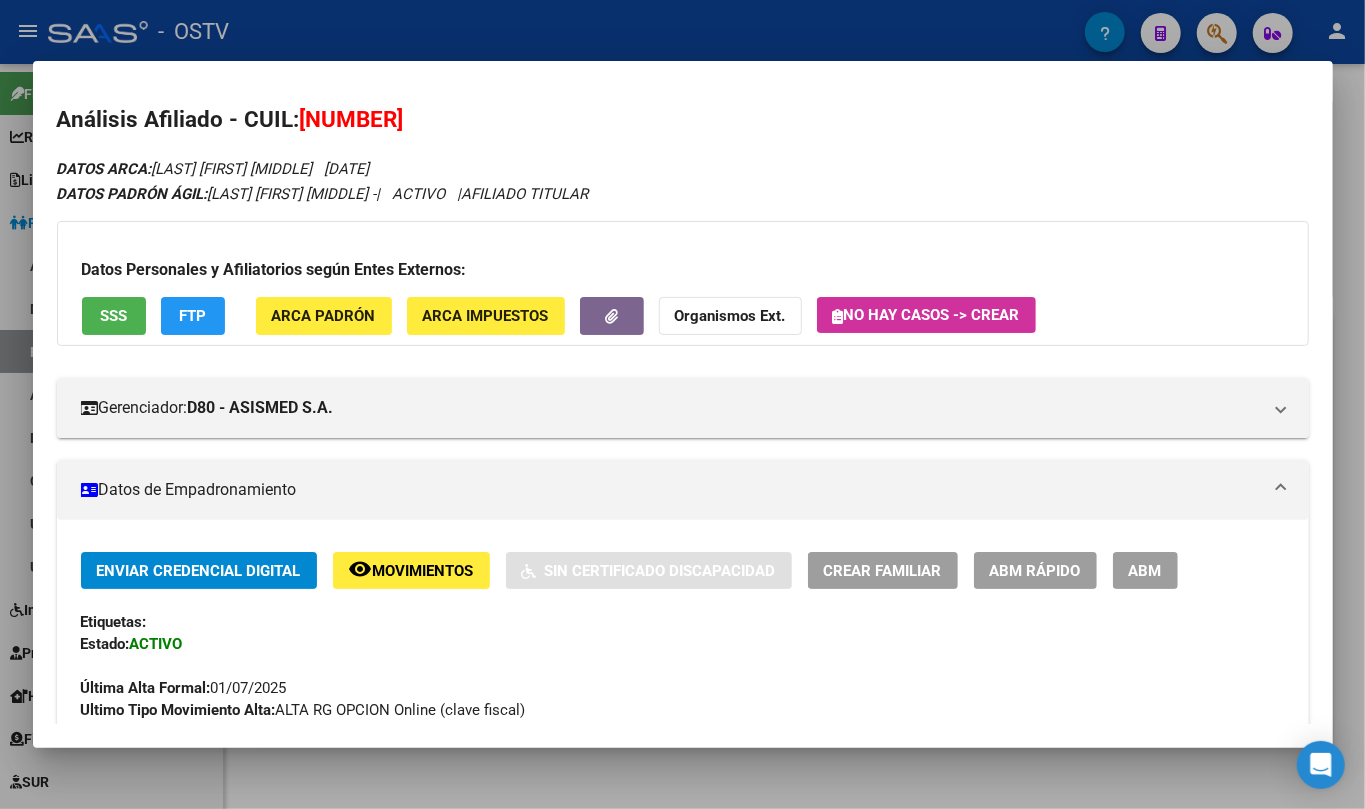 click on "SSS" at bounding box center (114, 315) 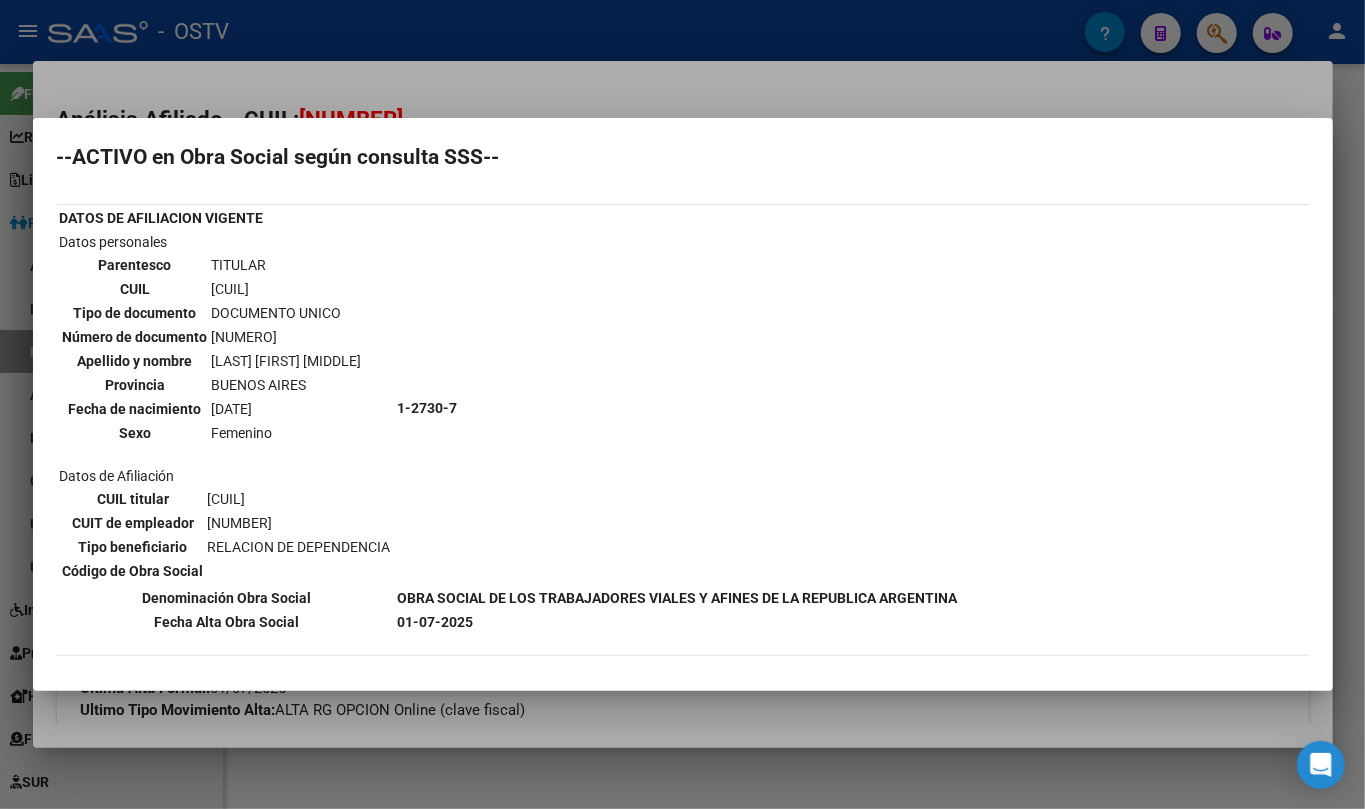 scroll, scrollTop: 0, scrollLeft: 0, axis: both 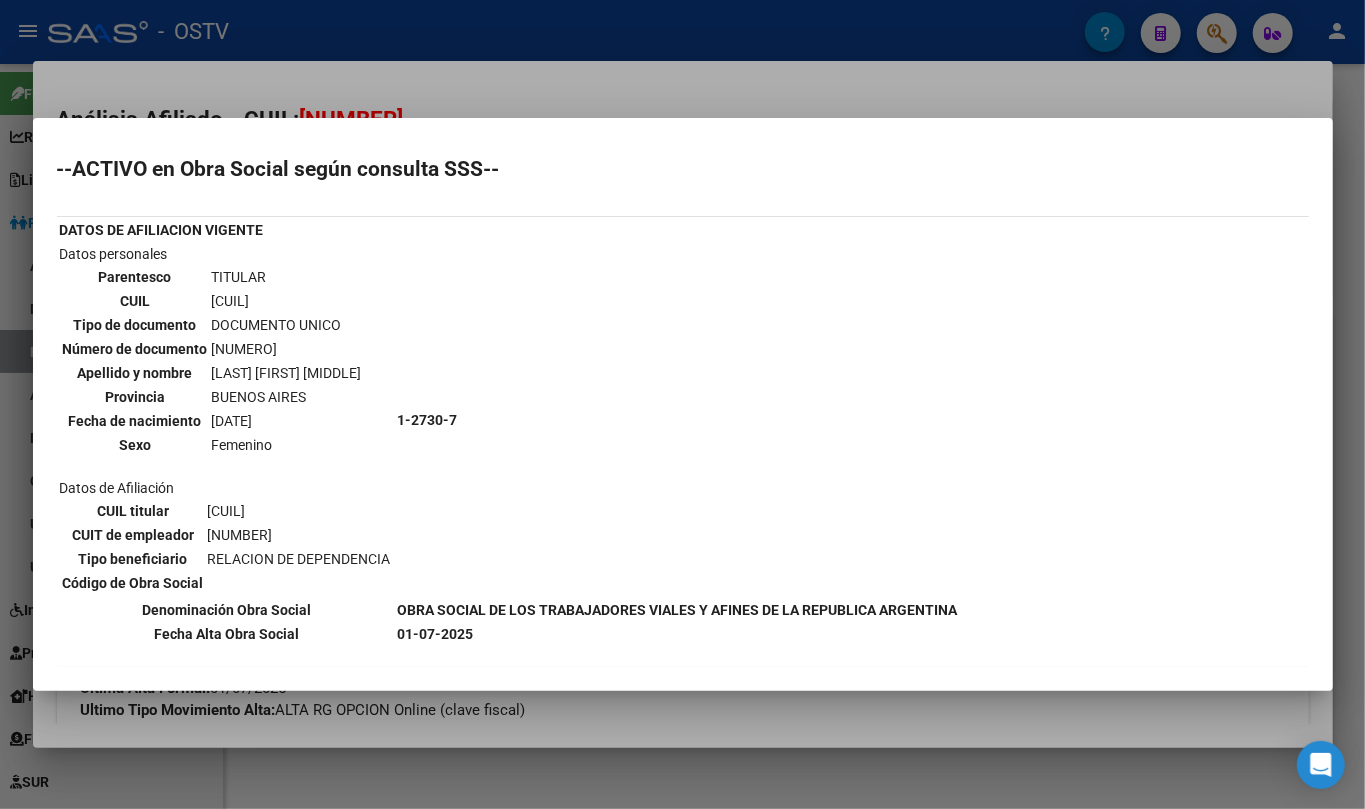 click at bounding box center (682, 404) 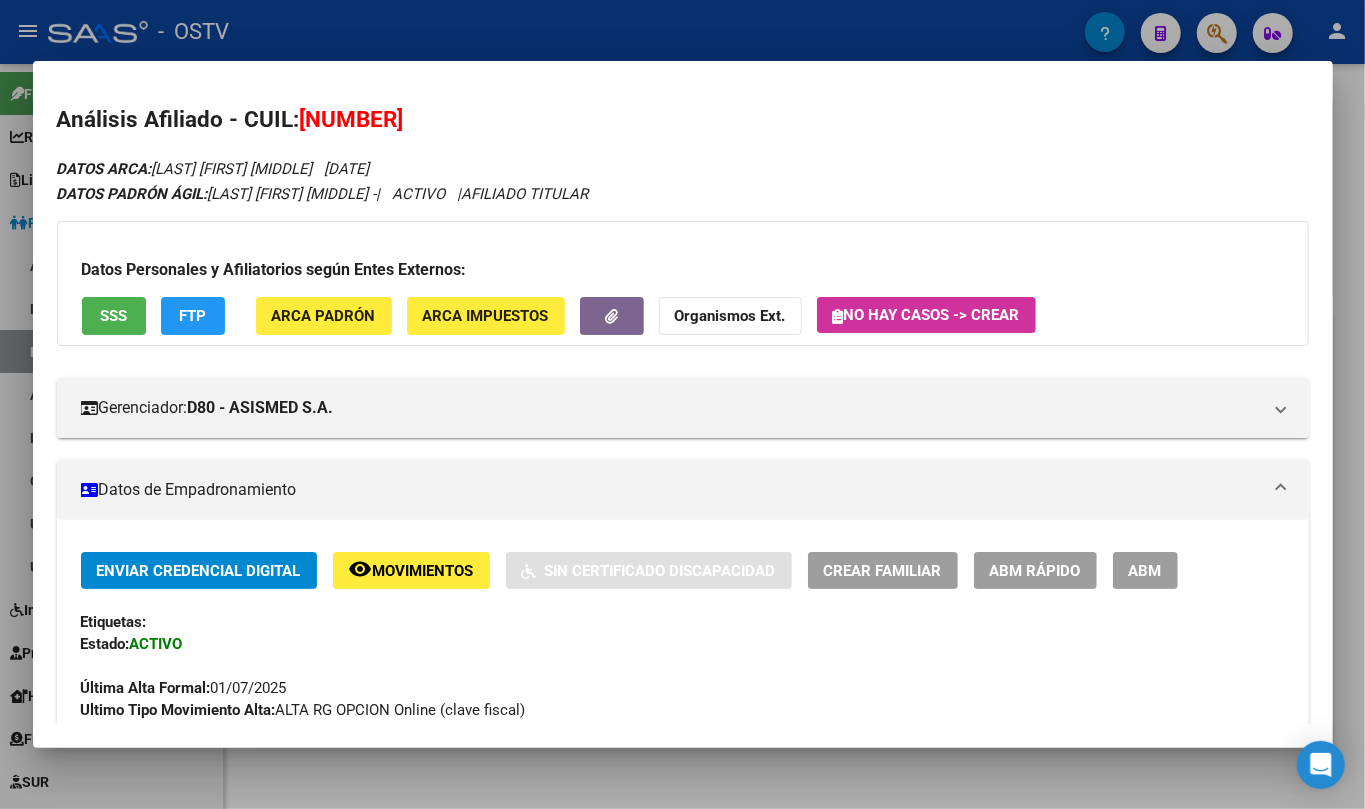 click on "FTP" 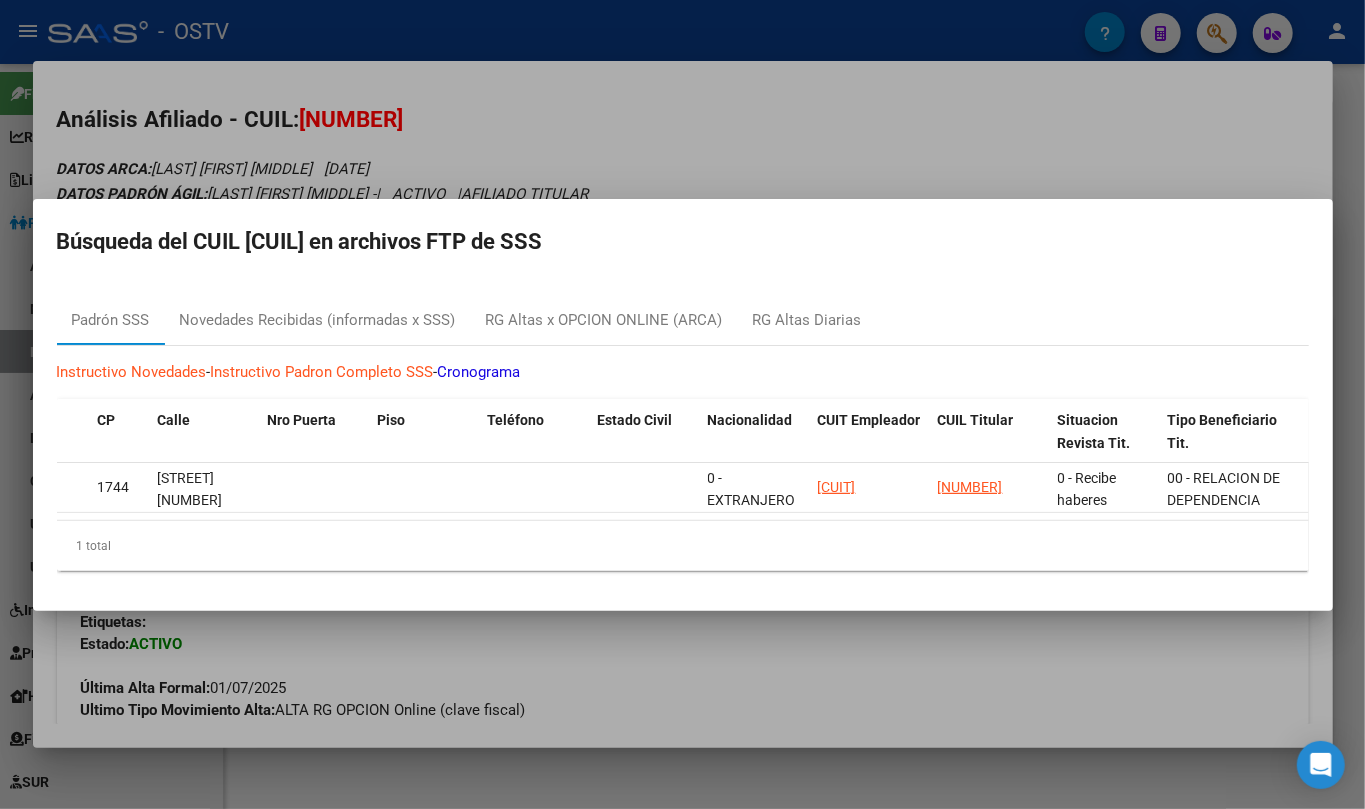 scroll, scrollTop: 0, scrollLeft: 0, axis: both 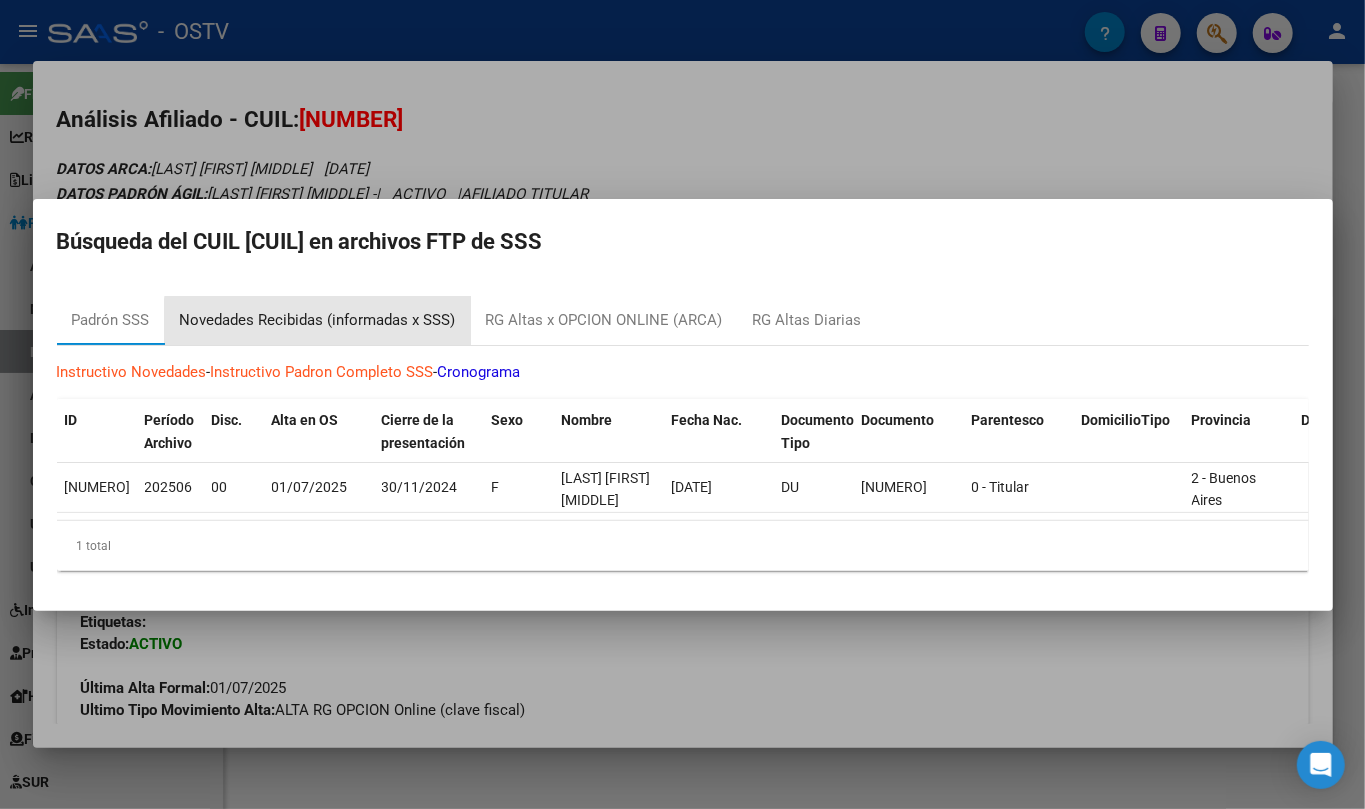 click on "Novedades Recibidas (informadas x SSS)" at bounding box center [318, 320] 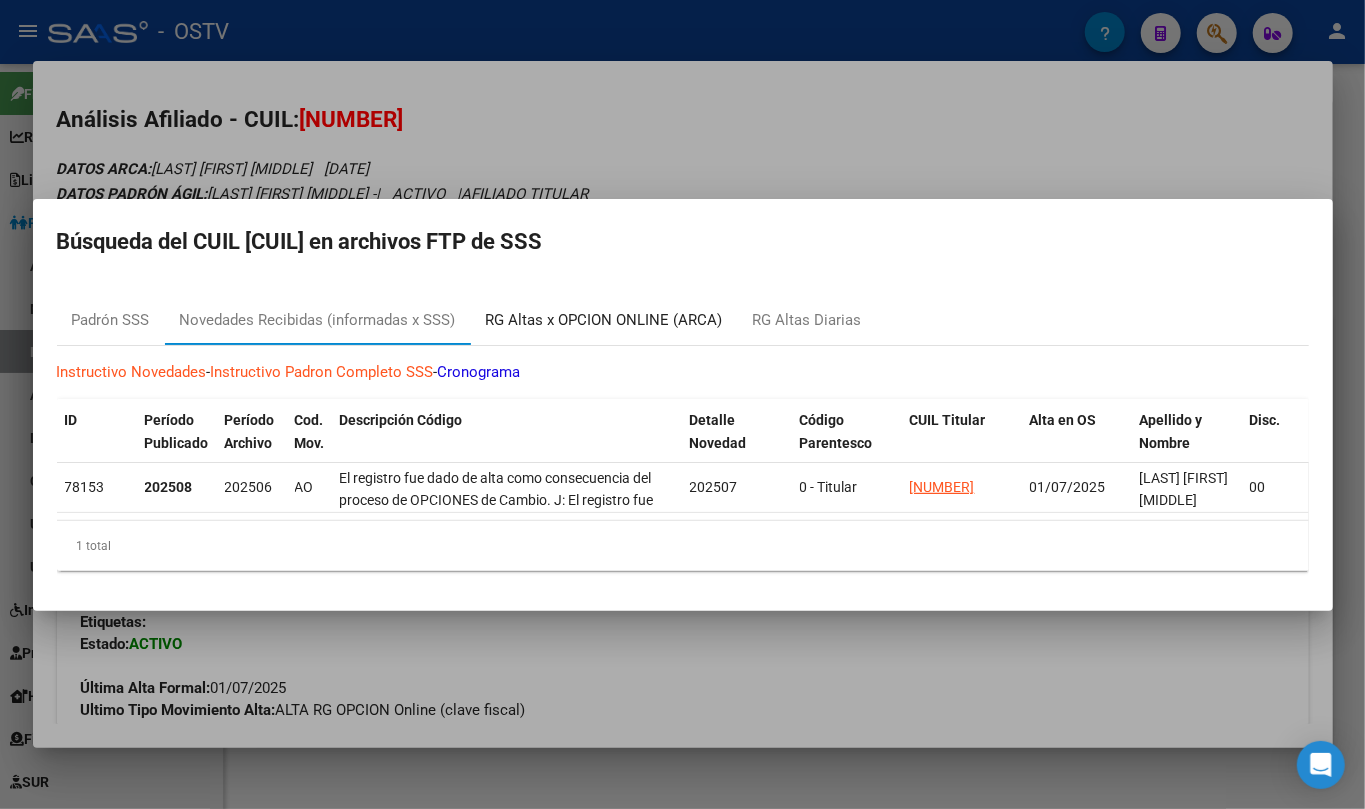 click on "RG Altas x OPCION ONLINE (ARCA)" at bounding box center [604, 320] 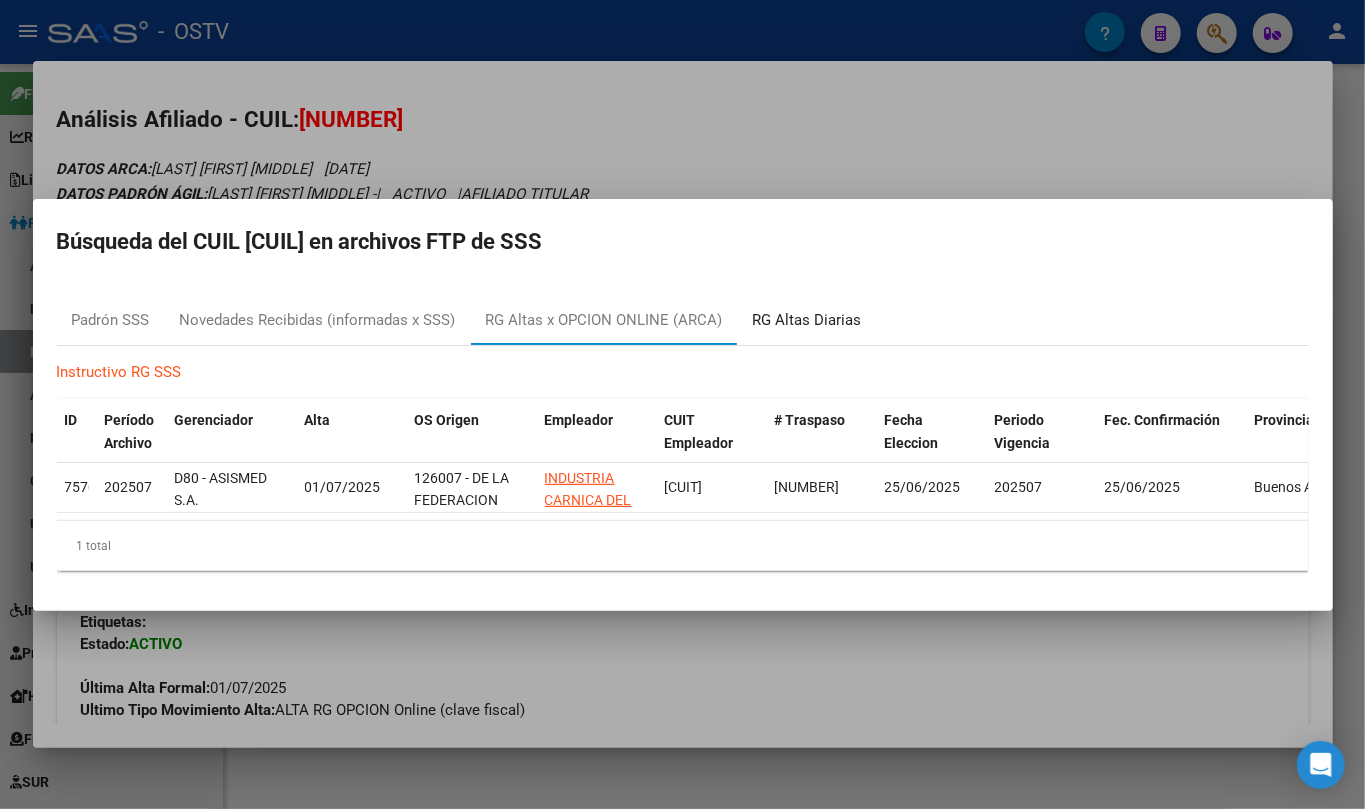 click on "RG Altas Diarias" at bounding box center [807, 320] 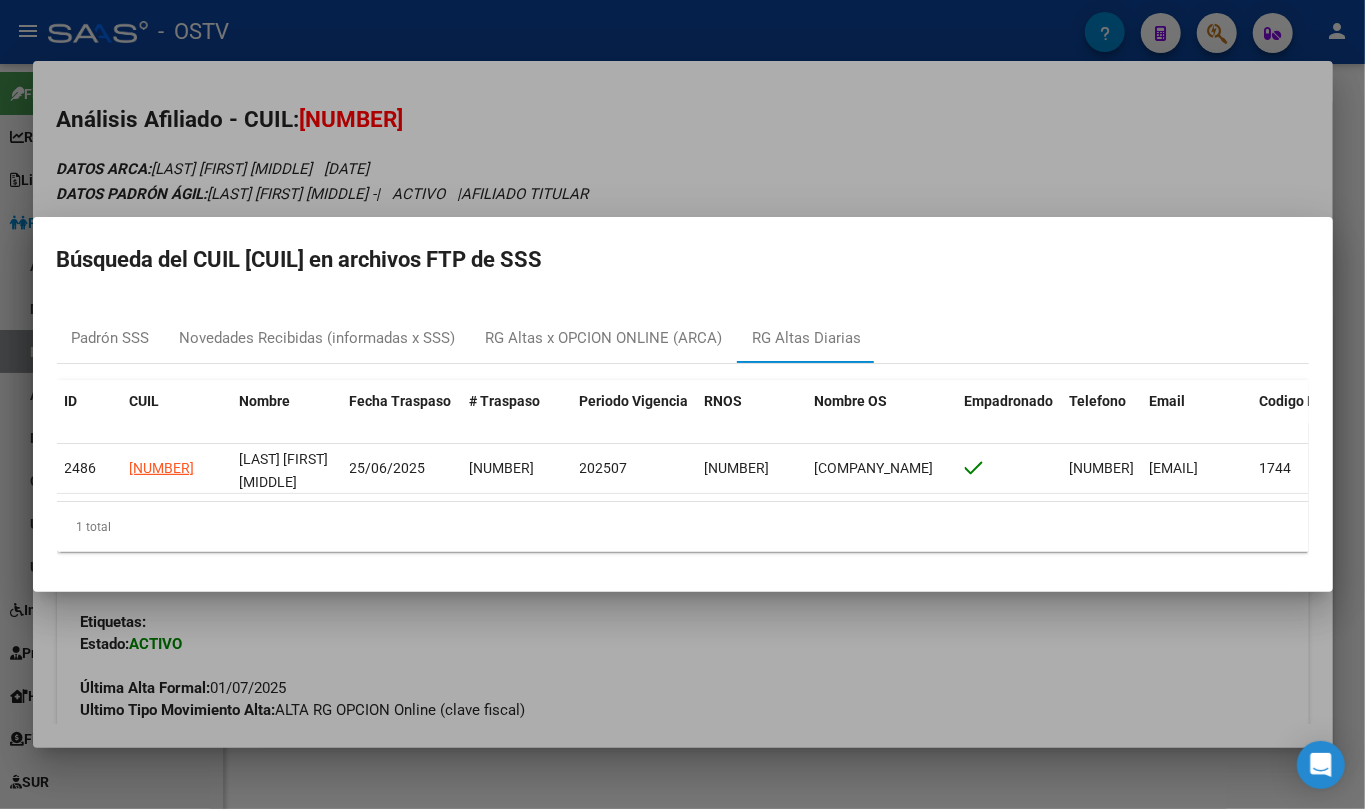 click at bounding box center (682, 404) 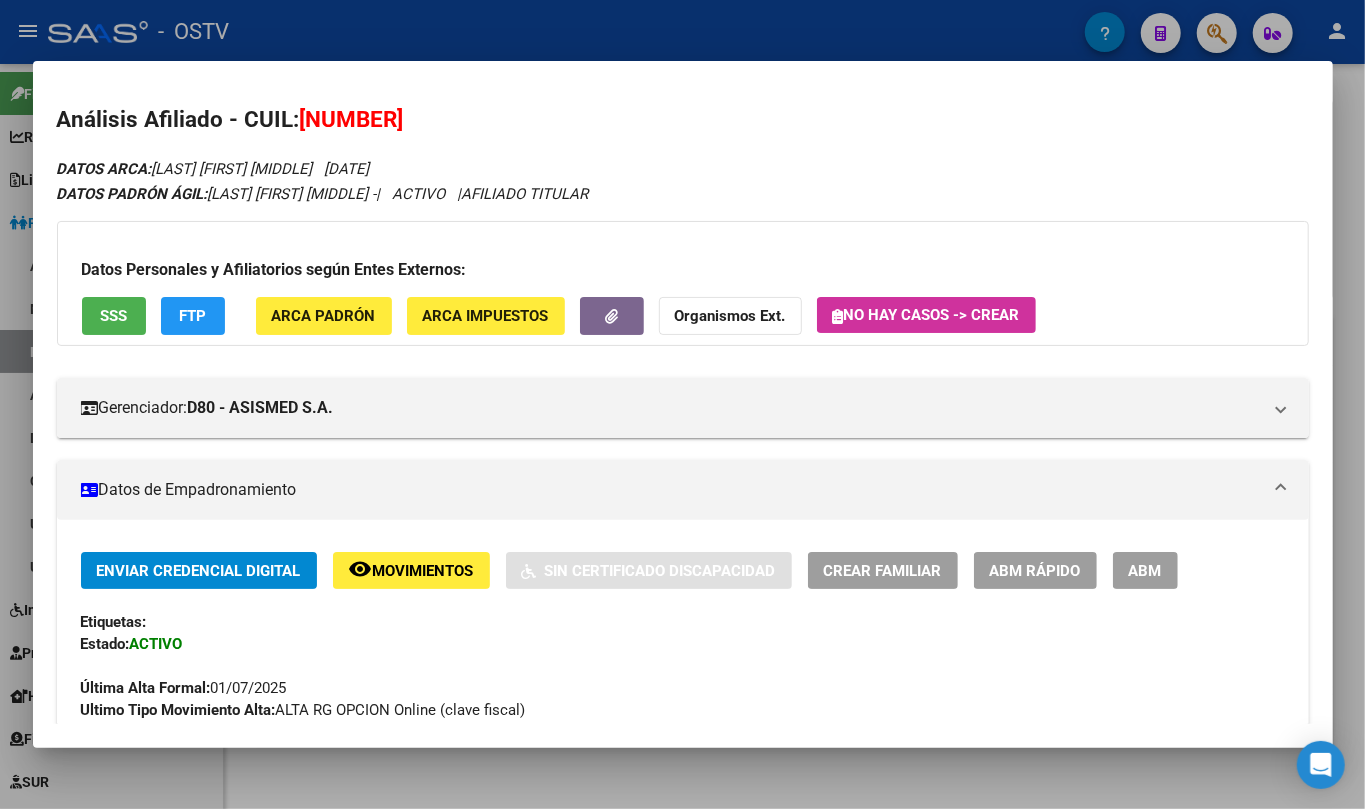 click on "Datos de Empadronamiento" at bounding box center (671, 490) 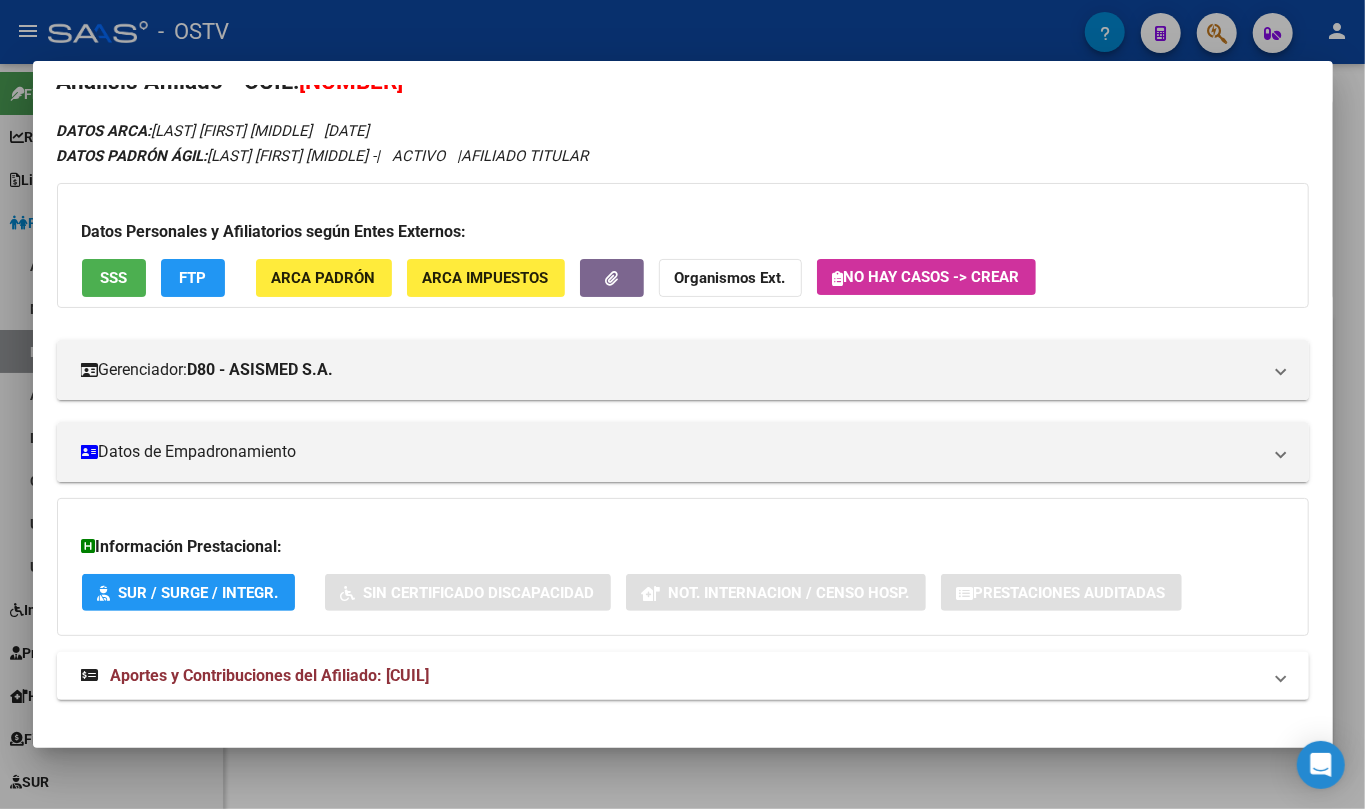 scroll, scrollTop: 60, scrollLeft: 0, axis: vertical 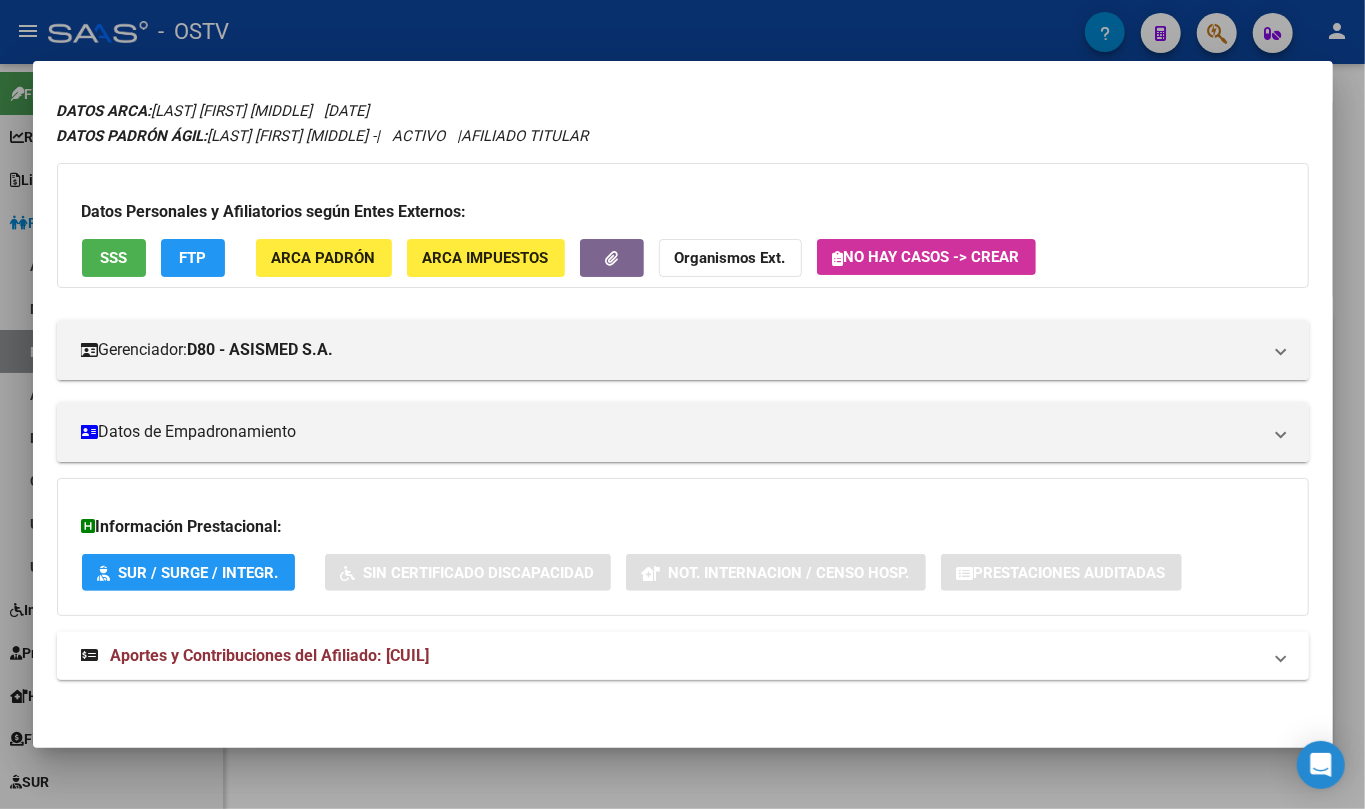 click on "Aportes y Contribuciones del Afiliado: [CUIL]" at bounding box center (255, 656) 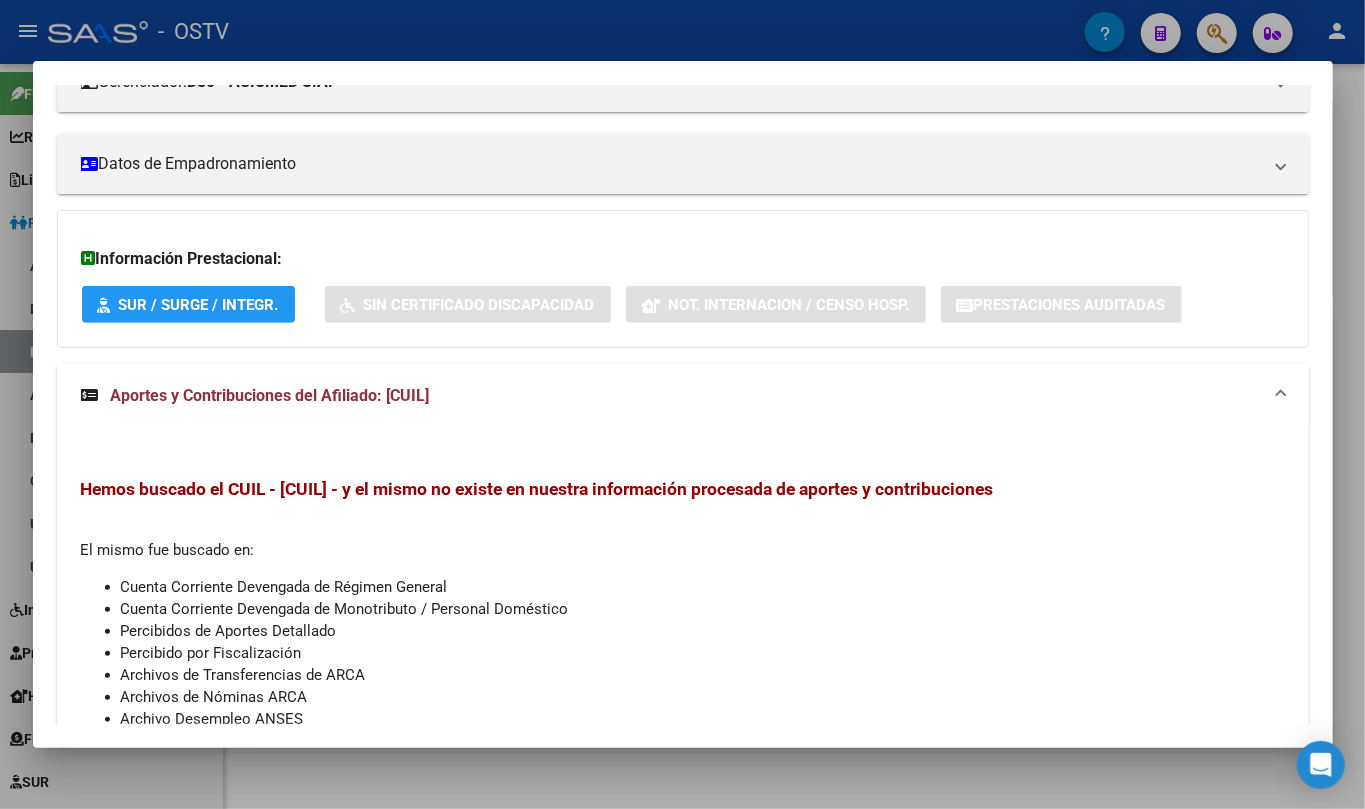 click on "Aportes y Contribuciones del Afiliado: [CUIL]" at bounding box center (270, 395) 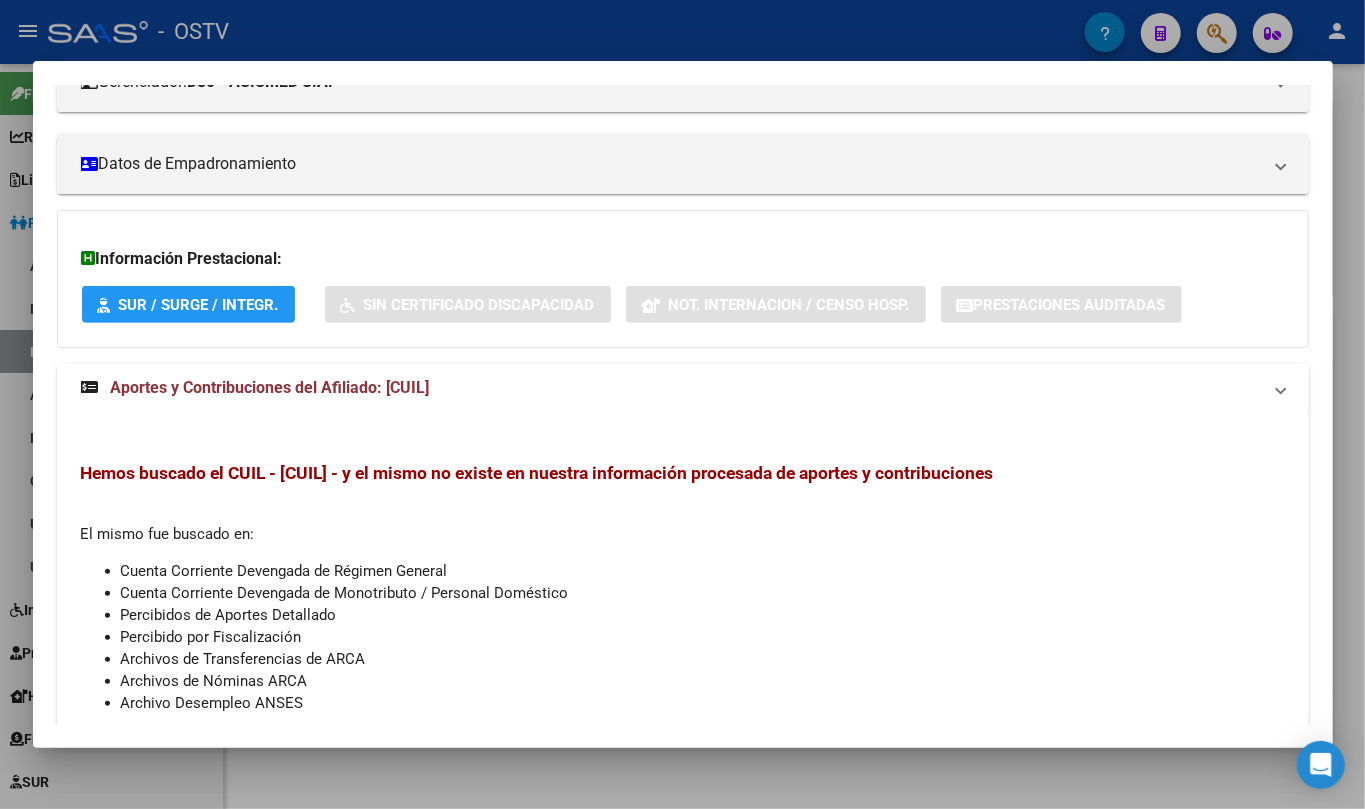 scroll, scrollTop: 60, scrollLeft: 0, axis: vertical 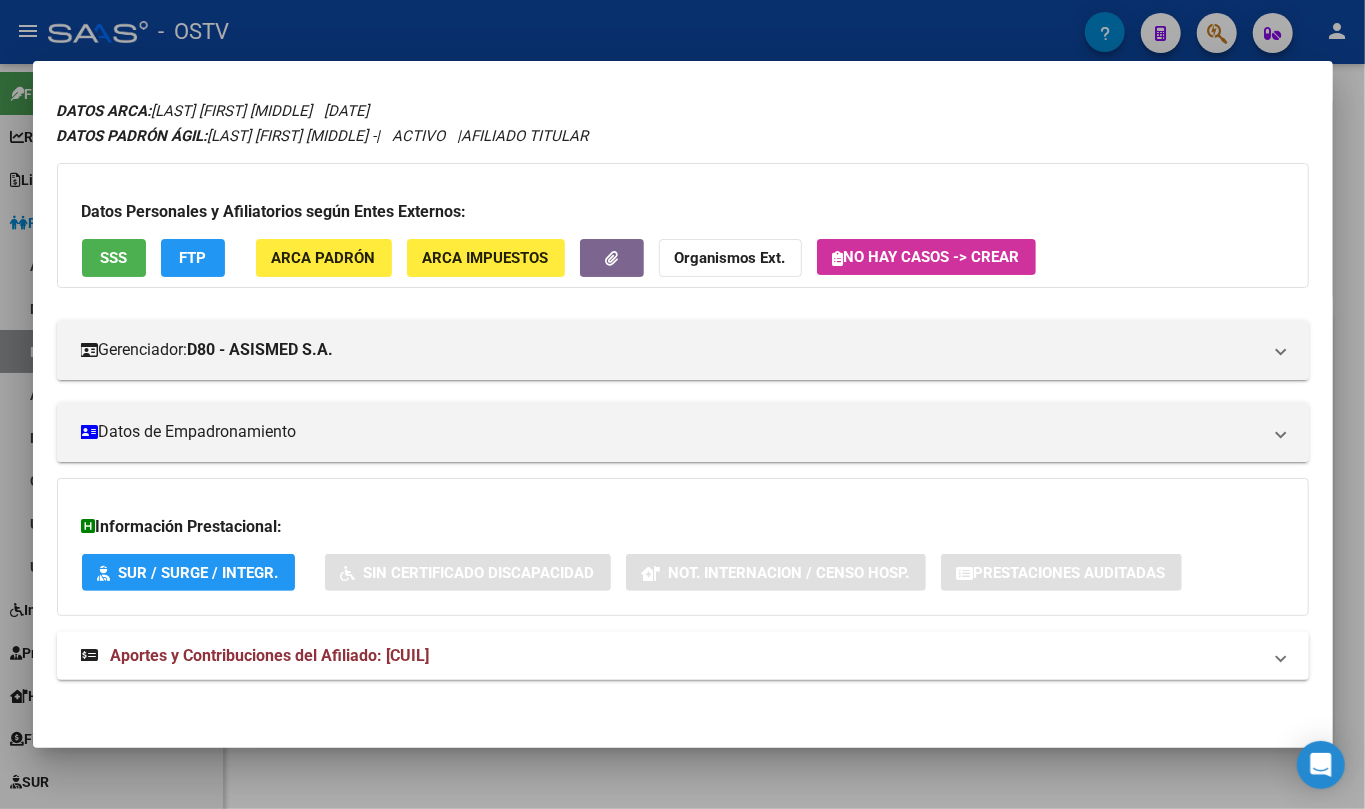 click on "SUR / SURGE / INTEGR." at bounding box center [199, 573] 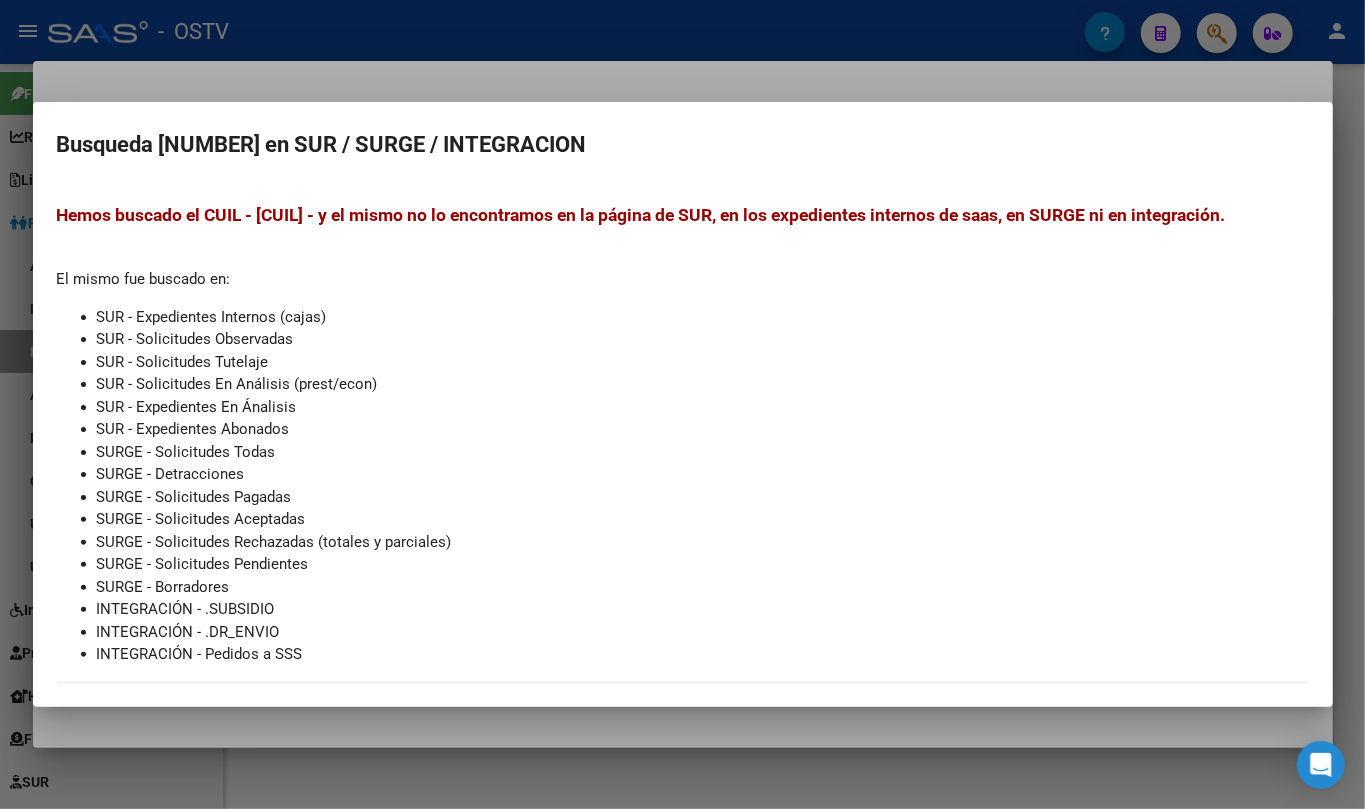 click at bounding box center [682, 404] 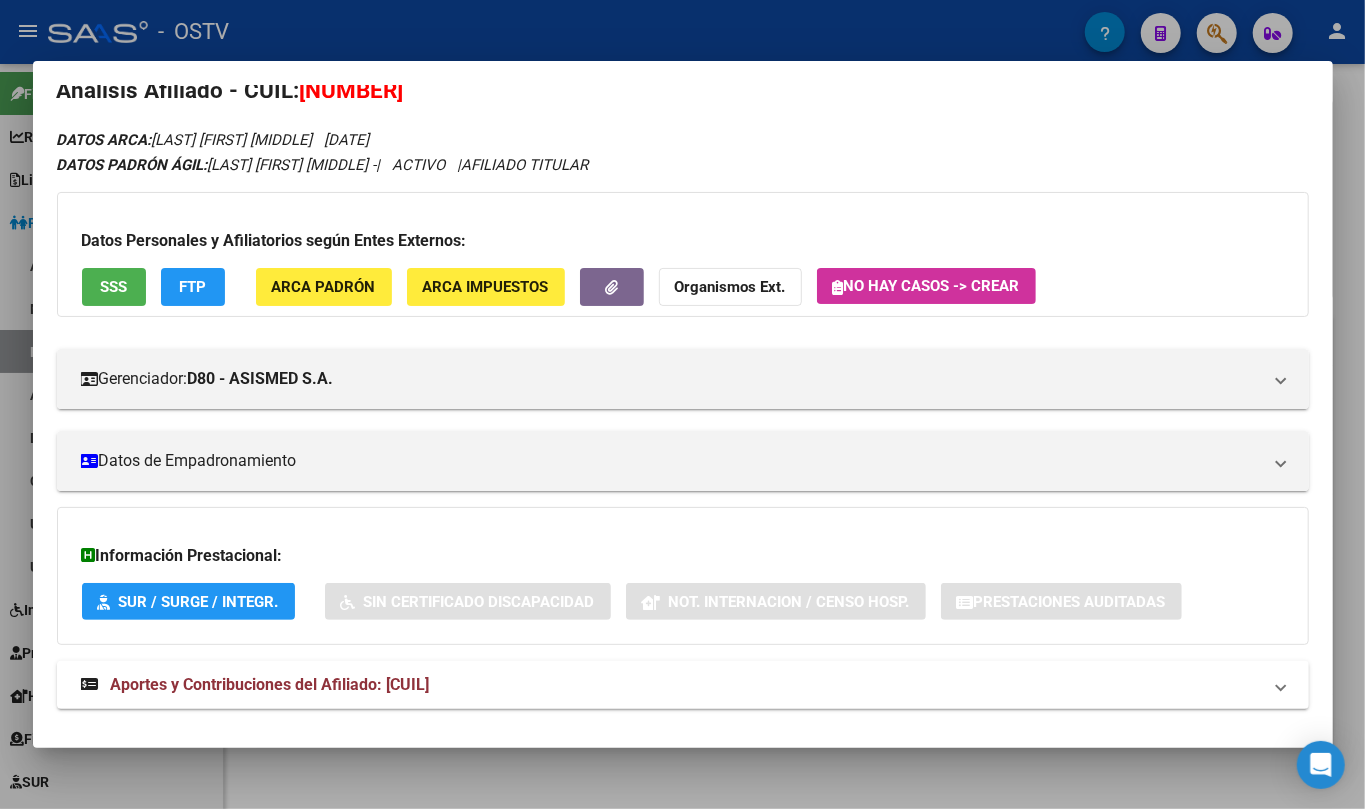 scroll, scrollTop: 0, scrollLeft: 0, axis: both 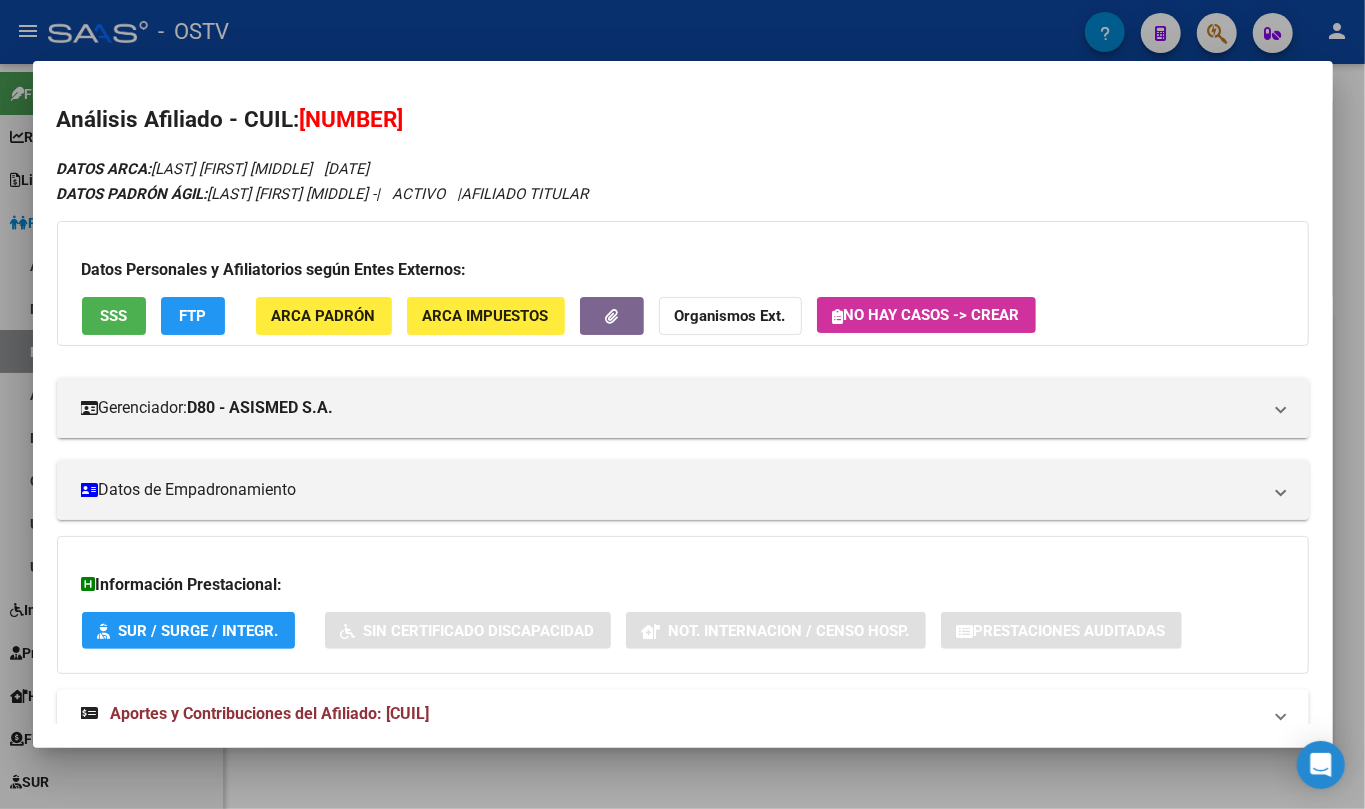 click at bounding box center [682, 404] 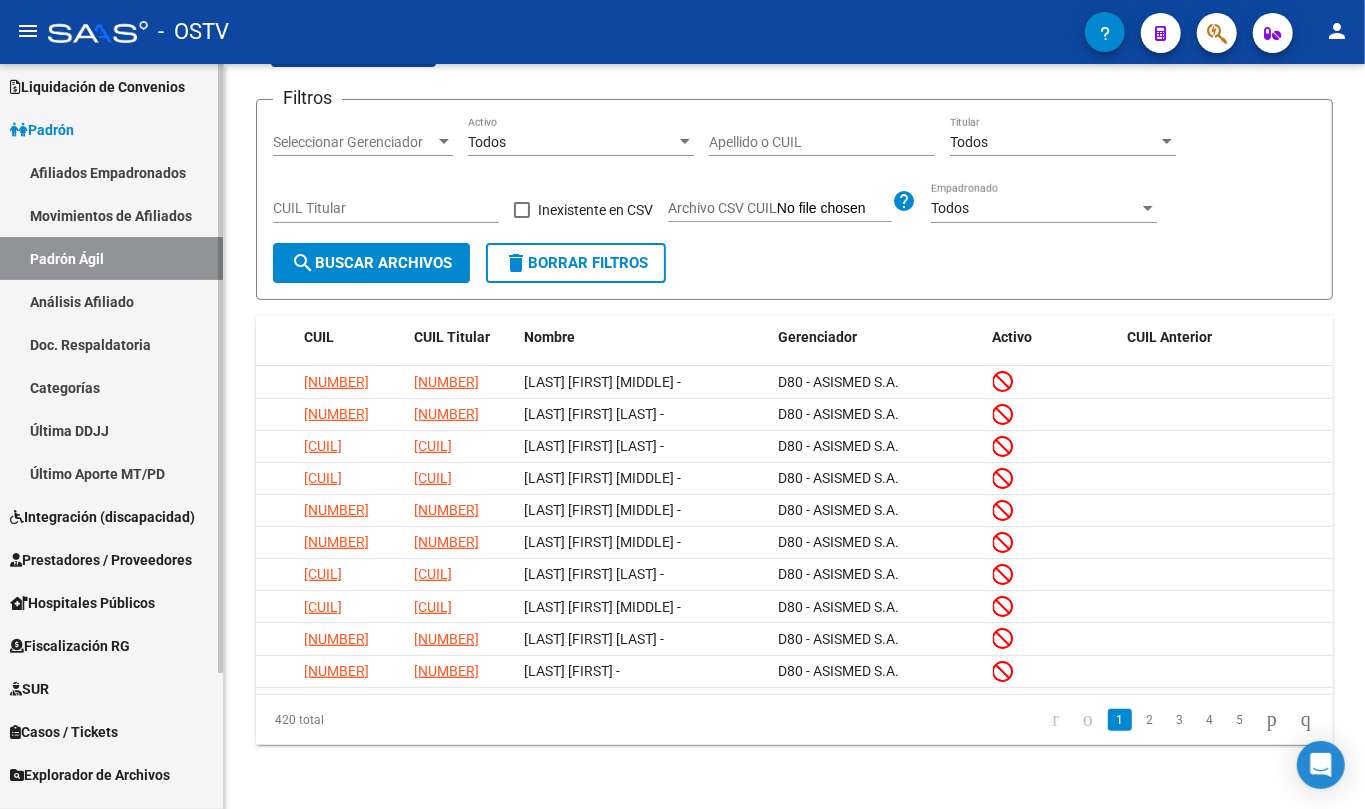 scroll, scrollTop: 133, scrollLeft: 0, axis: vertical 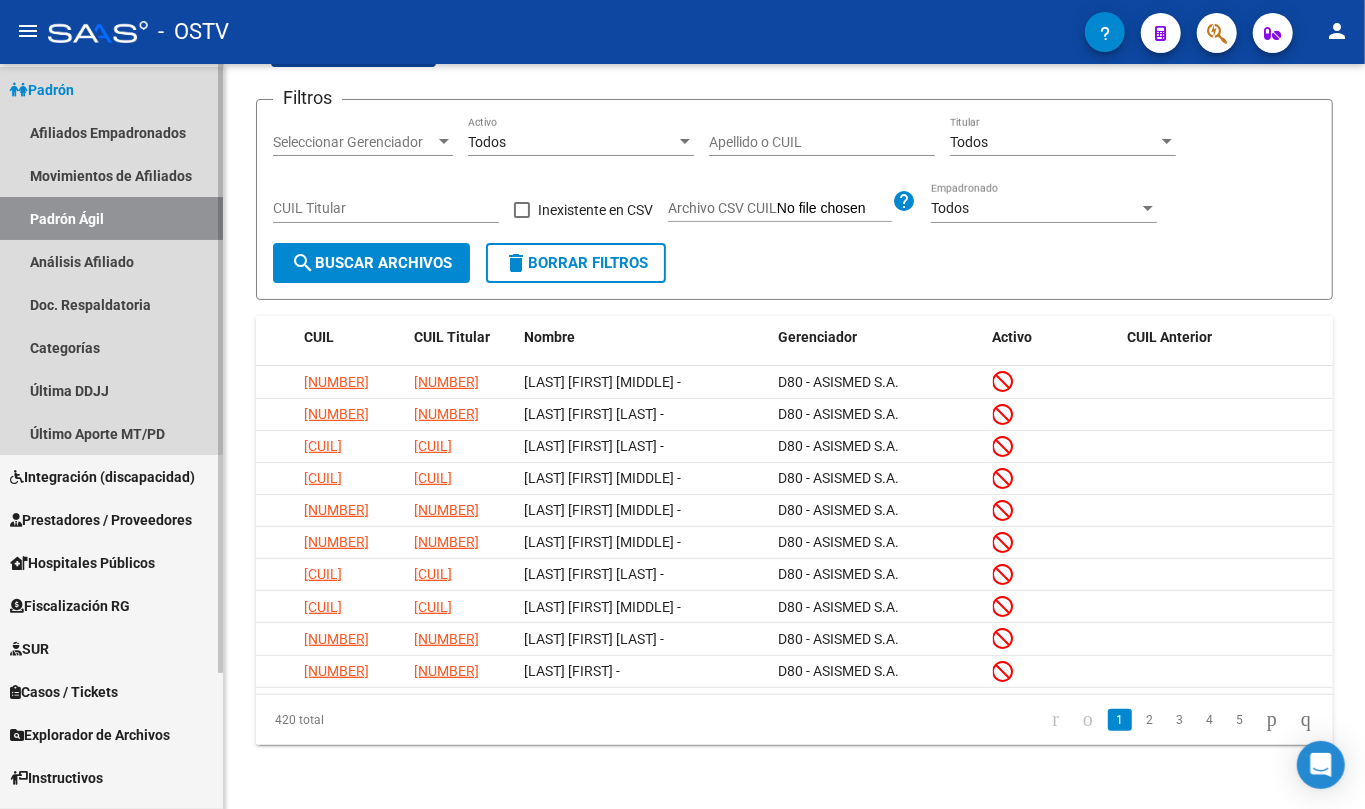 click on "Padrón" at bounding box center [42, 90] 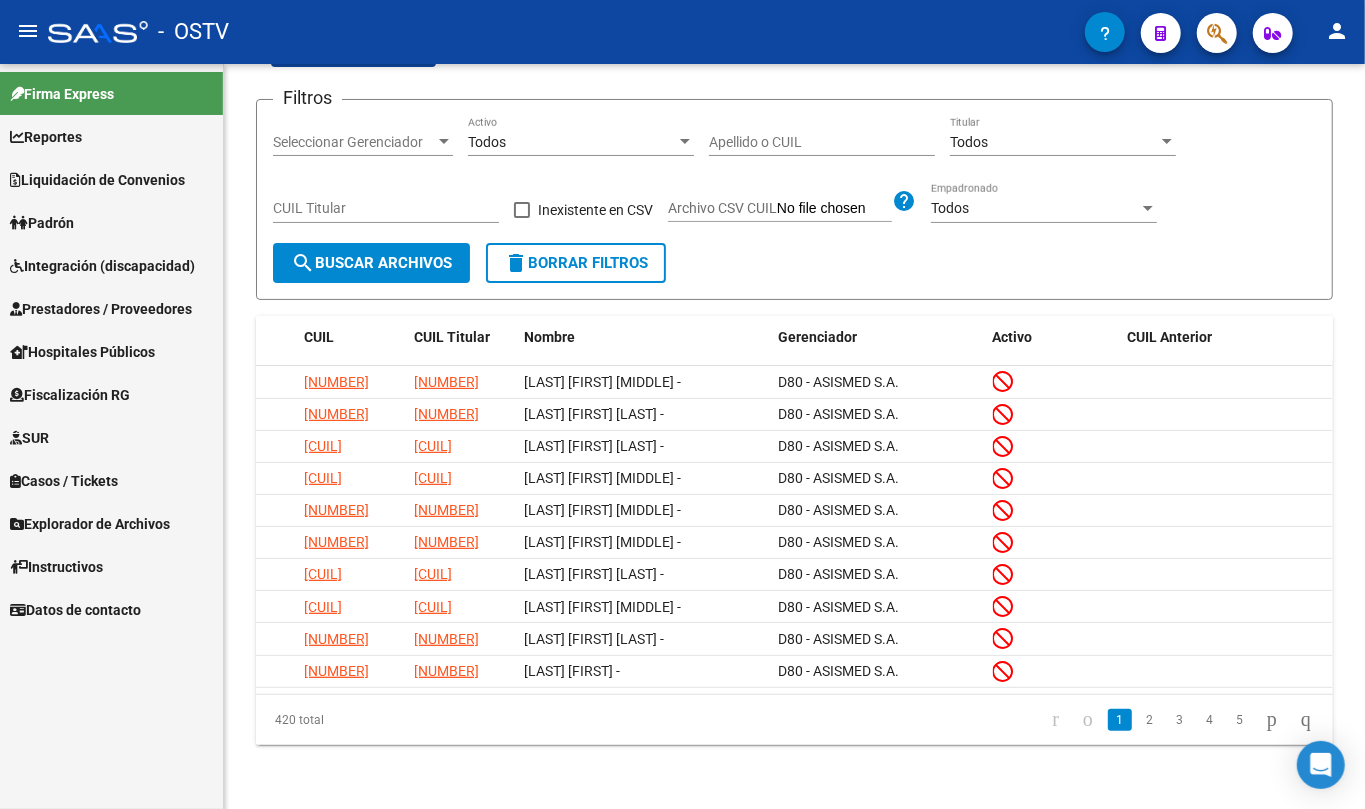 scroll, scrollTop: 0, scrollLeft: 0, axis: both 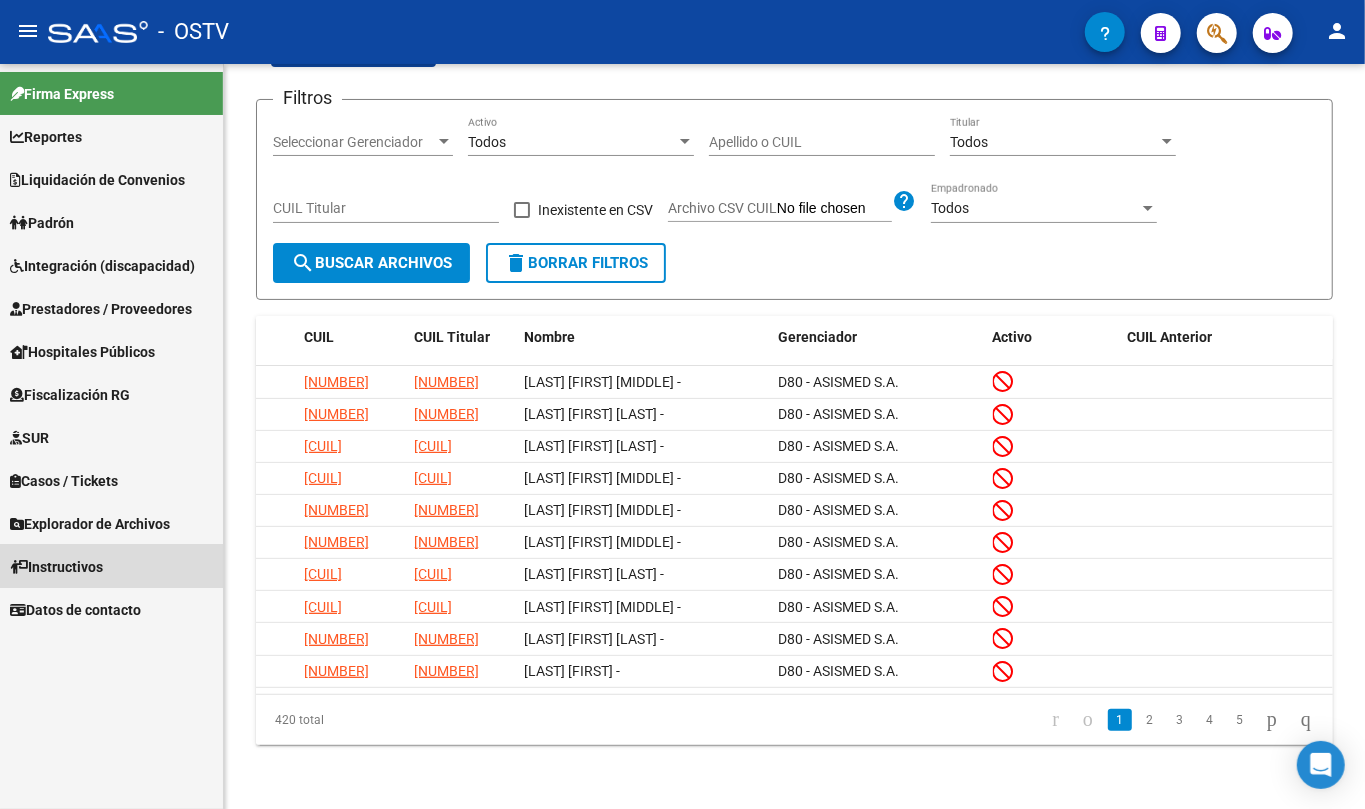 click on "Instructivos" at bounding box center (56, 567) 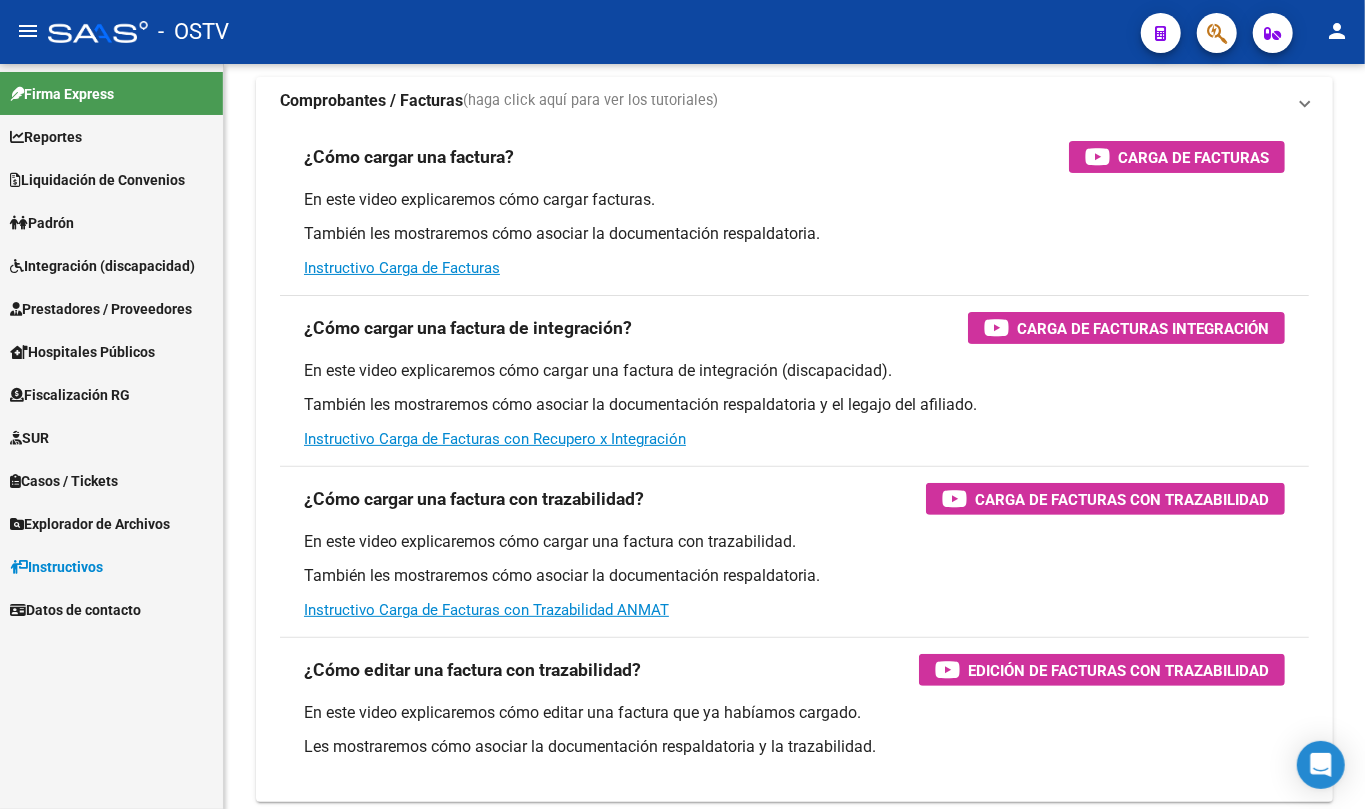 scroll, scrollTop: 0, scrollLeft: 0, axis: both 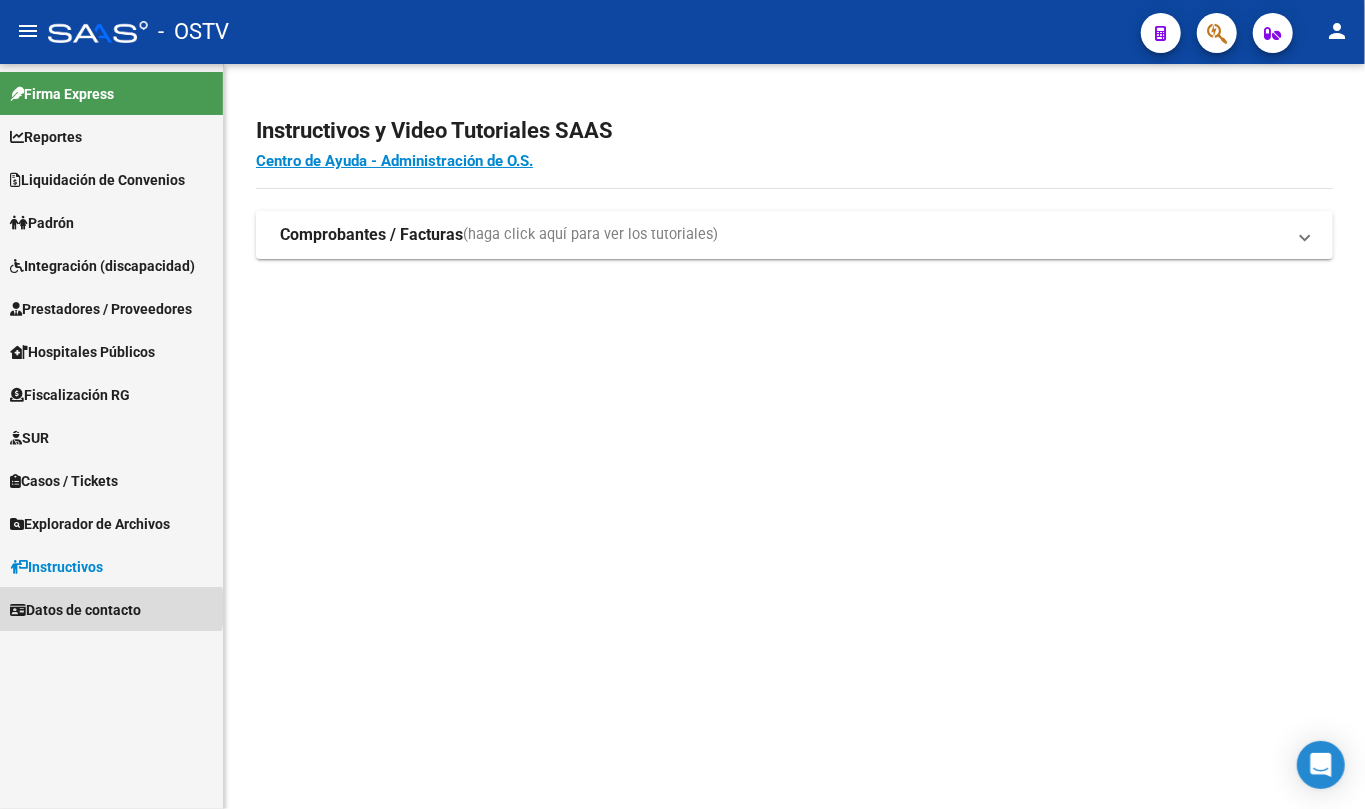 click on "Datos de contacto" at bounding box center [75, 610] 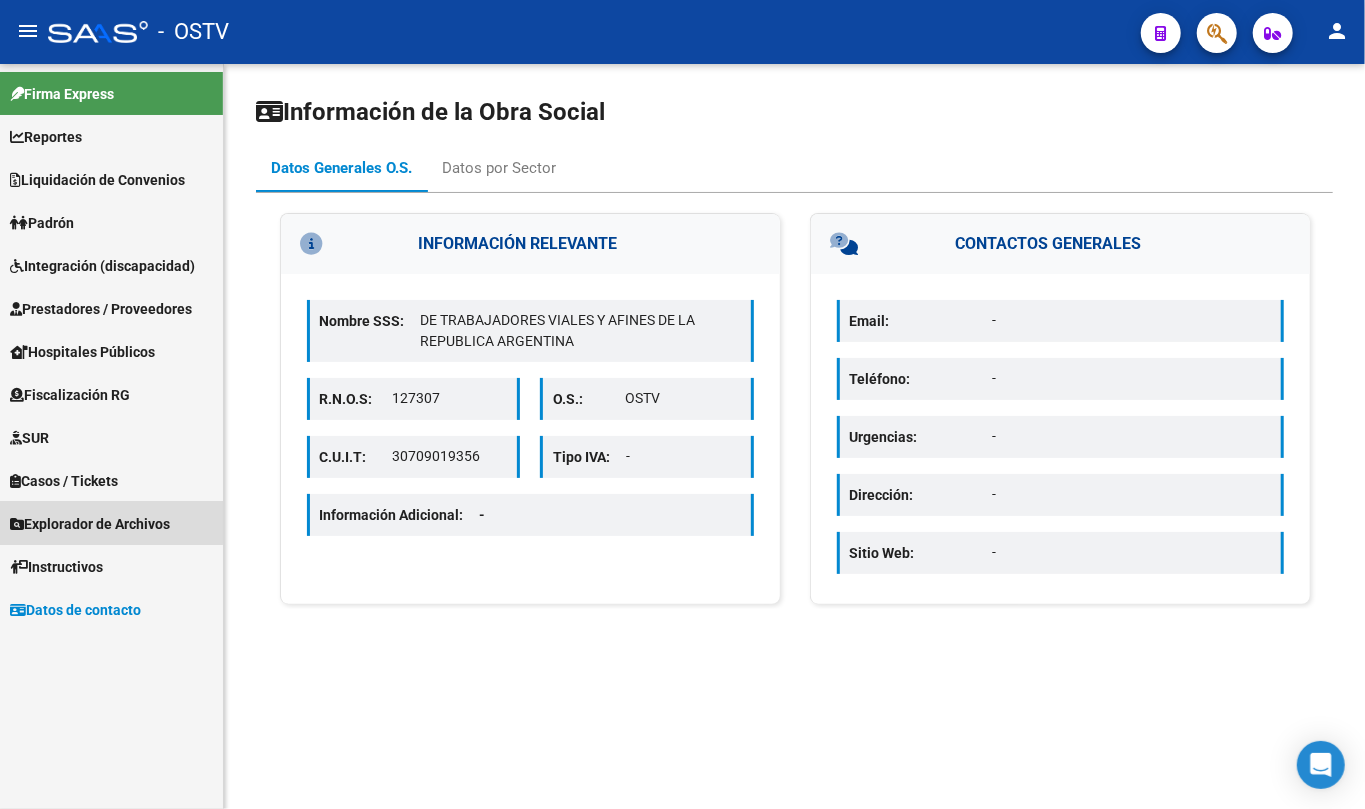 click on "Explorador de Archivos" at bounding box center [90, 524] 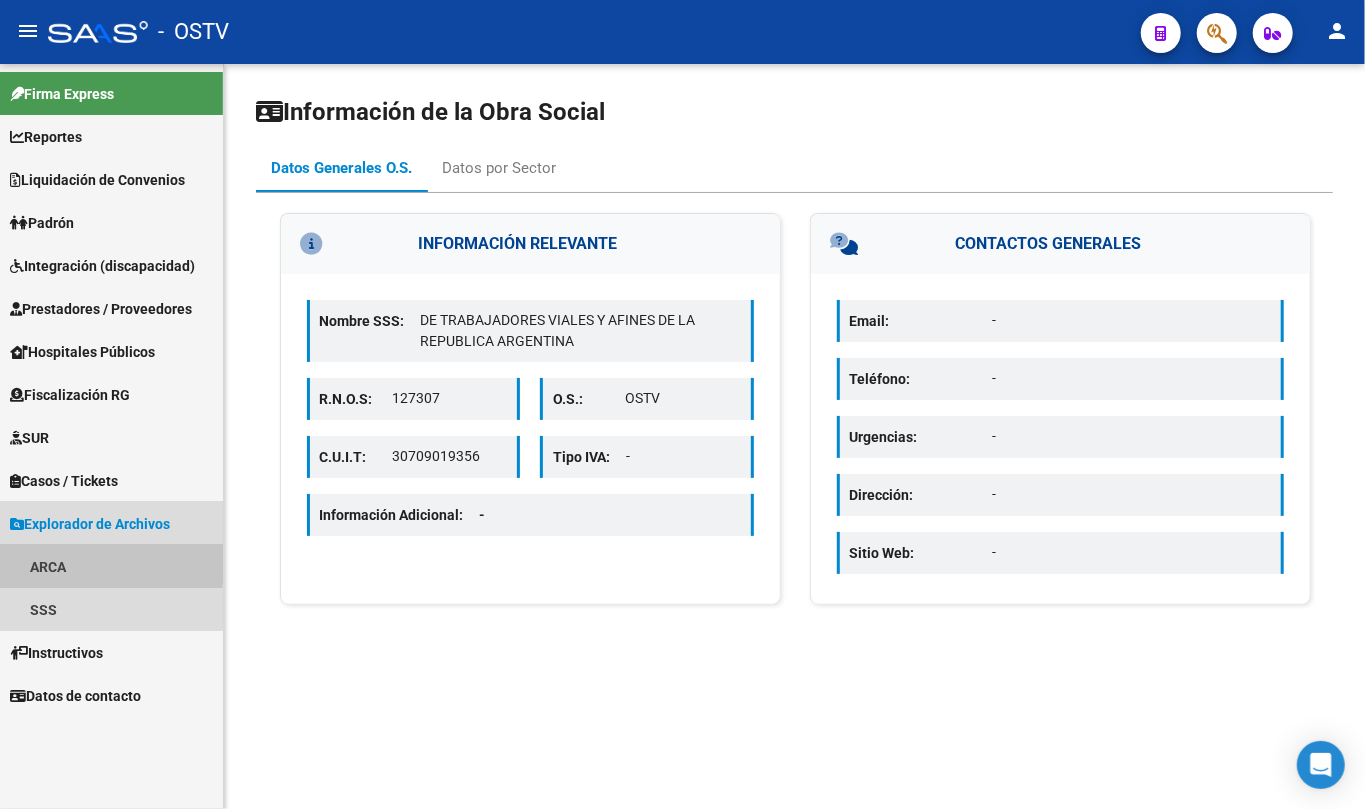 click on "ARCA" at bounding box center (111, 566) 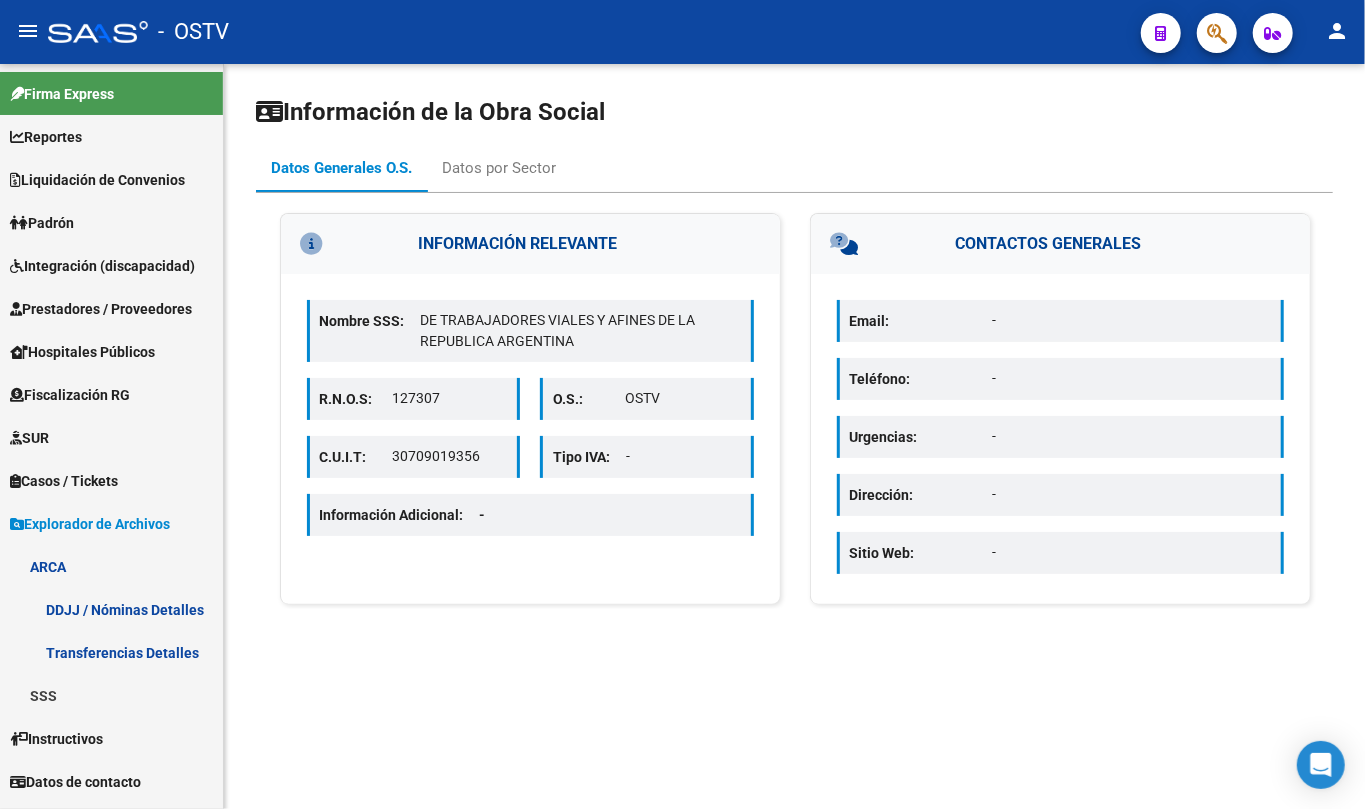 click on "Transferencias Detalles" at bounding box center [111, 652] 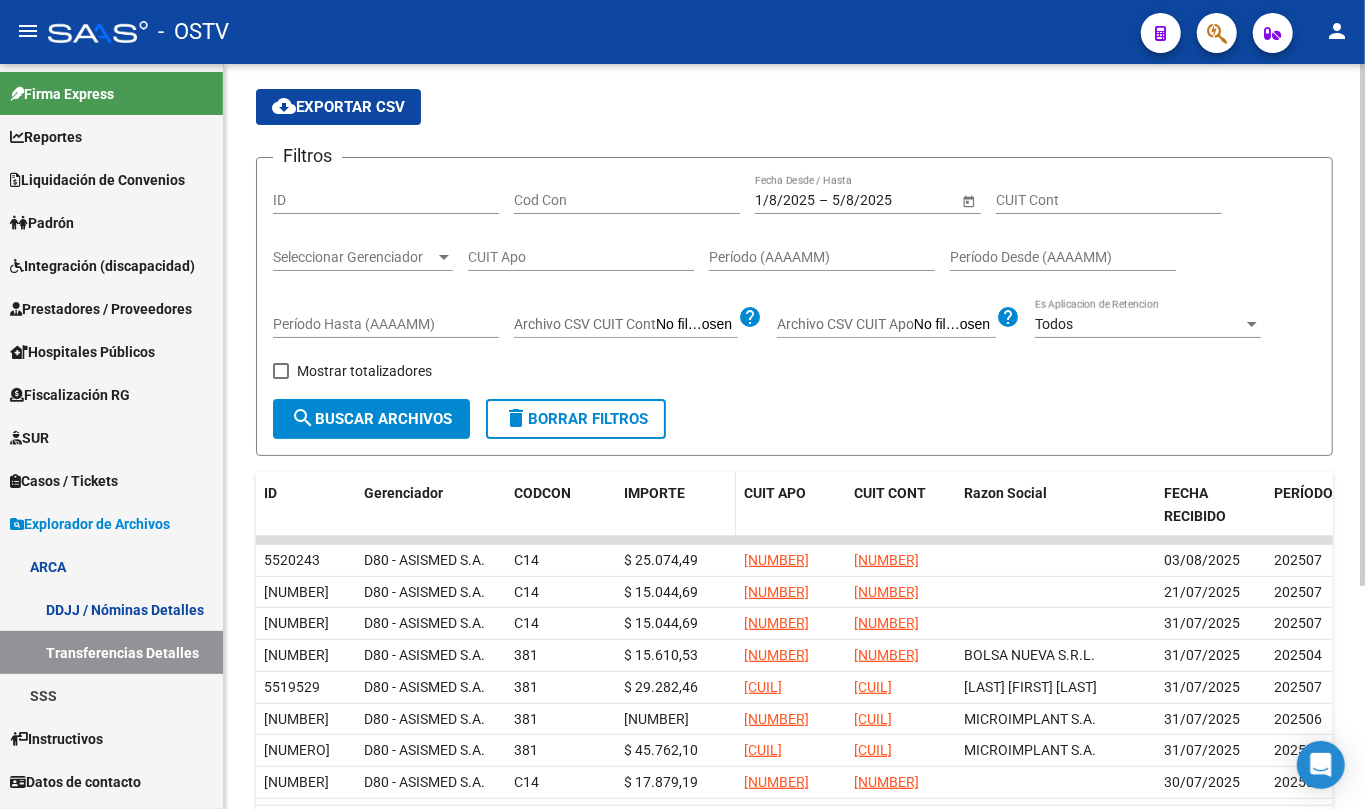 scroll, scrollTop: 133, scrollLeft: 0, axis: vertical 